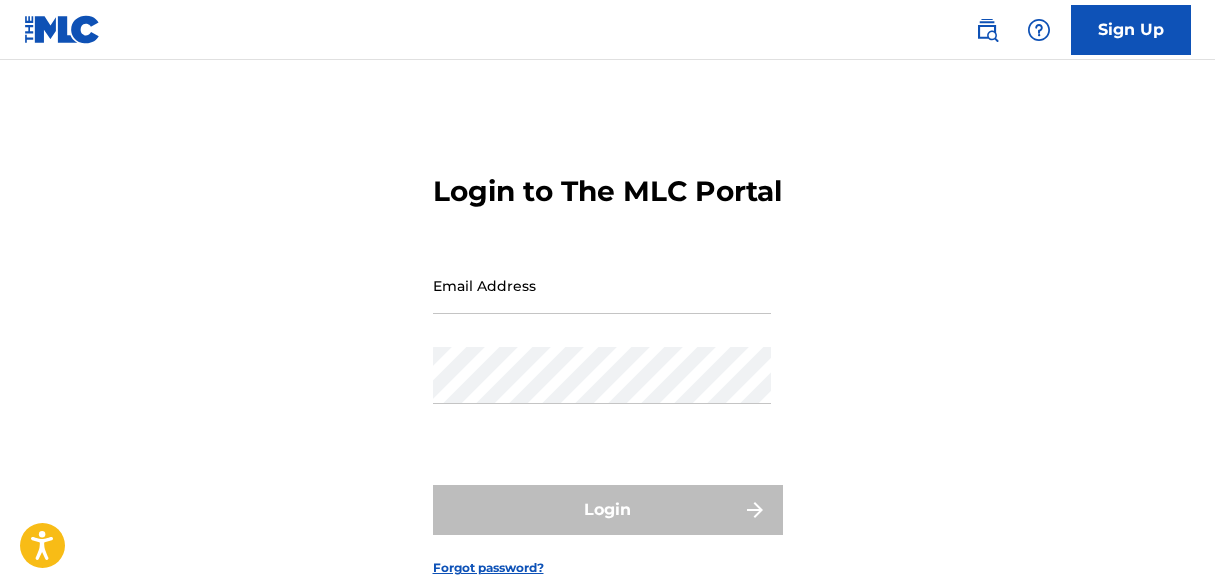 scroll, scrollTop: 0, scrollLeft: 0, axis: both 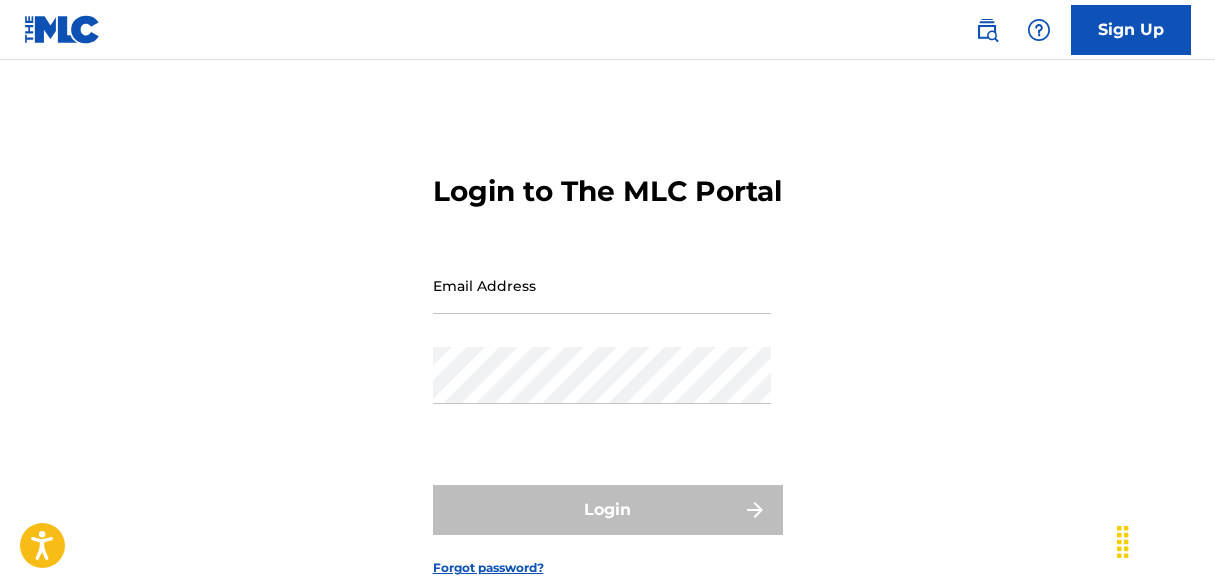 click on "Email Address" at bounding box center (602, 285) 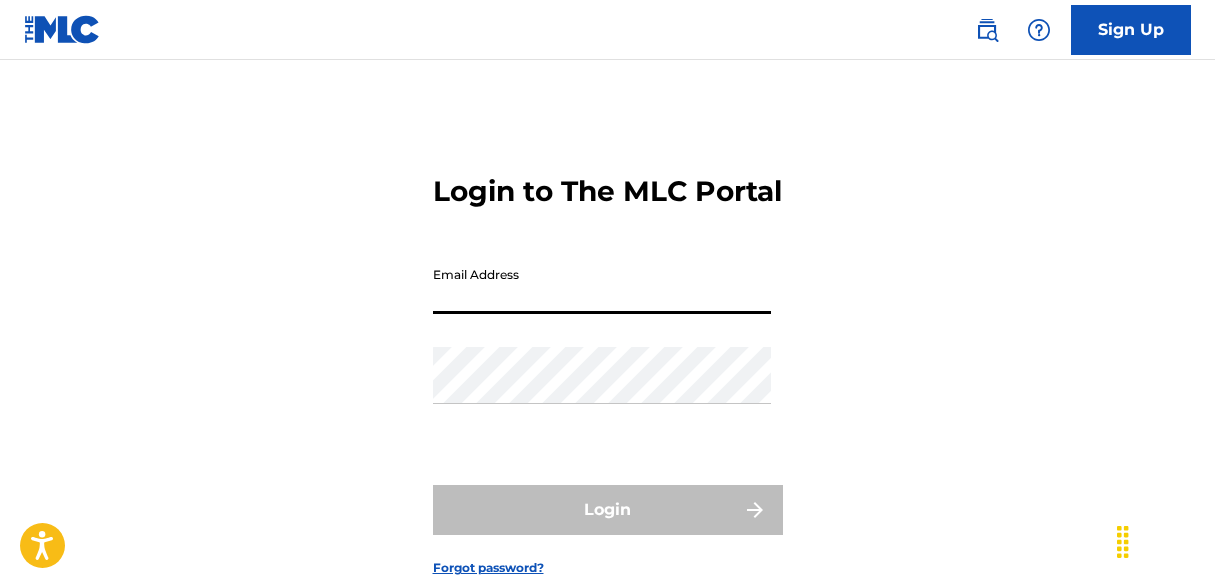 type on "fabianbelh@[EXAMPLE.COM]" 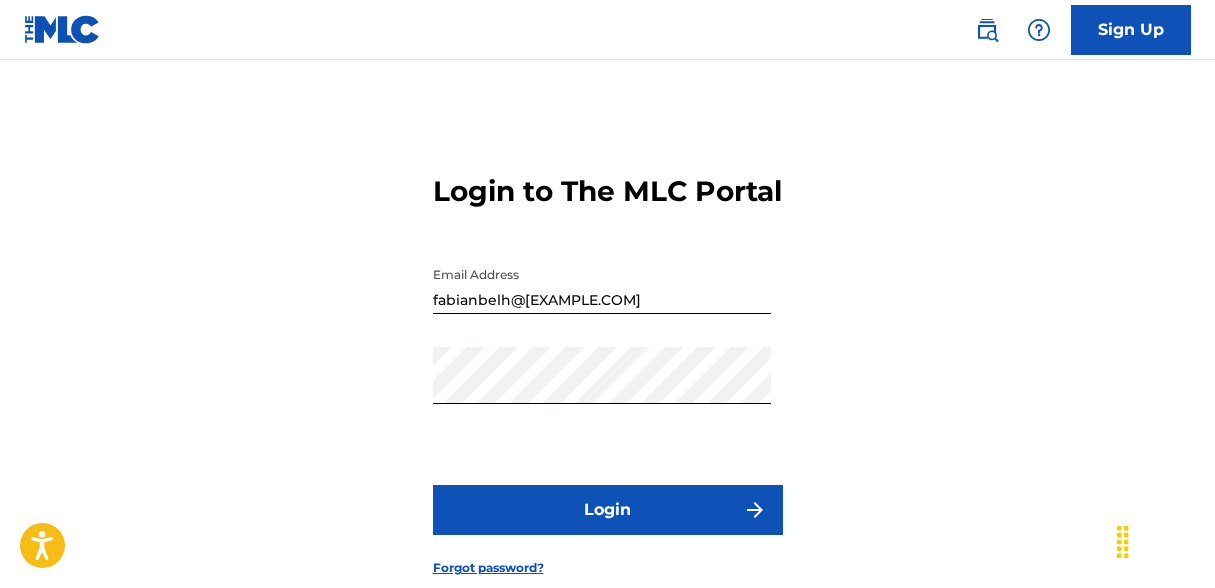 click on "Login" at bounding box center [608, 510] 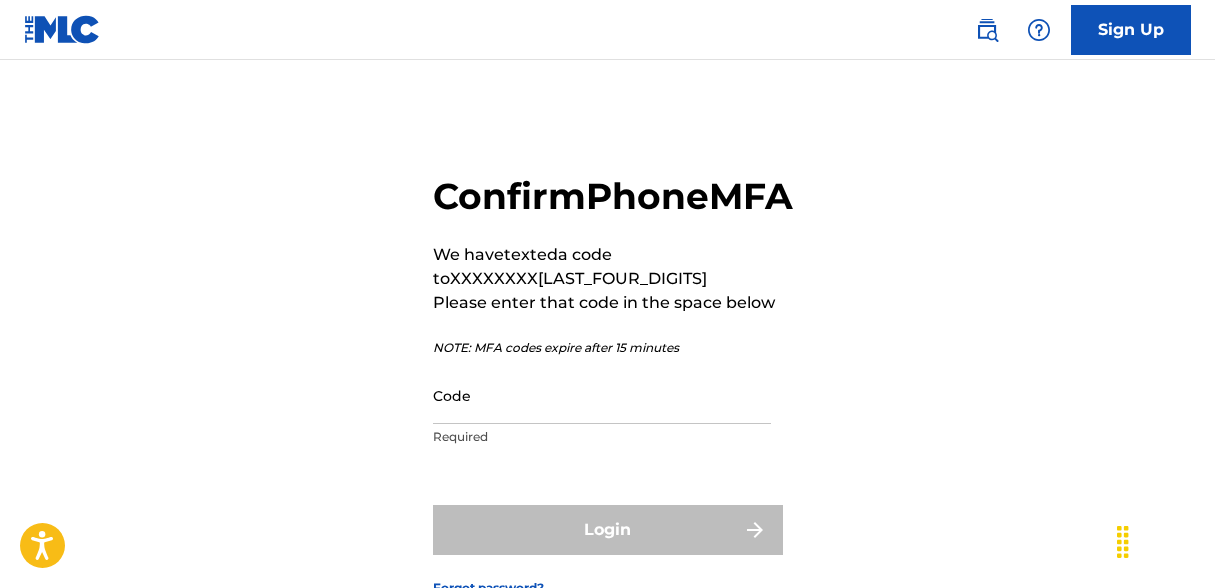 click on "Code" at bounding box center [602, 395] 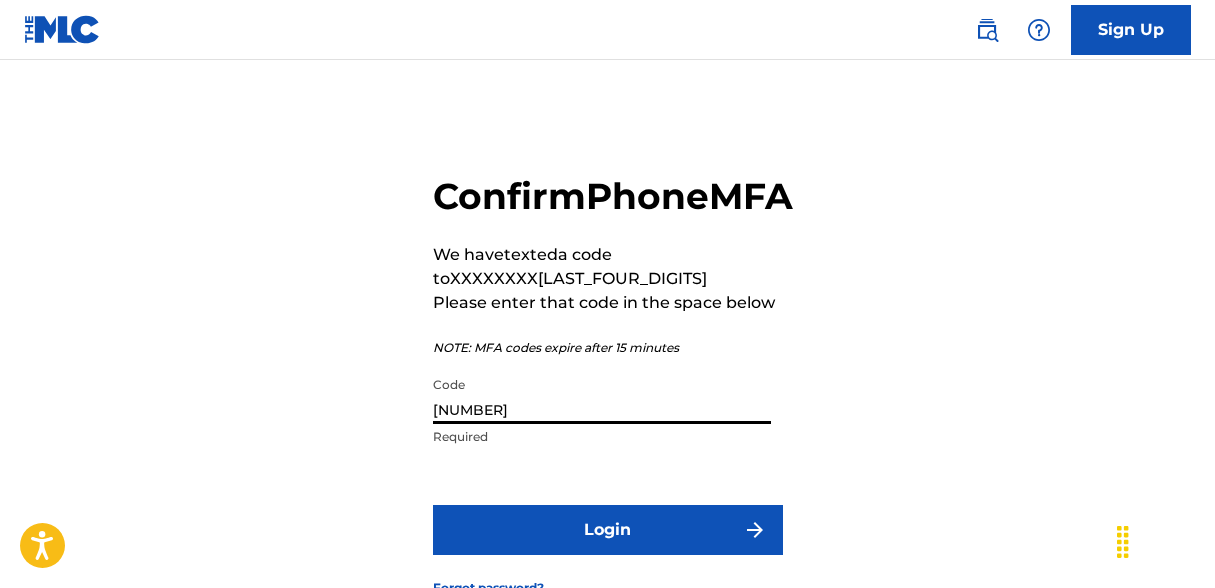 type on "[NUMBER]" 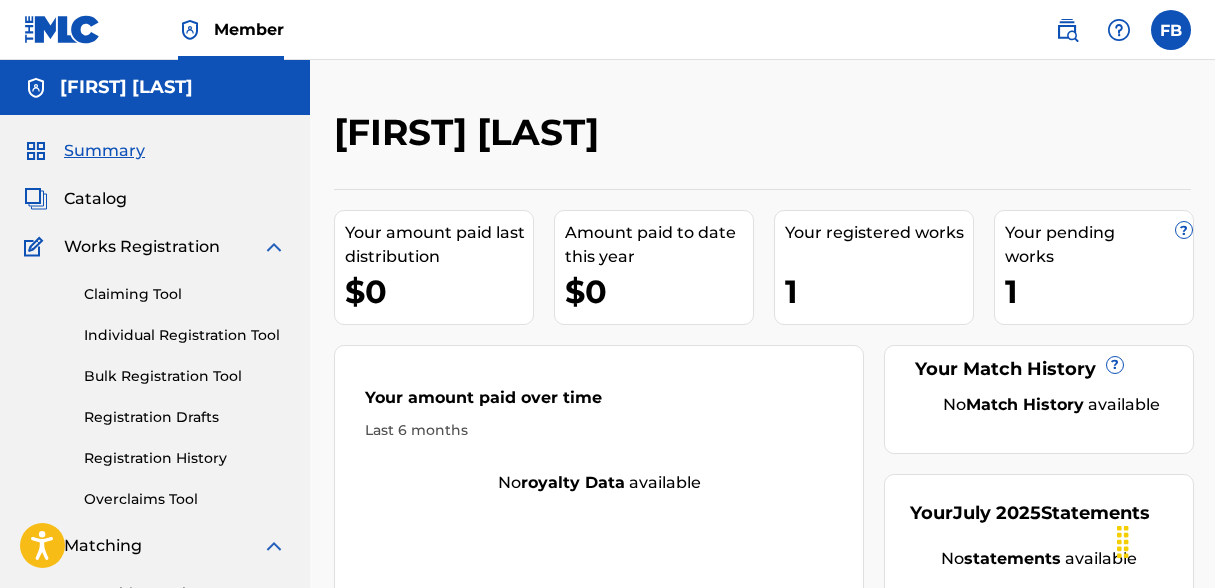 scroll, scrollTop: 0, scrollLeft: 0, axis: both 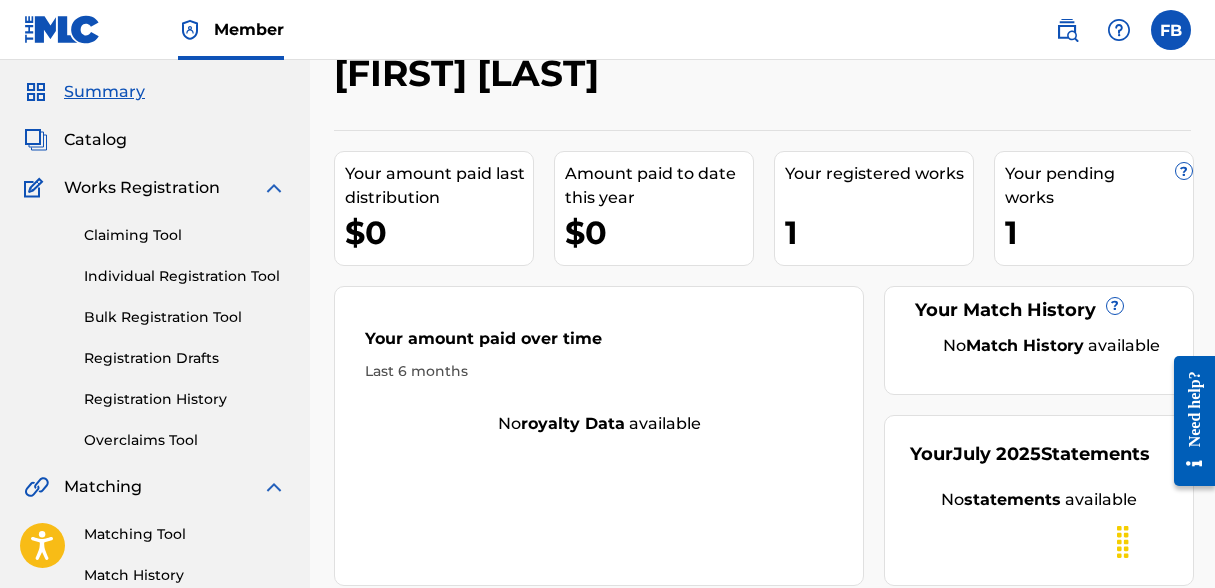 click on "Individual Registration Tool" at bounding box center [185, 276] 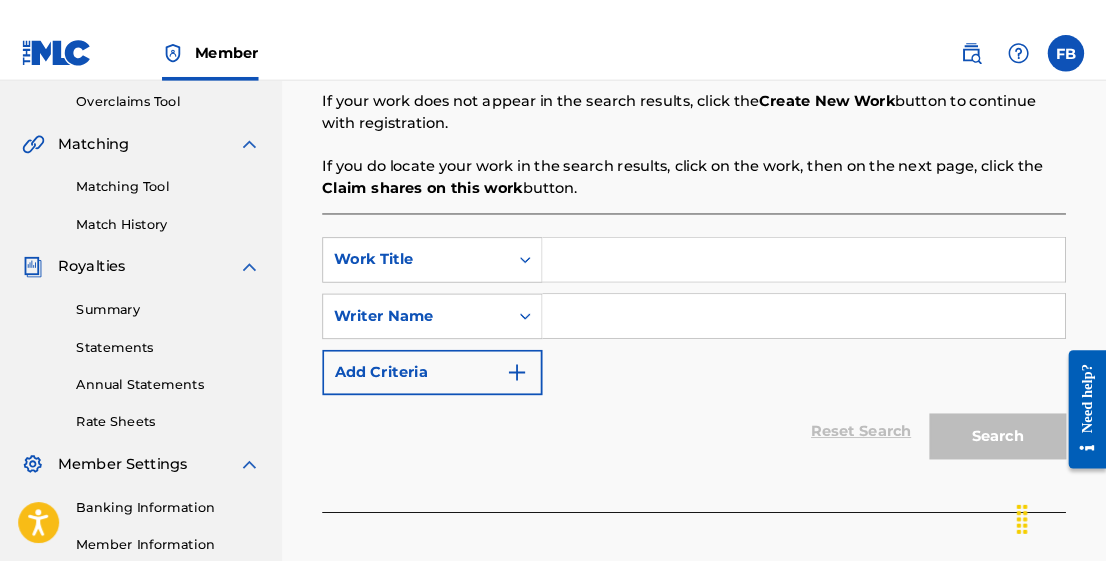 scroll, scrollTop: 409, scrollLeft: 0, axis: vertical 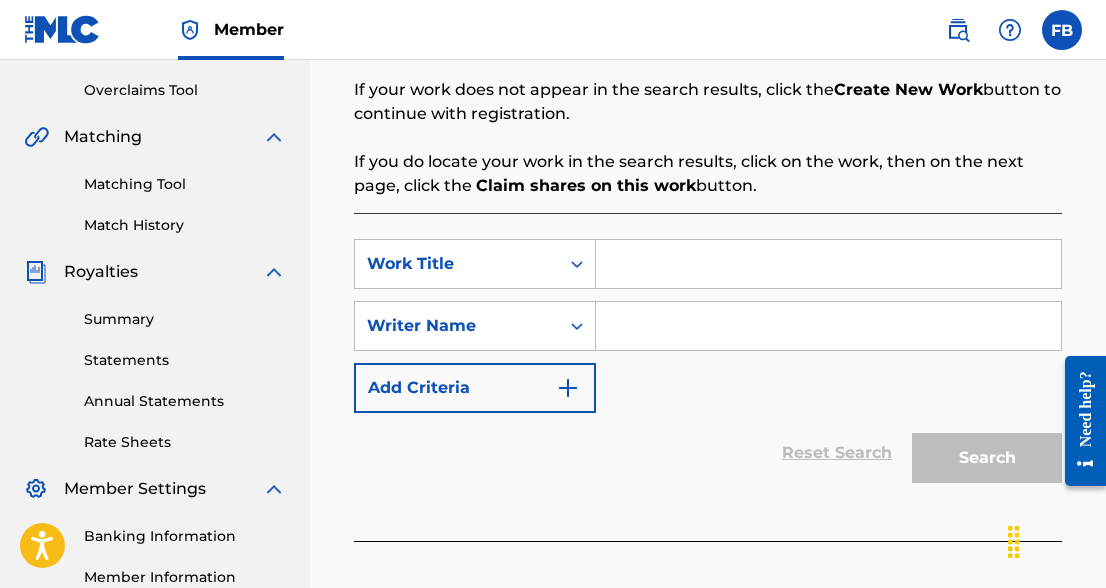 click at bounding box center (828, 264) 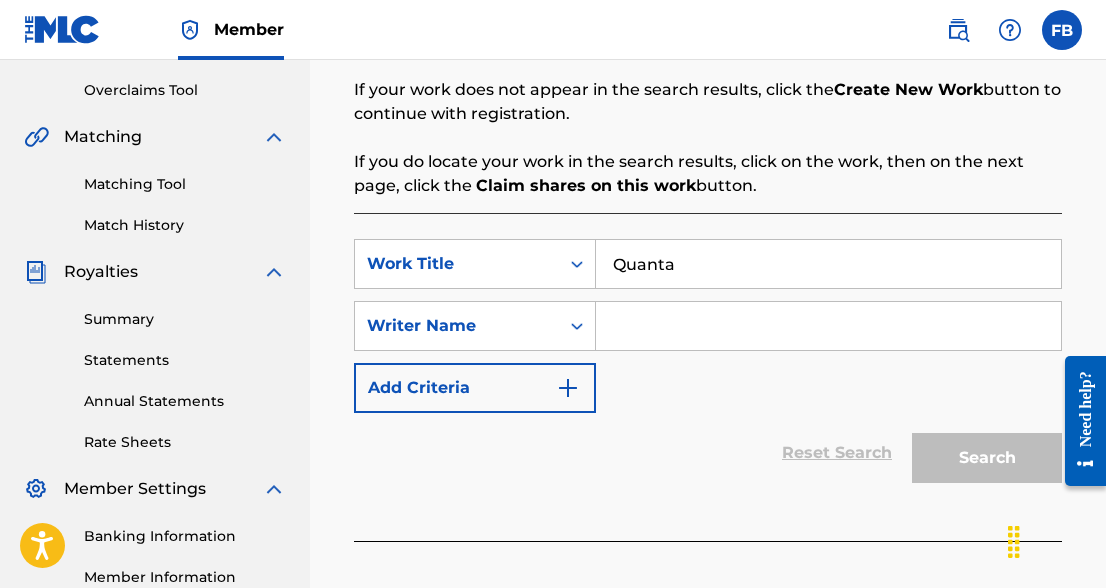 type on "Quanta" 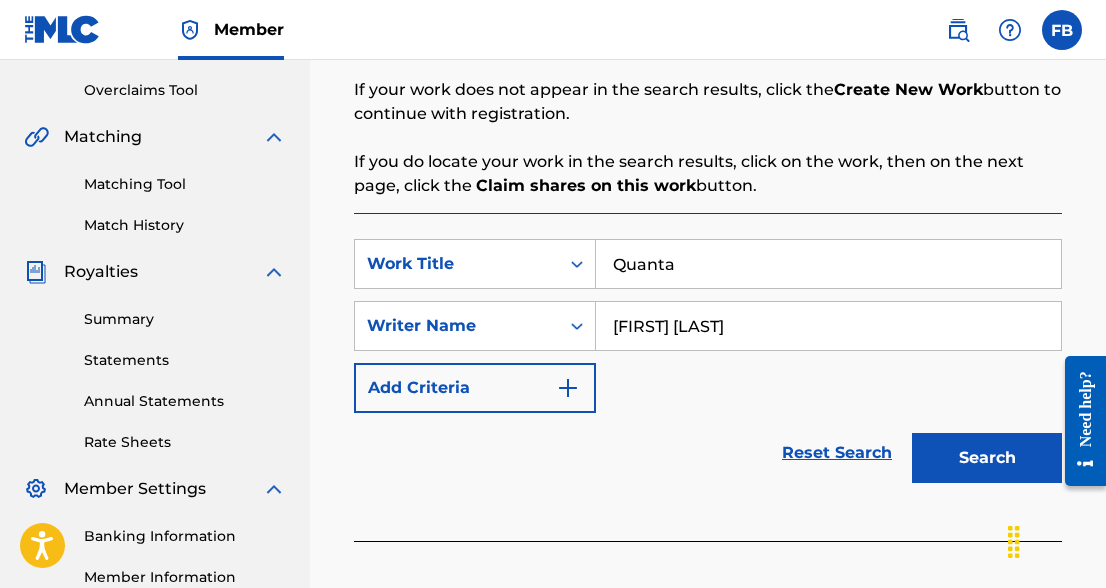 click on "Search" at bounding box center (987, 458) 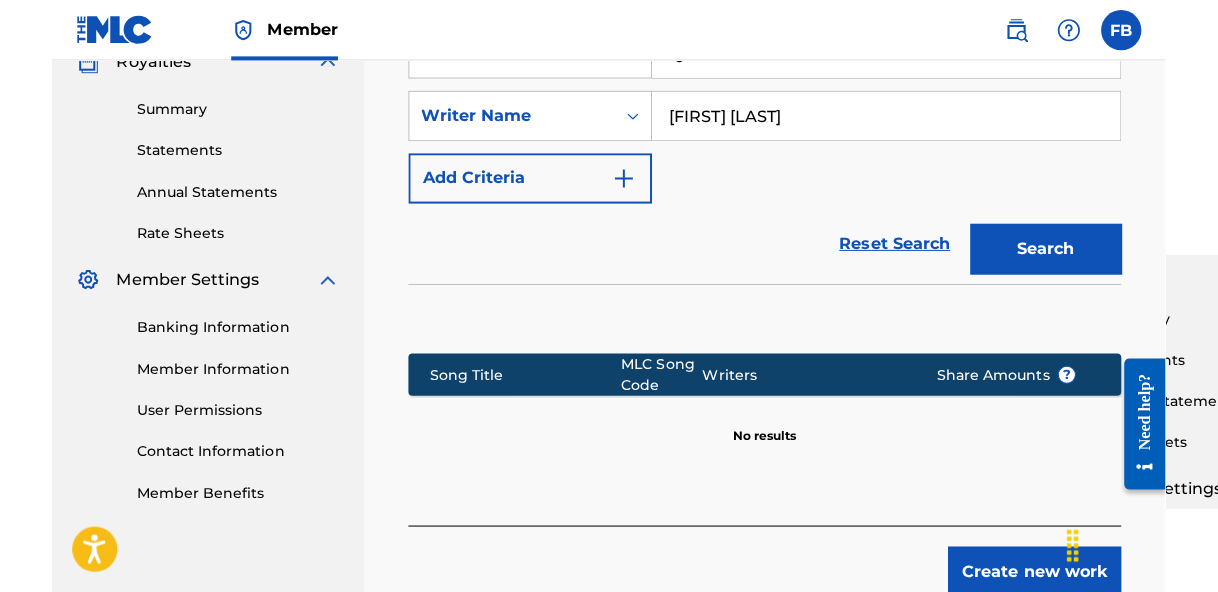 scroll, scrollTop: 618, scrollLeft: 0, axis: vertical 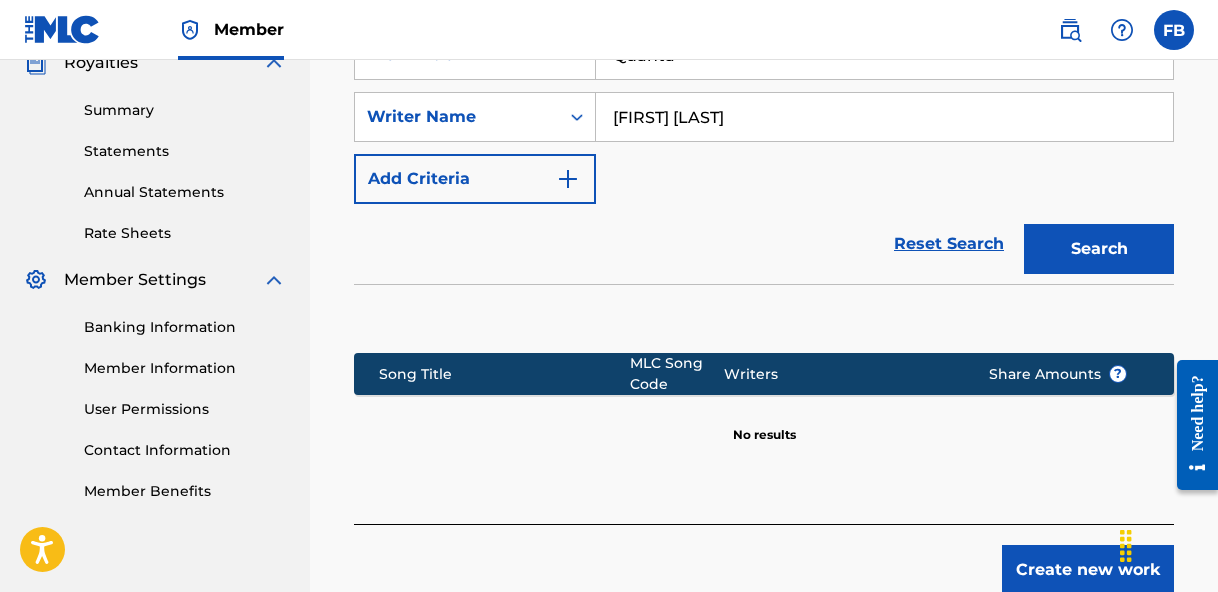 click on "Create new work" at bounding box center (1088, 570) 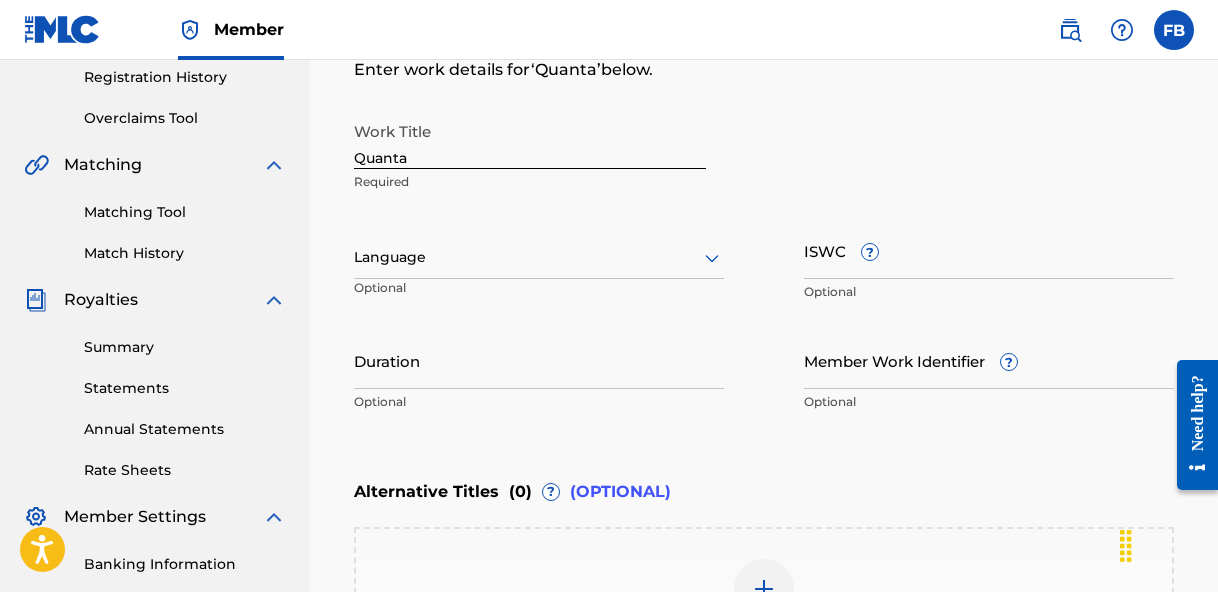 scroll, scrollTop: 416, scrollLeft: 0, axis: vertical 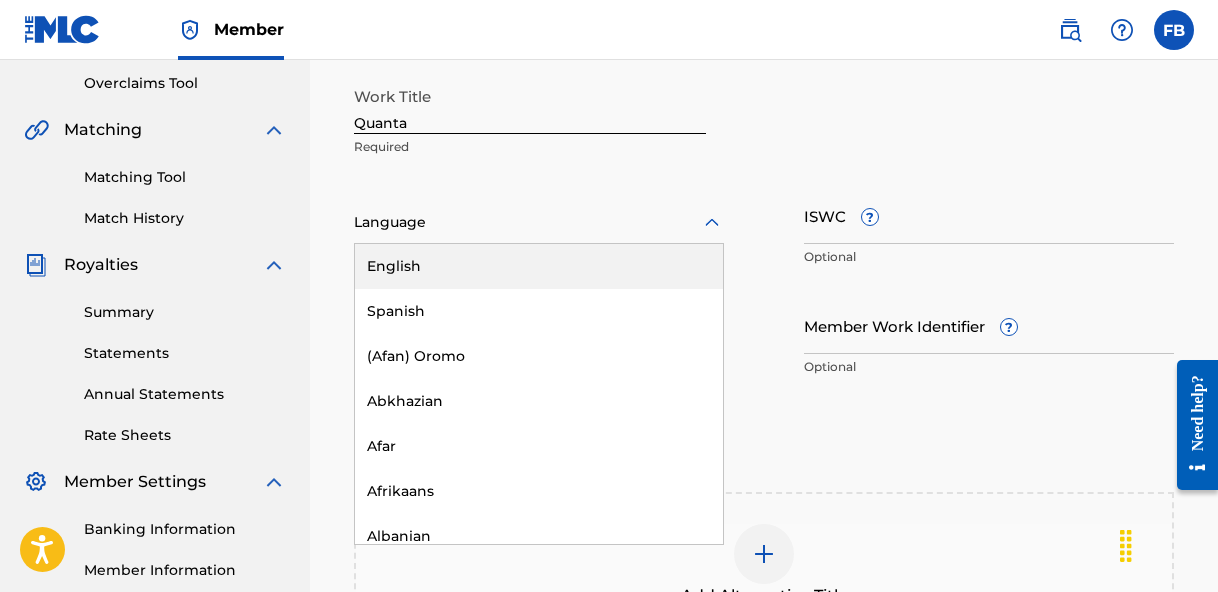click at bounding box center (539, 222) 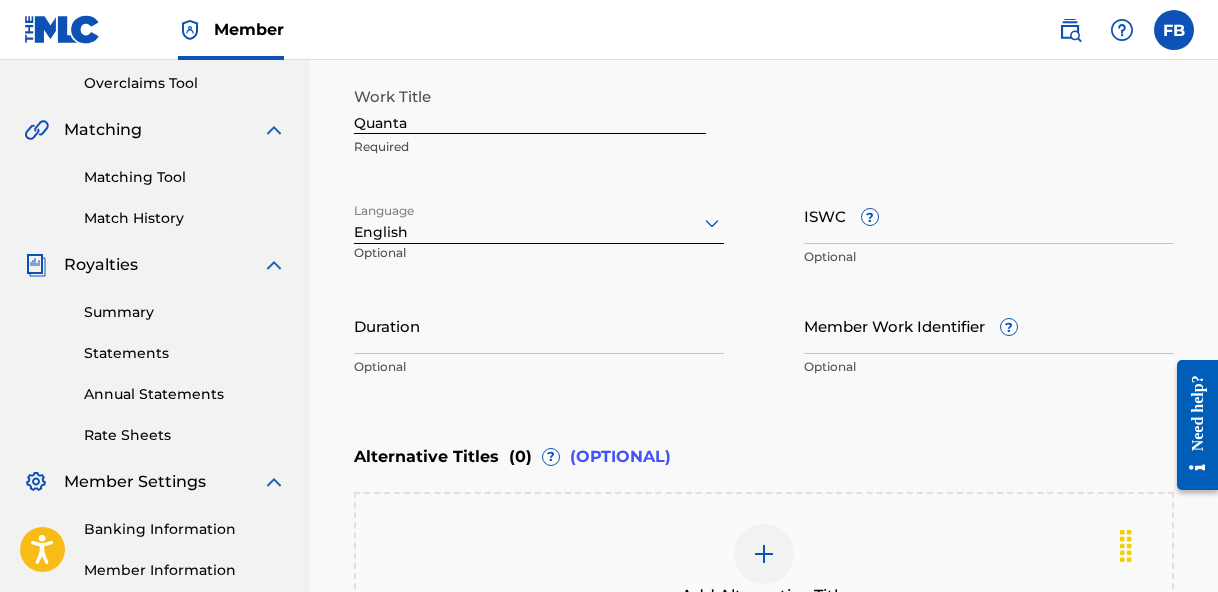 click on "Duration" at bounding box center (539, 325) 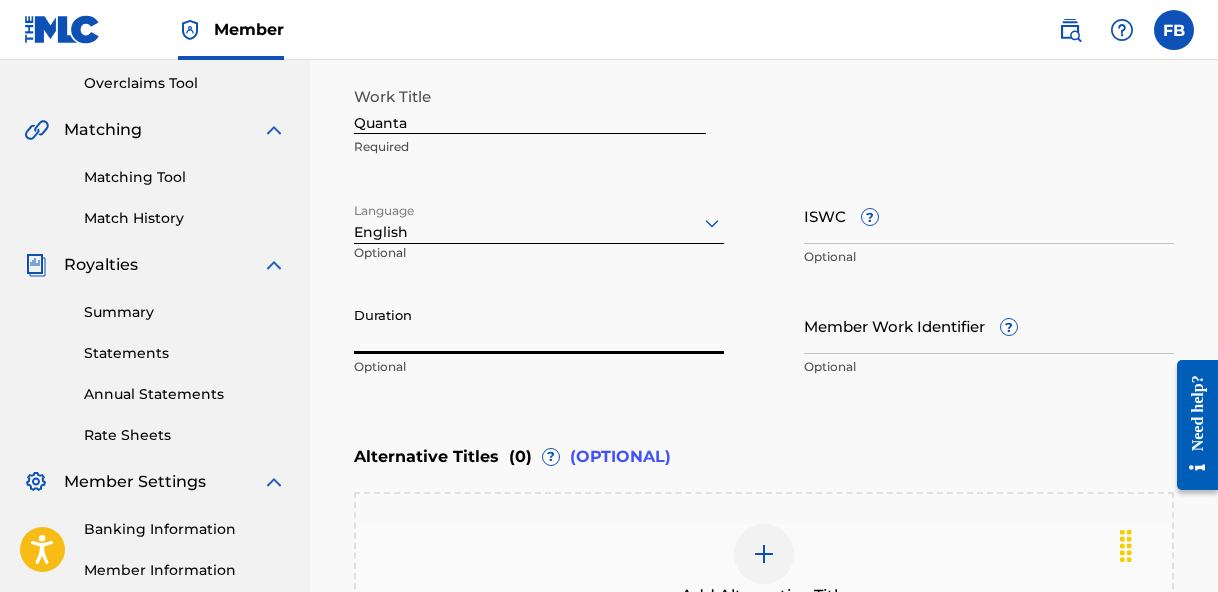 paste on "02:52" 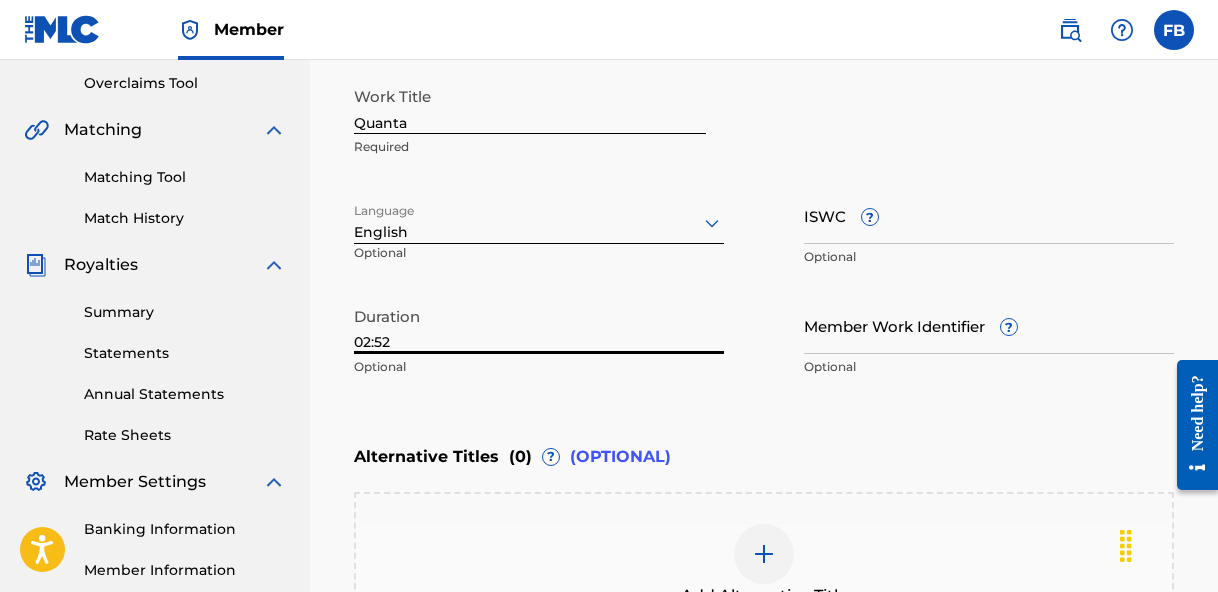 type on "02:52" 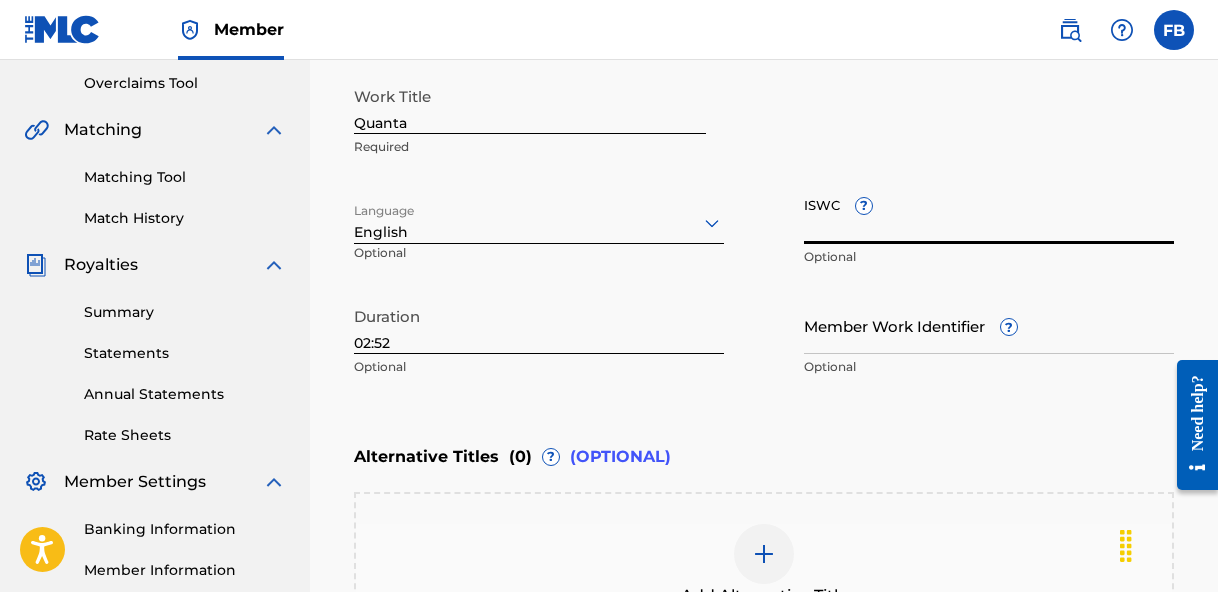 click on "ISWC   ?" at bounding box center [989, 215] 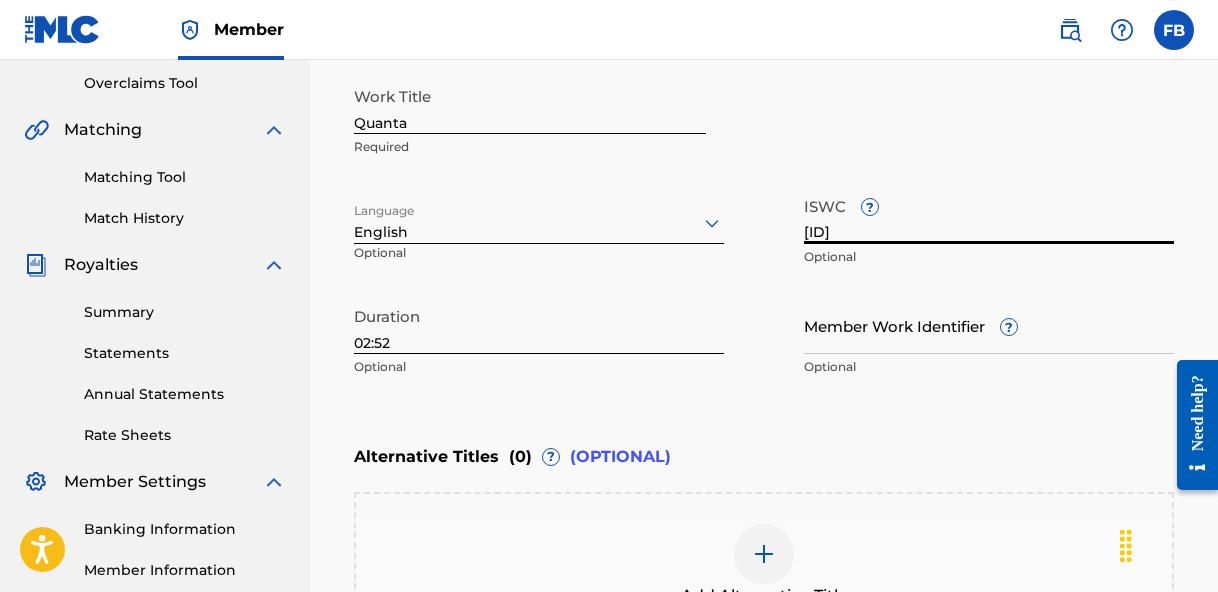 type on "[ID]" 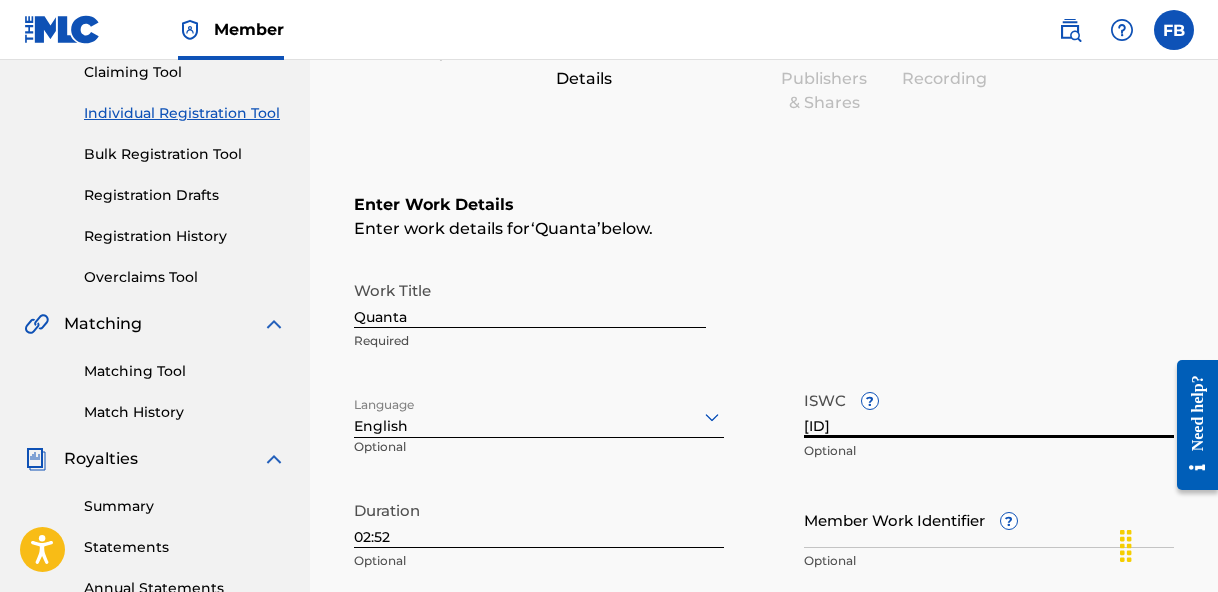 scroll, scrollTop: 700, scrollLeft: 0, axis: vertical 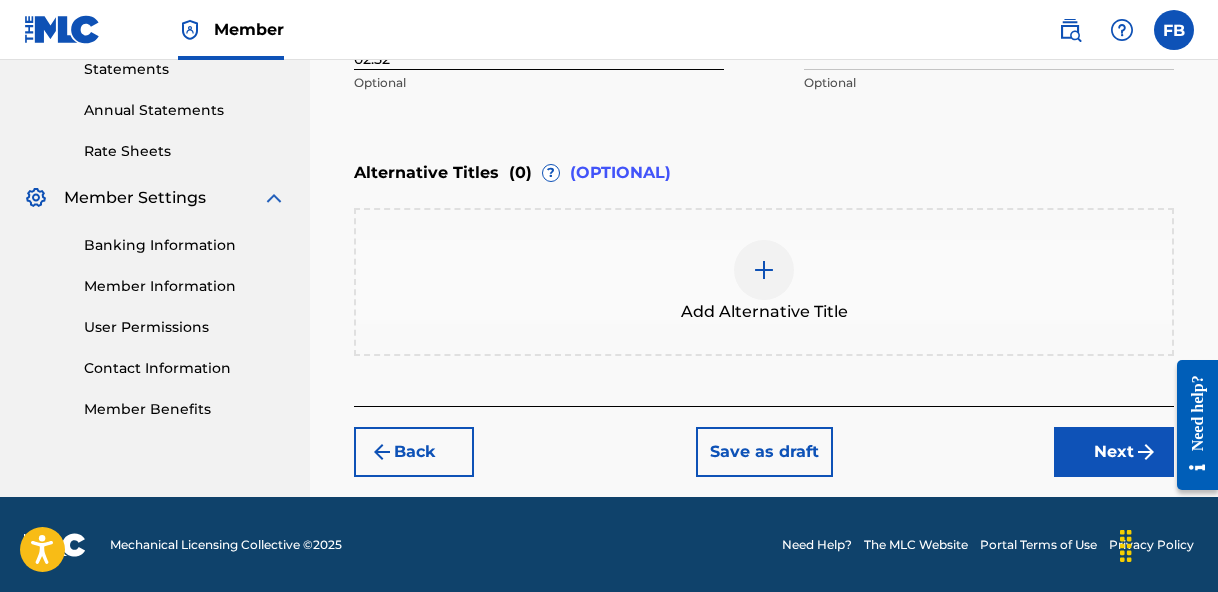 click on "Next" at bounding box center (1114, 452) 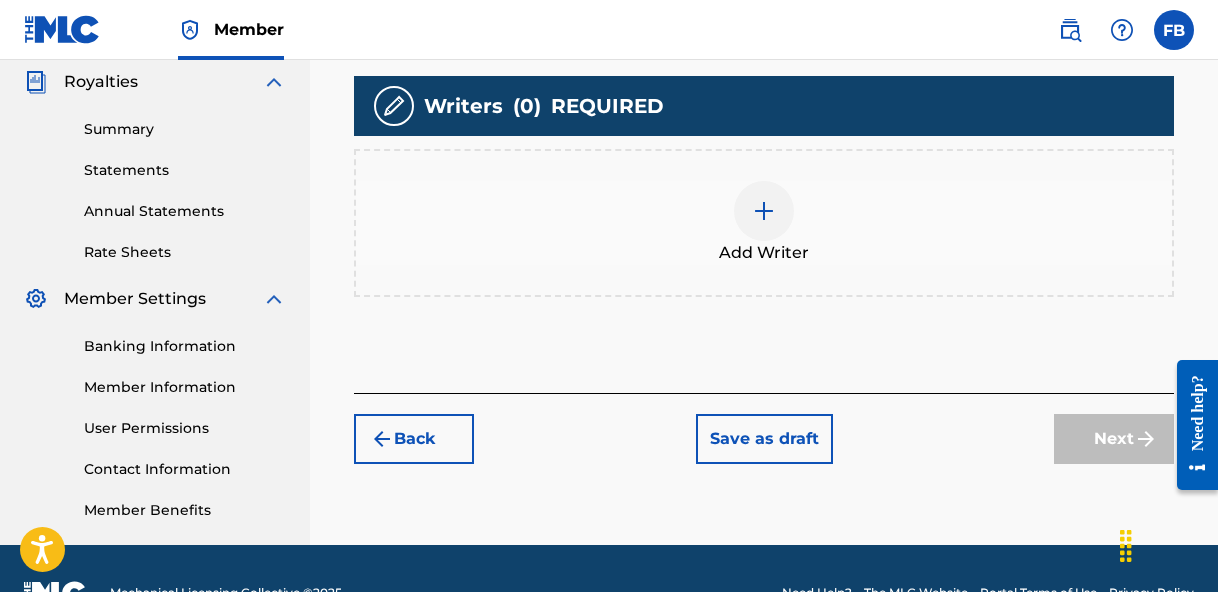 scroll, scrollTop: 594, scrollLeft: 0, axis: vertical 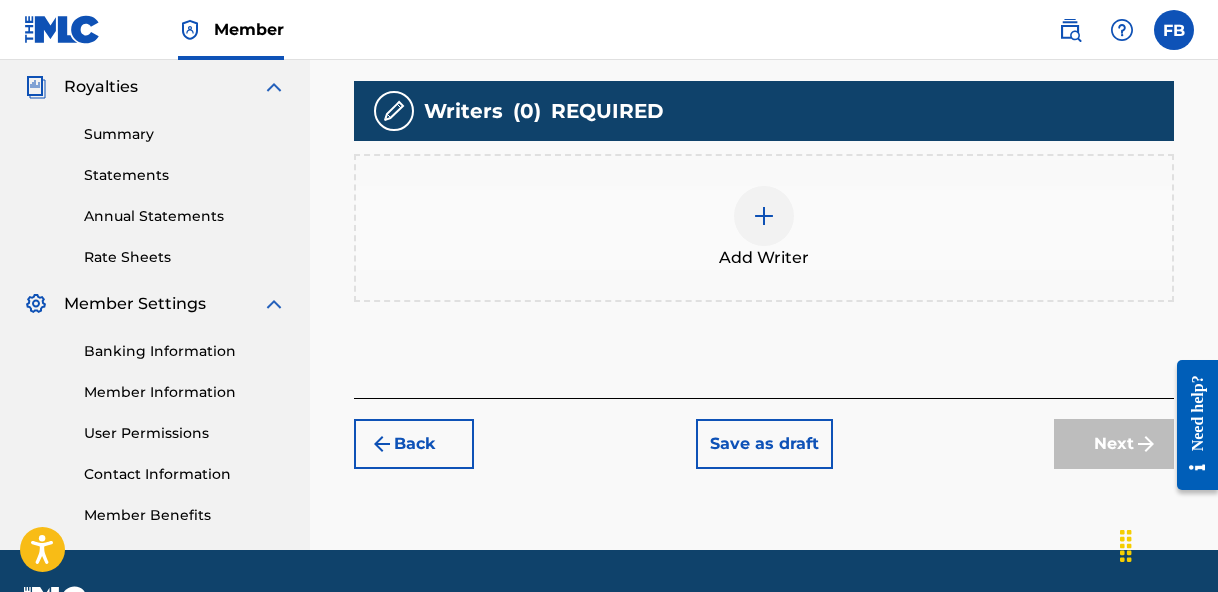 click on "Add Writer" at bounding box center [764, 228] 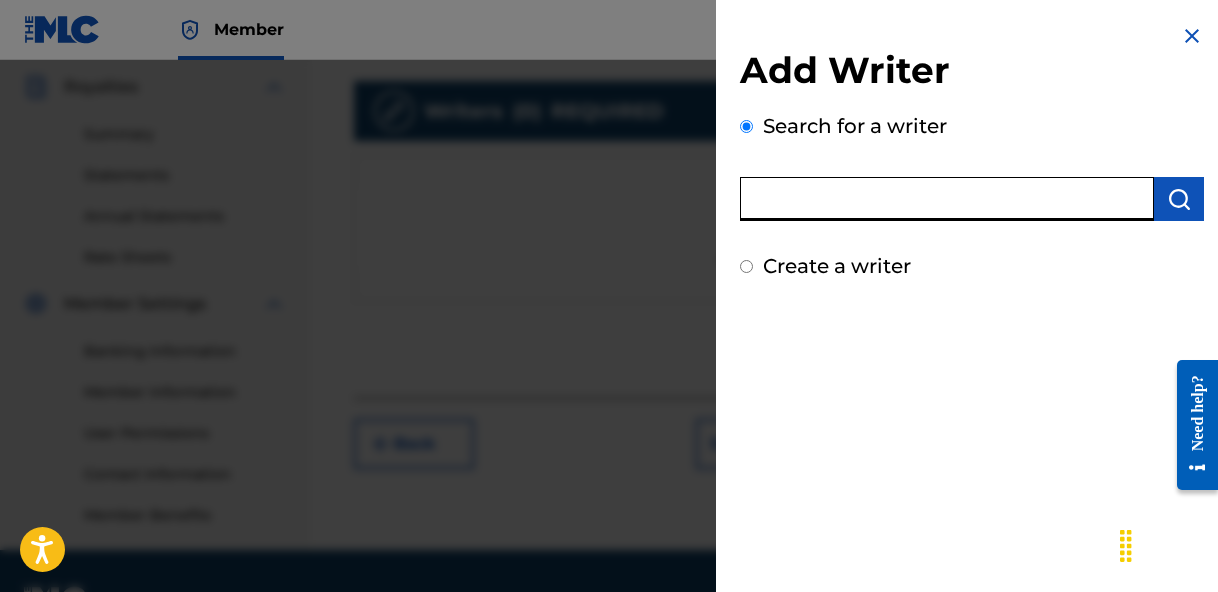 click at bounding box center [947, 199] 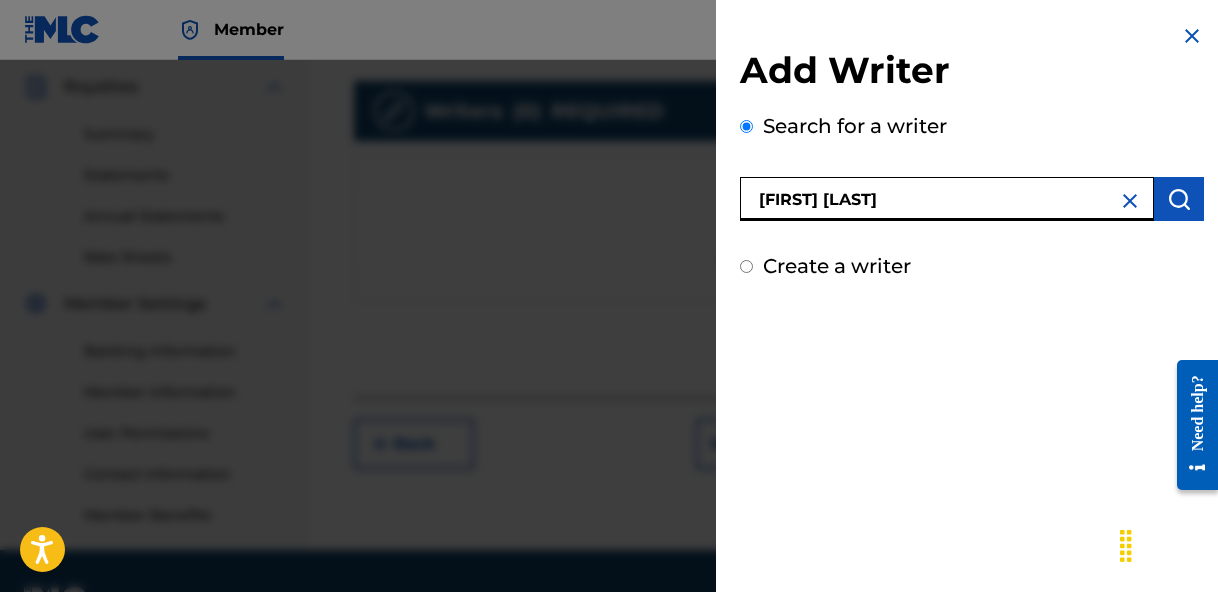 click at bounding box center [1179, 199] 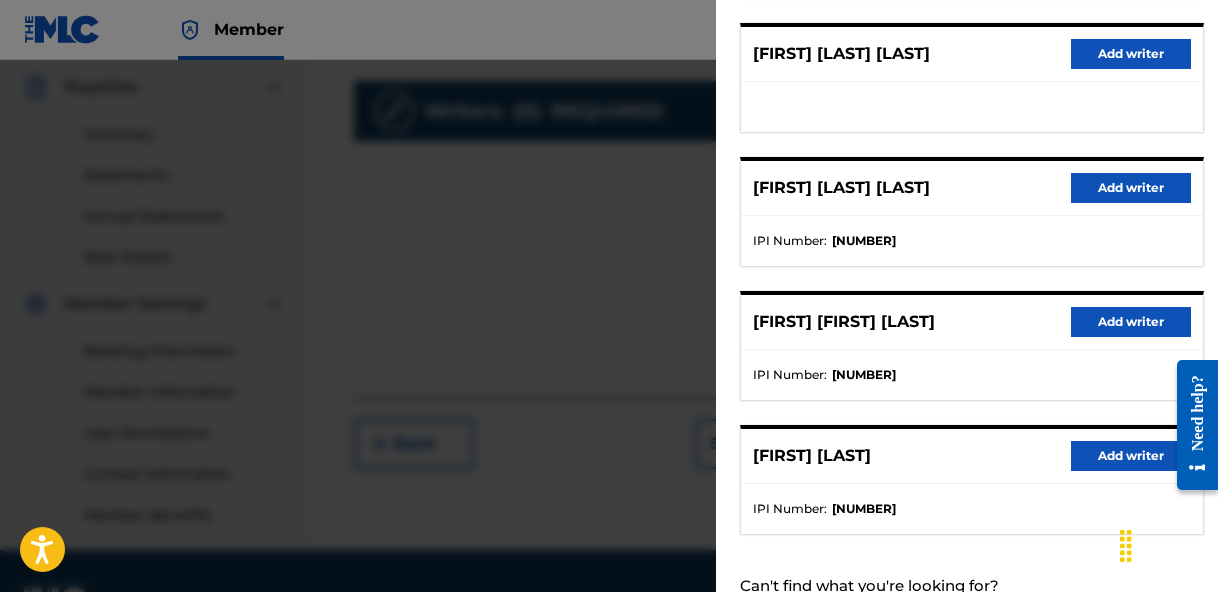 scroll, scrollTop: 414, scrollLeft: 0, axis: vertical 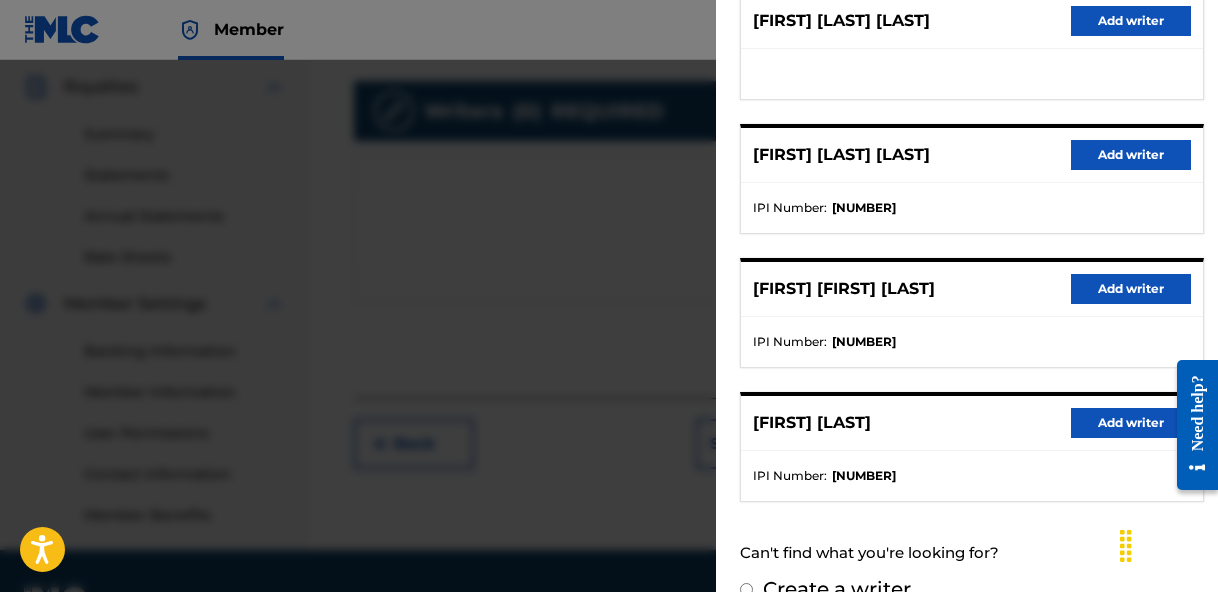click on "Add writer" at bounding box center (1131, 423) 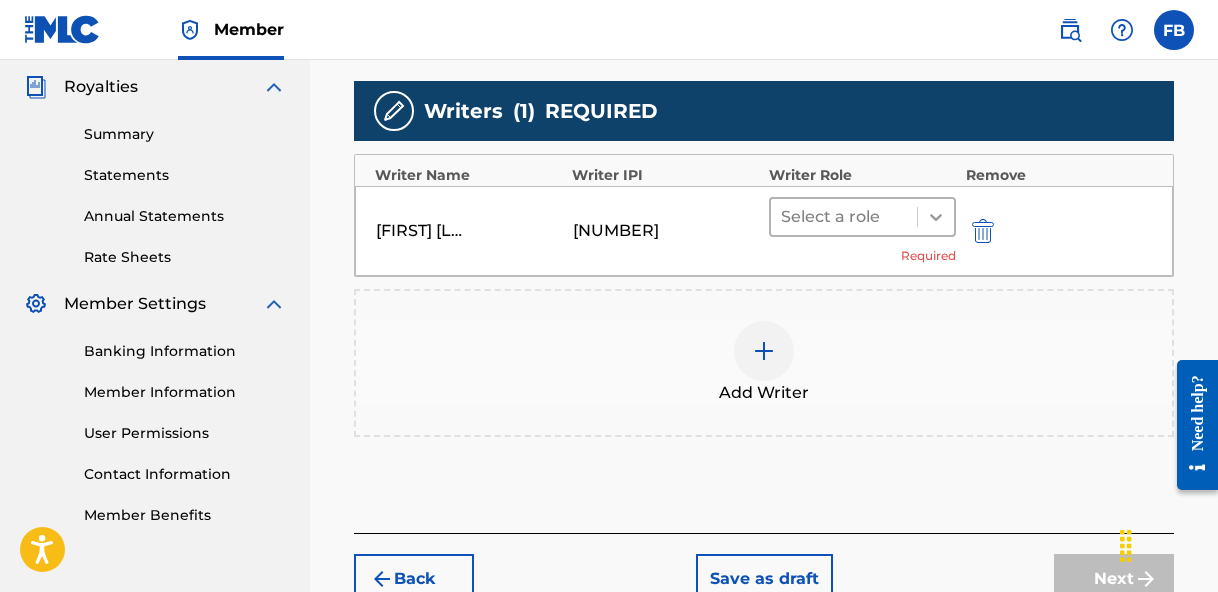 click 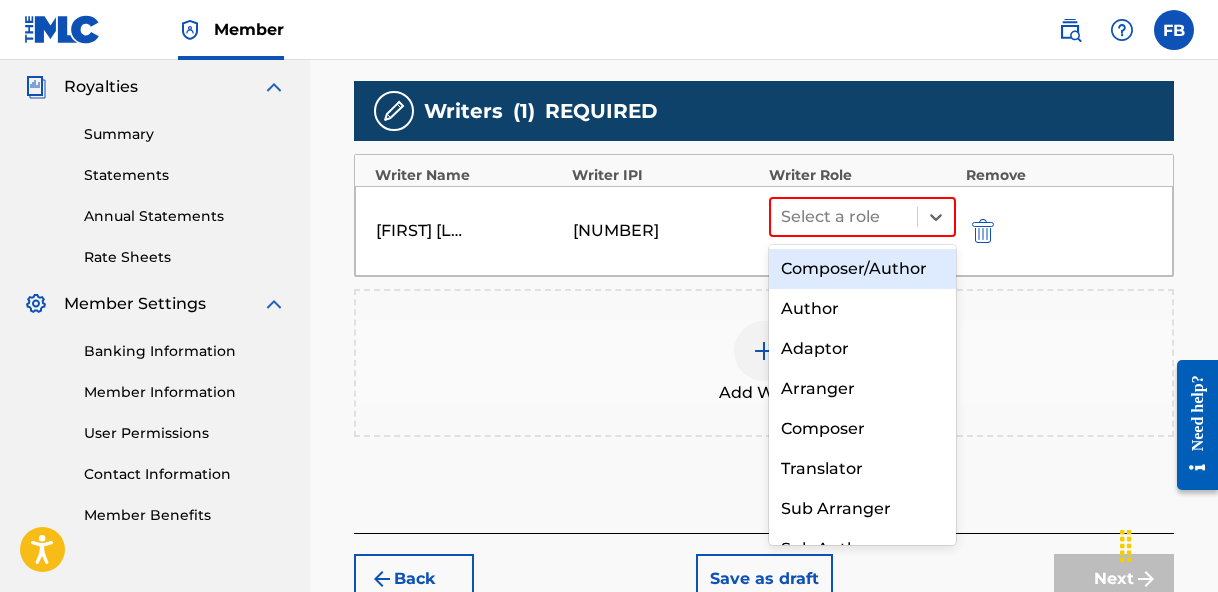click on "Composer/Author" at bounding box center (862, 269) 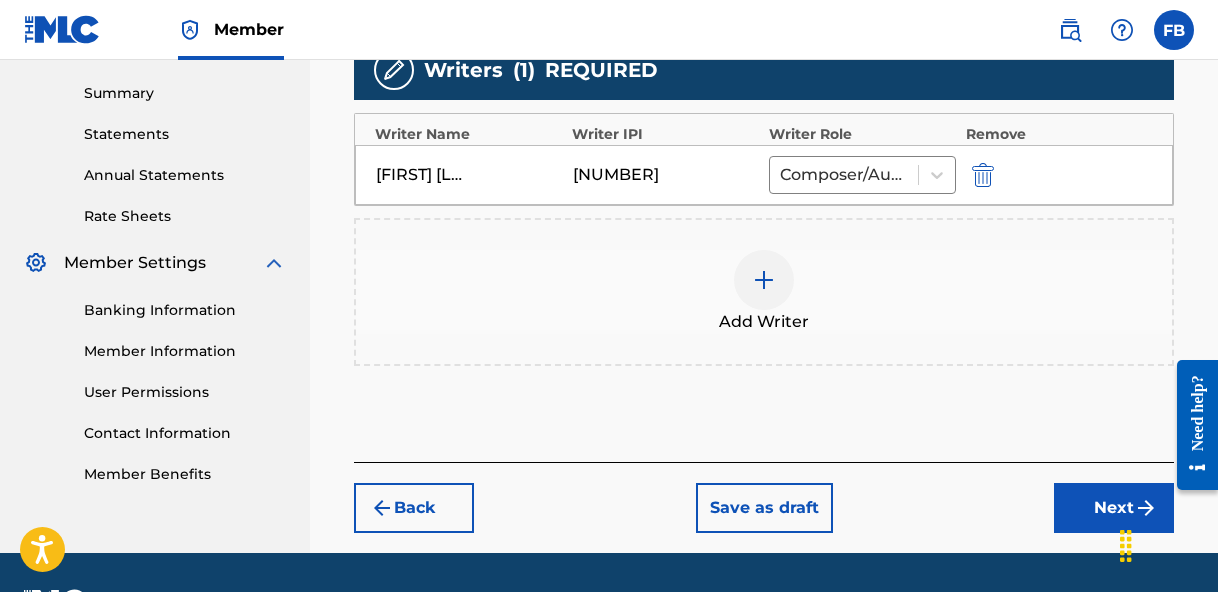 click on "Next" at bounding box center (1114, 508) 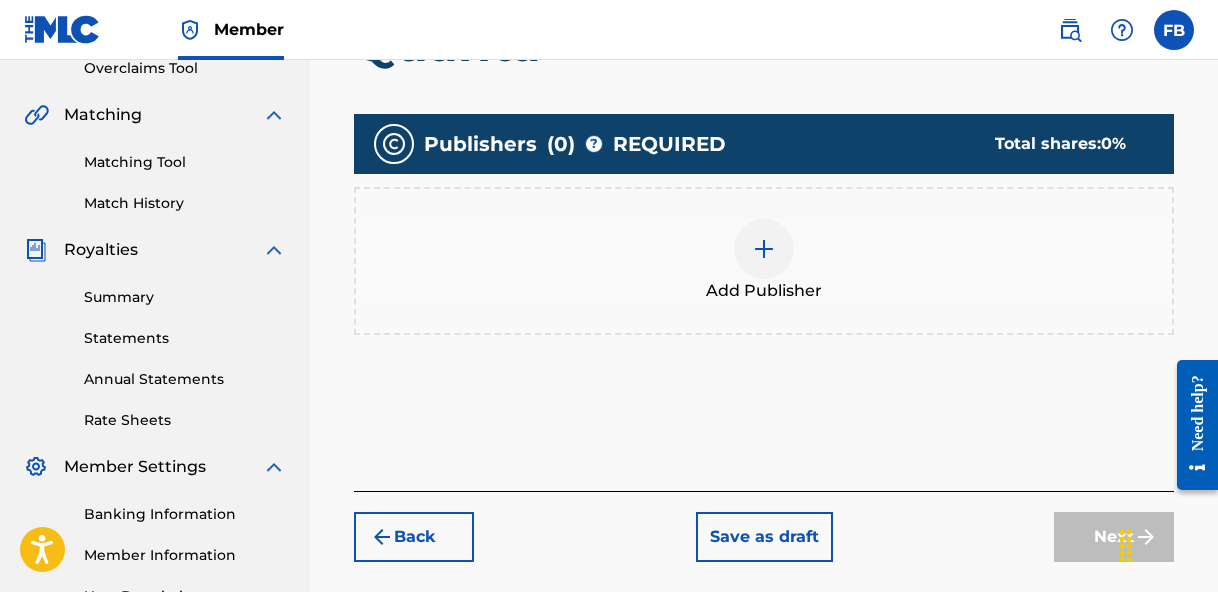 scroll, scrollTop: 433, scrollLeft: 0, axis: vertical 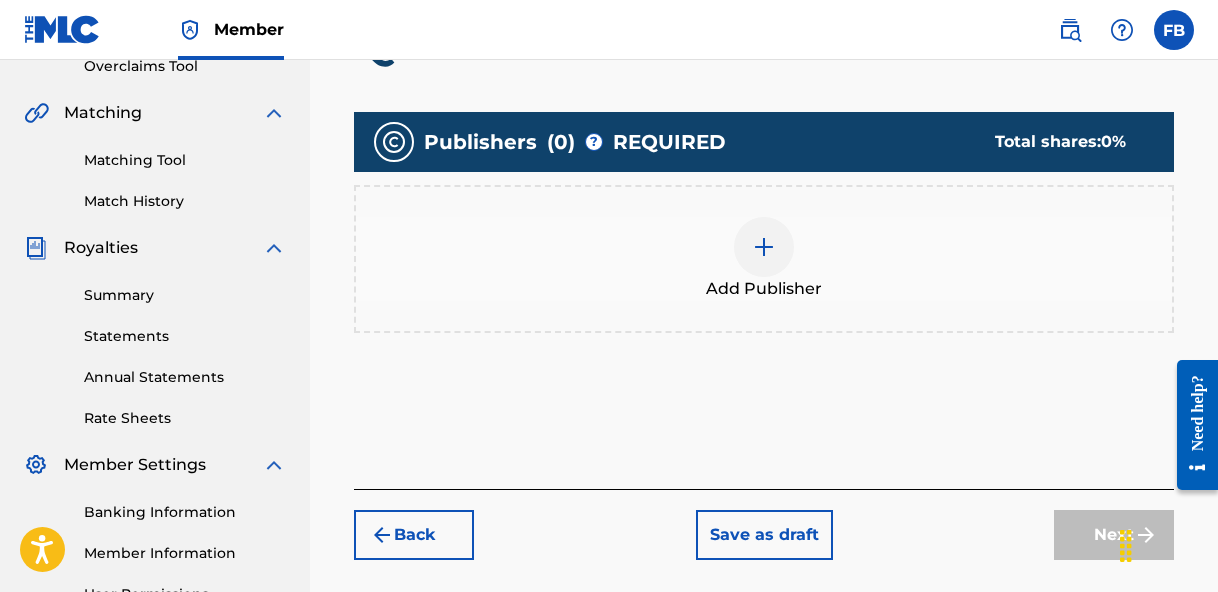 click at bounding box center (764, 247) 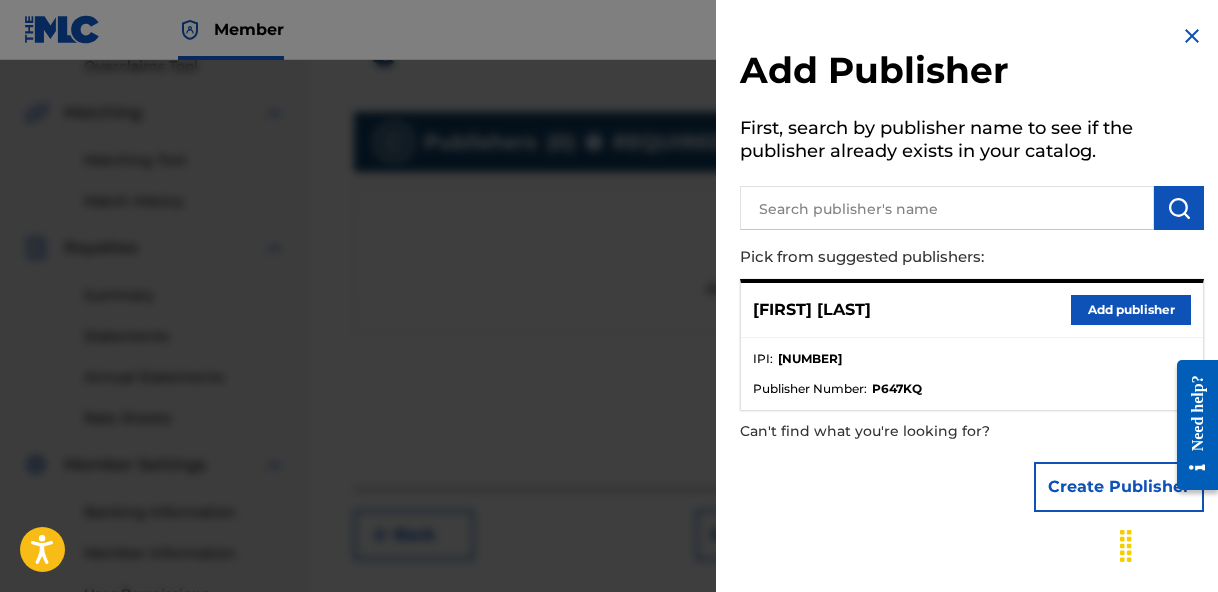 click on "Add publisher" at bounding box center (1131, 310) 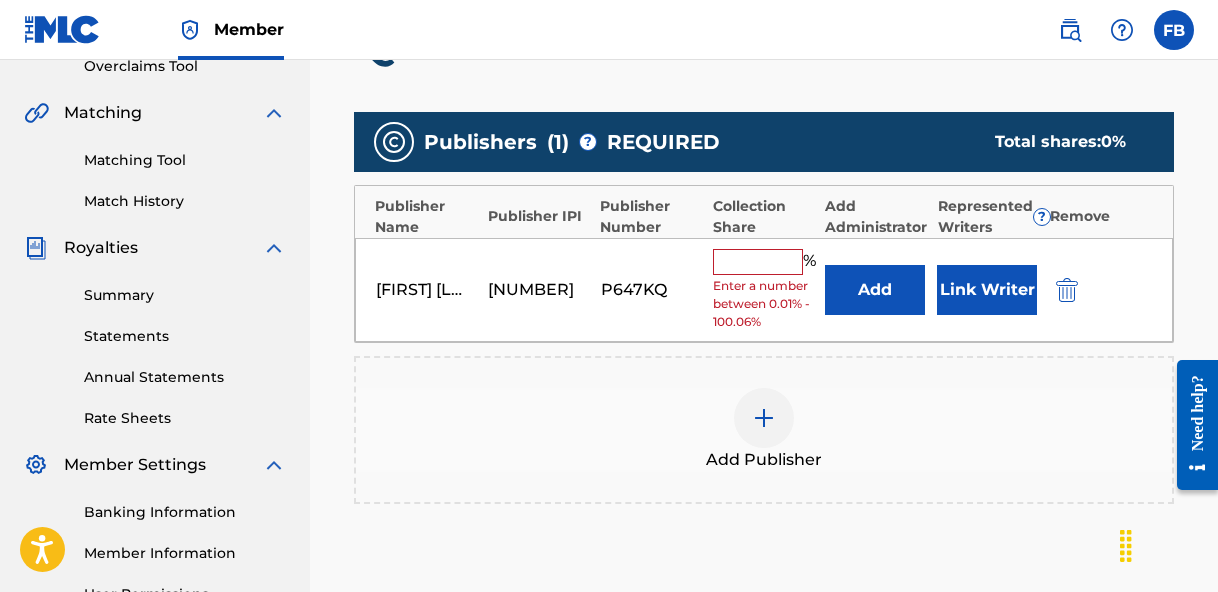 click at bounding box center [758, 262] 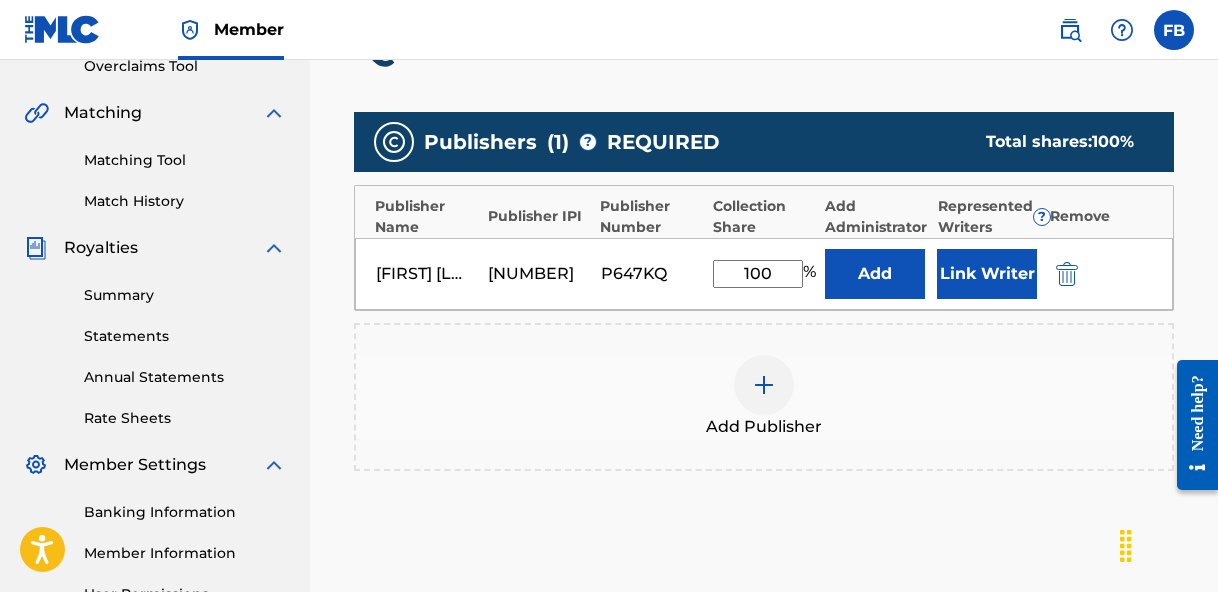 type on "100" 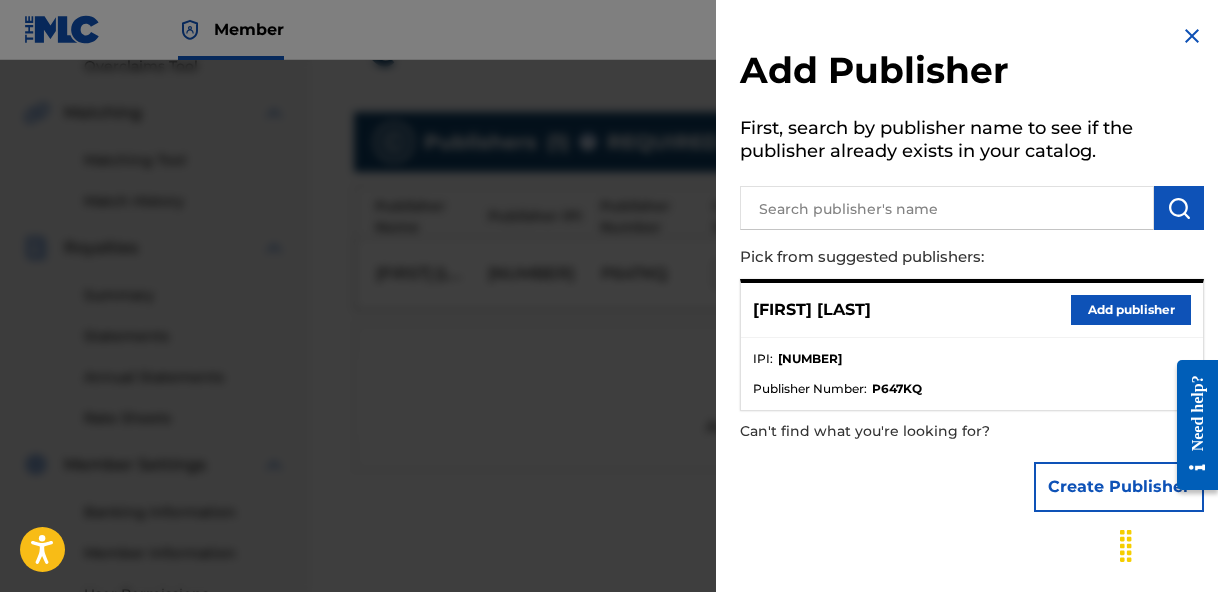 click at bounding box center (1192, 36) 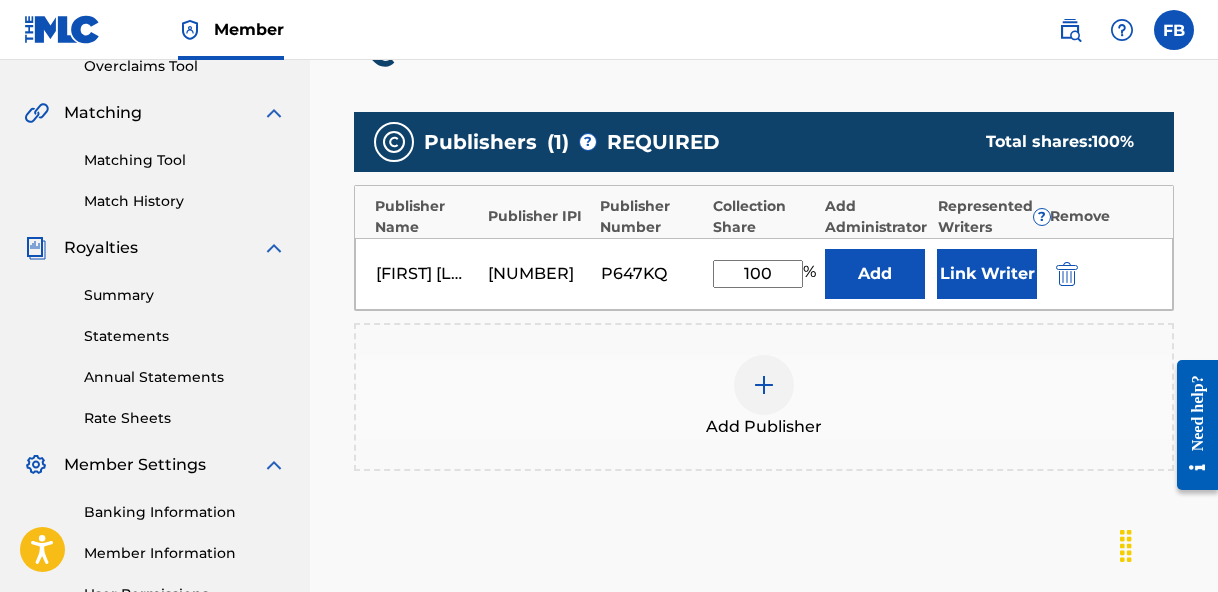 scroll, scrollTop: 447, scrollLeft: 0, axis: vertical 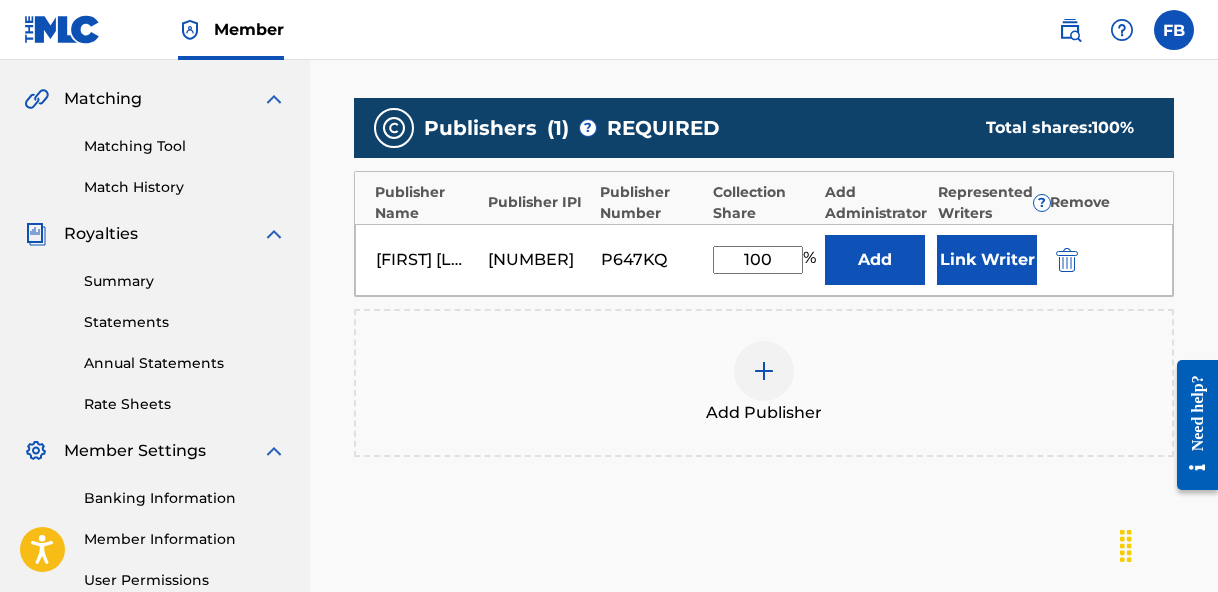 click on "Link Writer" at bounding box center (987, 260) 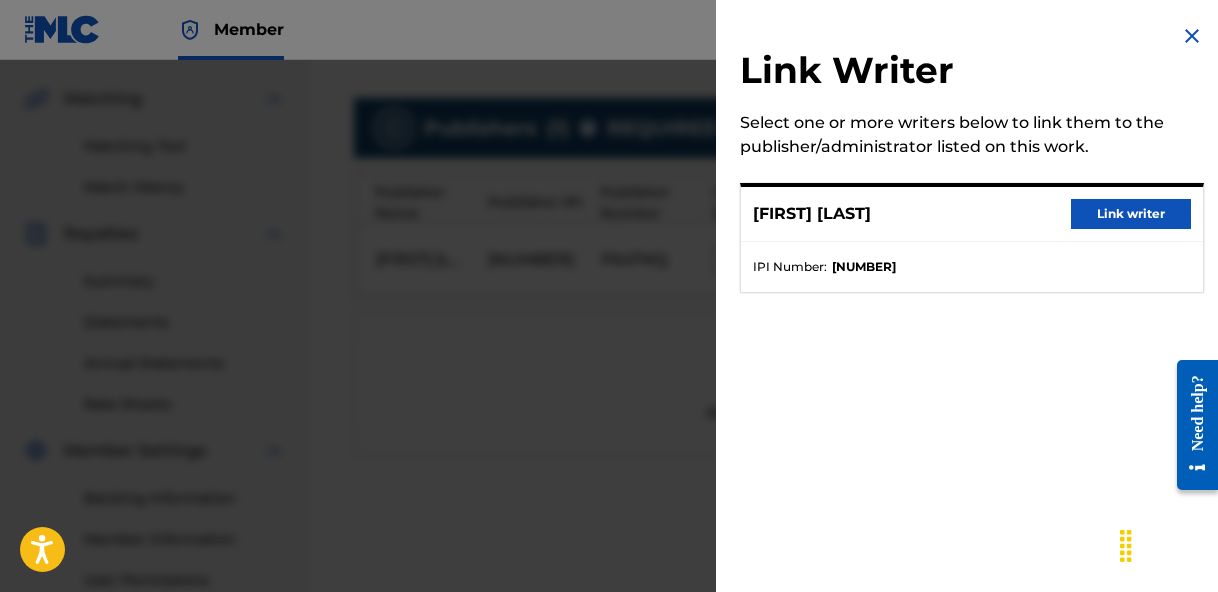 click on "Link writer" at bounding box center [1131, 214] 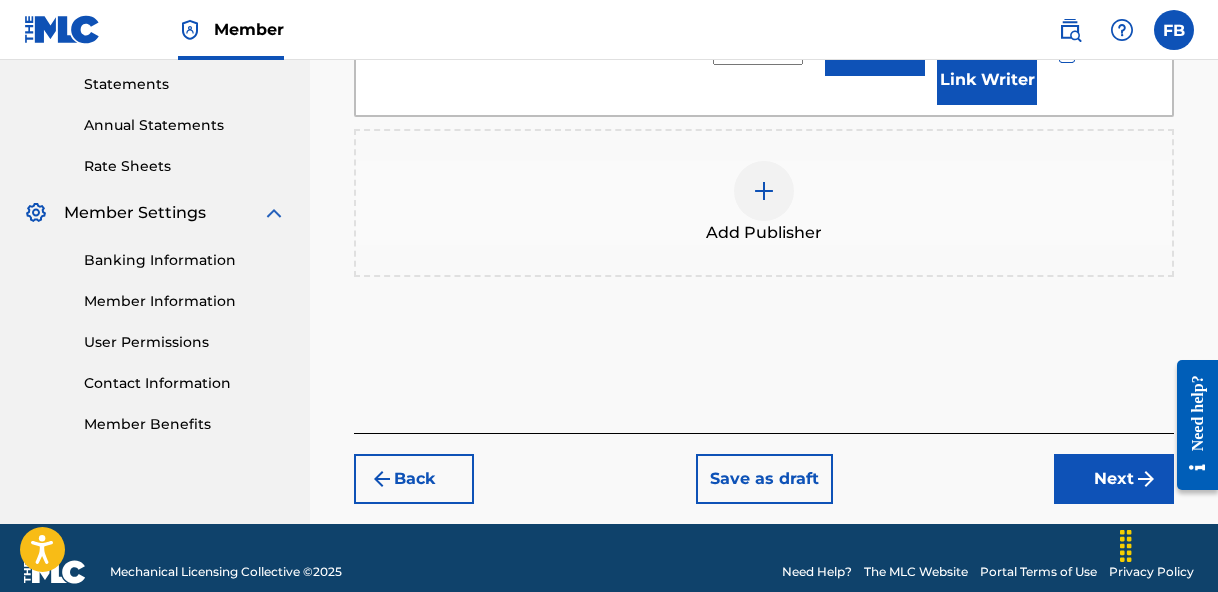 scroll, scrollTop: 737, scrollLeft: 0, axis: vertical 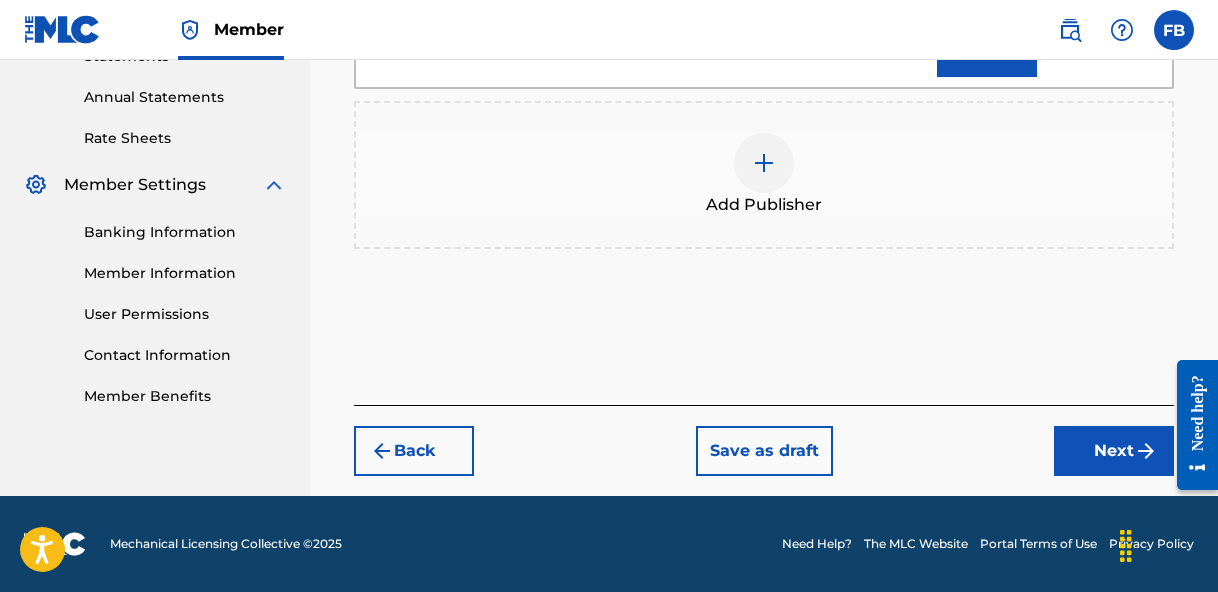 click on "Next" at bounding box center (1114, 451) 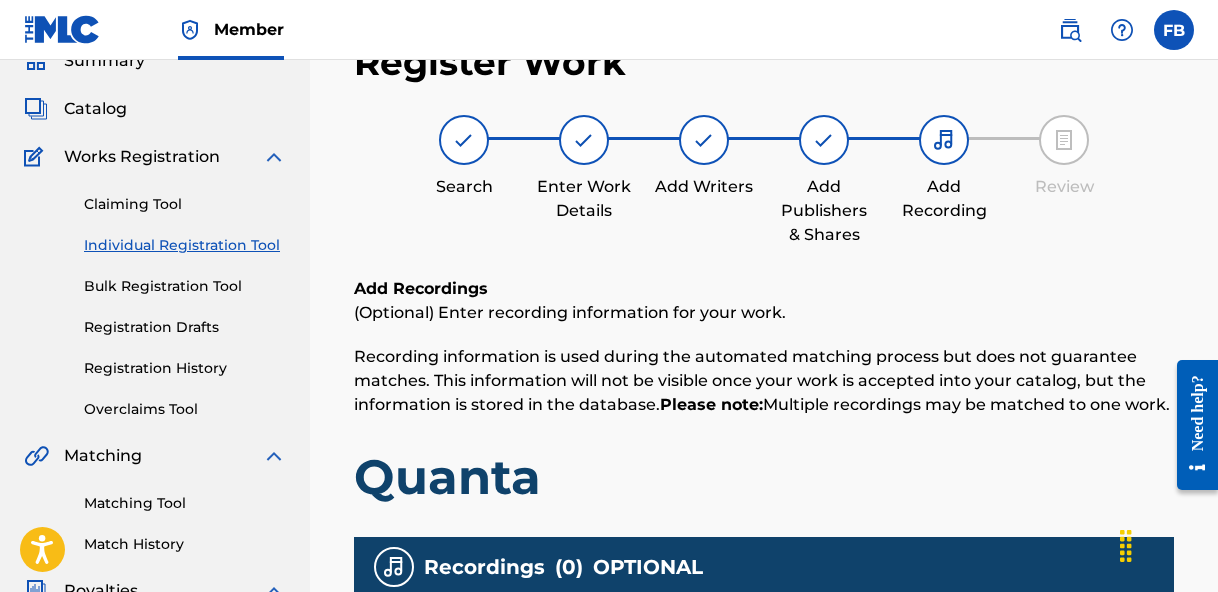 scroll, scrollTop: 522, scrollLeft: 0, axis: vertical 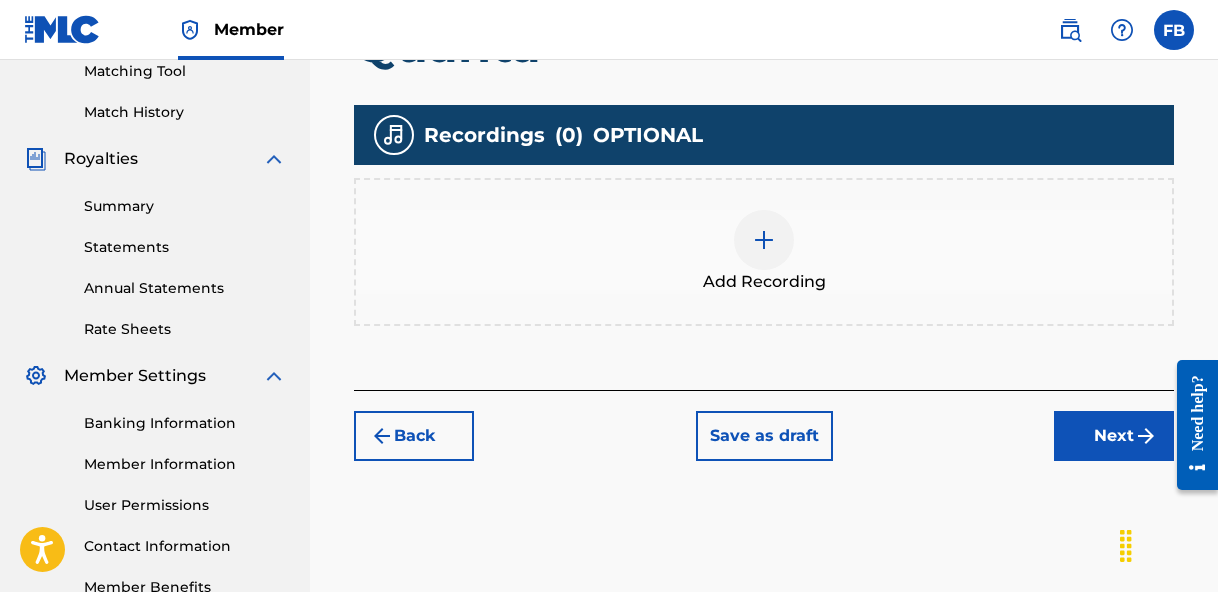 click on "Add Recording" at bounding box center [764, 252] 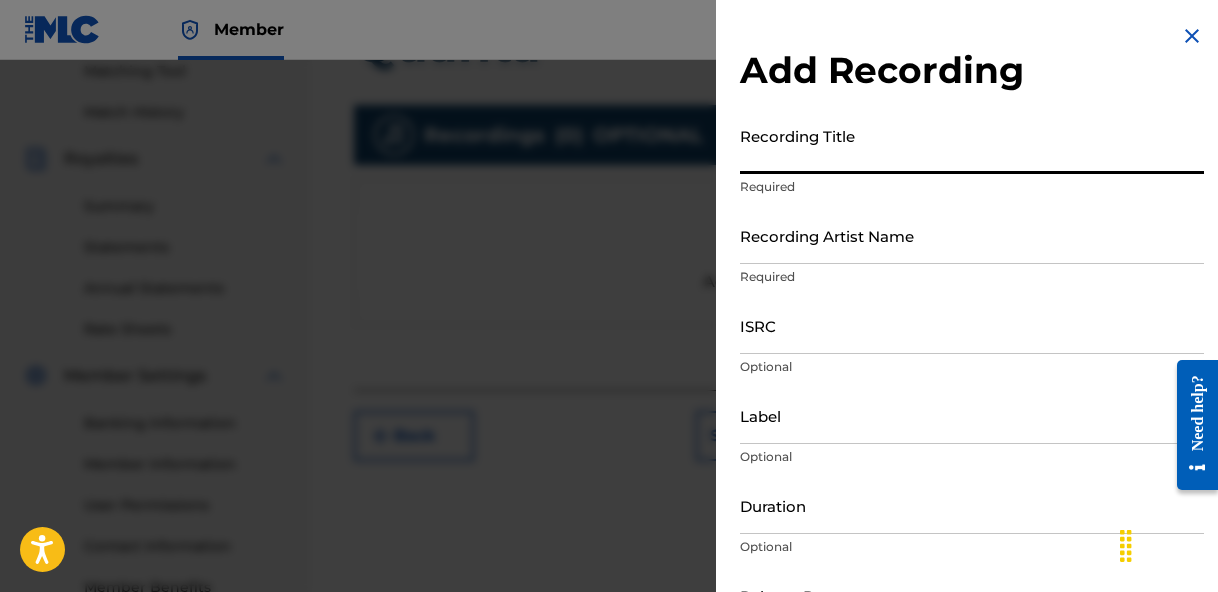 click on "Recording Title" at bounding box center (972, 145) 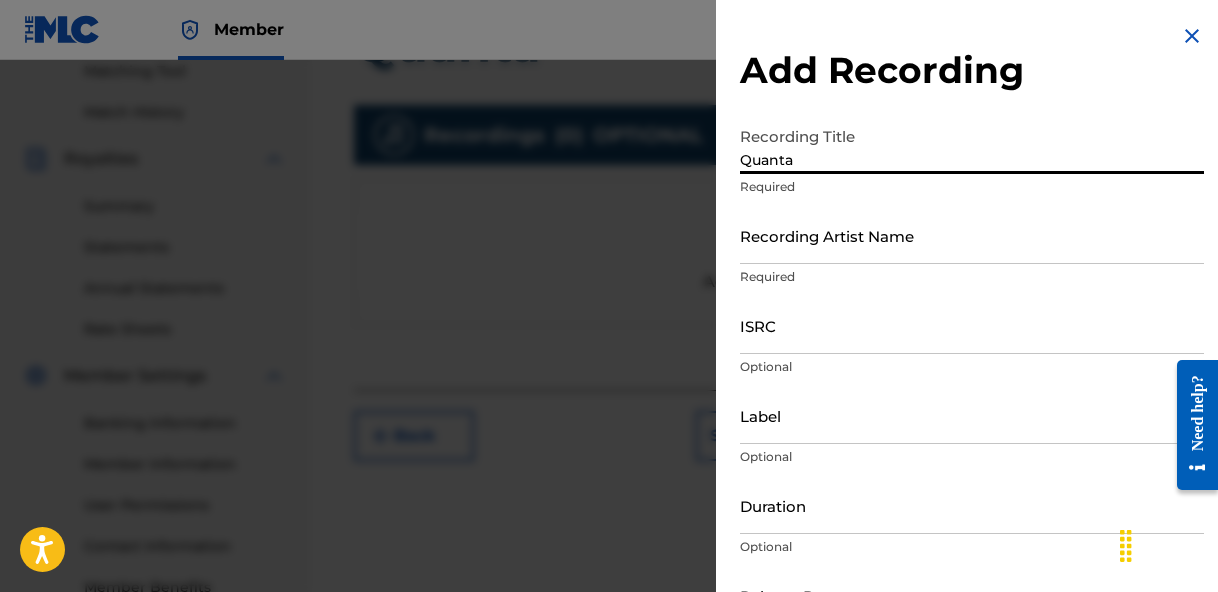type on "Quanta" 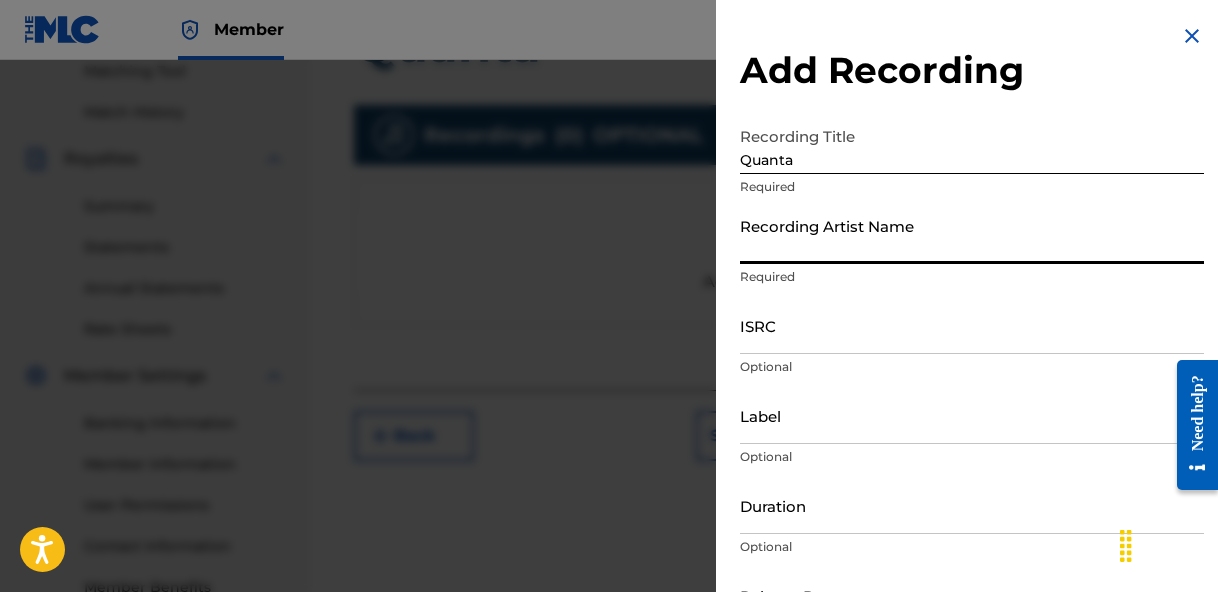 paste on "Synth Atrix" 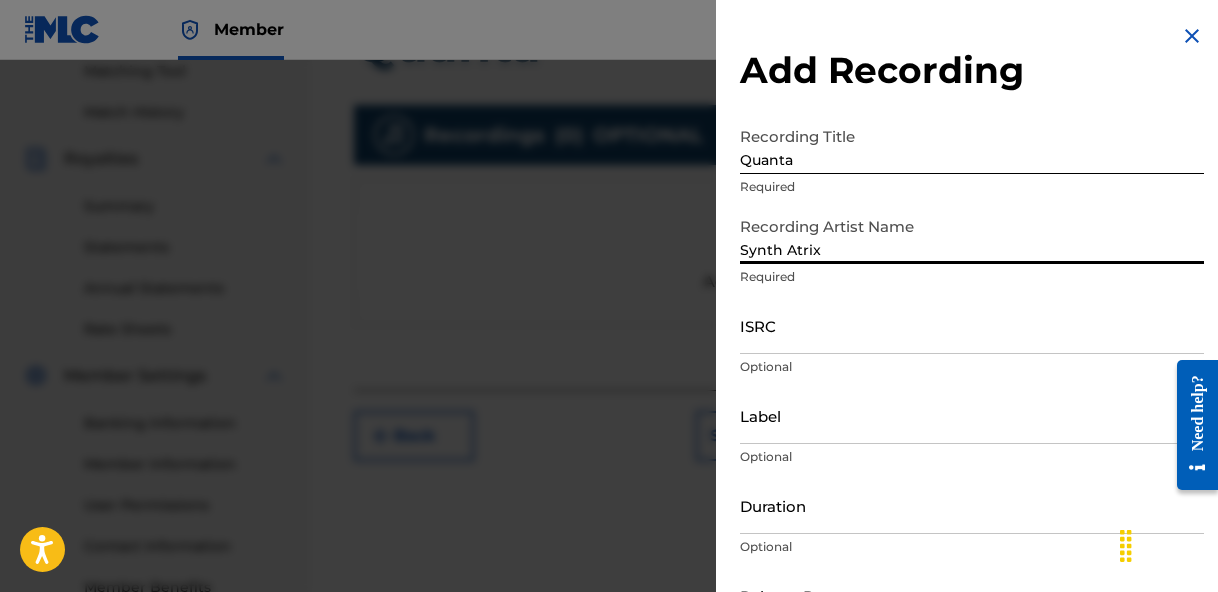 type on "Synth Atrix" 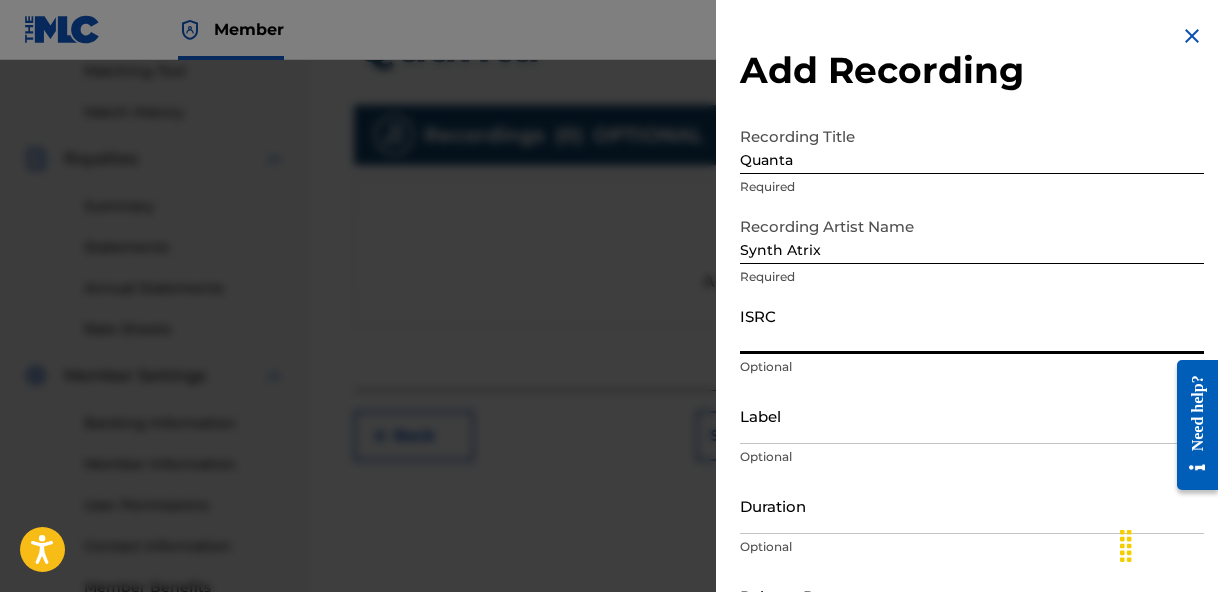 click on "ISRC" at bounding box center [972, 325] 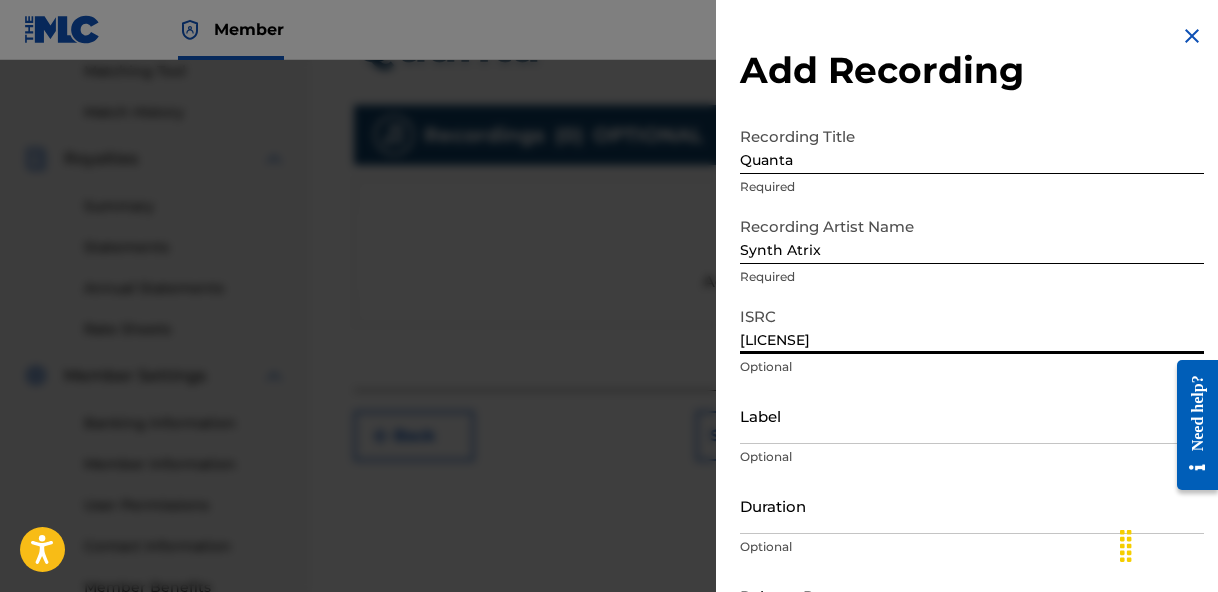 type on "[LICENSE]" 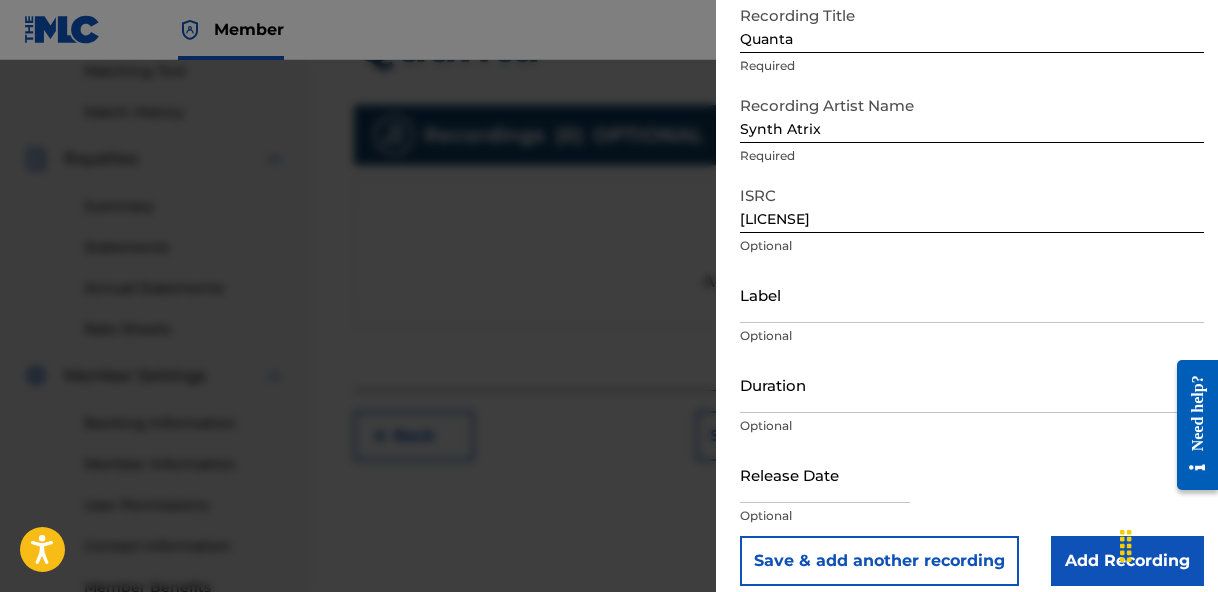scroll, scrollTop: 126, scrollLeft: 0, axis: vertical 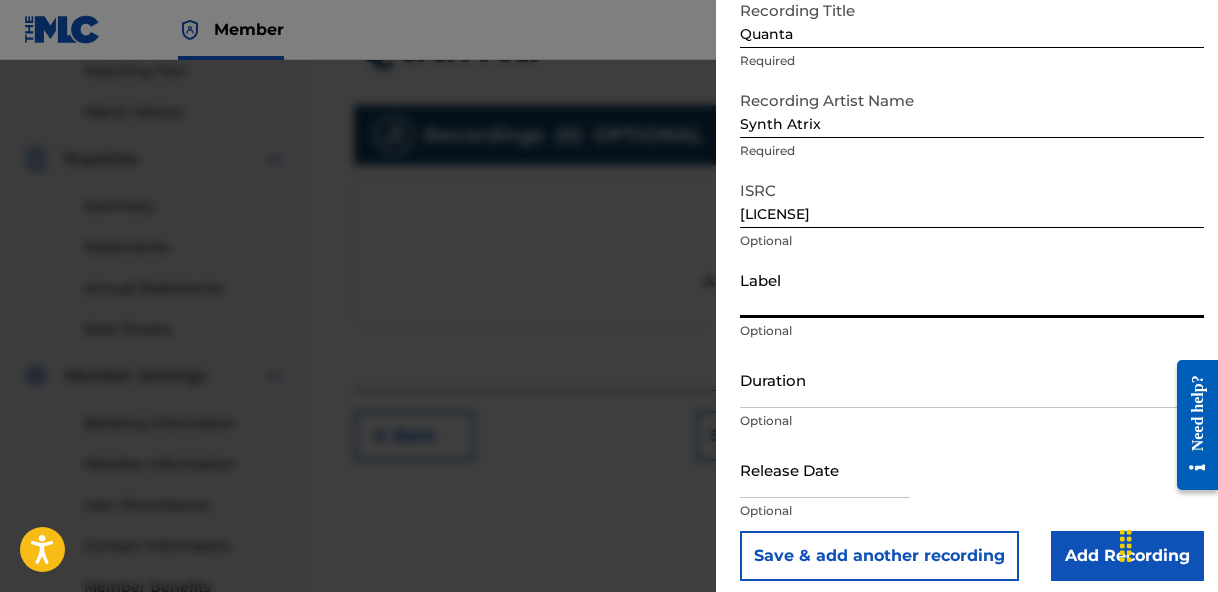 click on "Label" at bounding box center [972, 289] 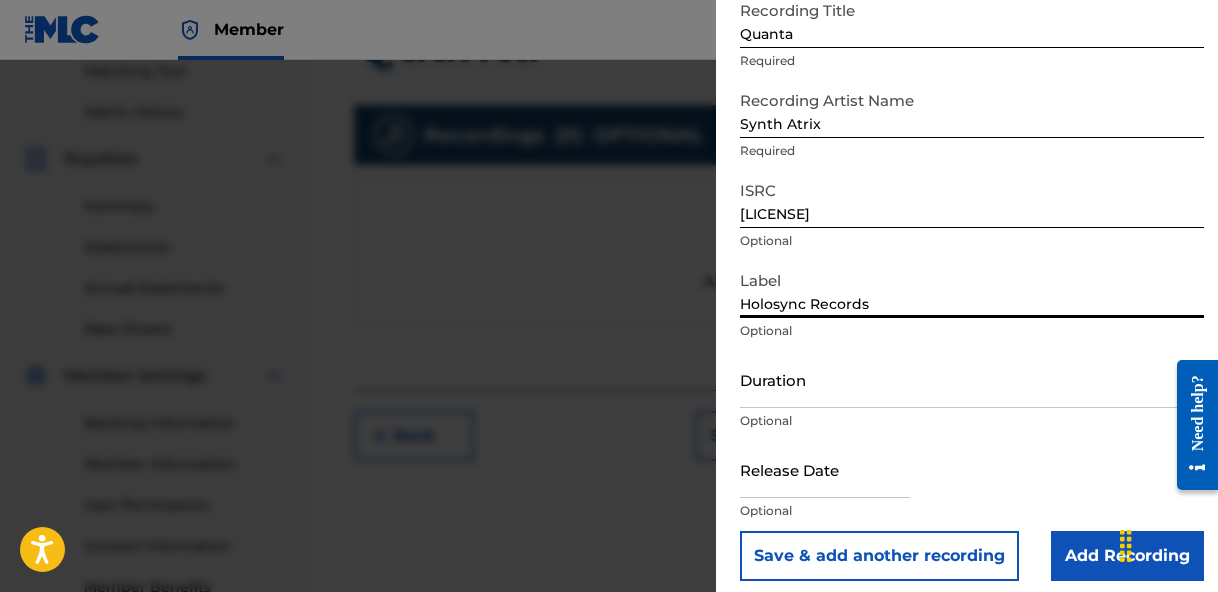 type on "Holosync Records" 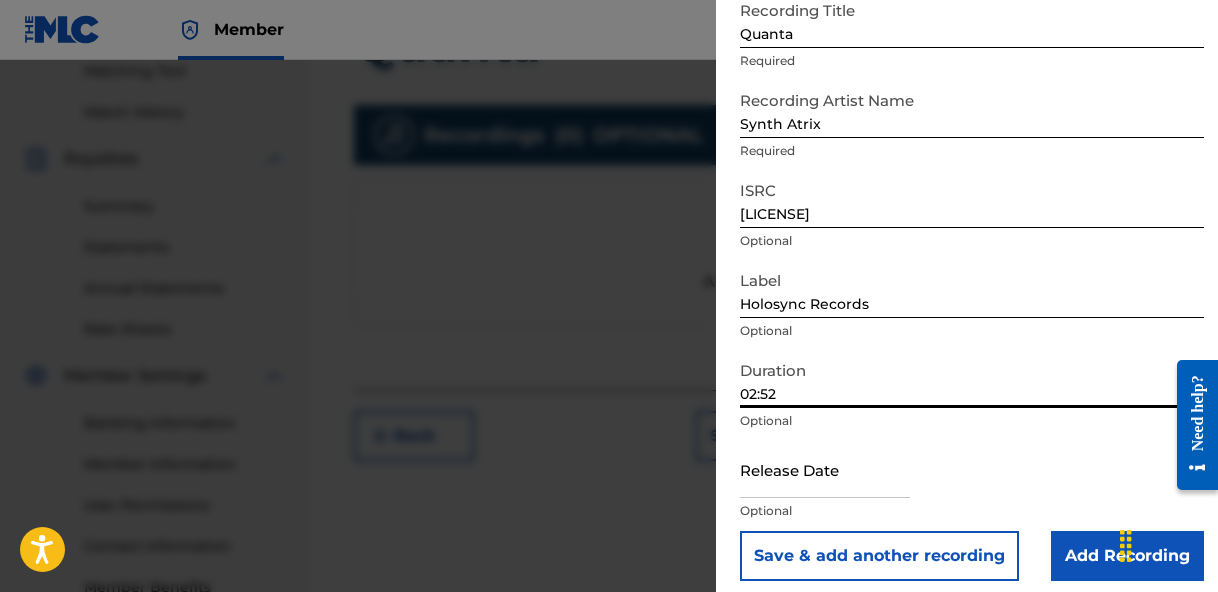scroll, scrollTop: 139, scrollLeft: 0, axis: vertical 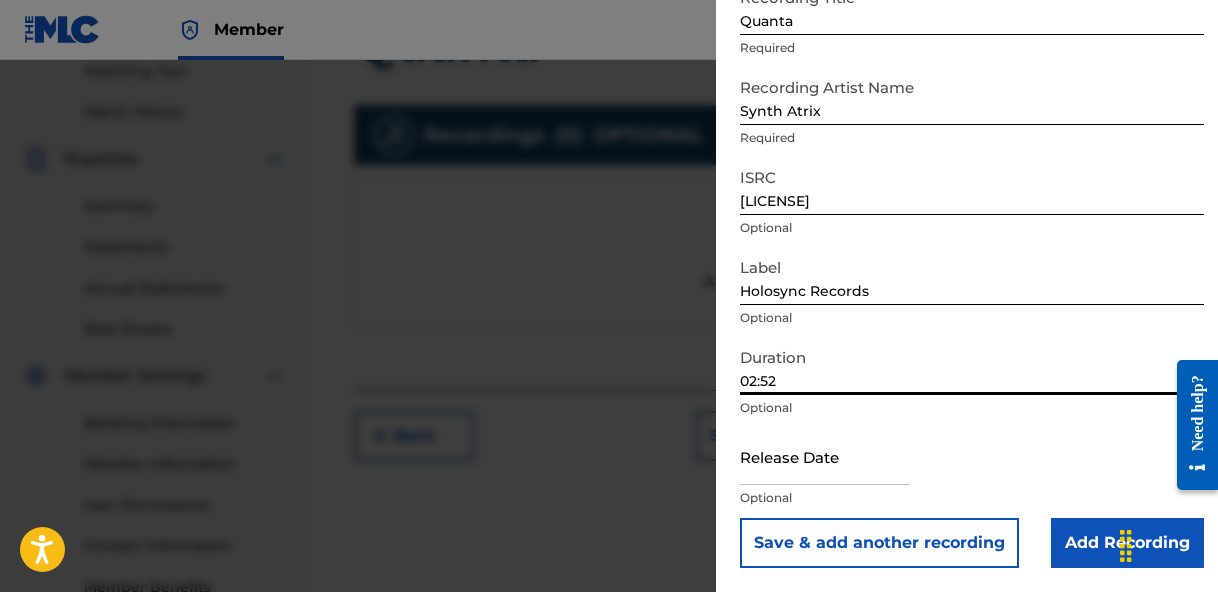 type on "02:52" 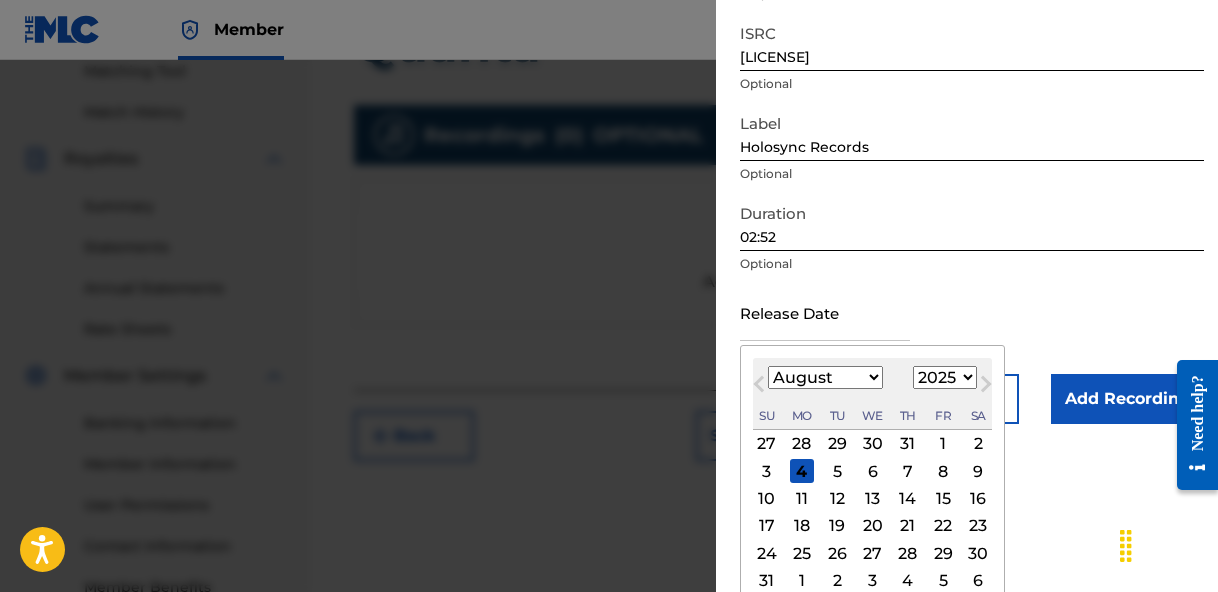 scroll, scrollTop: 321, scrollLeft: 0, axis: vertical 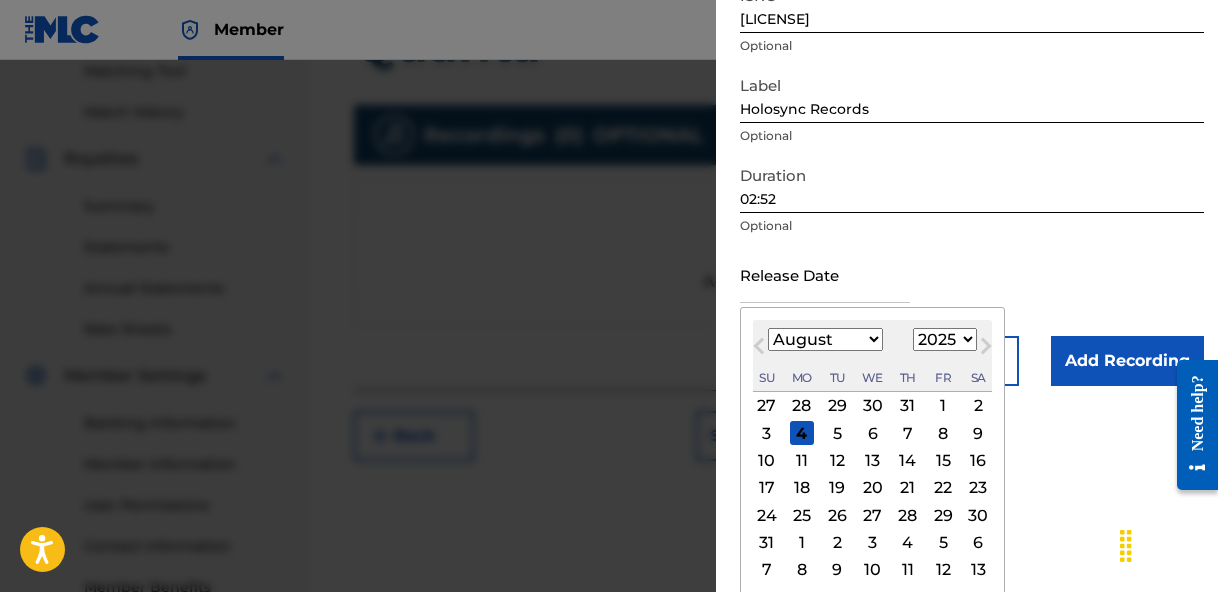click on "January February March April May June July August September October November December" at bounding box center [825, 339] 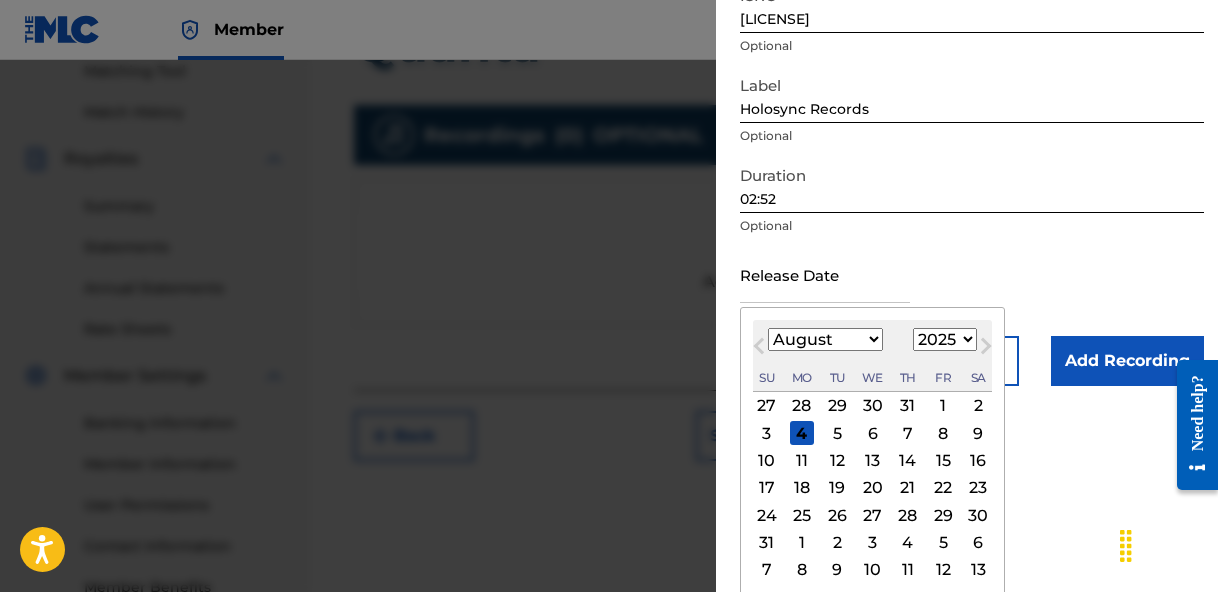 select on "0" 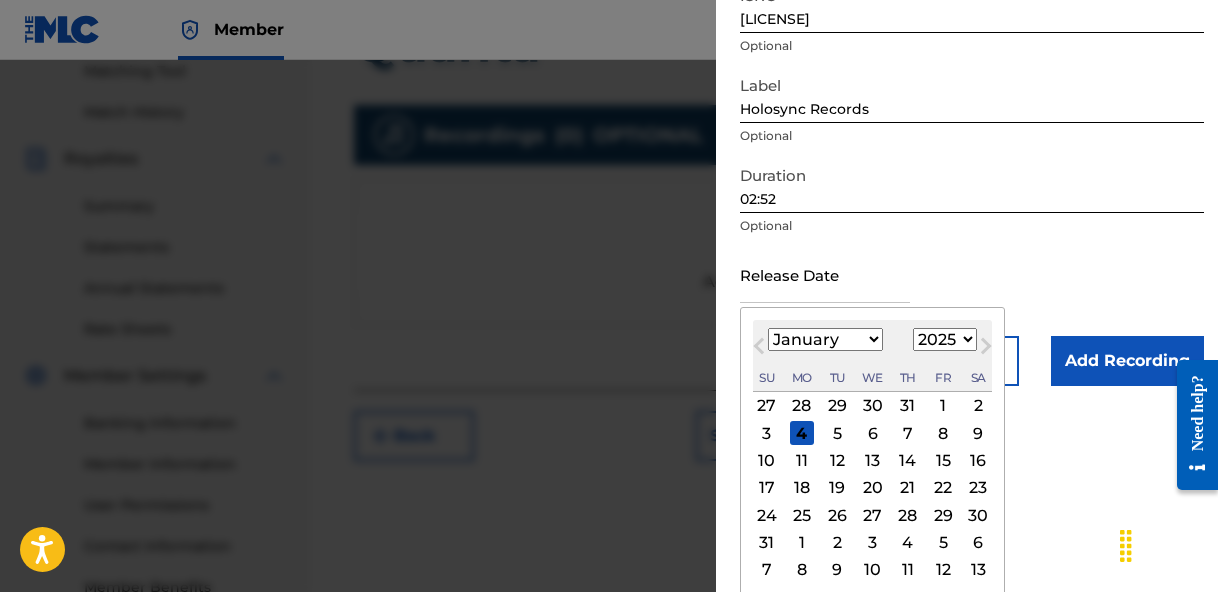 scroll, scrollTop: 298, scrollLeft: 0, axis: vertical 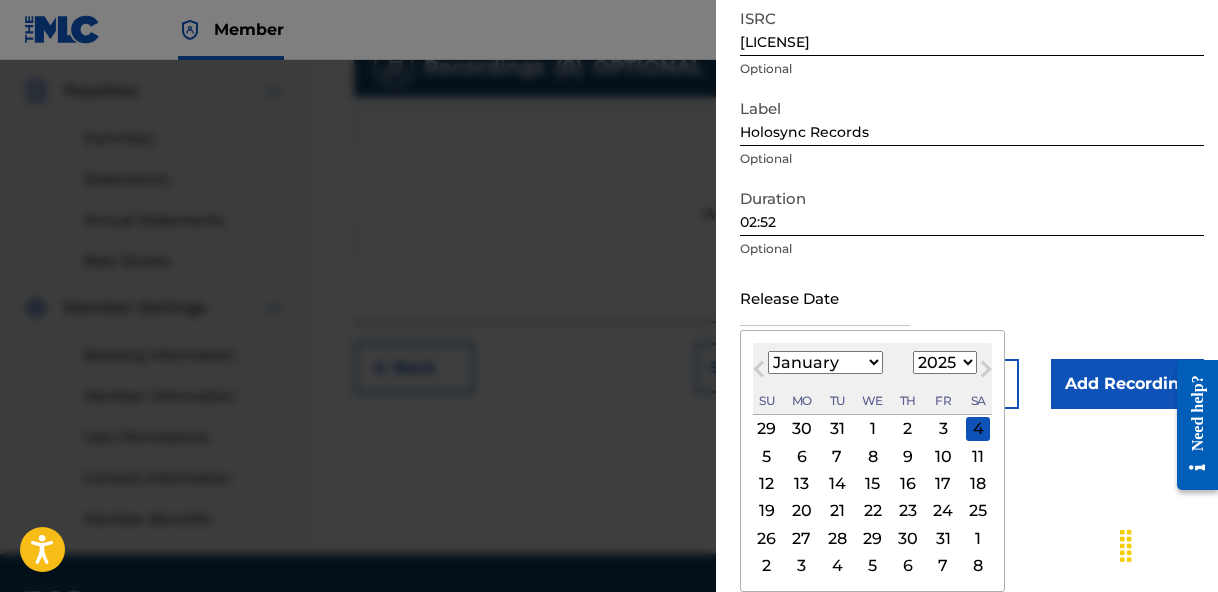 click on "31" at bounding box center [943, 538] 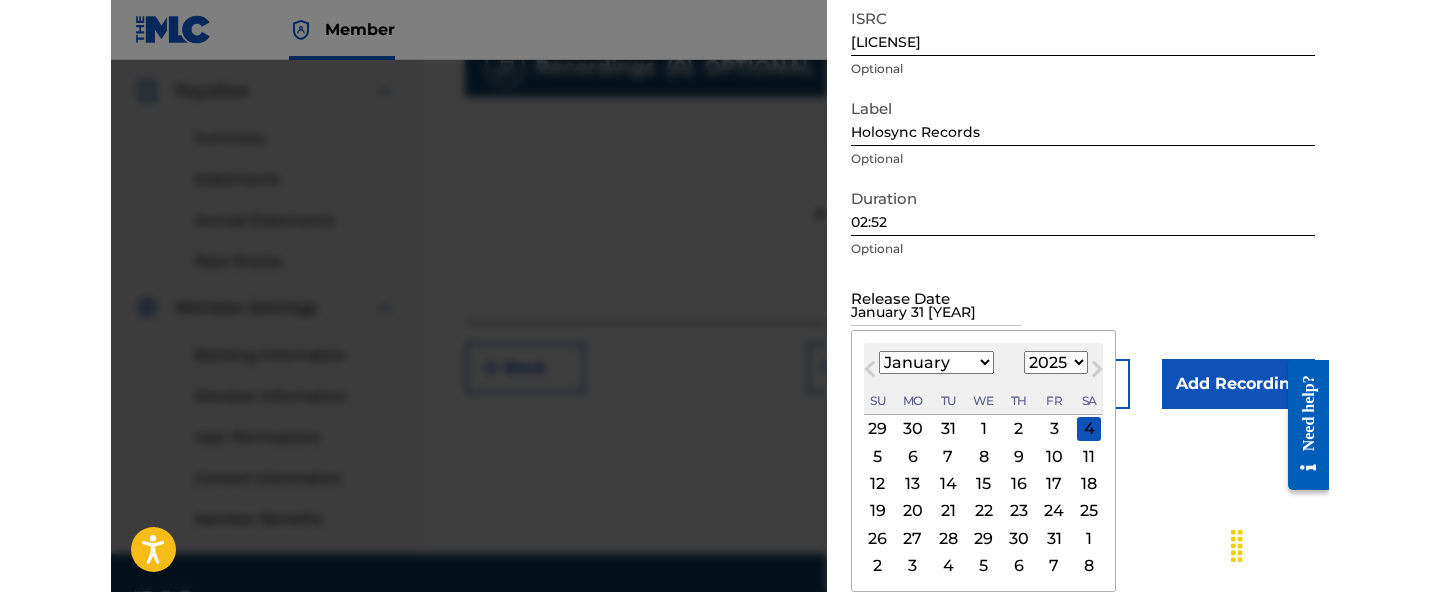 scroll, scrollTop: 139, scrollLeft: 0, axis: vertical 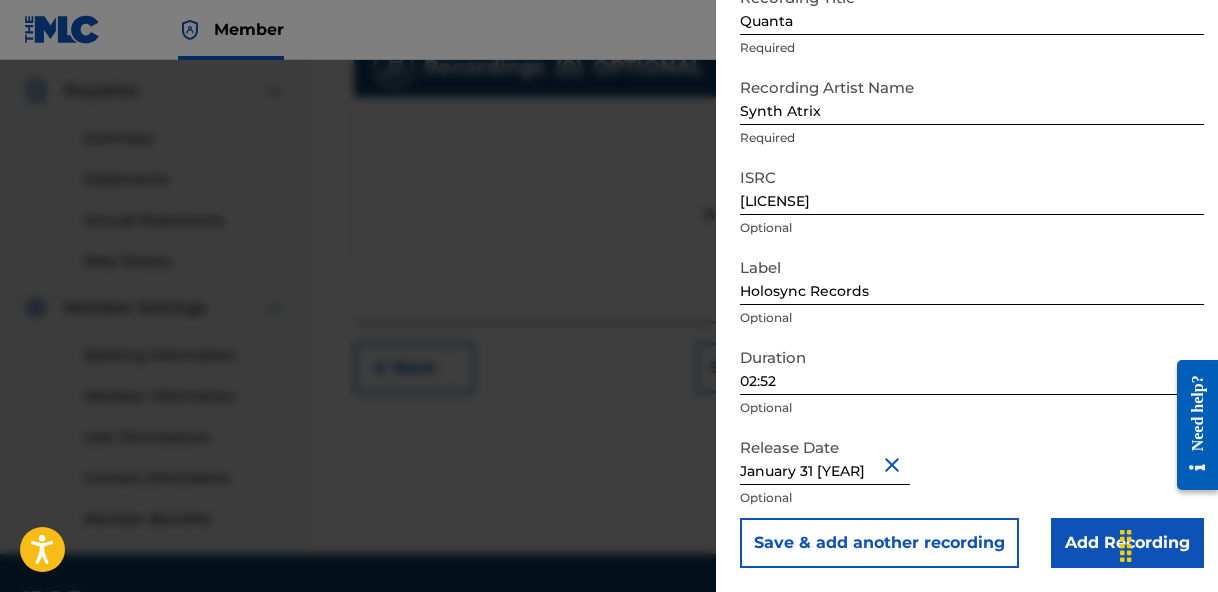 select on "2025" 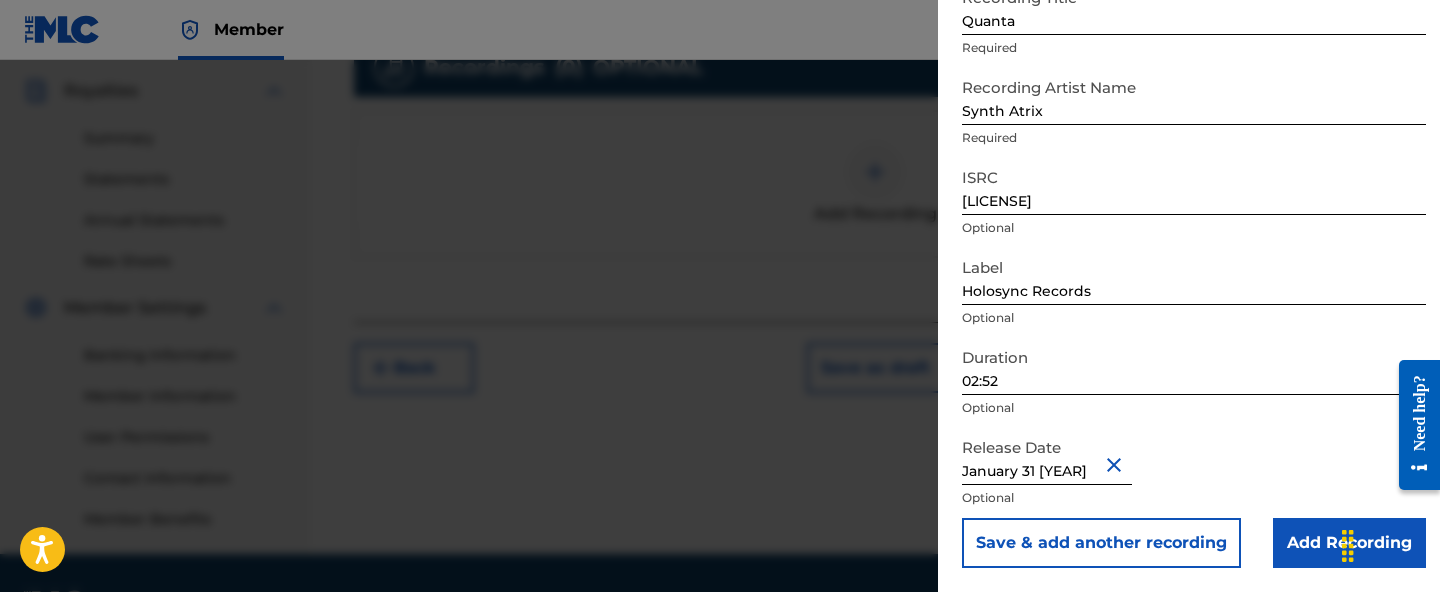 scroll, scrollTop: 139, scrollLeft: 0, axis: vertical 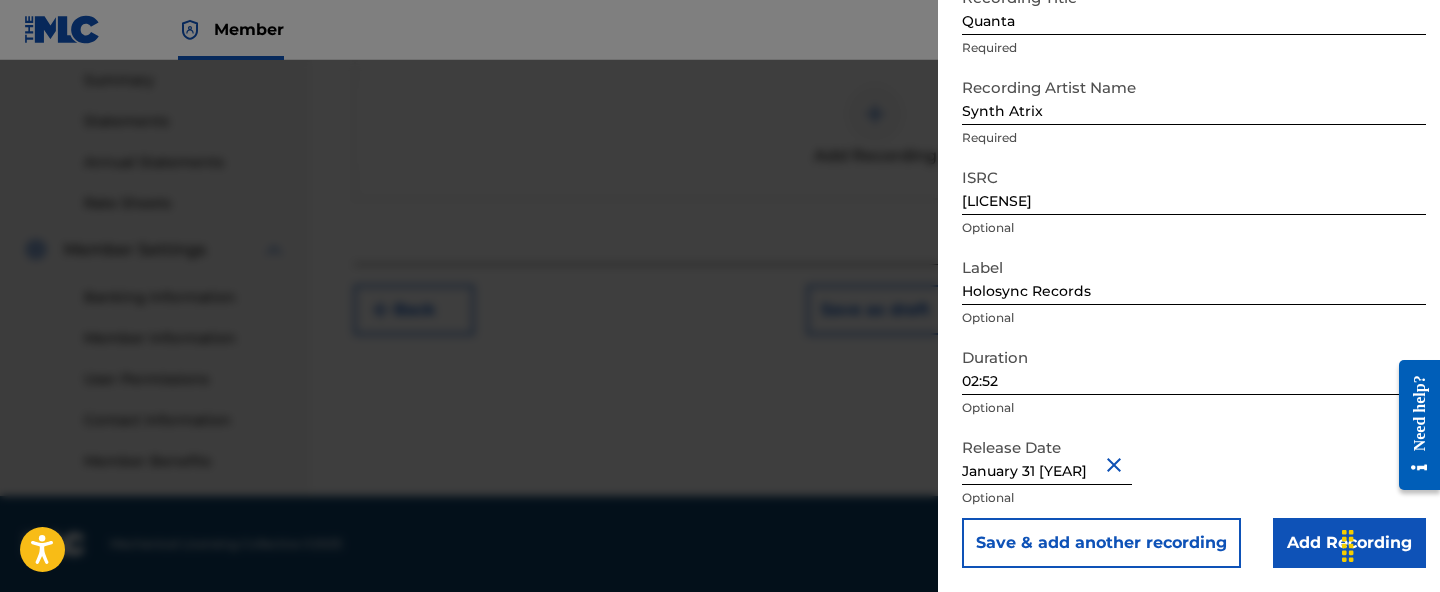 click on "Add Recording" at bounding box center (1349, 543) 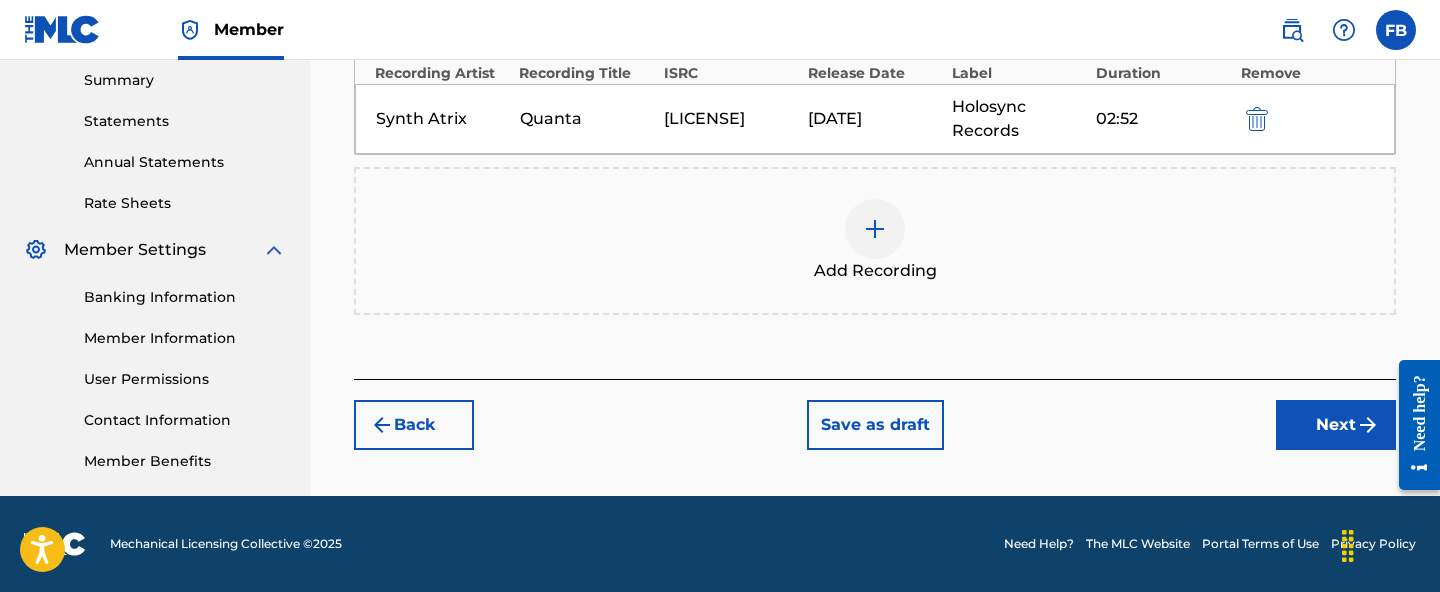click on "Next" at bounding box center (1336, 425) 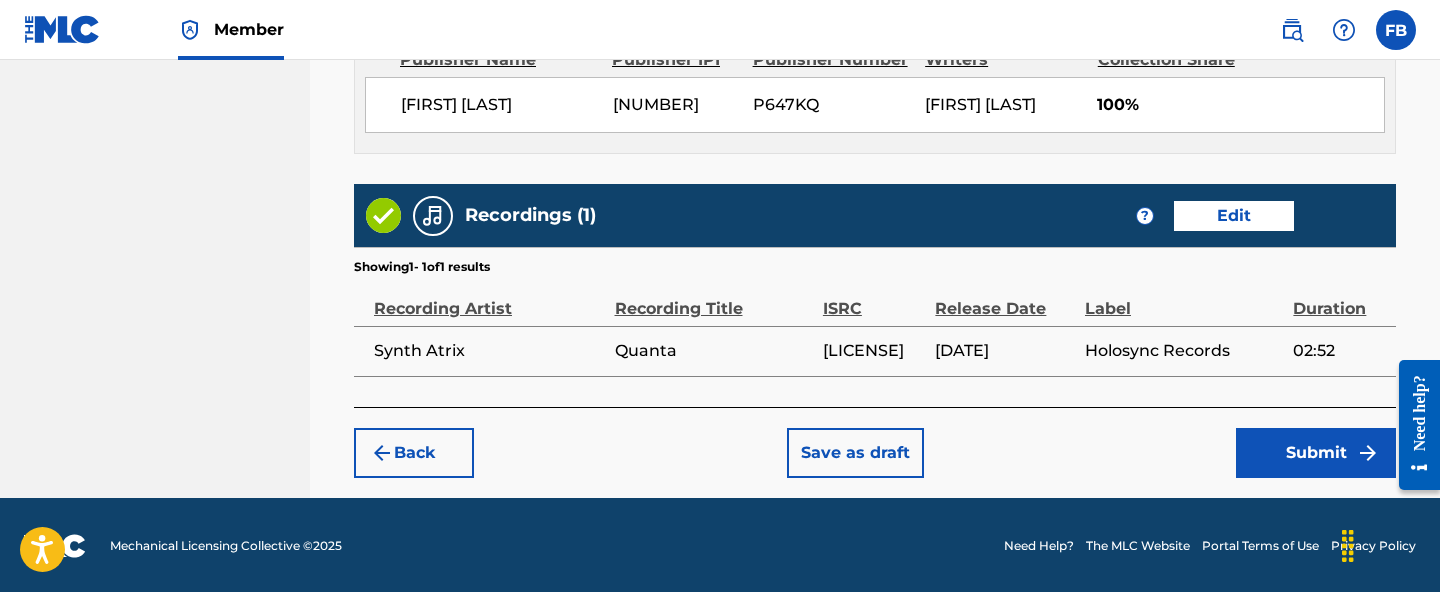 scroll, scrollTop: 1159, scrollLeft: 0, axis: vertical 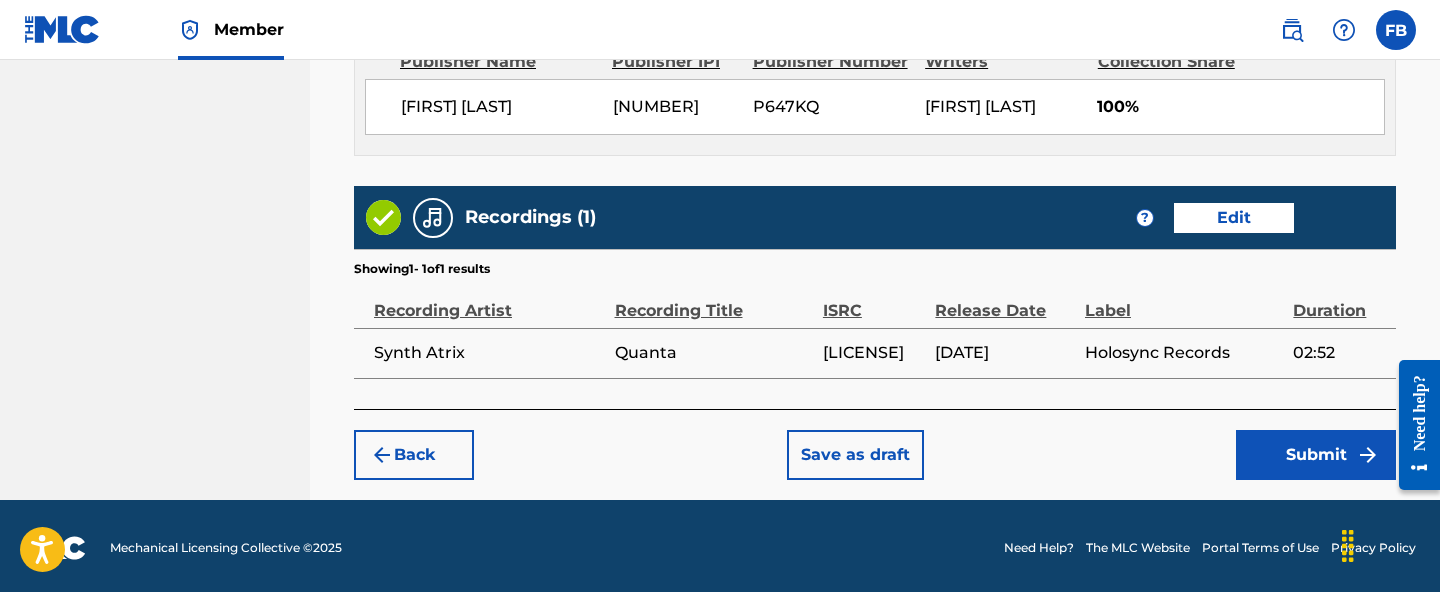 click on "Submit" at bounding box center (1316, 455) 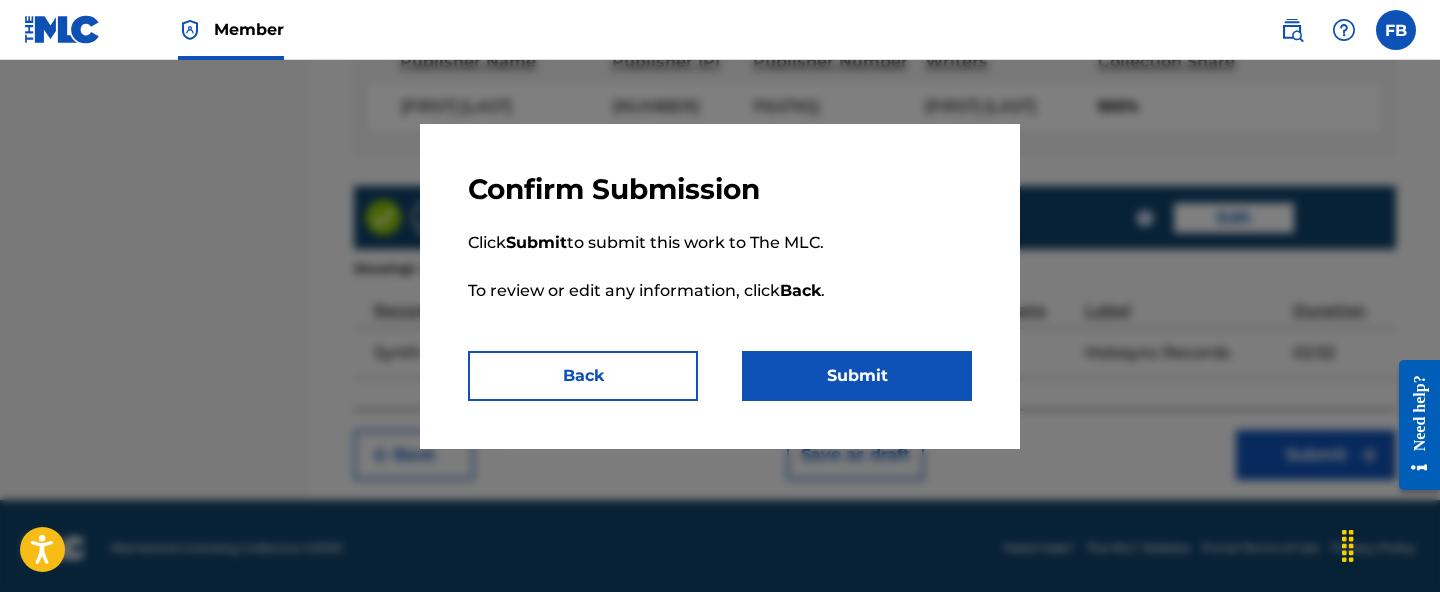 click on "Submit" at bounding box center [857, 376] 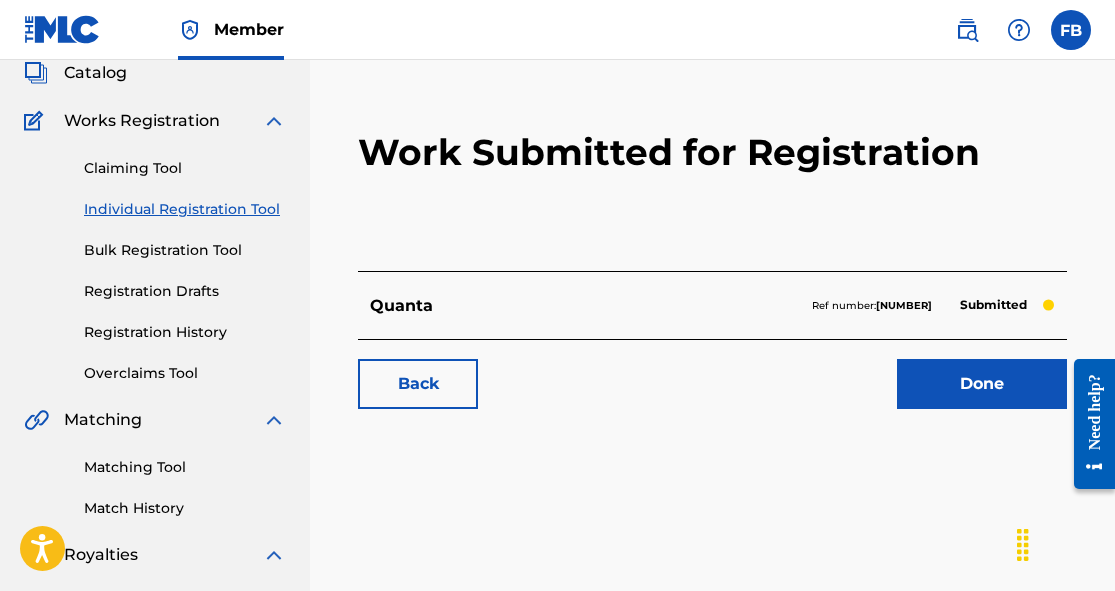 scroll, scrollTop: 141, scrollLeft: 0, axis: vertical 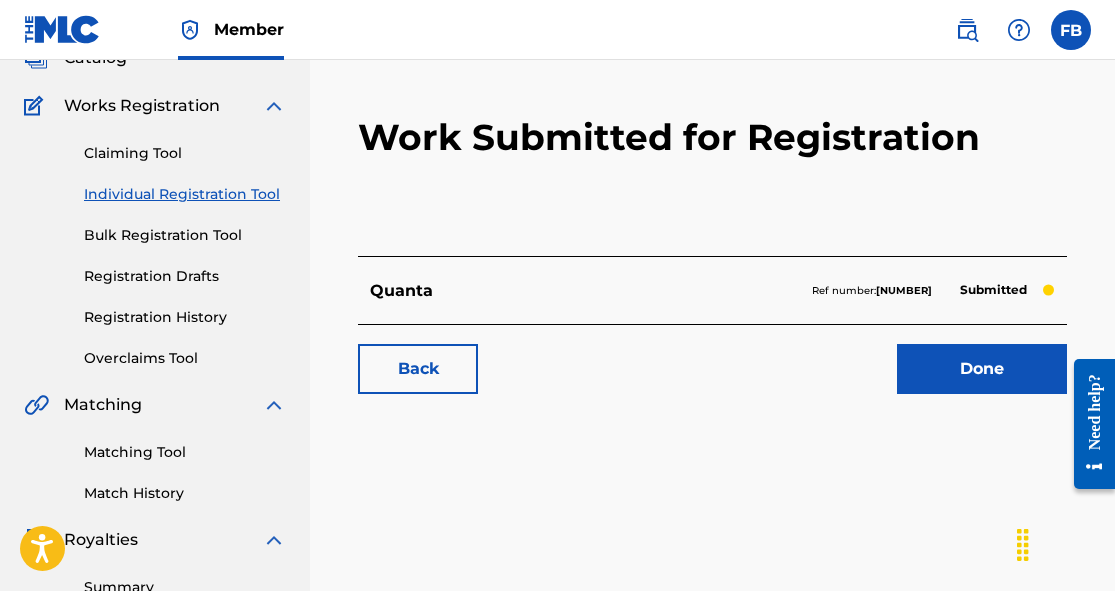 click on "Done" at bounding box center (982, 369) 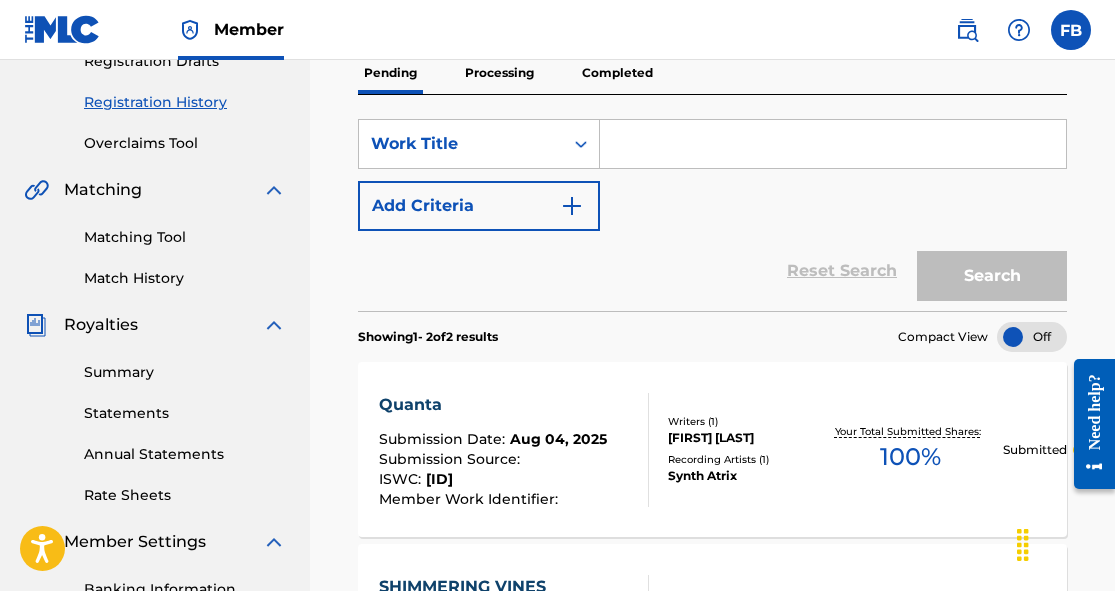 scroll, scrollTop: 193, scrollLeft: 0, axis: vertical 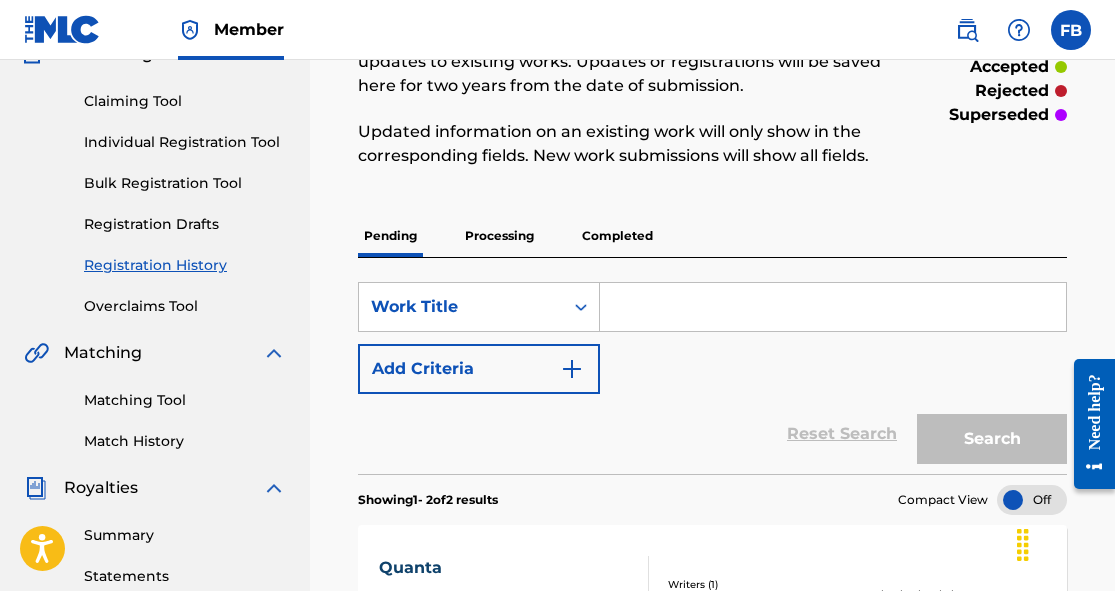click on "Individual Registration Tool" at bounding box center (185, 142) 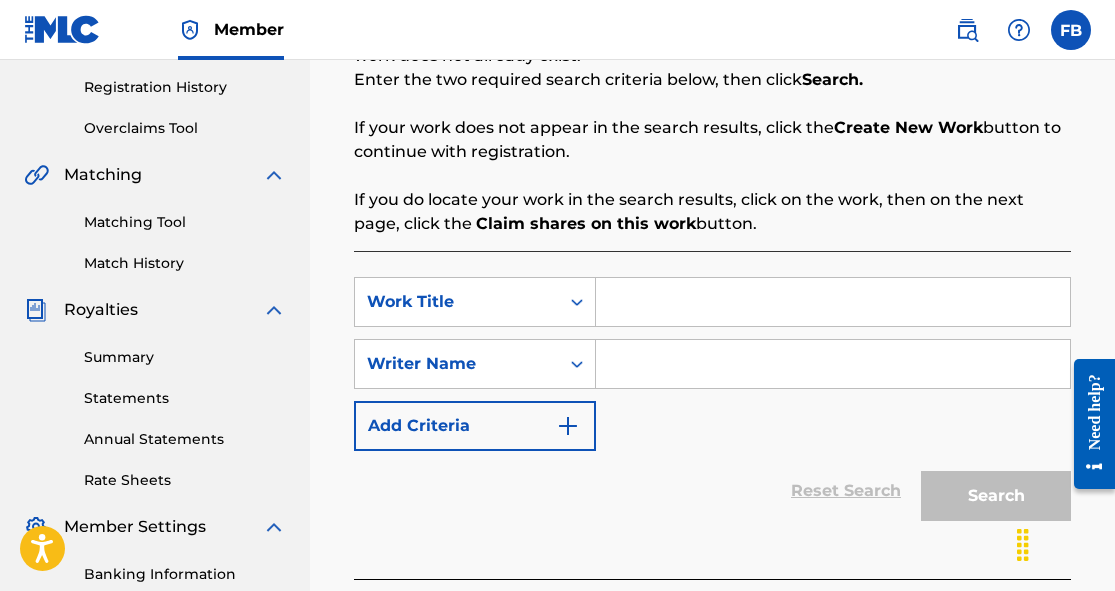 scroll, scrollTop: 435, scrollLeft: 0, axis: vertical 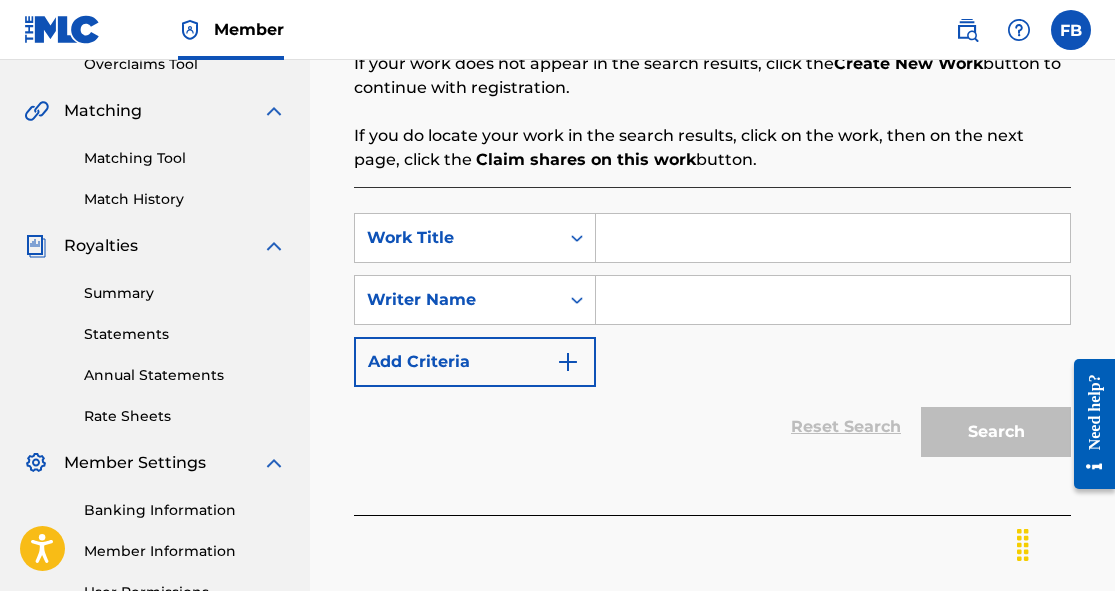 click at bounding box center (833, 238) 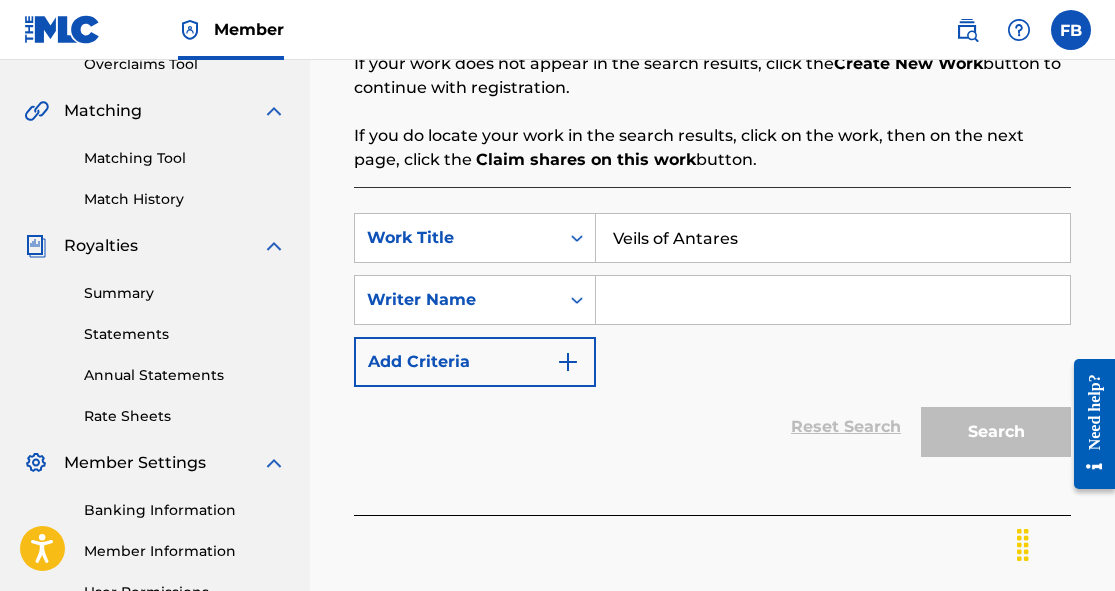 type on "Veils of Antares" 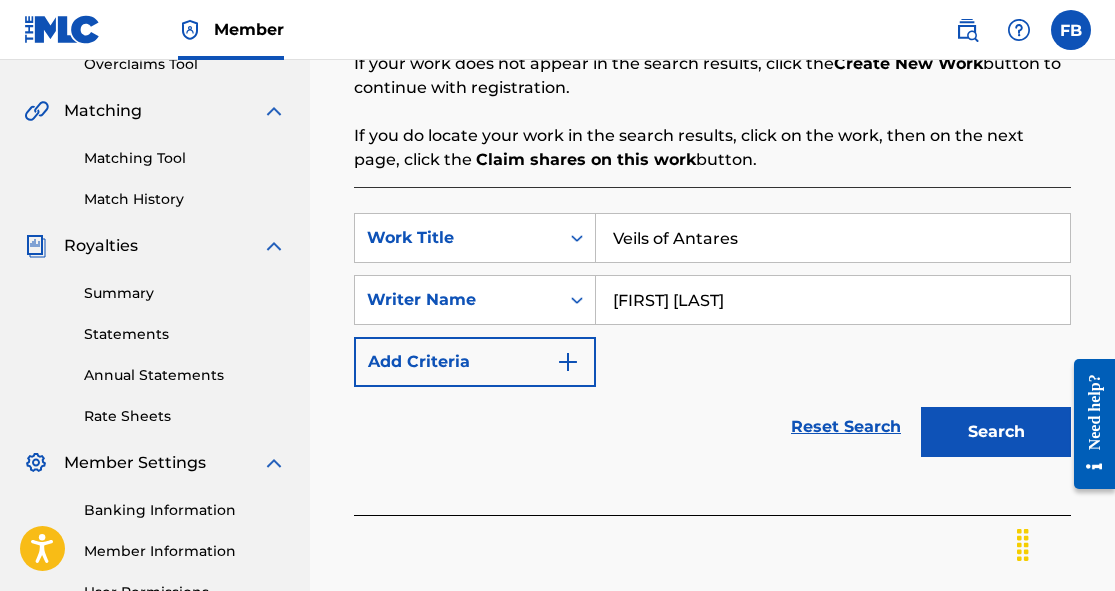 click on "Search" at bounding box center (996, 432) 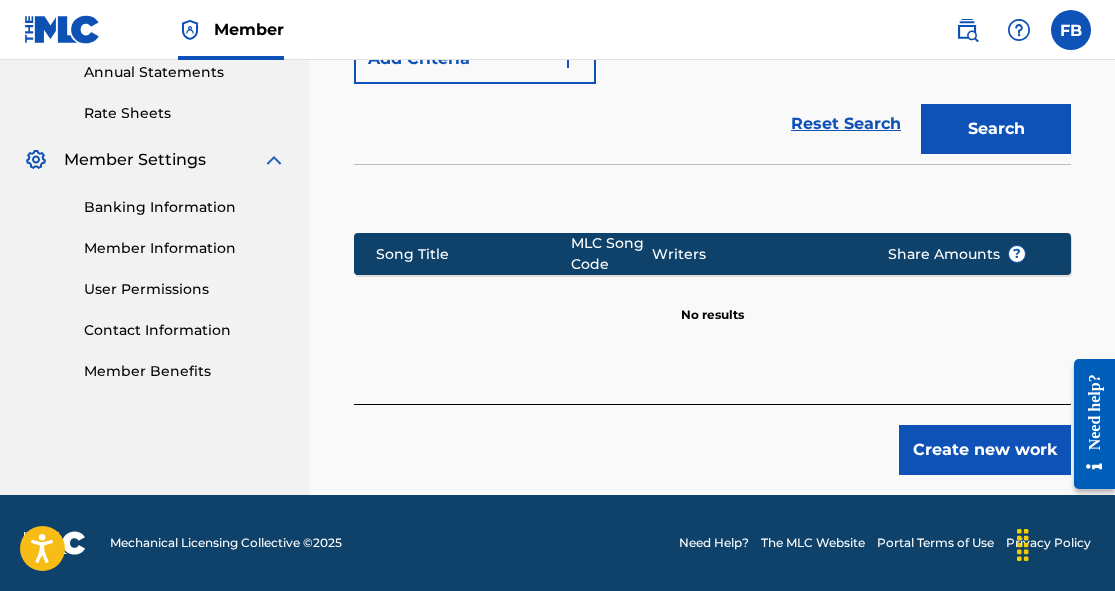 click on "Create new work" at bounding box center [985, 450] 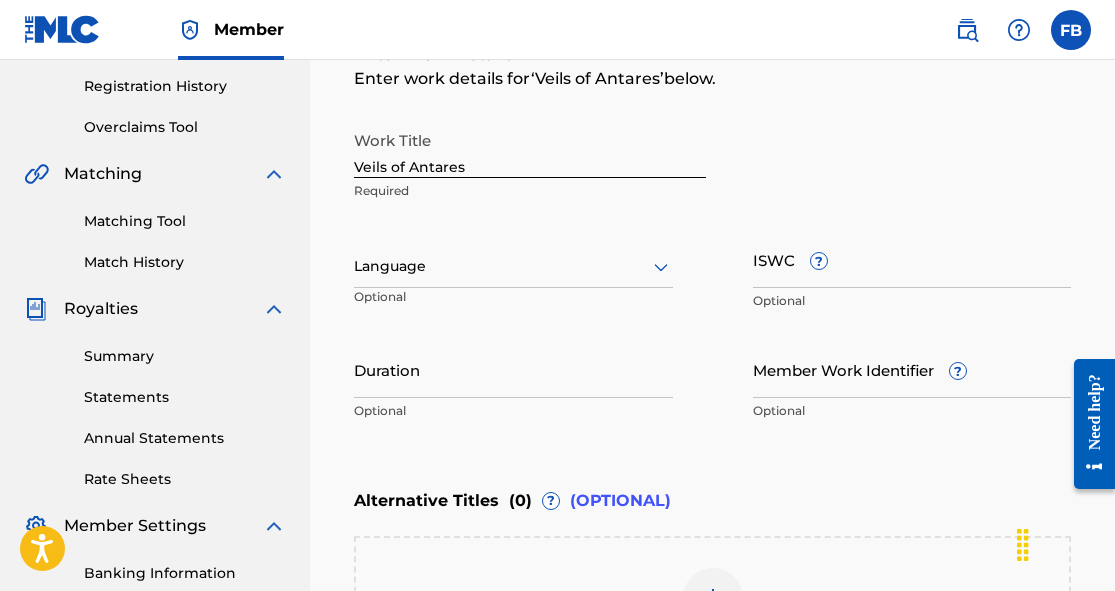 scroll, scrollTop: 382, scrollLeft: 0, axis: vertical 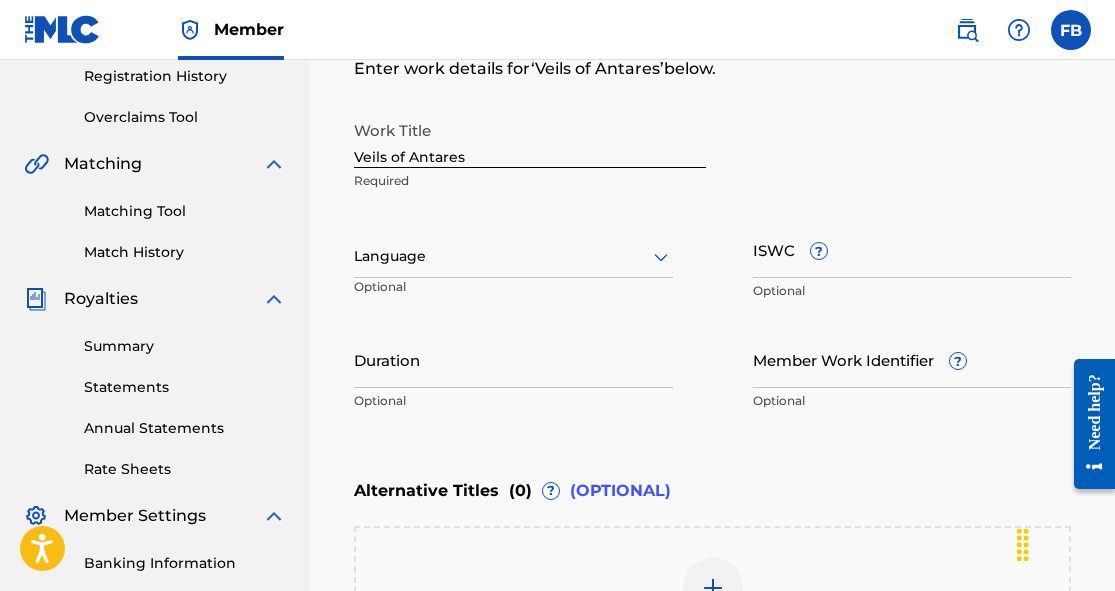 click at bounding box center (513, 256) 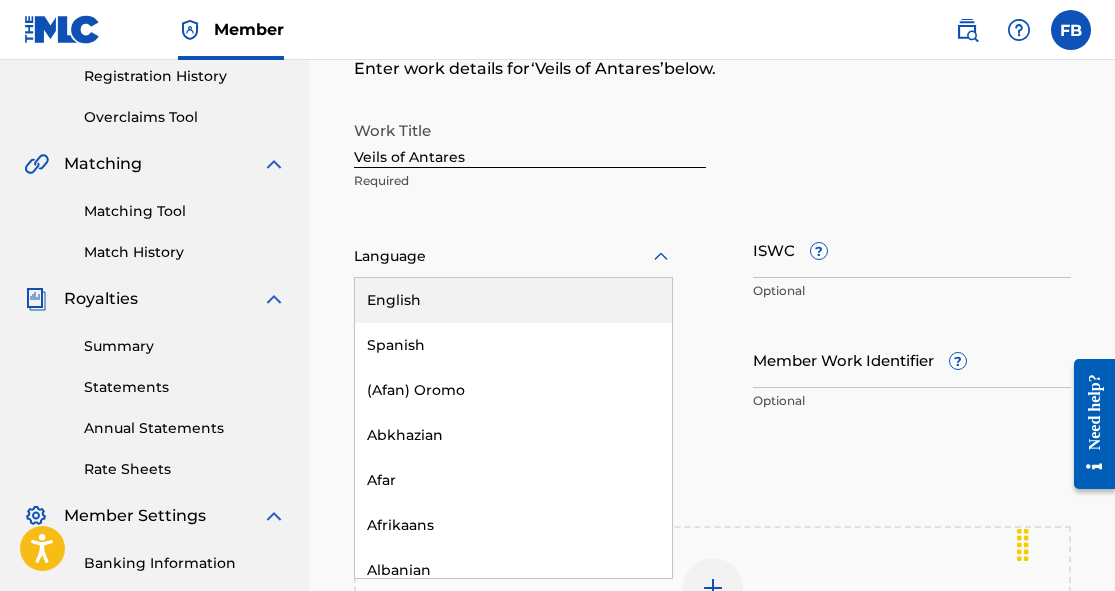 click on "English" at bounding box center [513, 300] 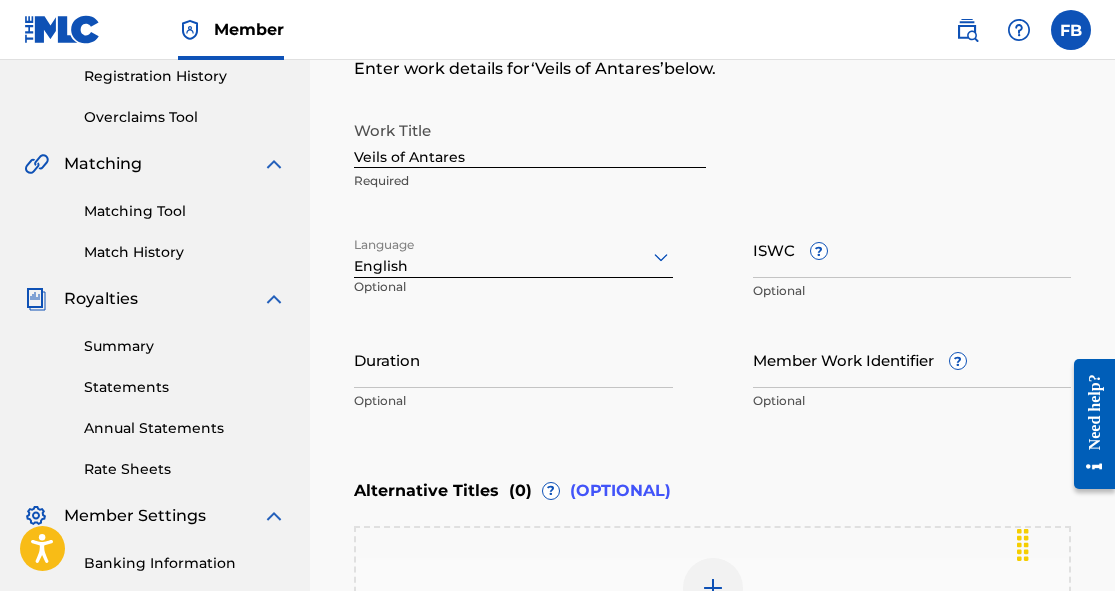 click on "Duration" at bounding box center (513, 359) 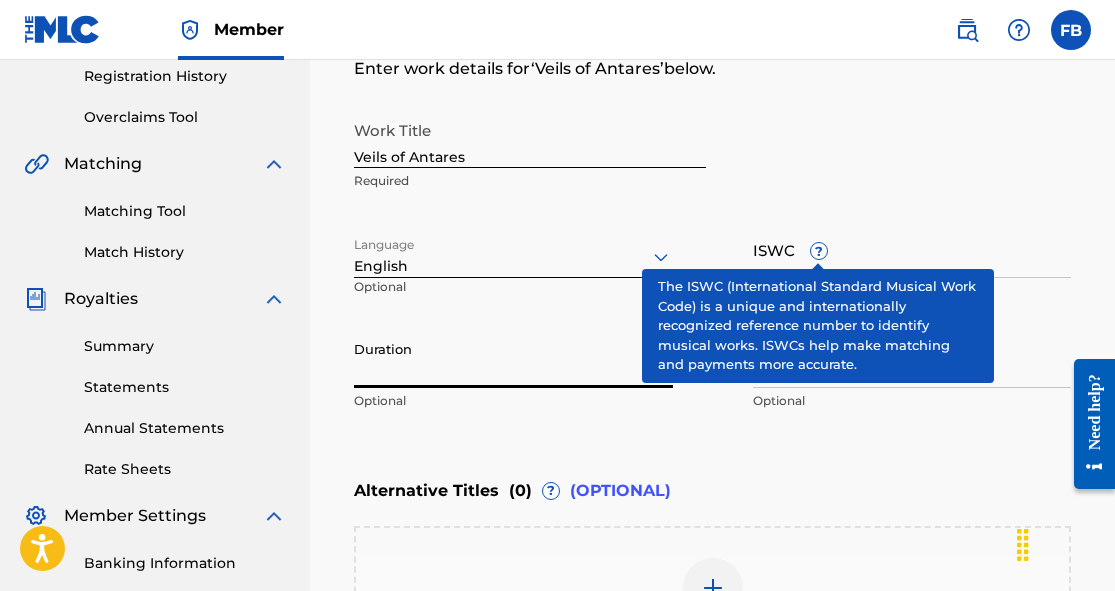 click on "ISWC   ?" at bounding box center [912, 249] 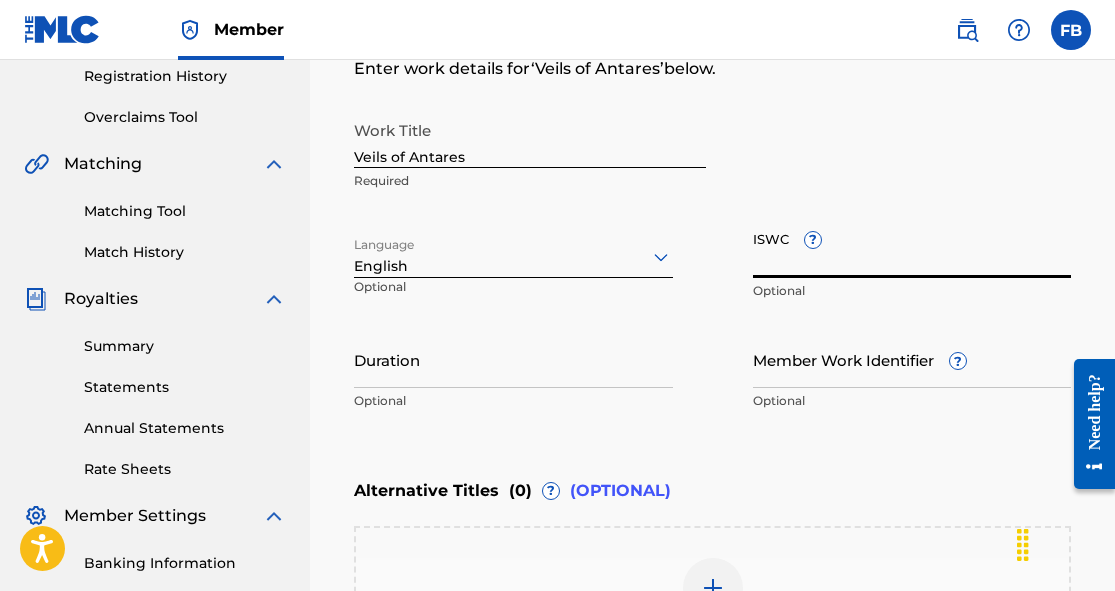 paste on "[ID]" 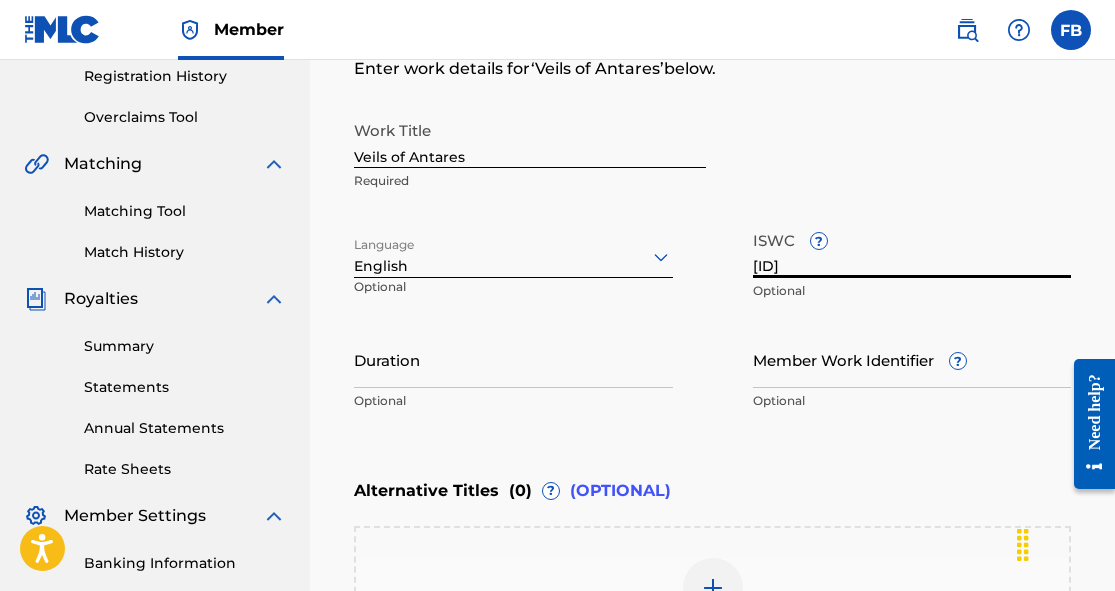 type on "[ID]" 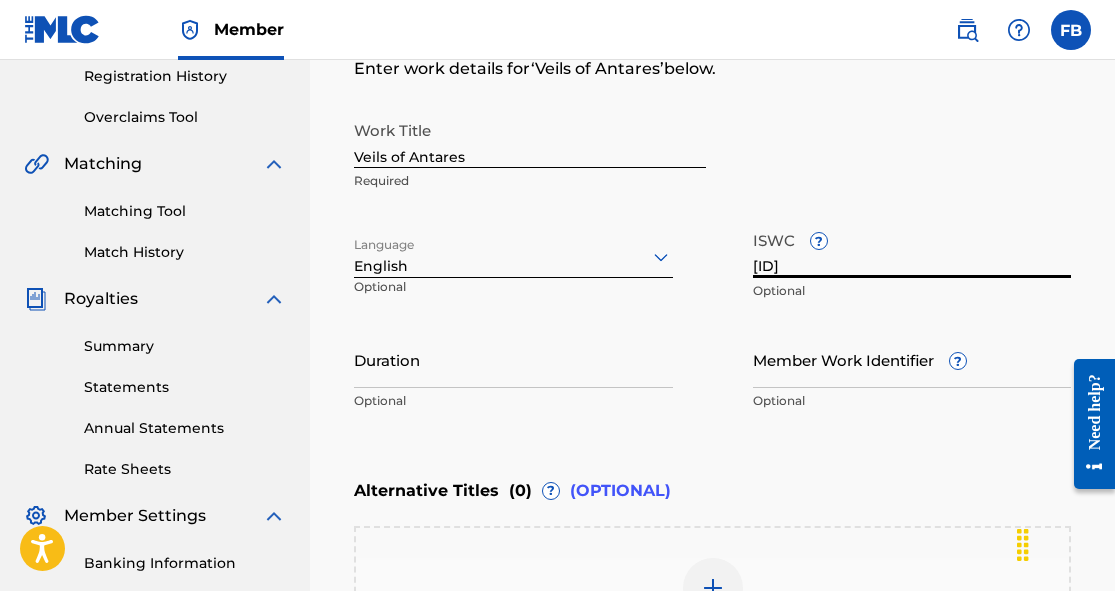 click on "Duration" at bounding box center (513, 359) 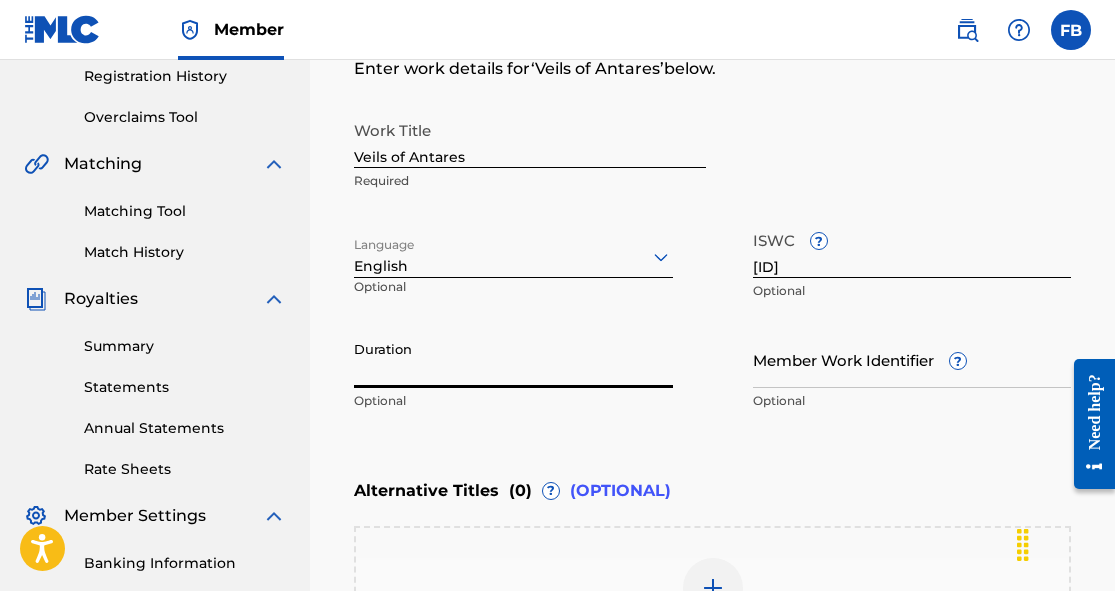 paste on "04:16" 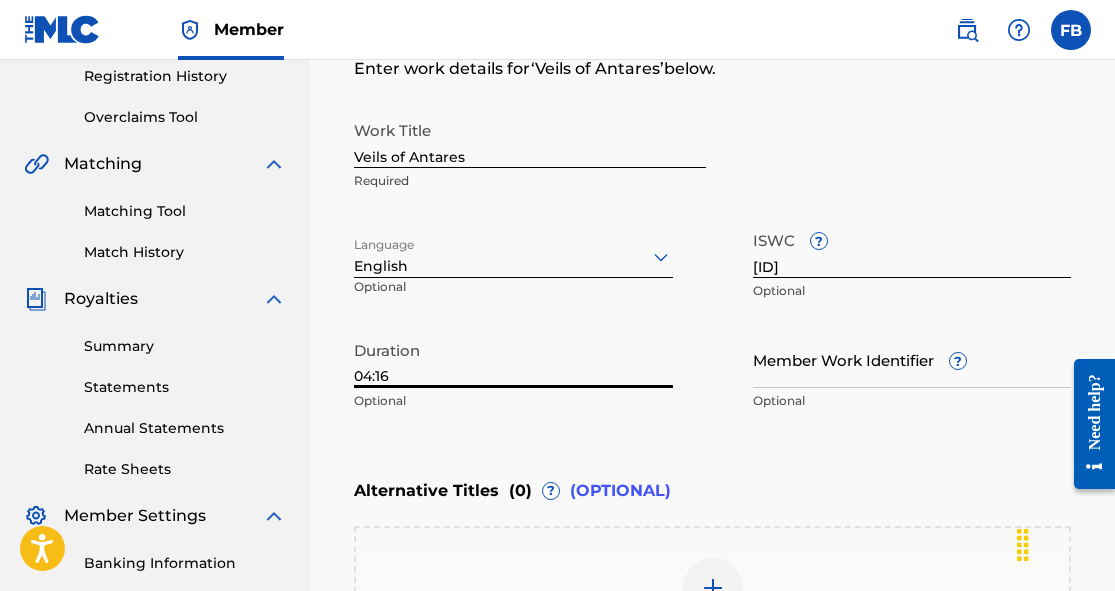 type on "04:16" 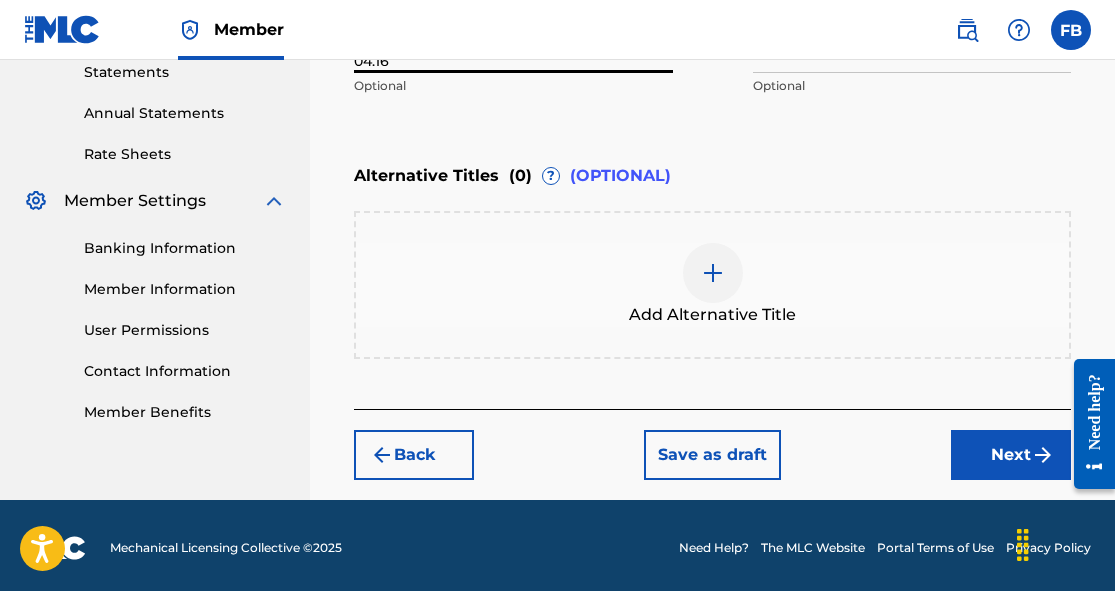 scroll, scrollTop: 701, scrollLeft: 0, axis: vertical 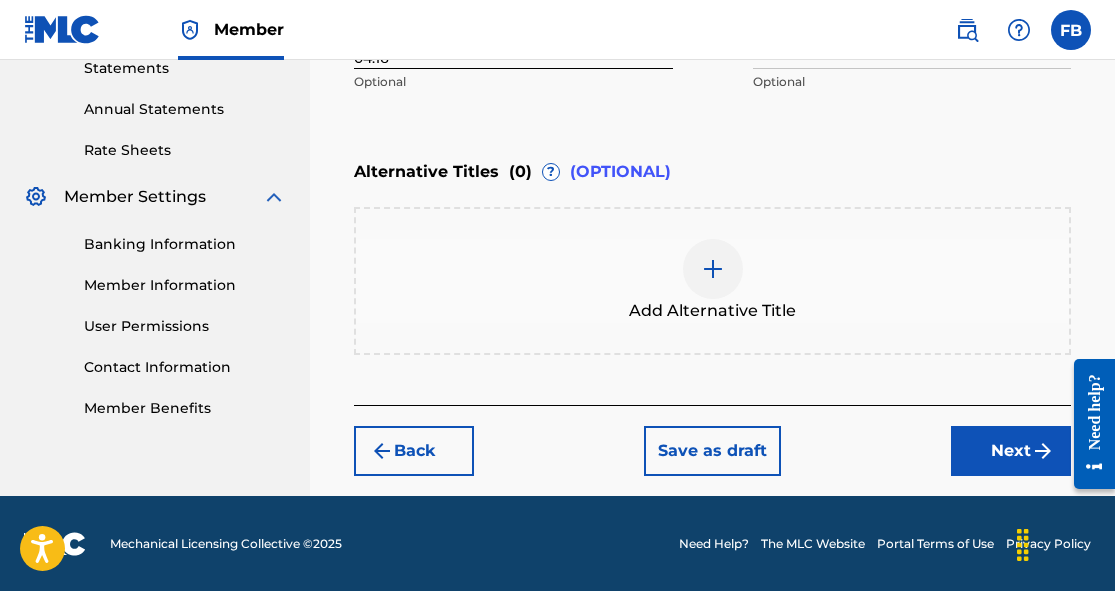 click on "Next" at bounding box center [1011, 451] 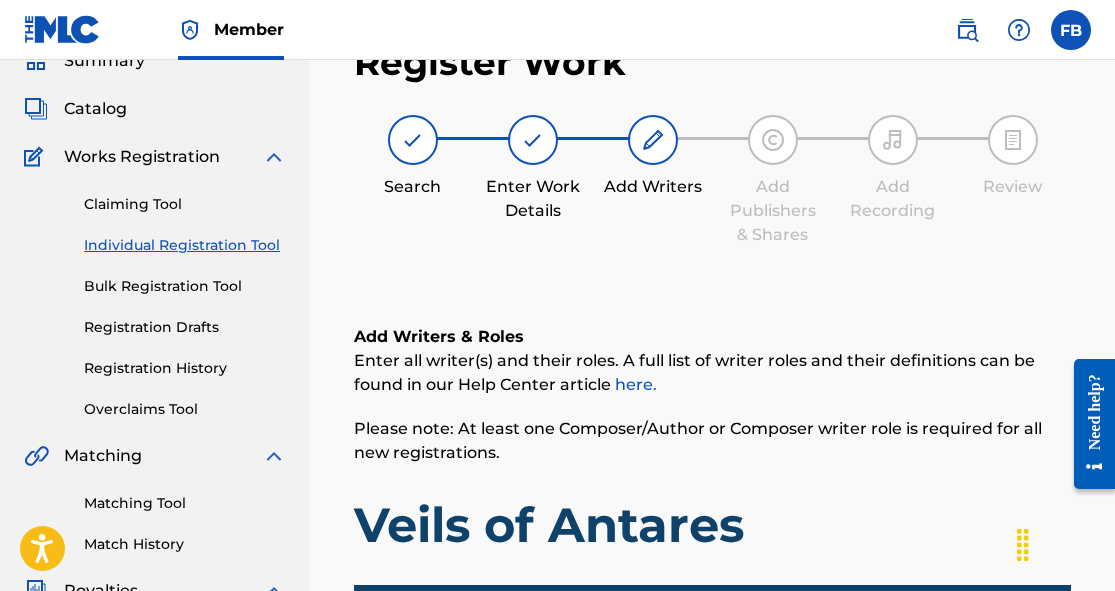 scroll, scrollTop: 537, scrollLeft: 0, axis: vertical 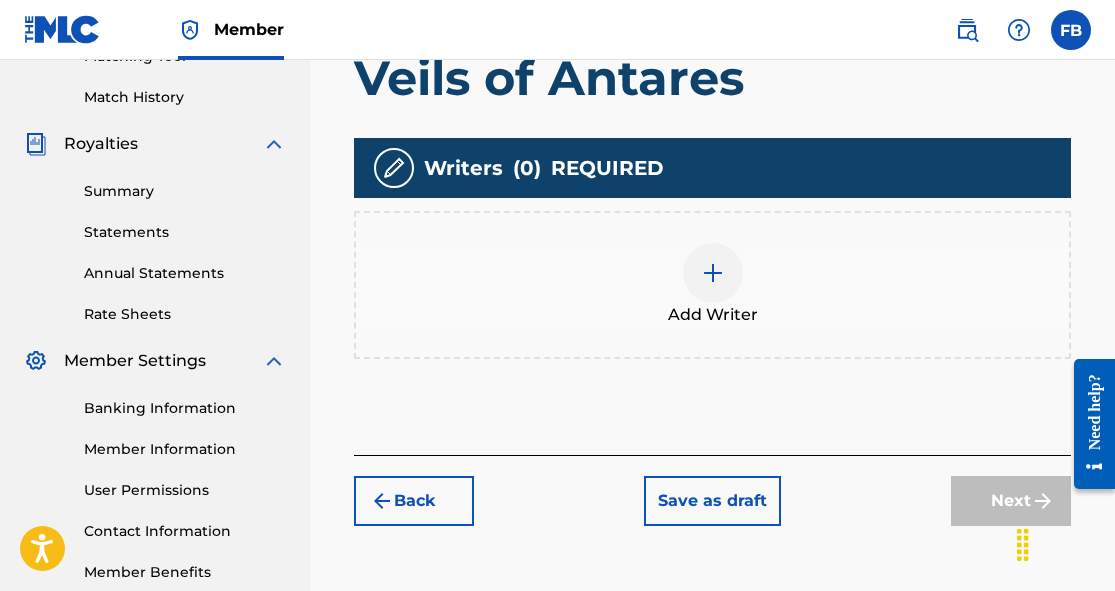 click on "Add Writer" at bounding box center (712, 285) 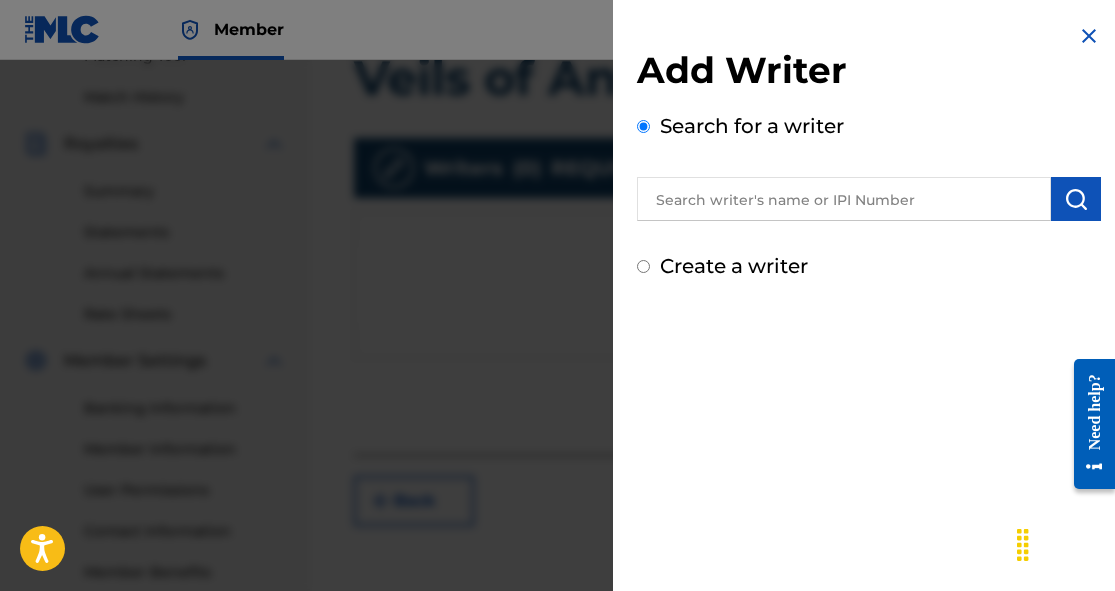 click at bounding box center [844, 199] 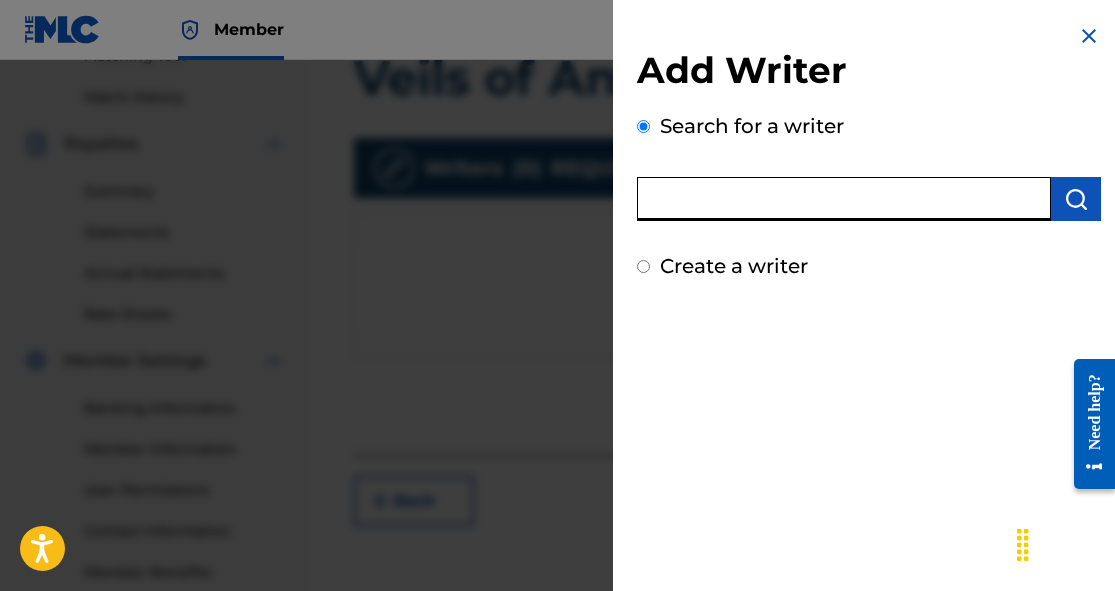 type on "[FIRST] [LAST]" 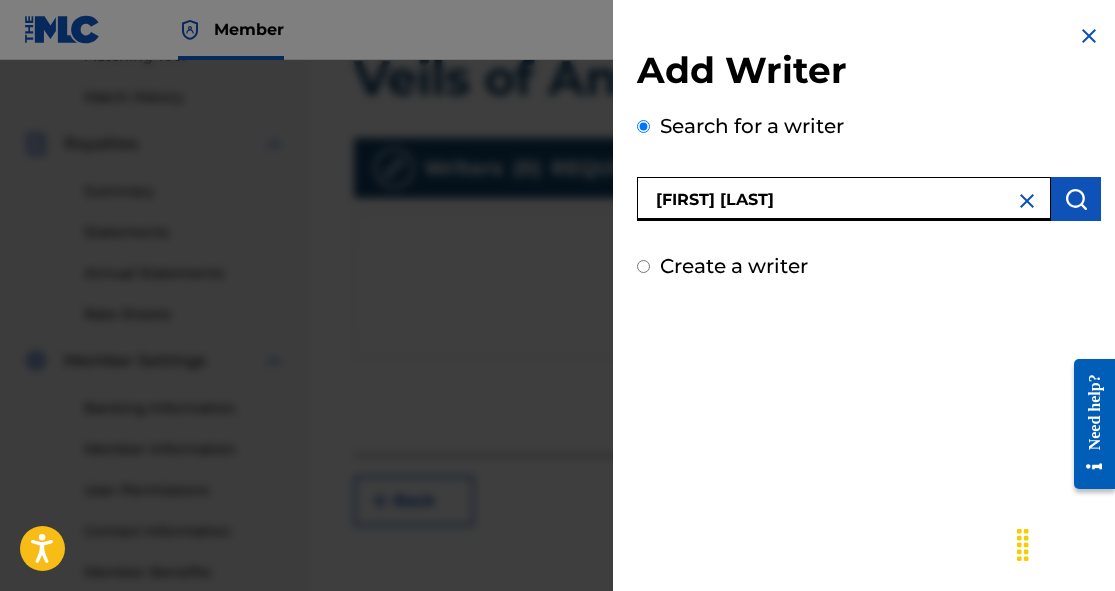 click at bounding box center (1076, 199) 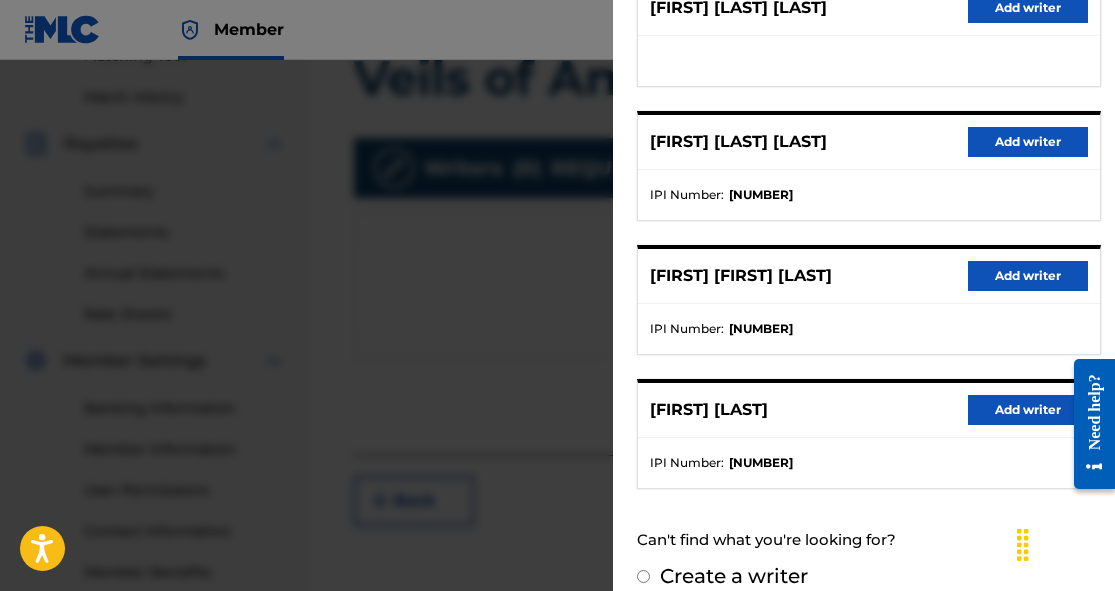 scroll, scrollTop: 451, scrollLeft: 0, axis: vertical 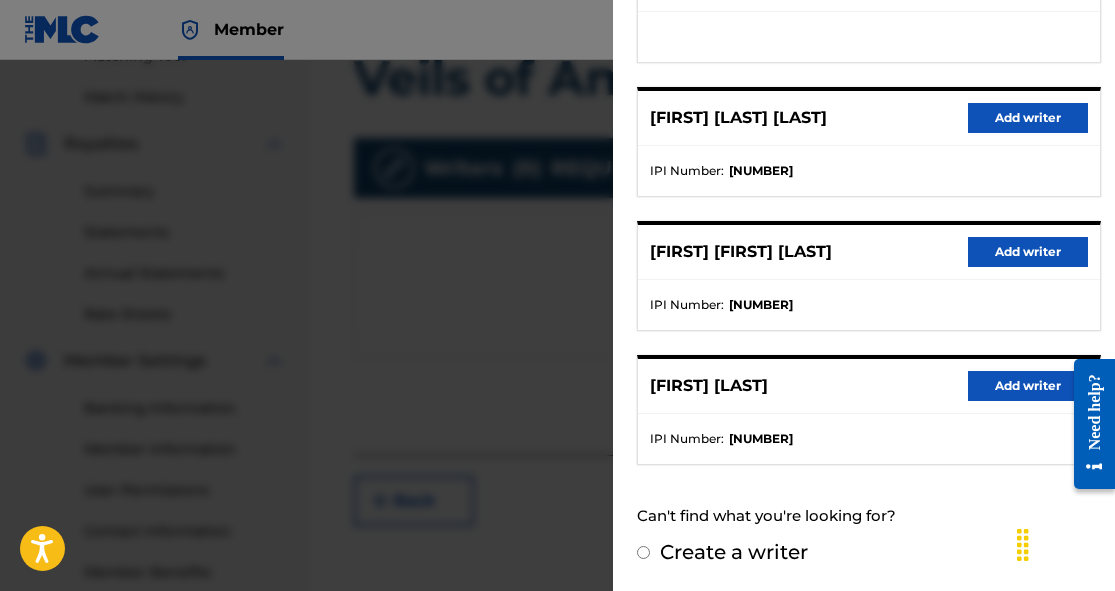 click on "Add writer" at bounding box center (1028, 386) 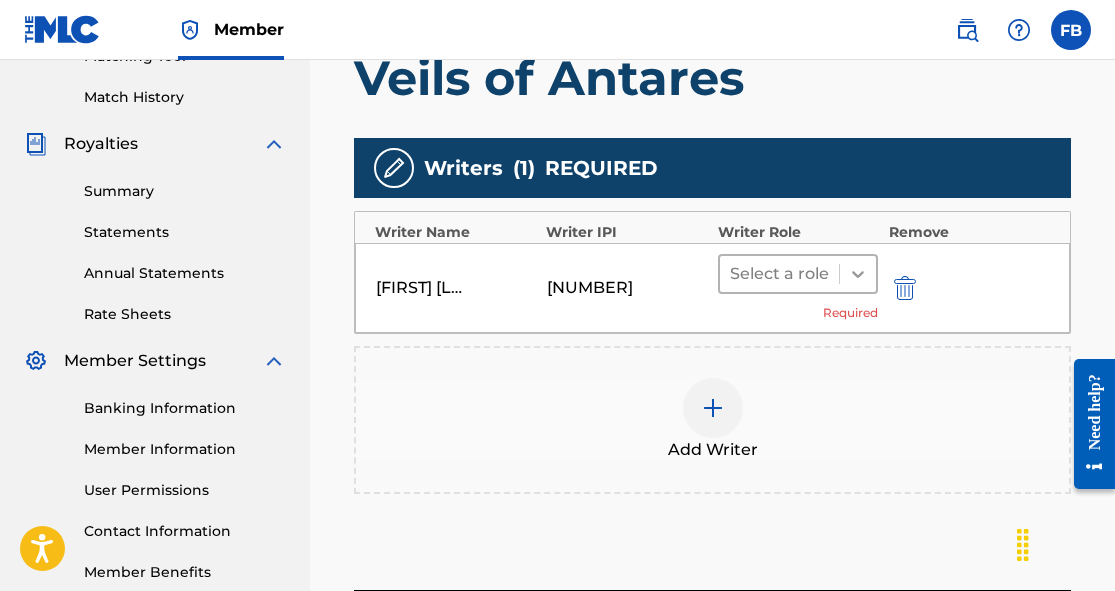 click 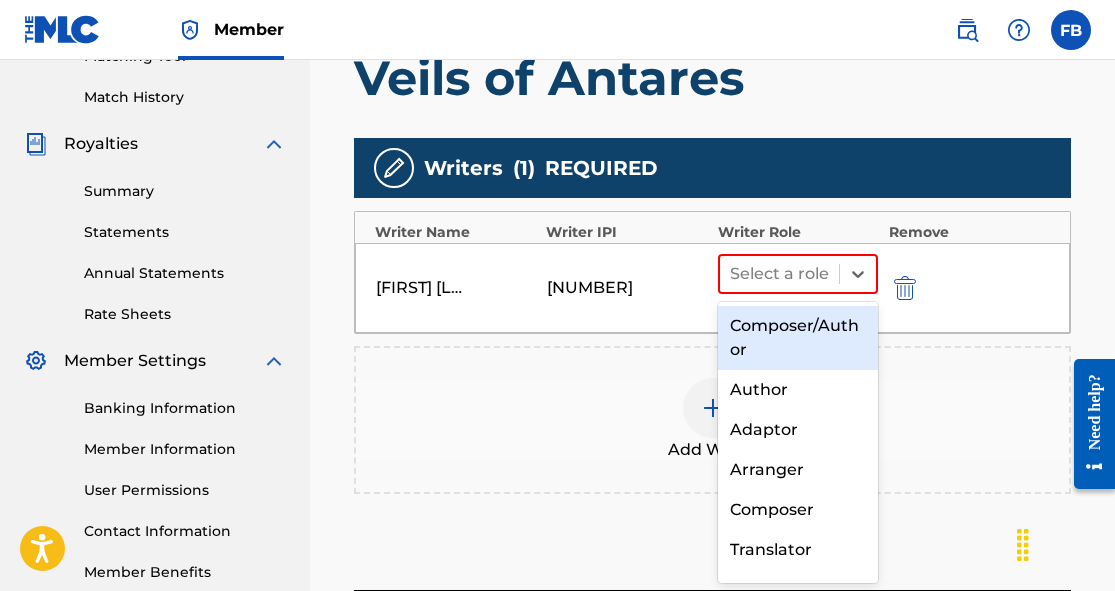 click on "Composer/Author" at bounding box center (798, 338) 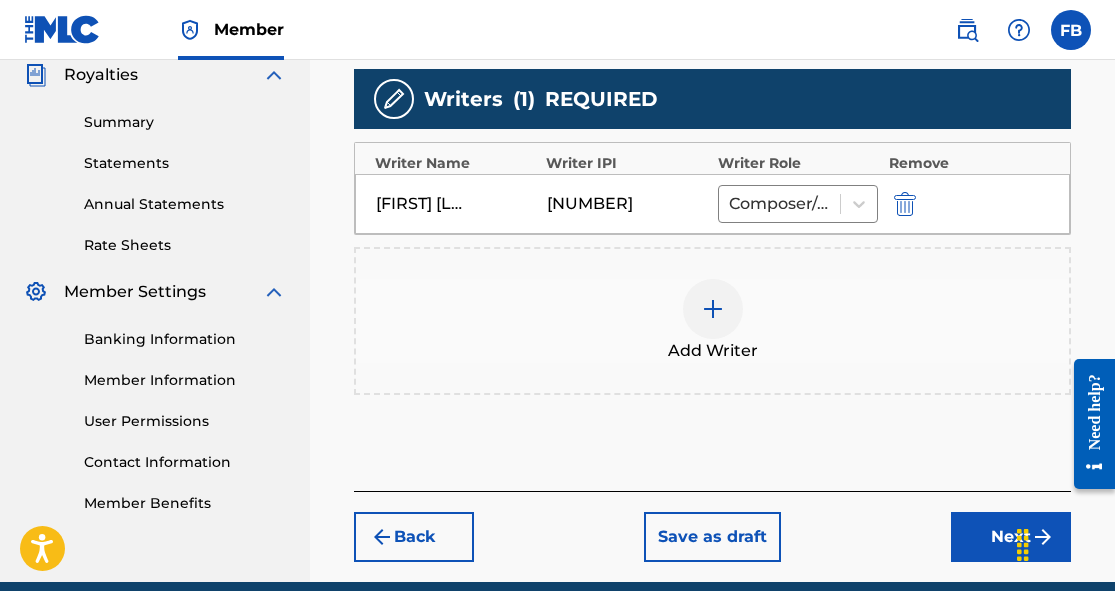 scroll, scrollTop: 615, scrollLeft: 0, axis: vertical 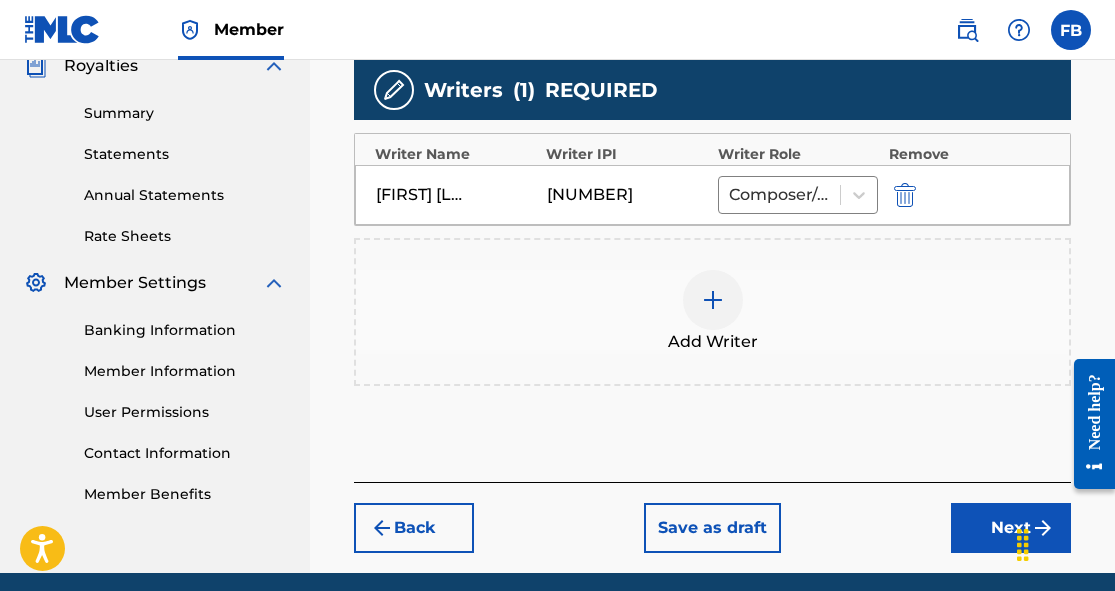 click at bounding box center (1023, 545) 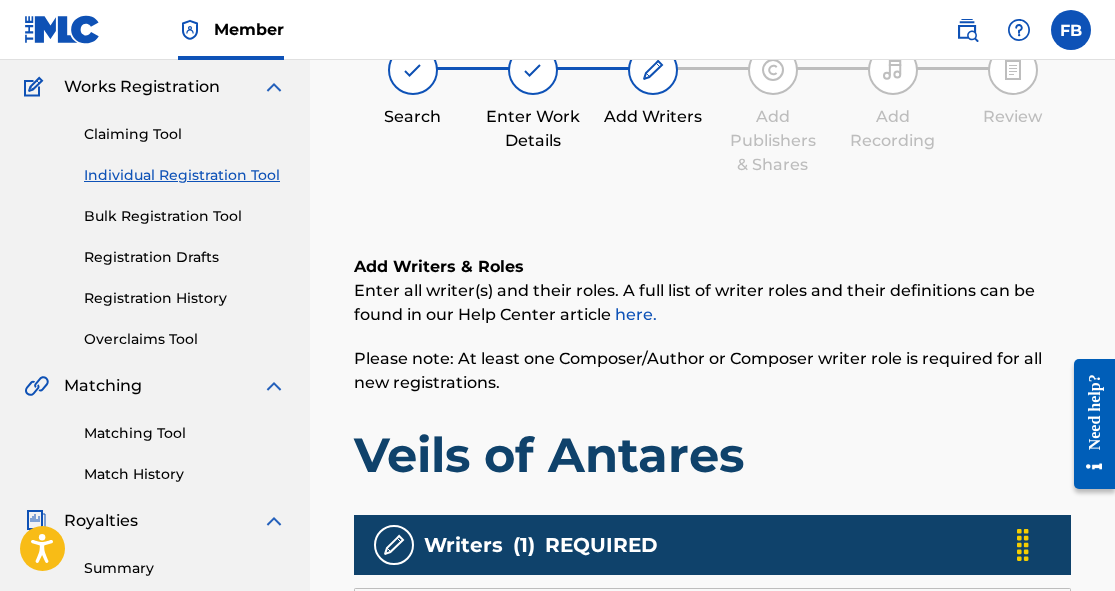 scroll, scrollTop: 0, scrollLeft: 0, axis: both 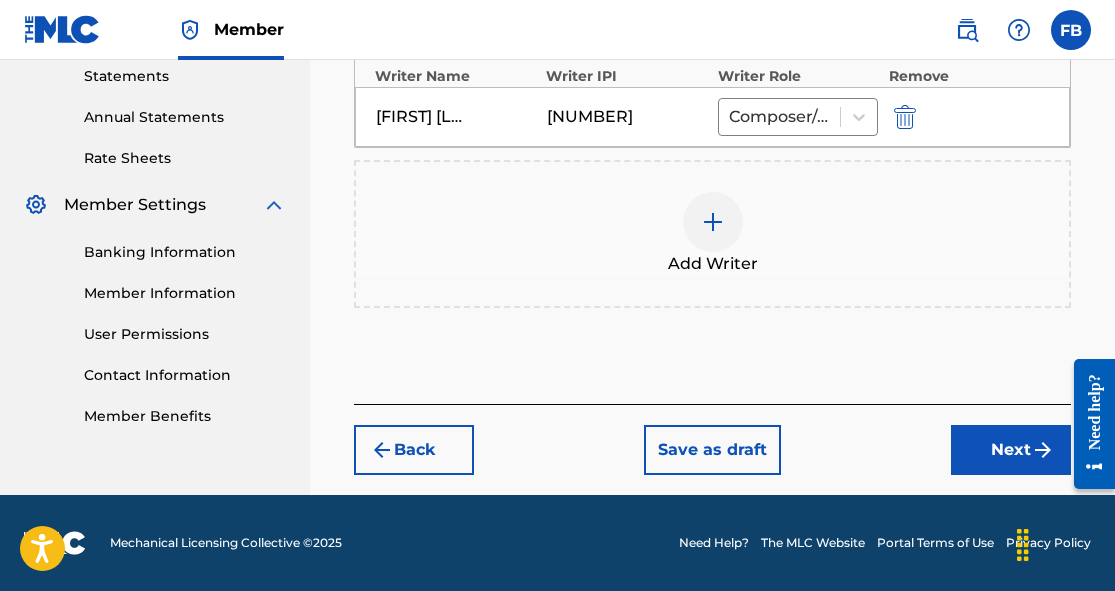 click on "Next" at bounding box center [1011, 450] 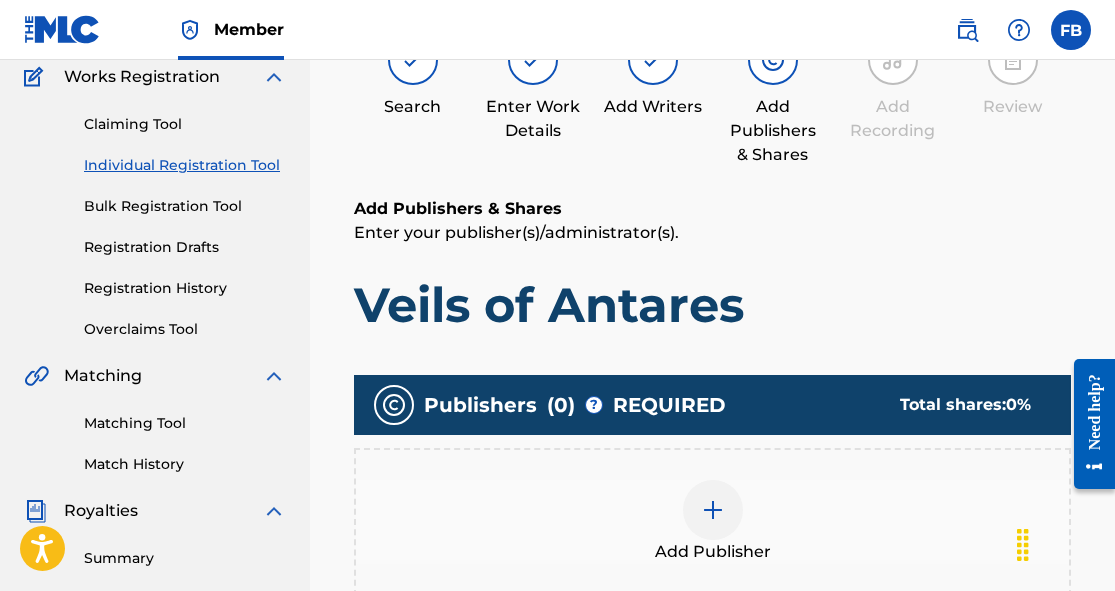 scroll, scrollTop: 179, scrollLeft: 0, axis: vertical 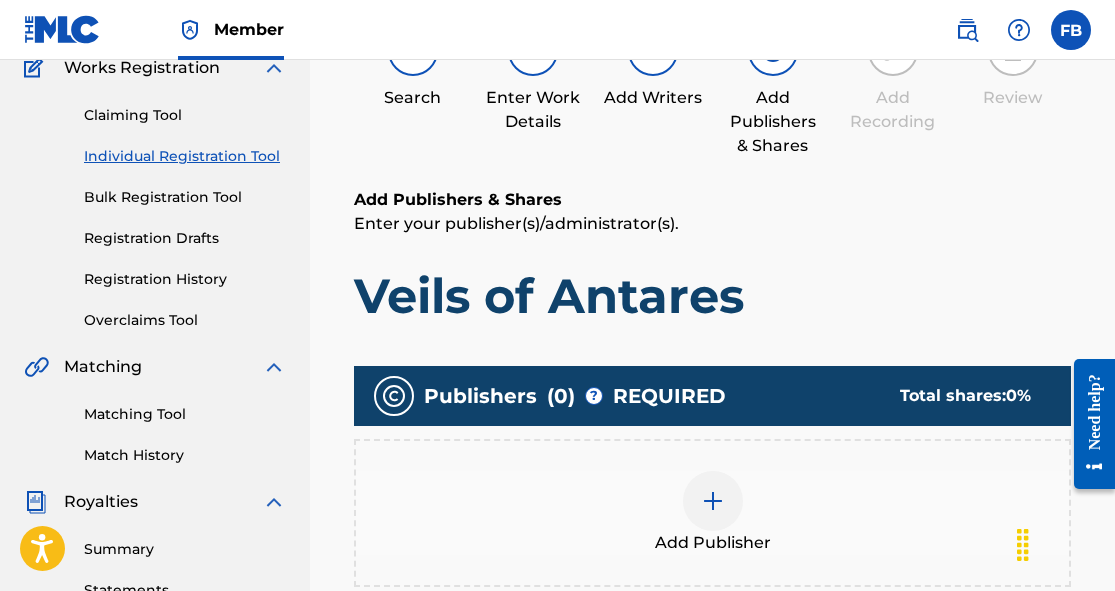click on "Publishers ( 0 ) ? REQUIRED Total shares:  0 %" at bounding box center [712, 396] 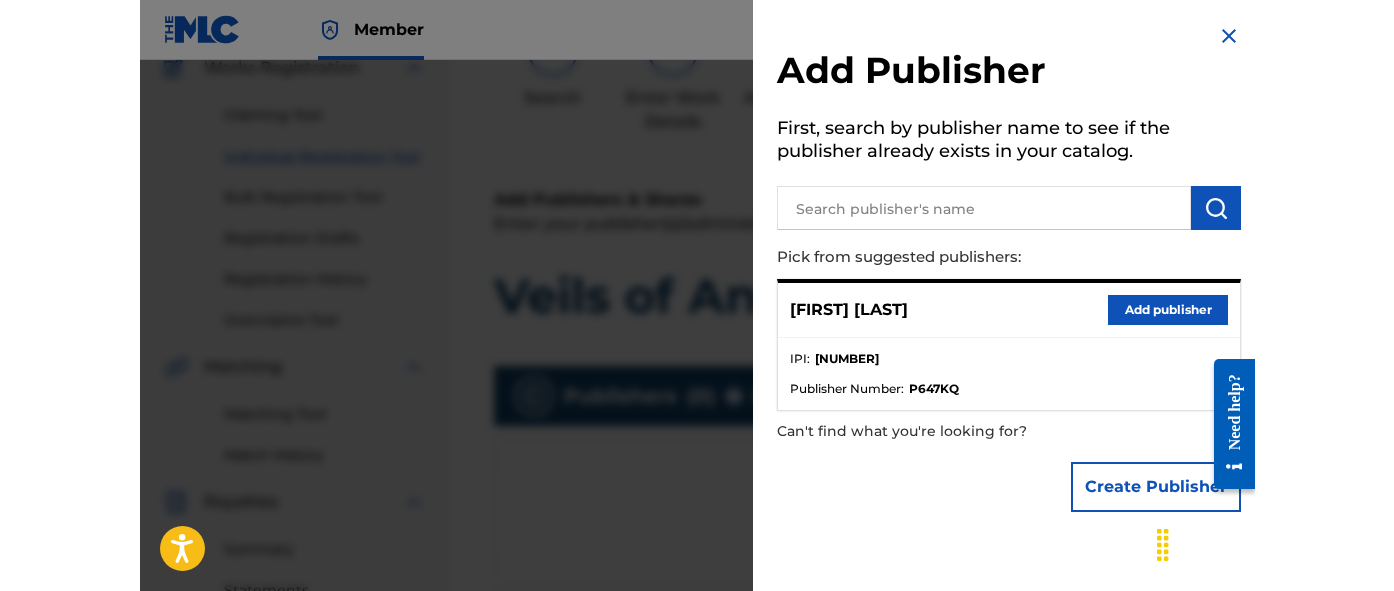 scroll, scrollTop: 308, scrollLeft: 0, axis: vertical 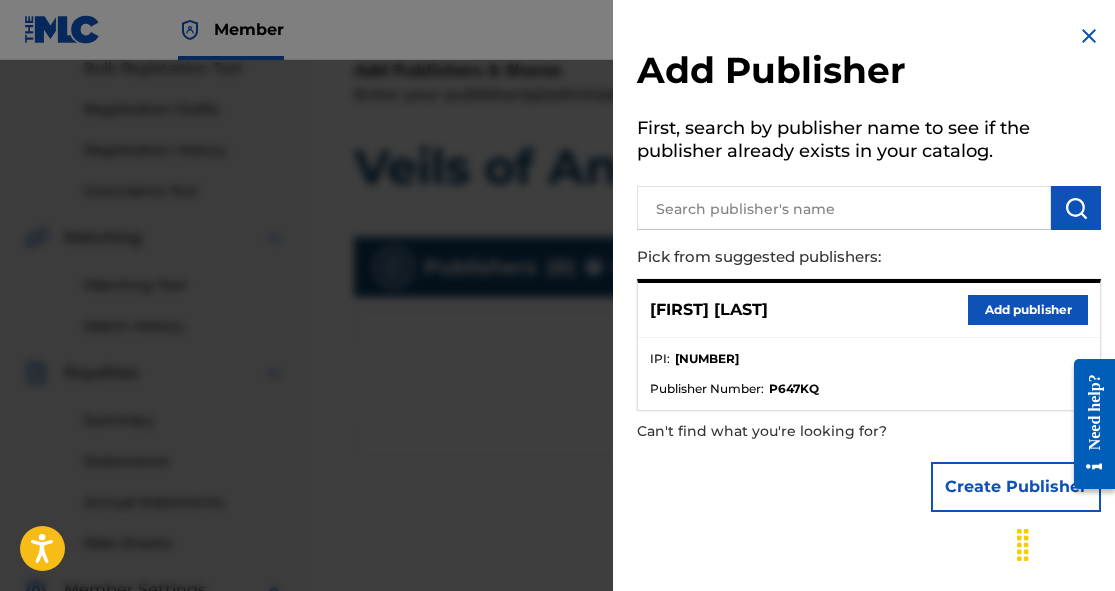 click on "Add publisher" at bounding box center [1028, 310] 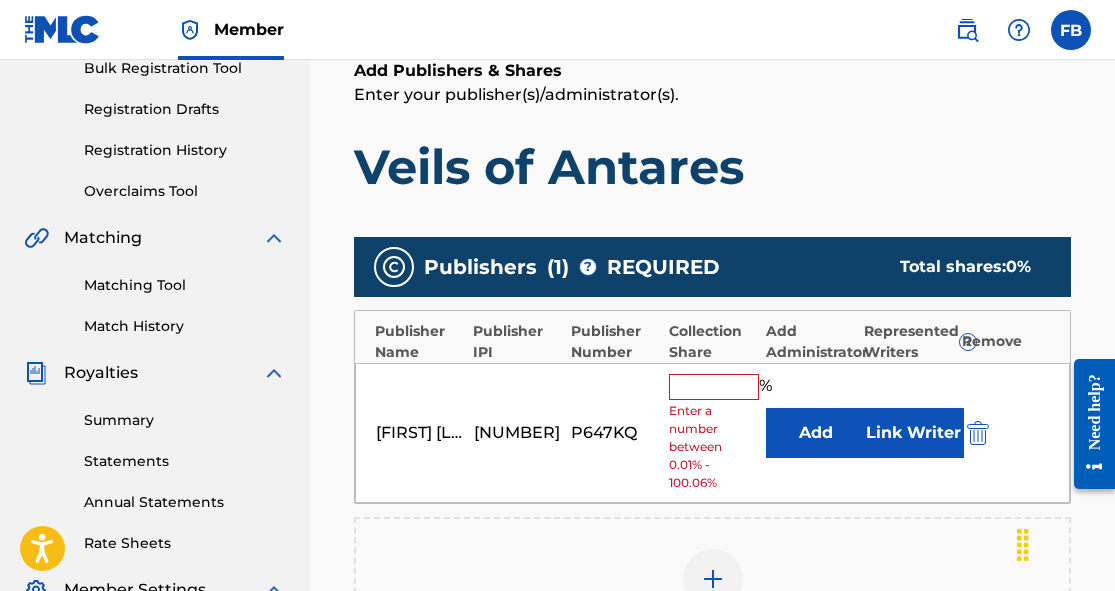 click at bounding box center [714, 387] 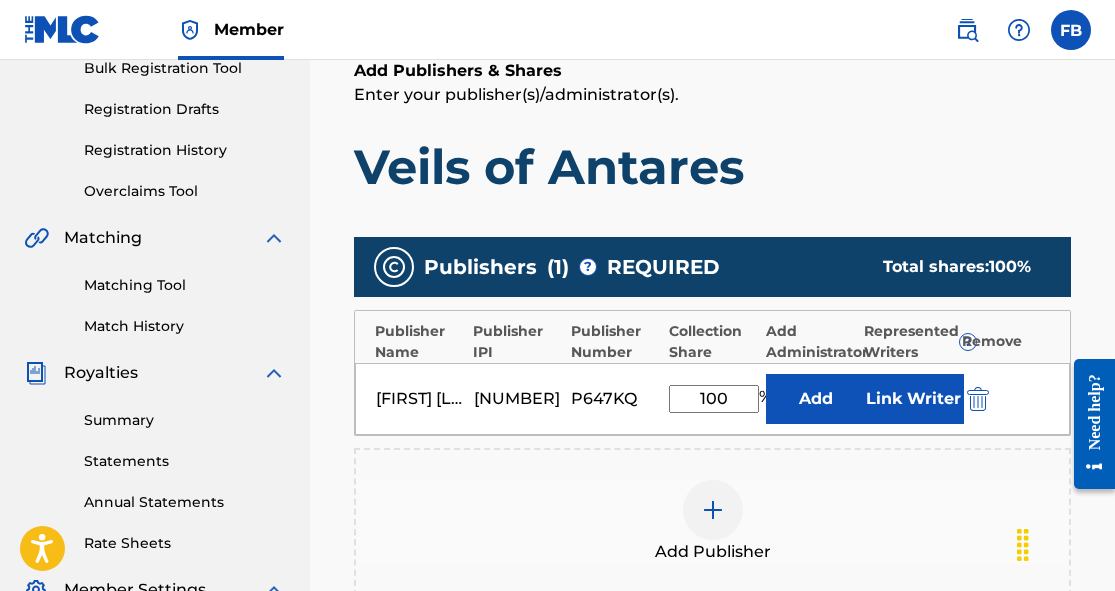 click on "Link Writer" at bounding box center (914, 399) 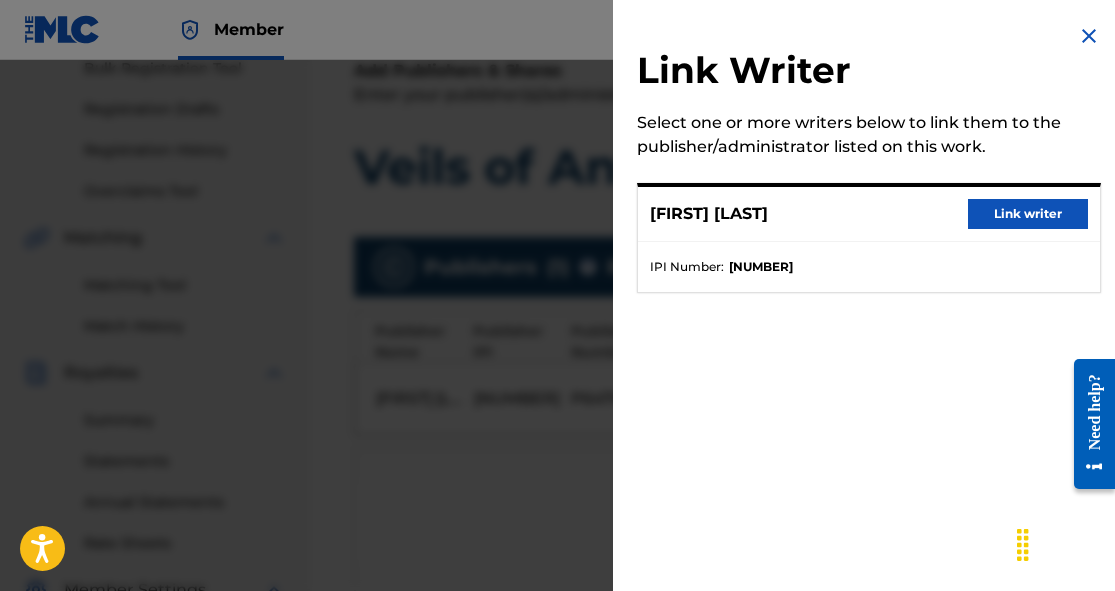 click on "Link writer" at bounding box center [1028, 214] 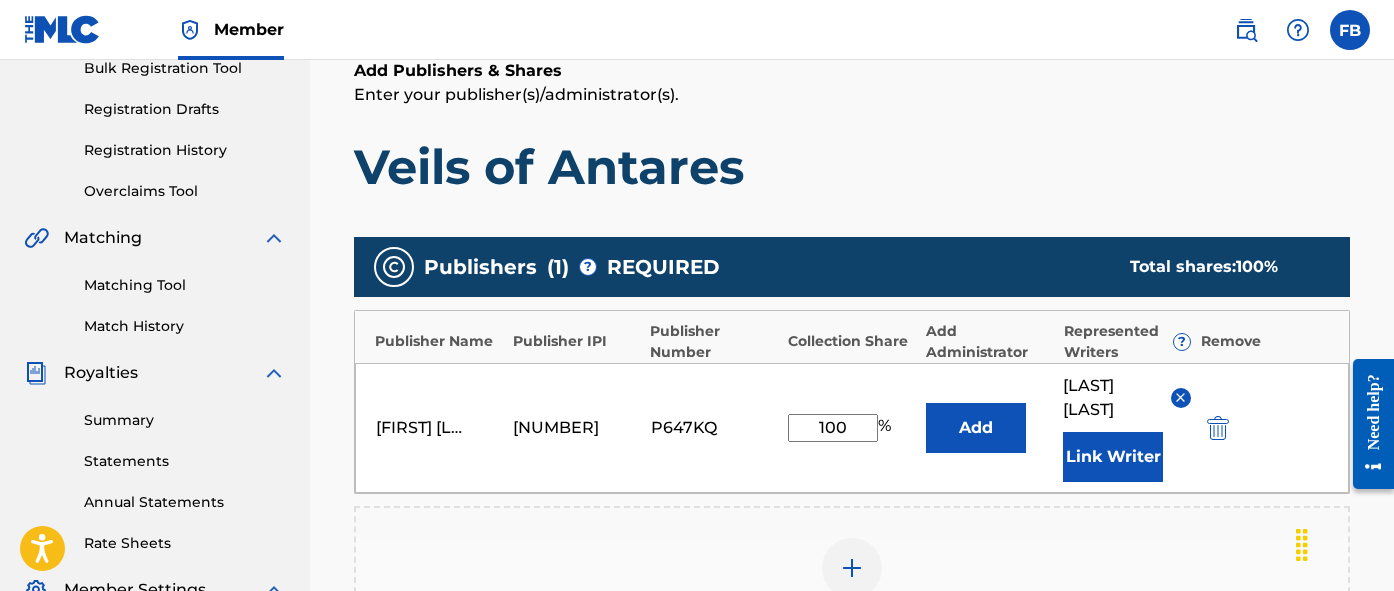 click on "[NUMBER]" at bounding box center (558, 428) 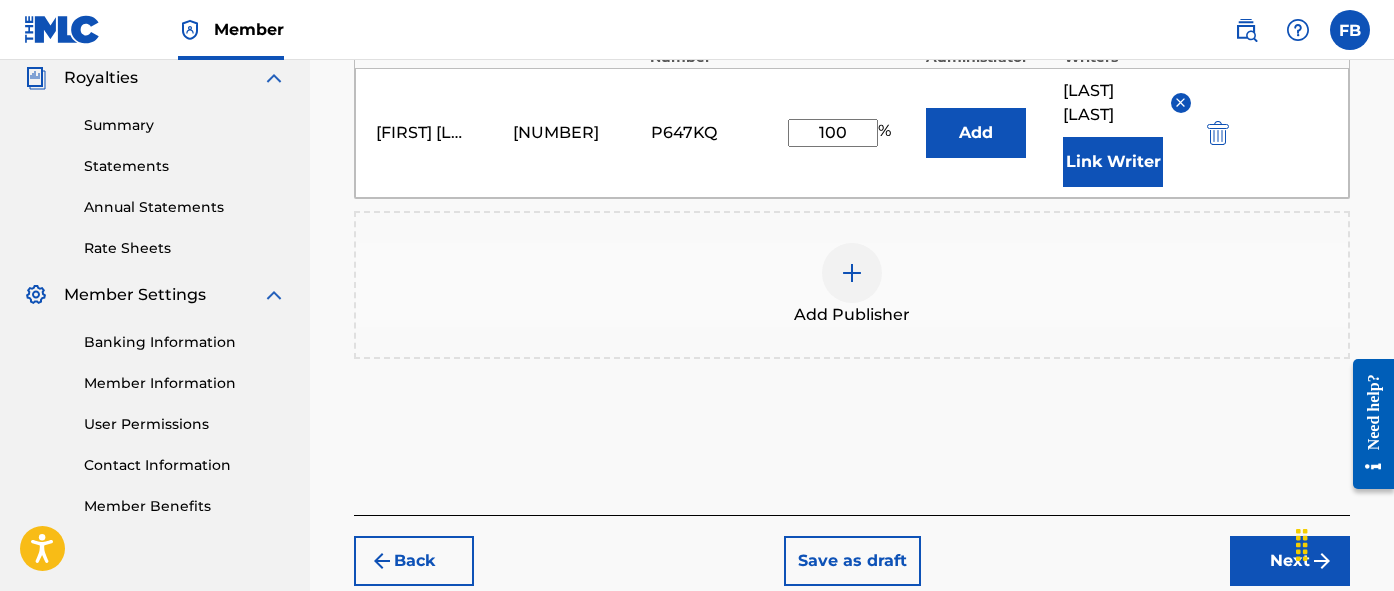 scroll, scrollTop: 714, scrollLeft: 0, axis: vertical 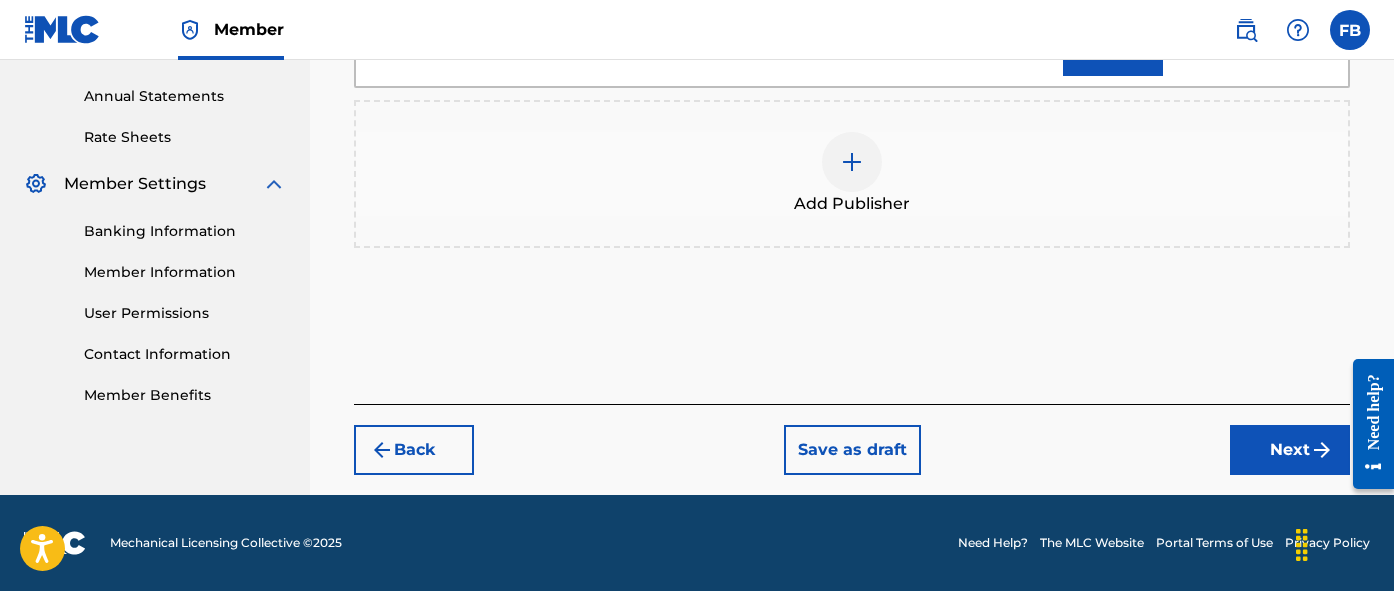click on "Next" at bounding box center [1290, 450] 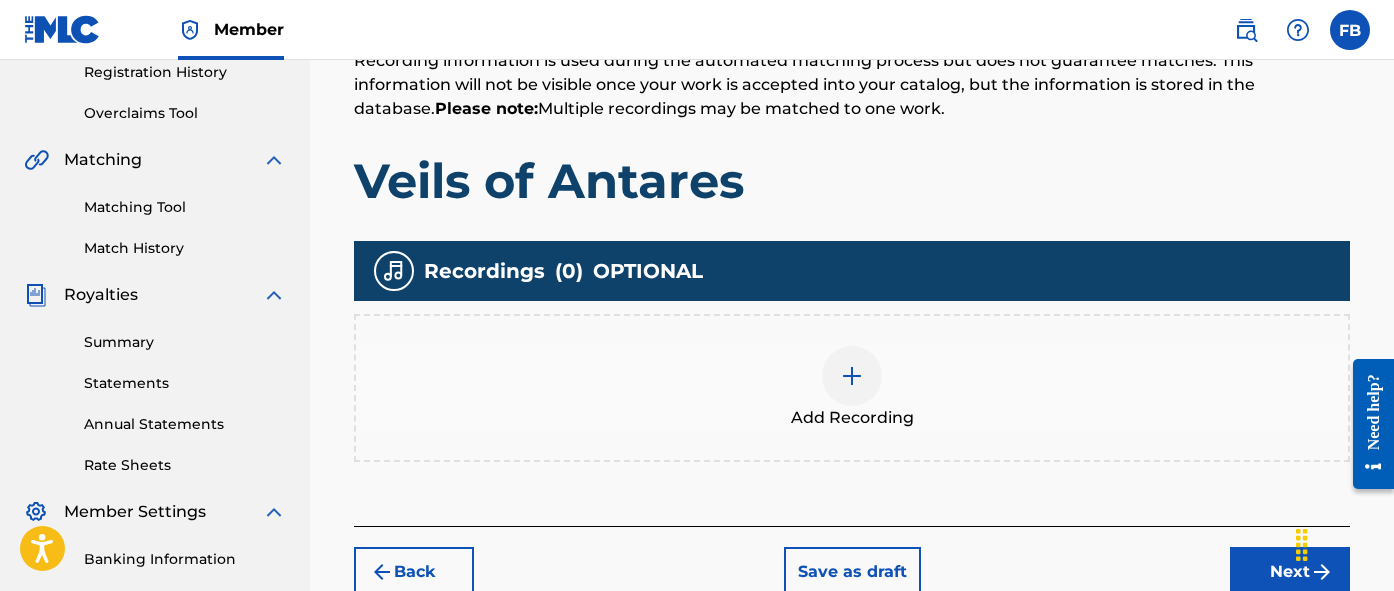scroll, scrollTop: 385, scrollLeft: 0, axis: vertical 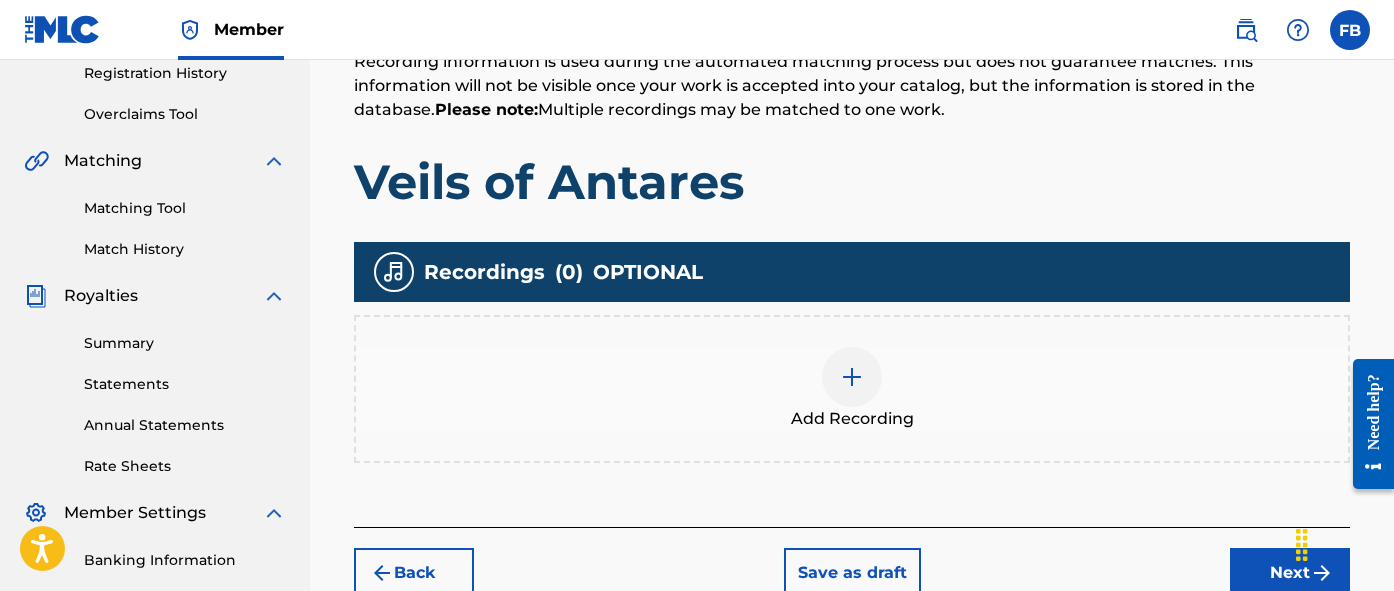 click on "Add Recording" at bounding box center [852, 389] 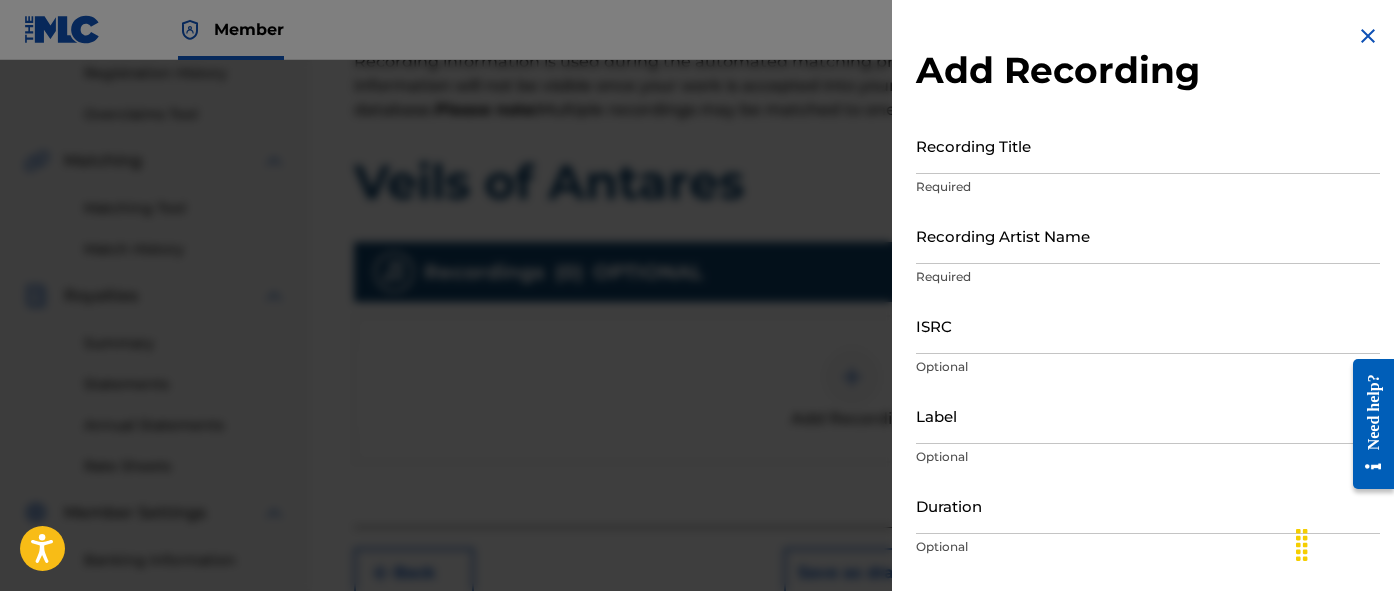 click on "Recording Title" at bounding box center [1148, 145] 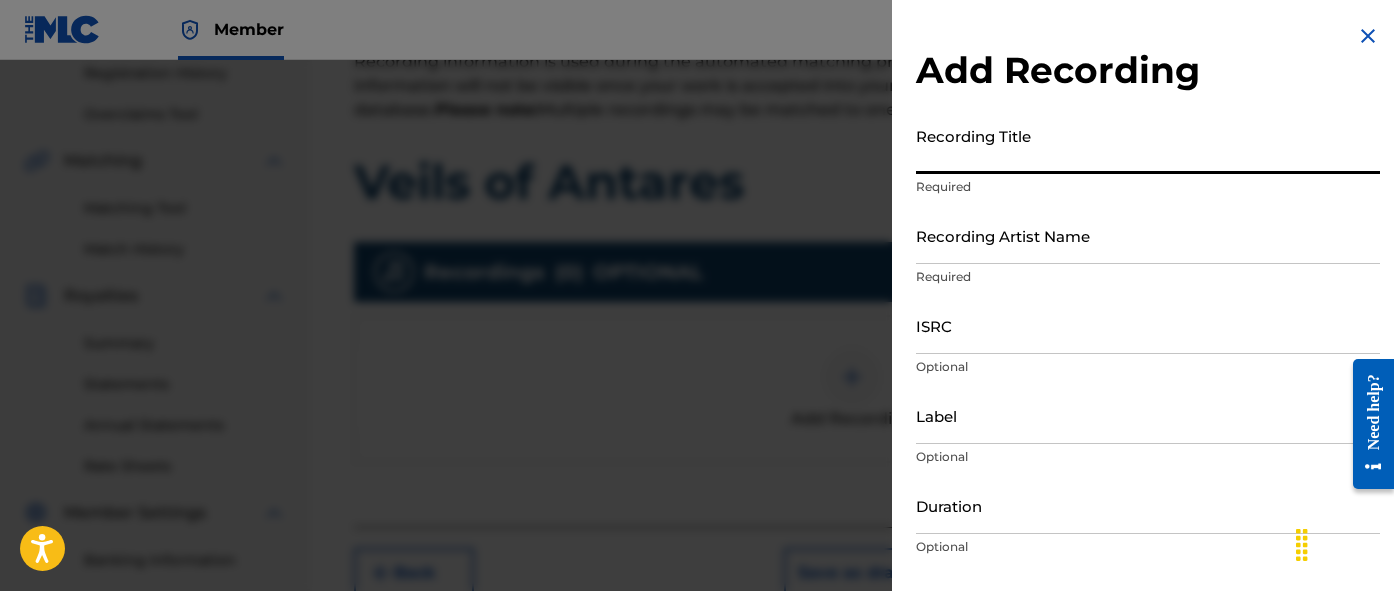 paste on "Veils of Antares" 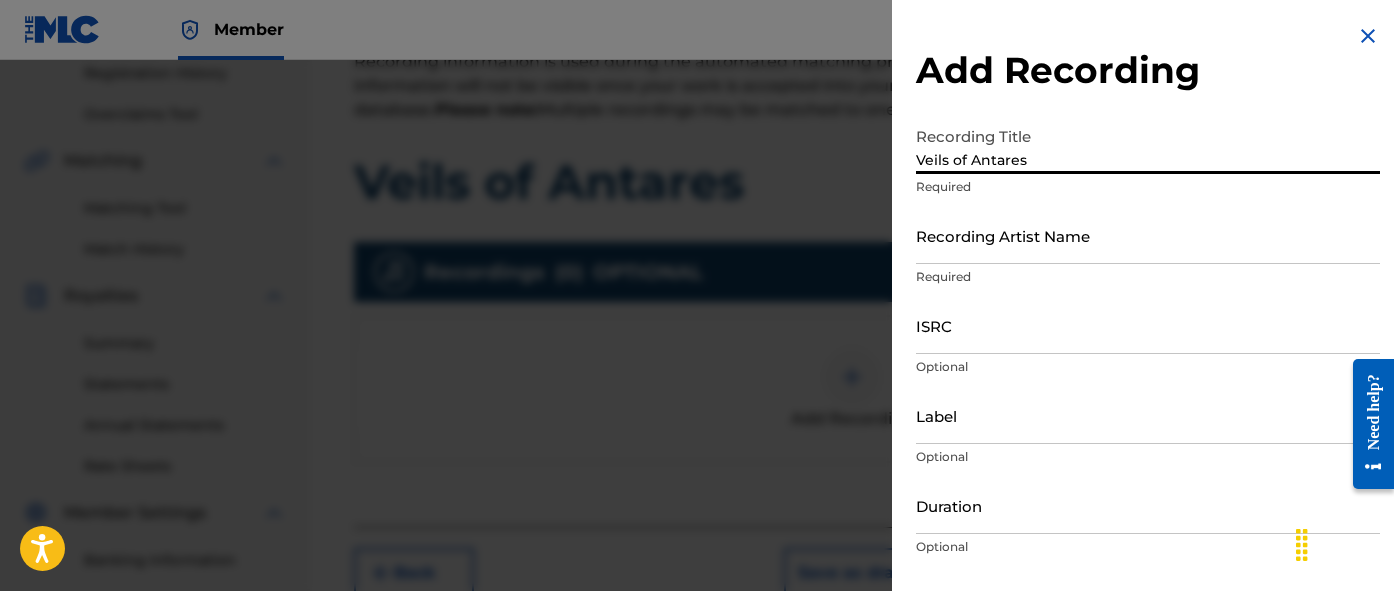 type on "Veils of Antares" 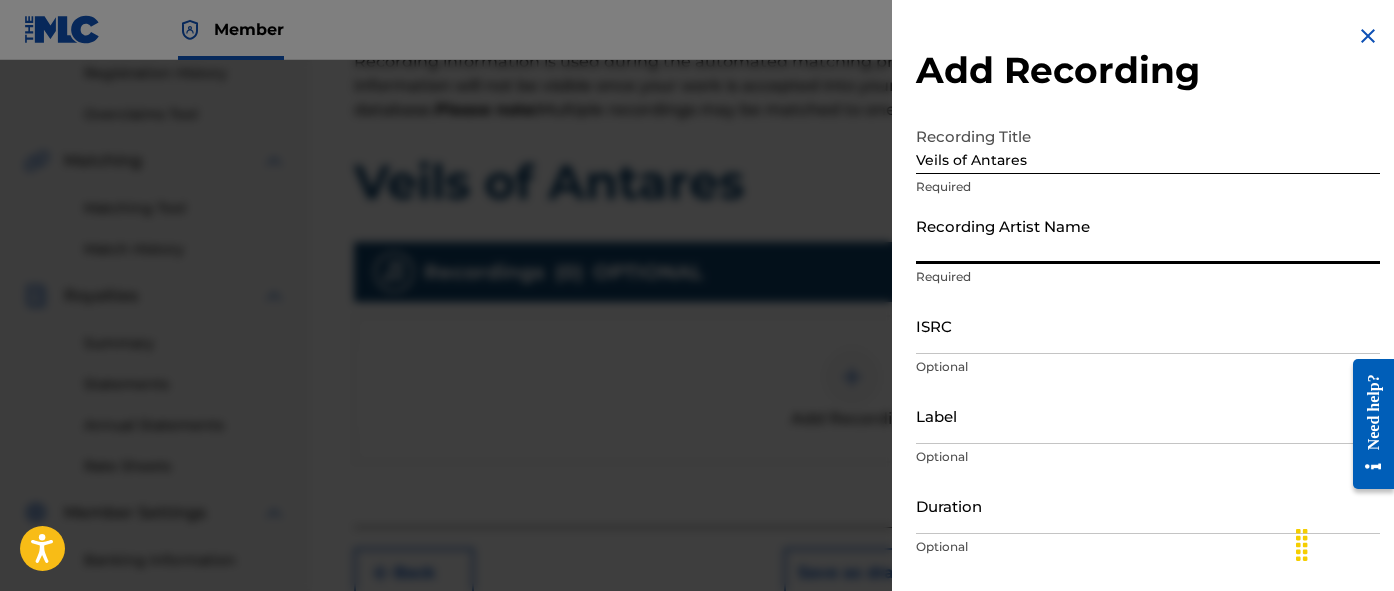 type on "Synth Atrix" 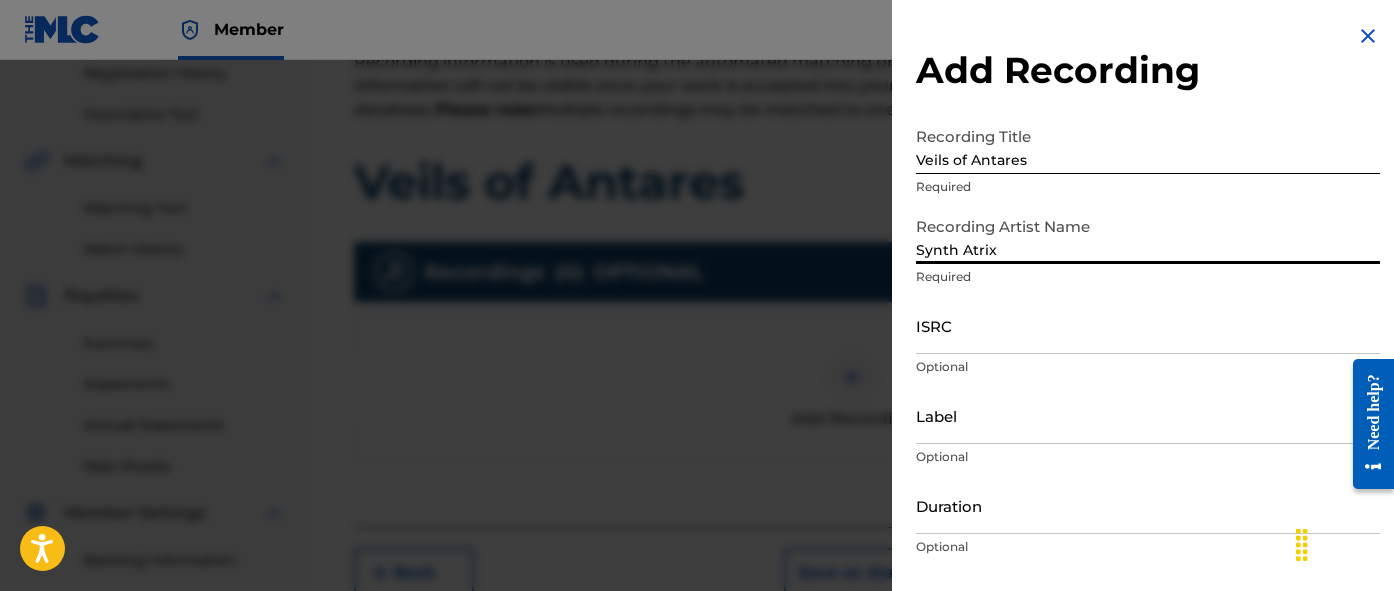 click on "ISRC" at bounding box center [1148, 325] 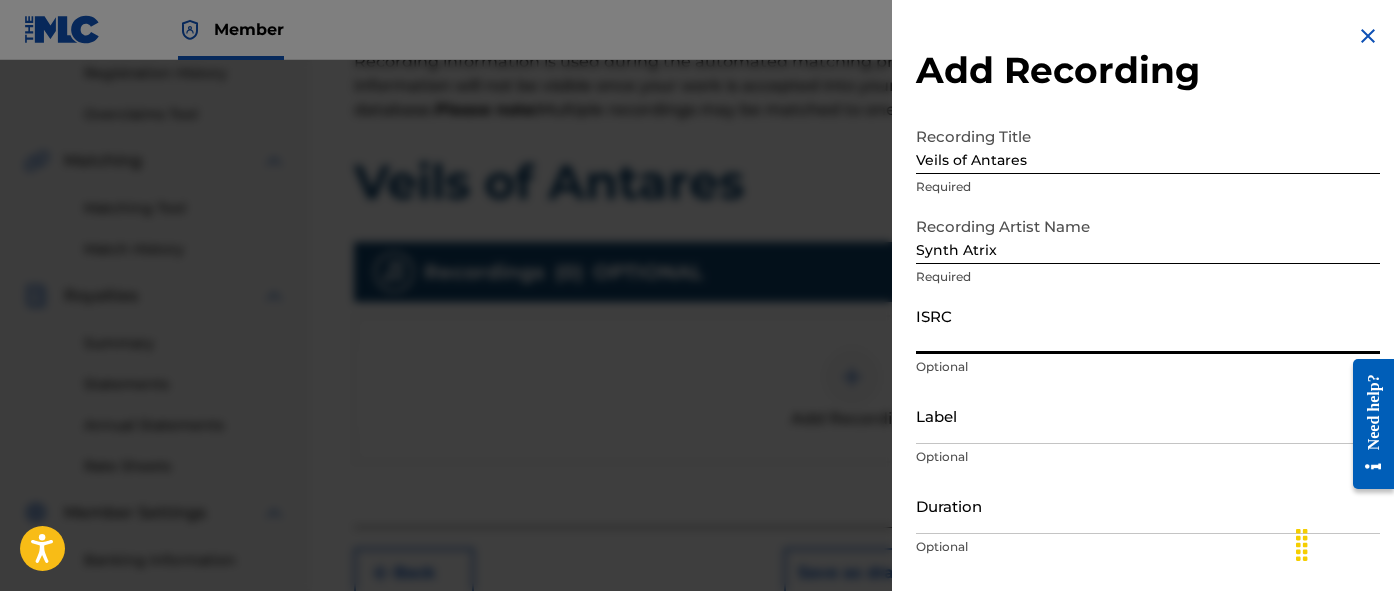 paste on "[LICENSE]" 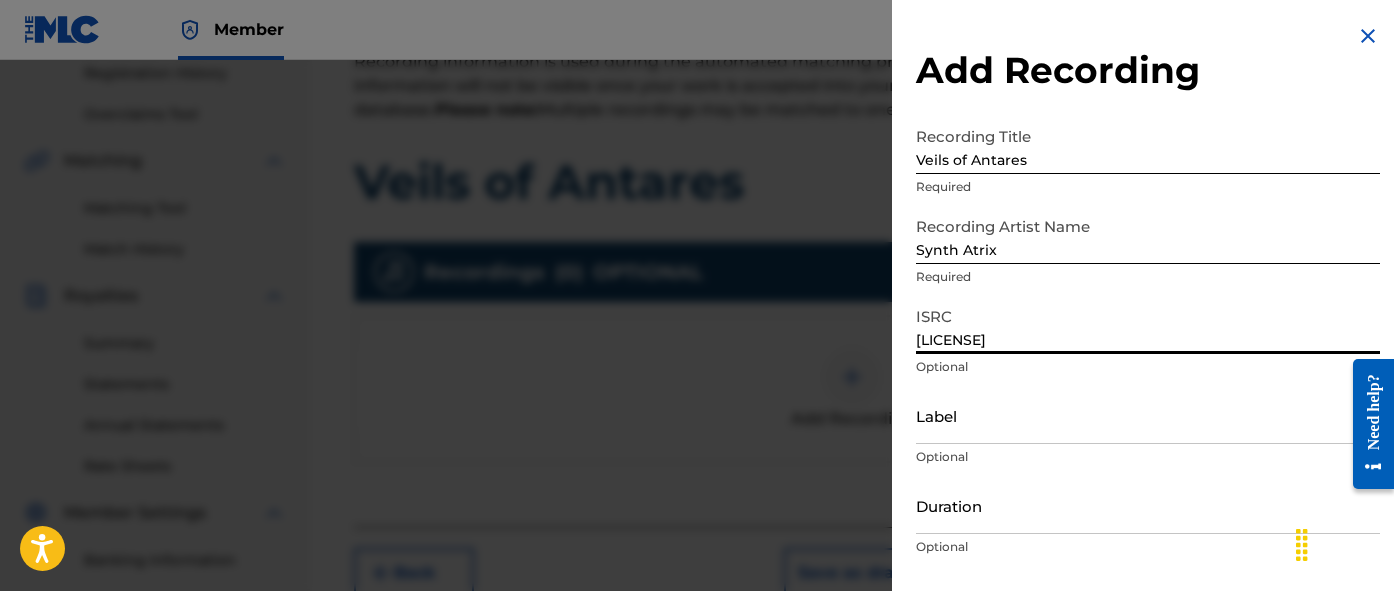 type on "[LICENSE]" 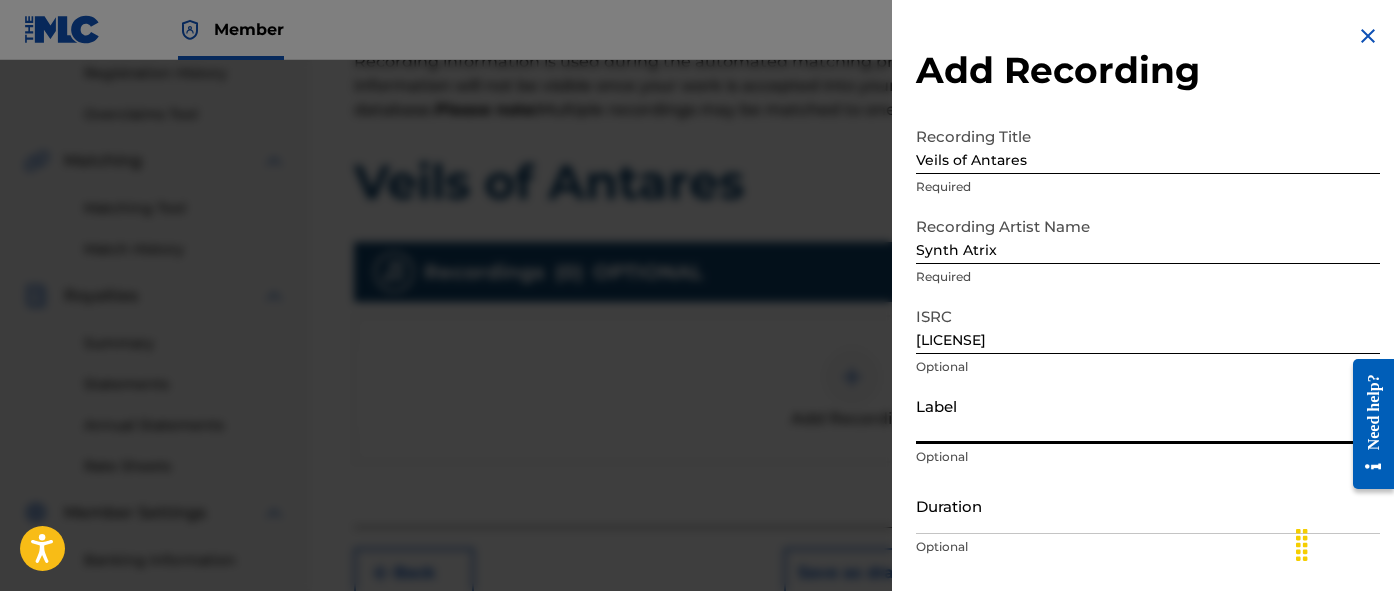click on "Label" at bounding box center [1148, 415] 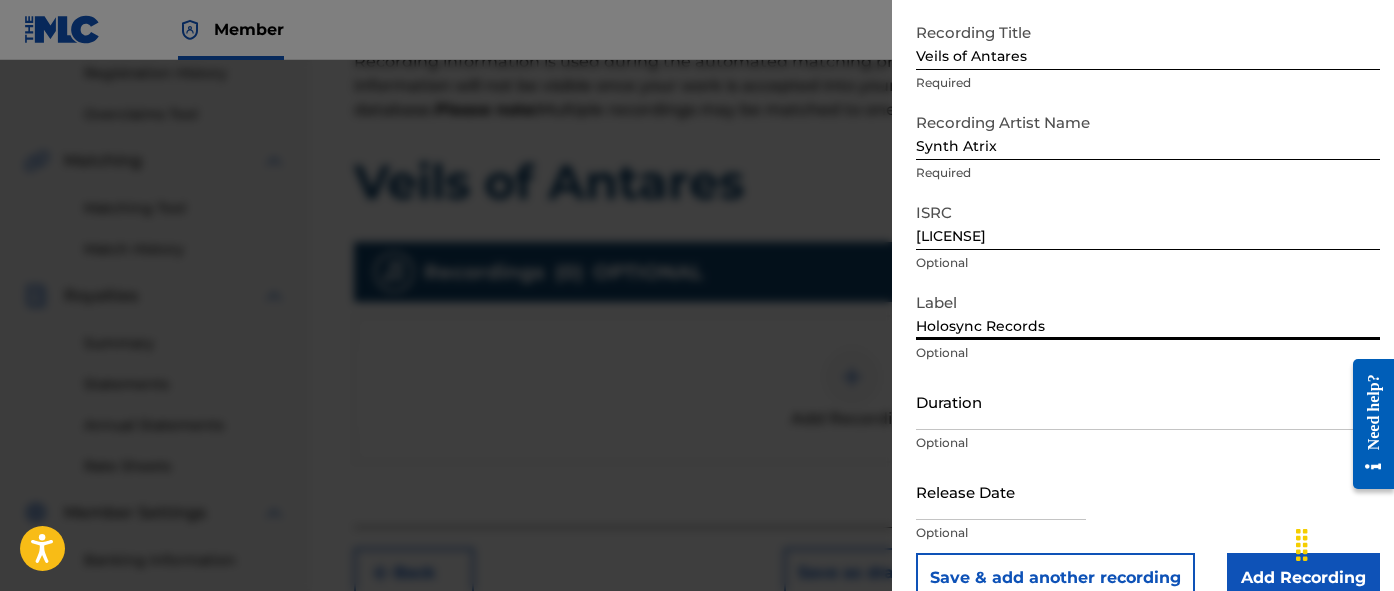 scroll, scrollTop: 140, scrollLeft: 0, axis: vertical 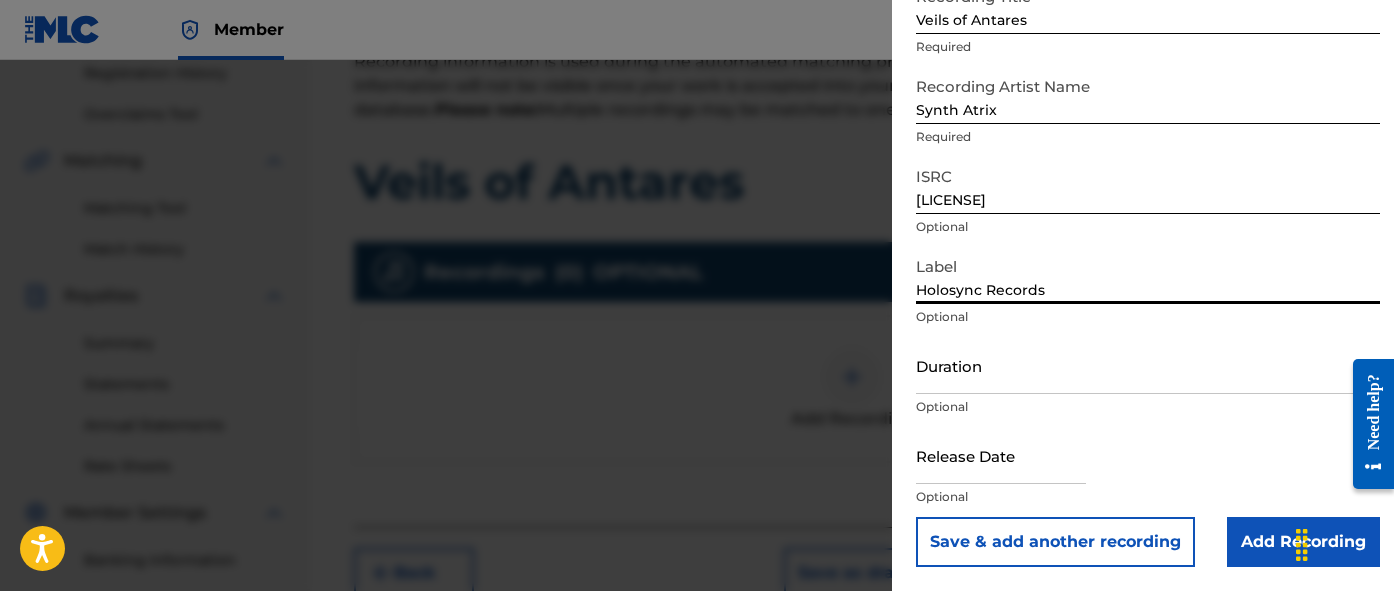 click on "Duration" at bounding box center (1148, 365) 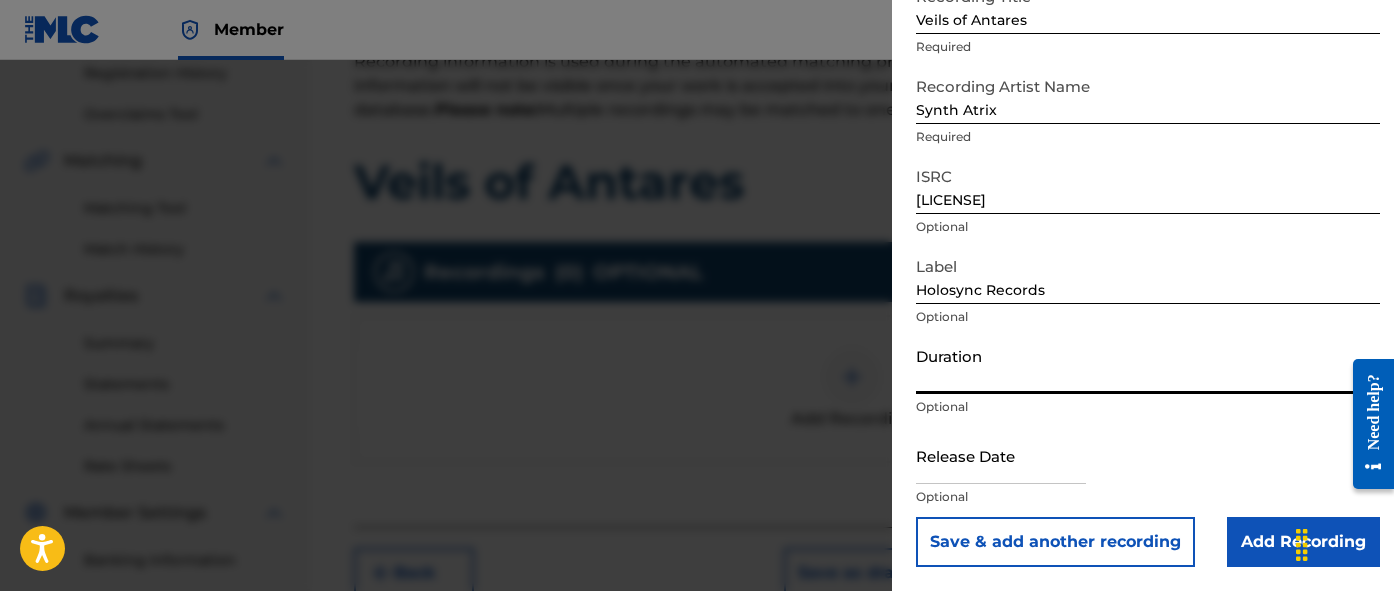 paste on "04:16" 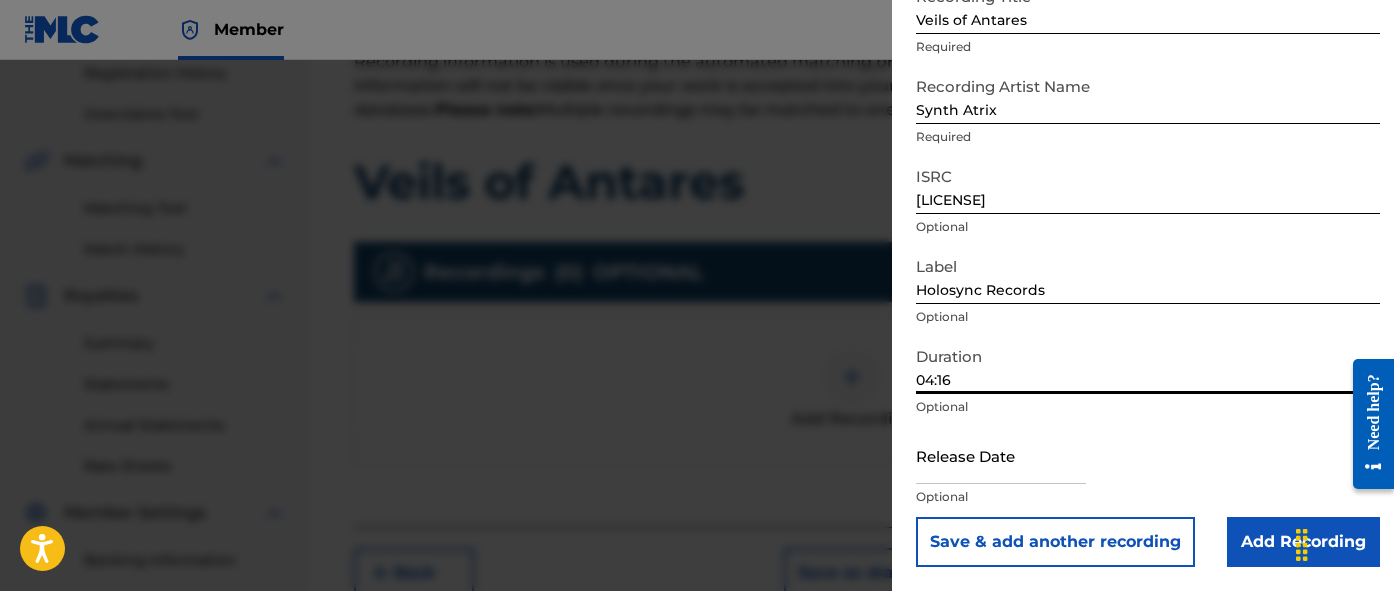 type on "04:16" 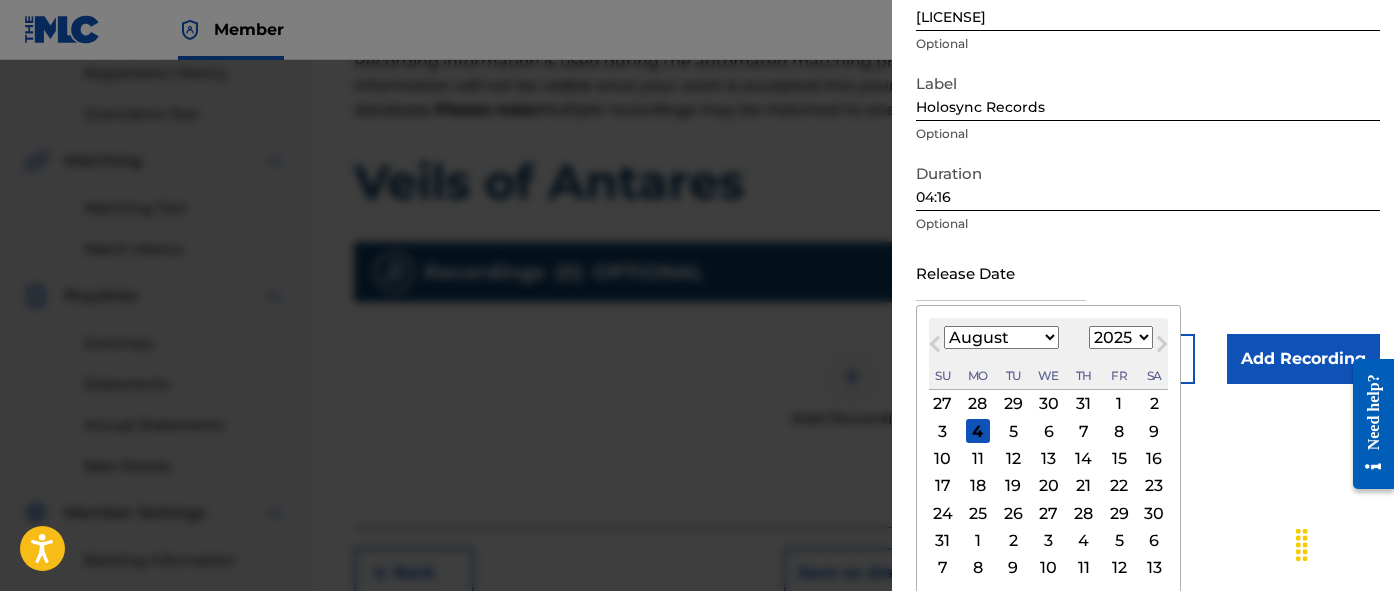 paste on "Feb 14 [YEAR]" 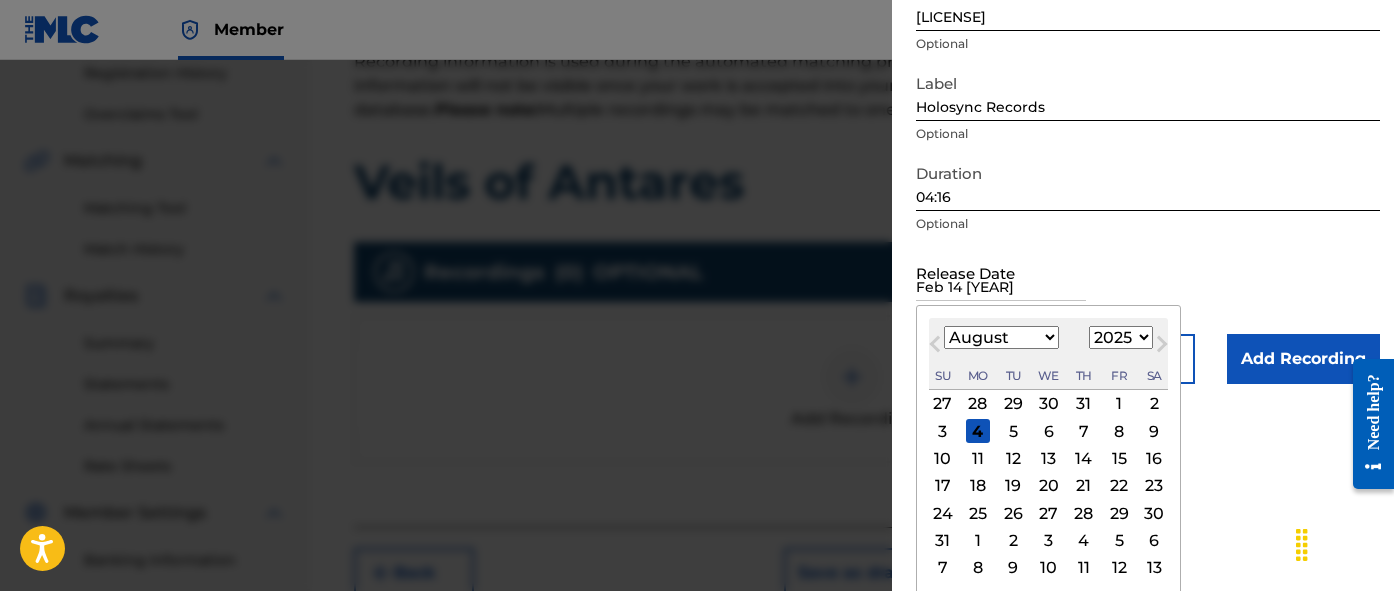 select on "1" 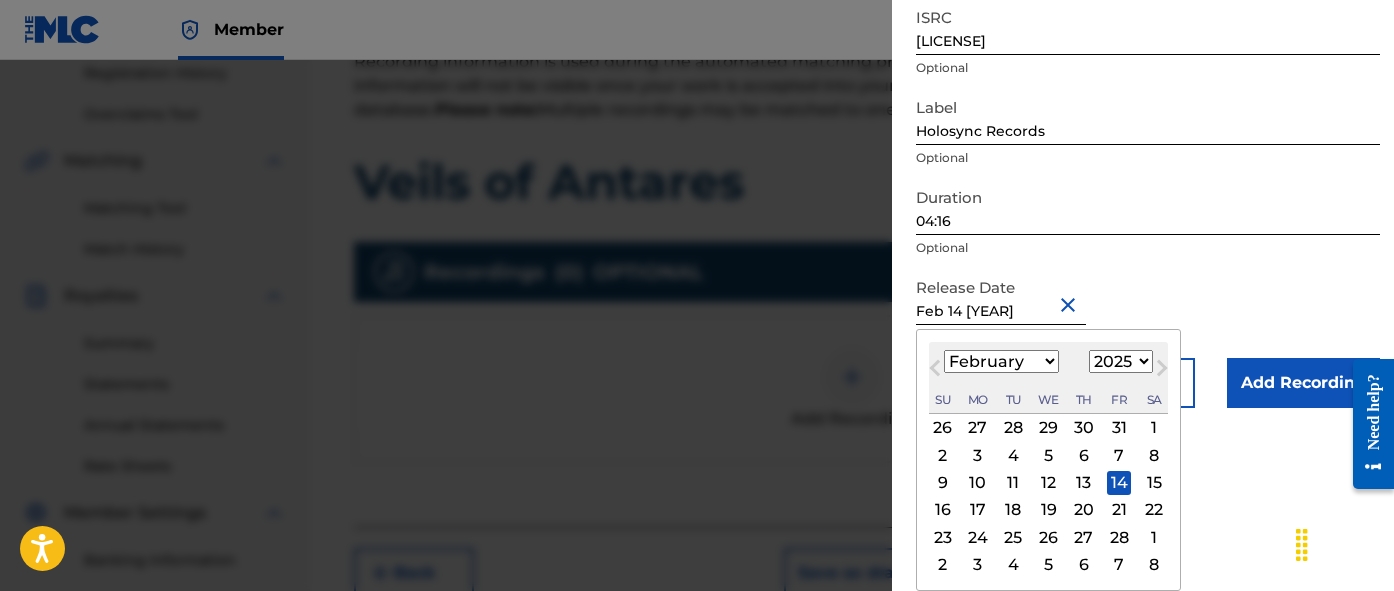 scroll, scrollTop: 299, scrollLeft: 0, axis: vertical 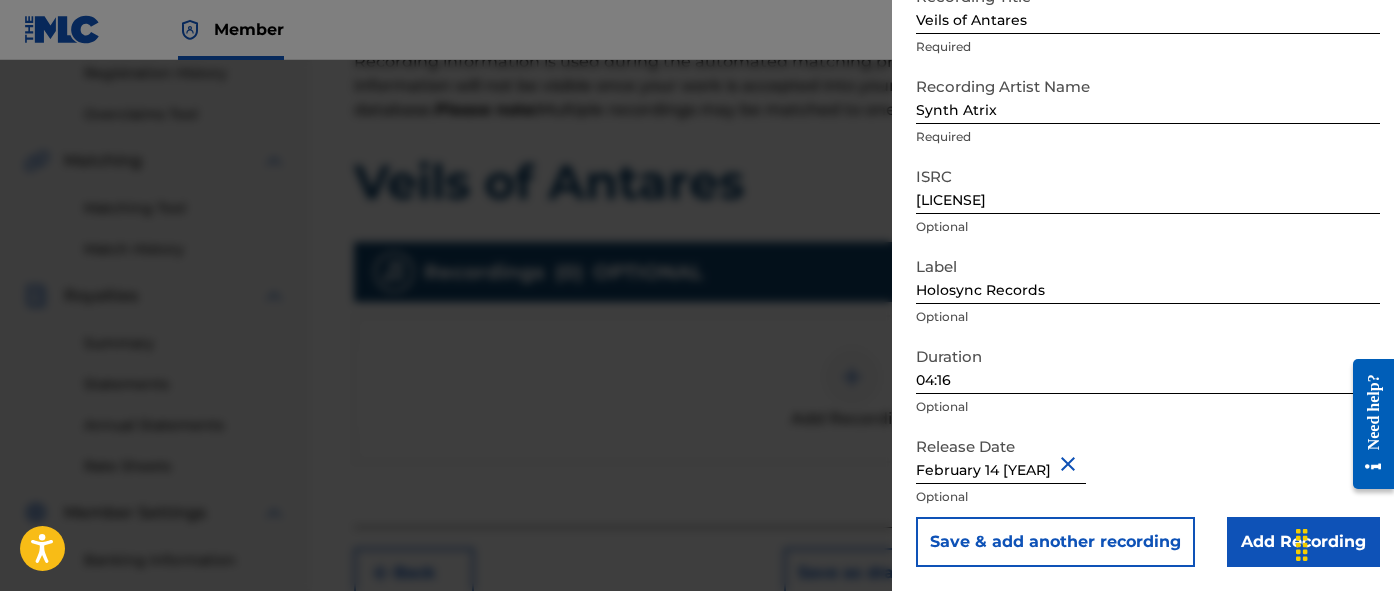 click on "Recording Title Veils of Antares Required Recording Artist Name Synth Atrix Required ISRC [LICENSE] Optional Label Holosync Records Optional Duration 04:16 Optional Release Date February 14 [YEAR] Optional Save & add another recording Add Recording" at bounding box center [1148, 272] 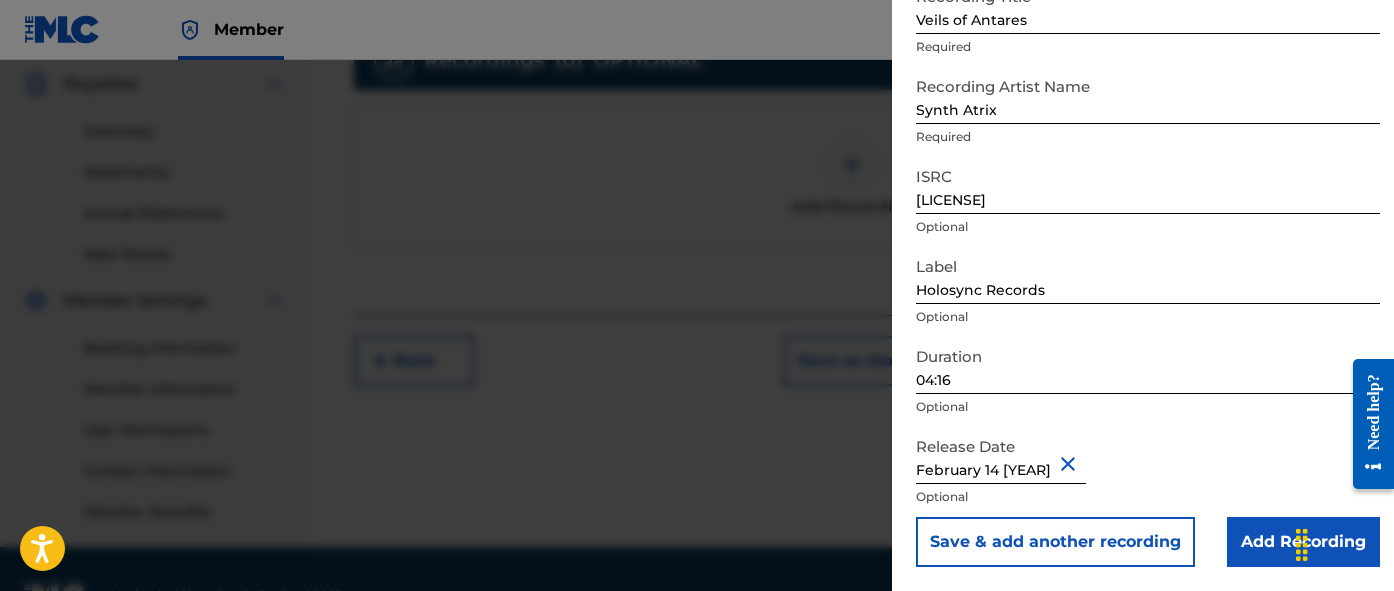 scroll, scrollTop: 649, scrollLeft: 0, axis: vertical 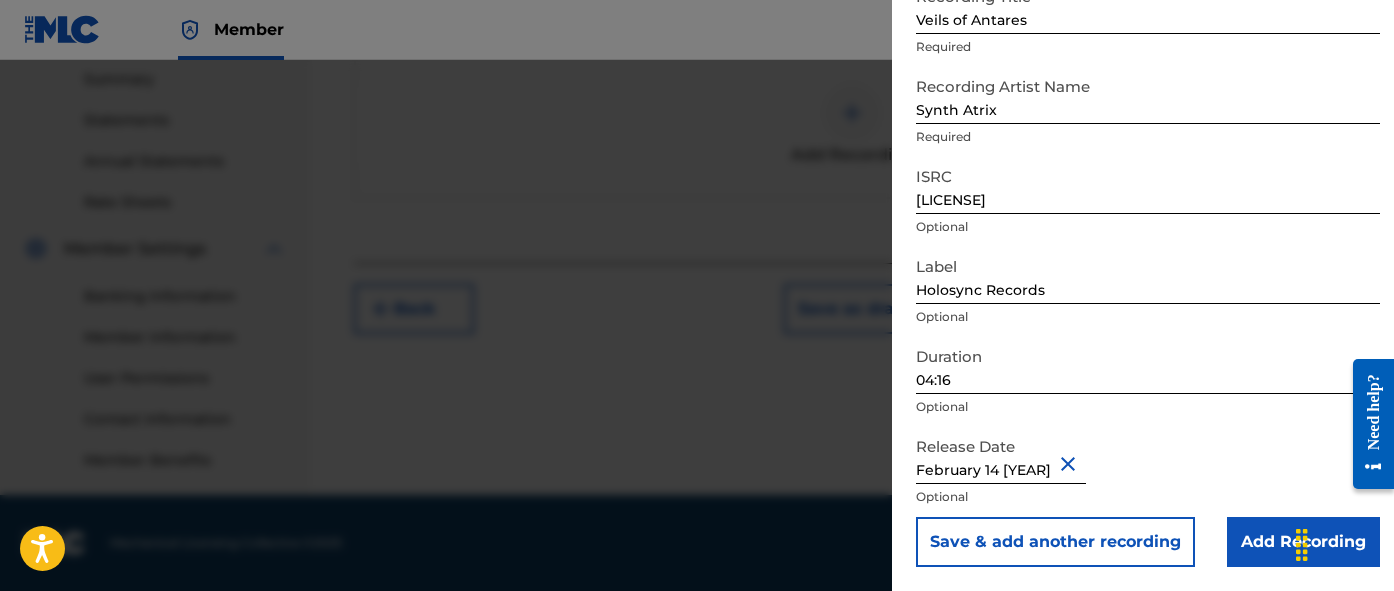 click on "Add Recording" at bounding box center (1303, 542) 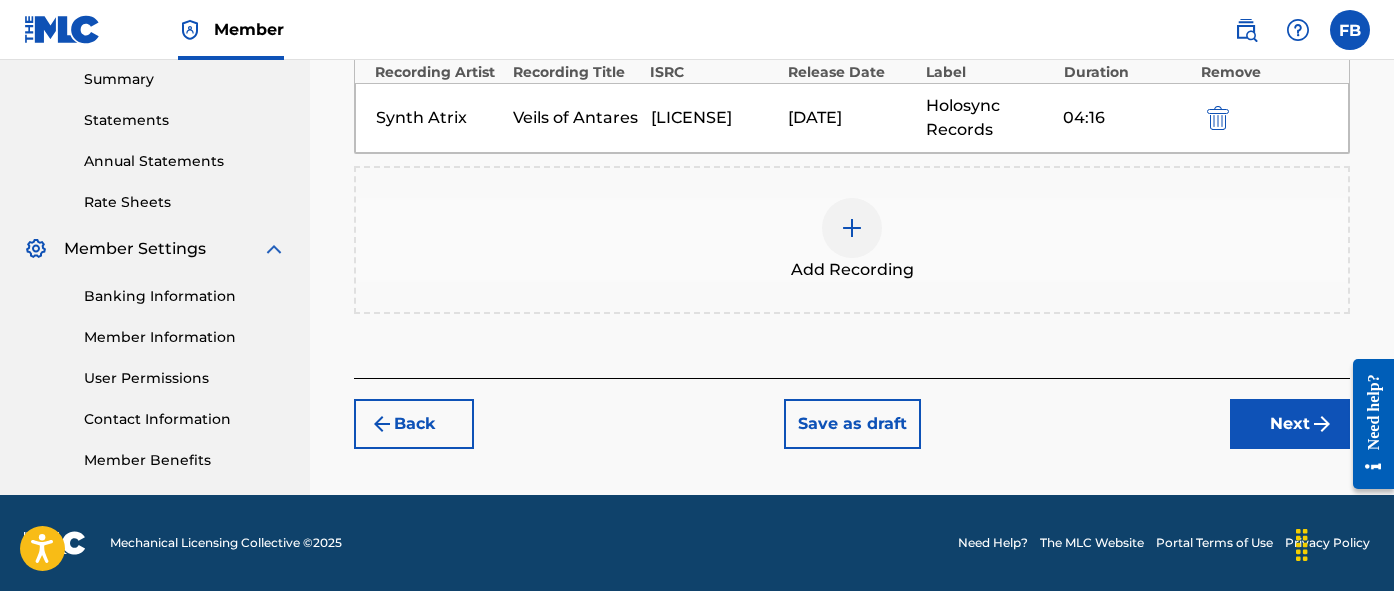 click on "Next" at bounding box center [1290, 424] 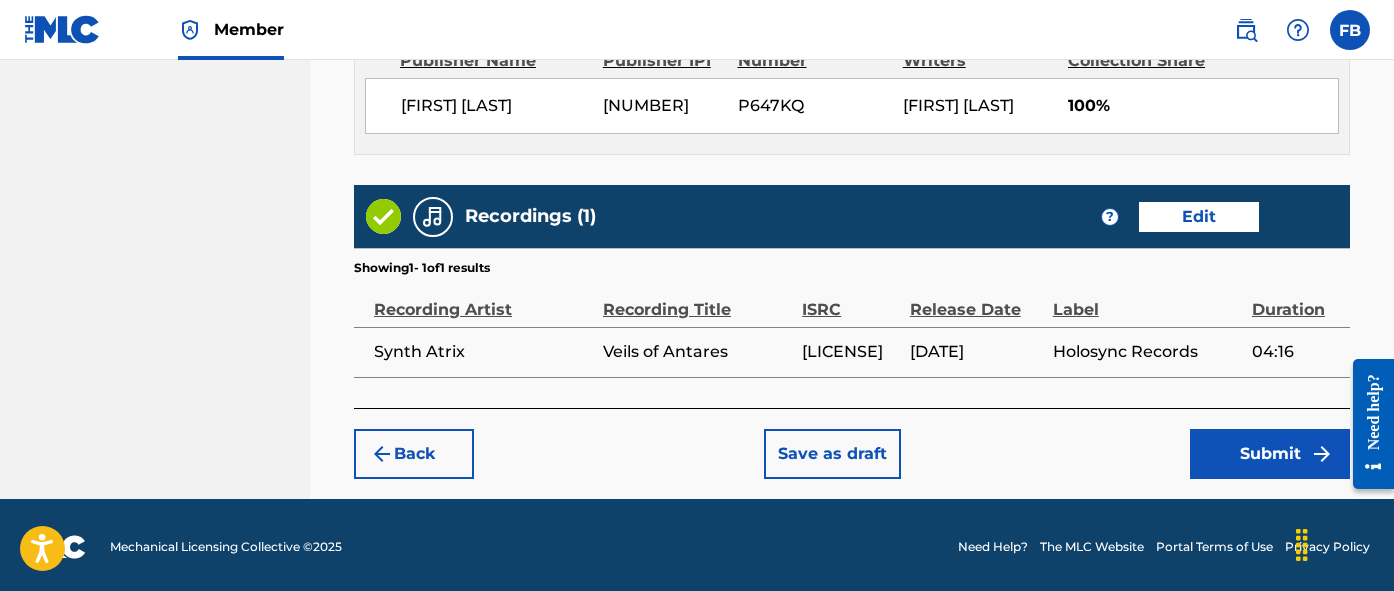 scroll, scrollTop: 1162, scrollLeft: 0, axis: vertical 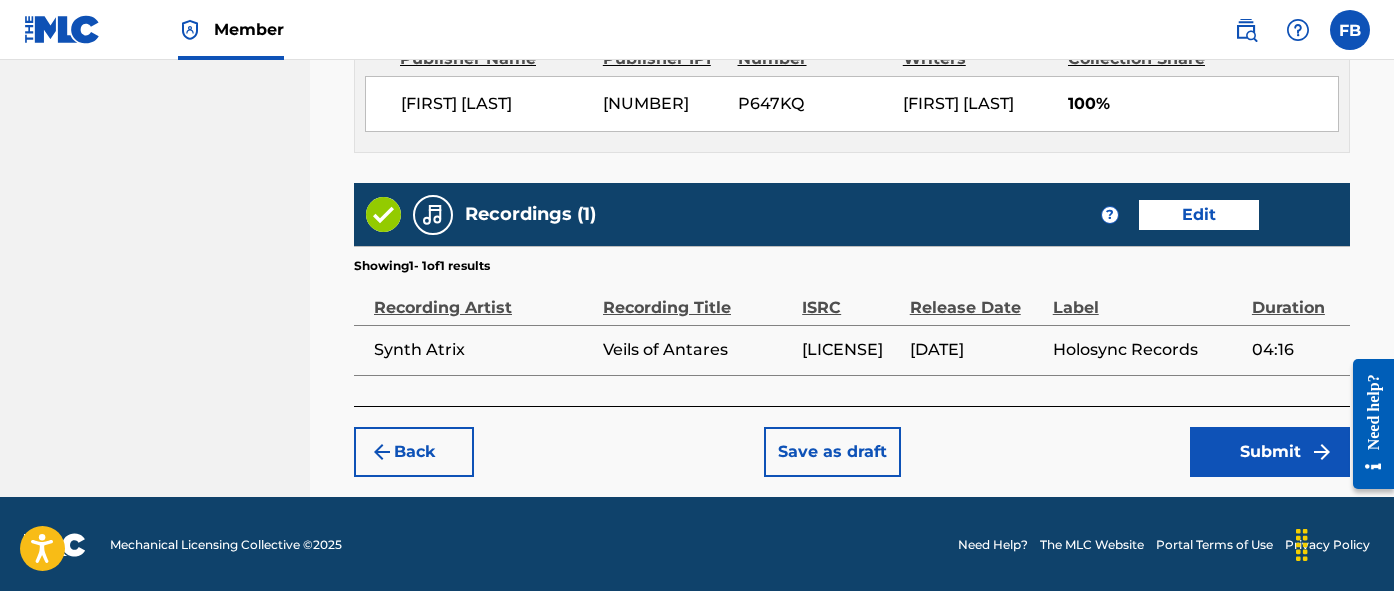 click on "Submit" at bounding box center (1270, 452) 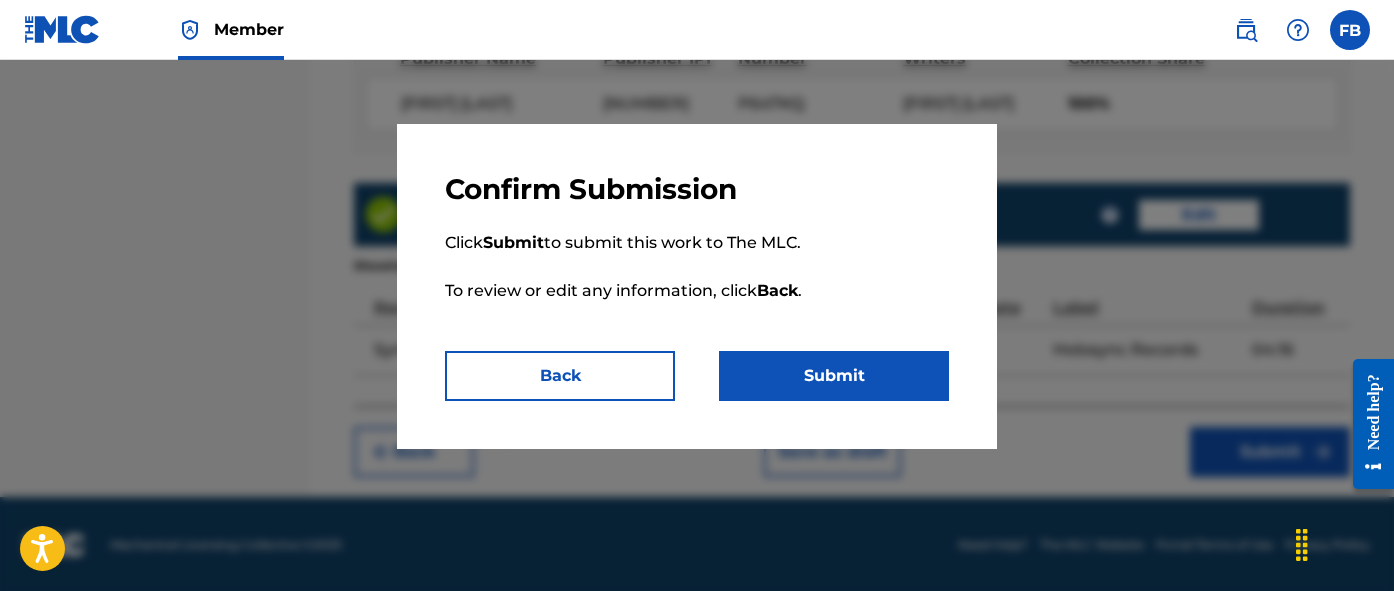 click on "Submit" at bounding box center [834, 376] 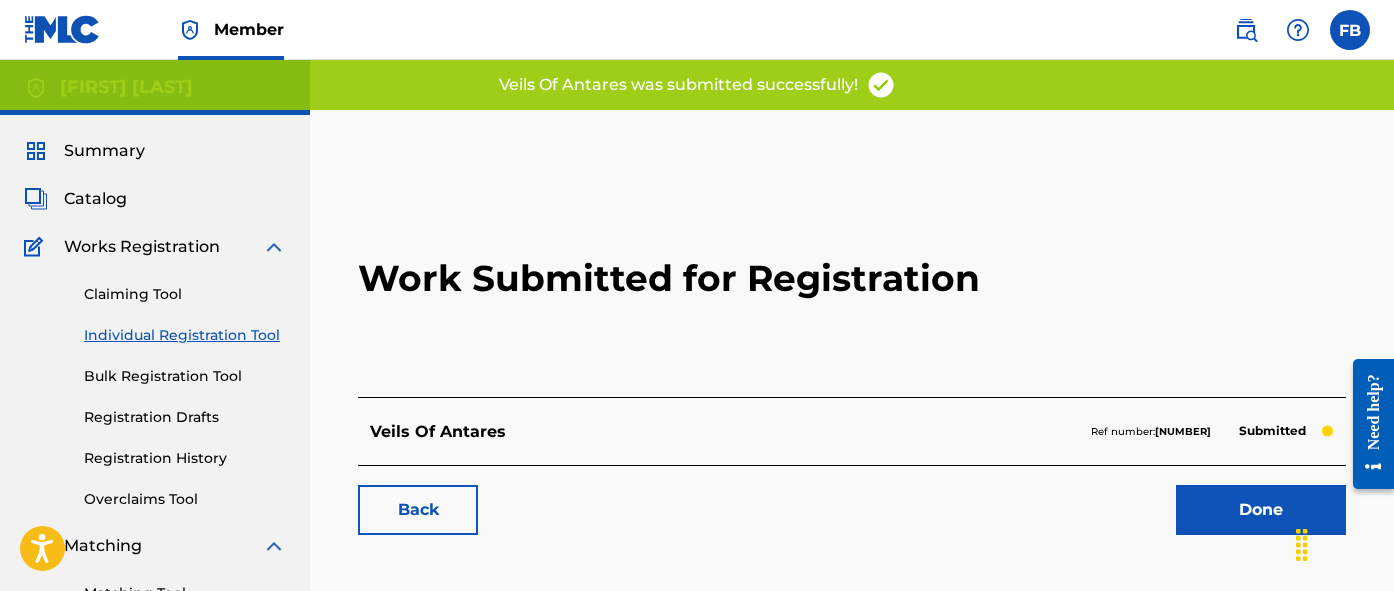 click on "Done" at bounding box center (1261, 510) 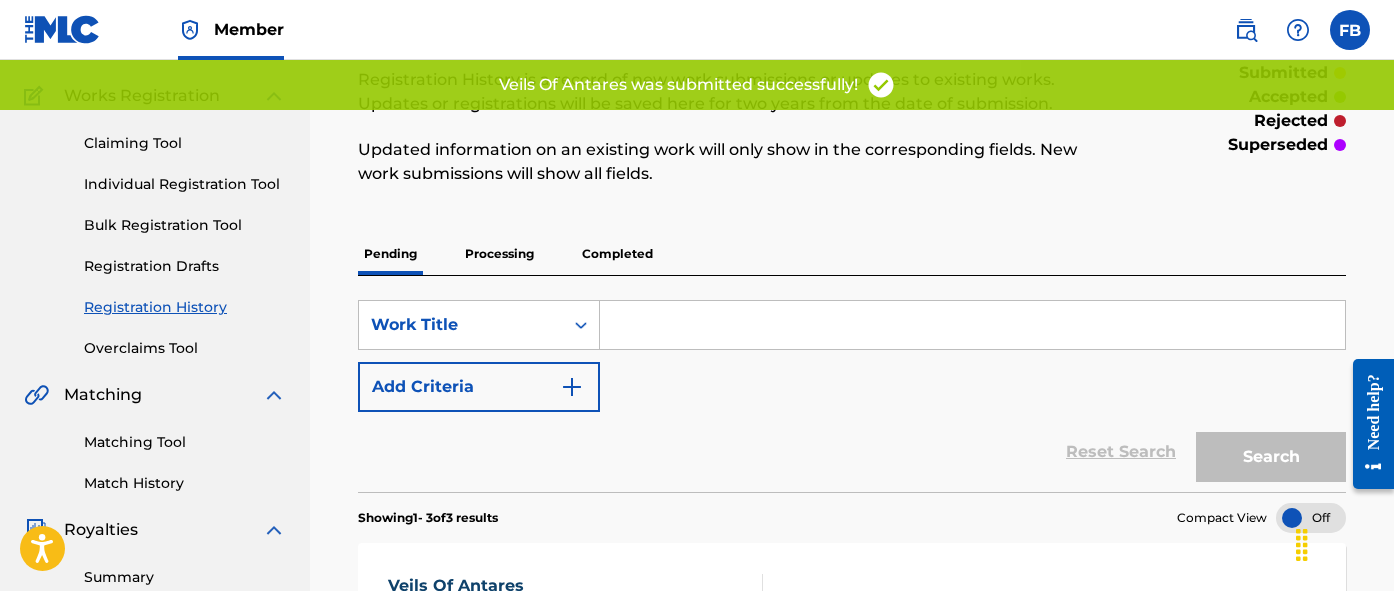 scroll, scrollTop: 95, scrollLeft: 0, axis: vertical 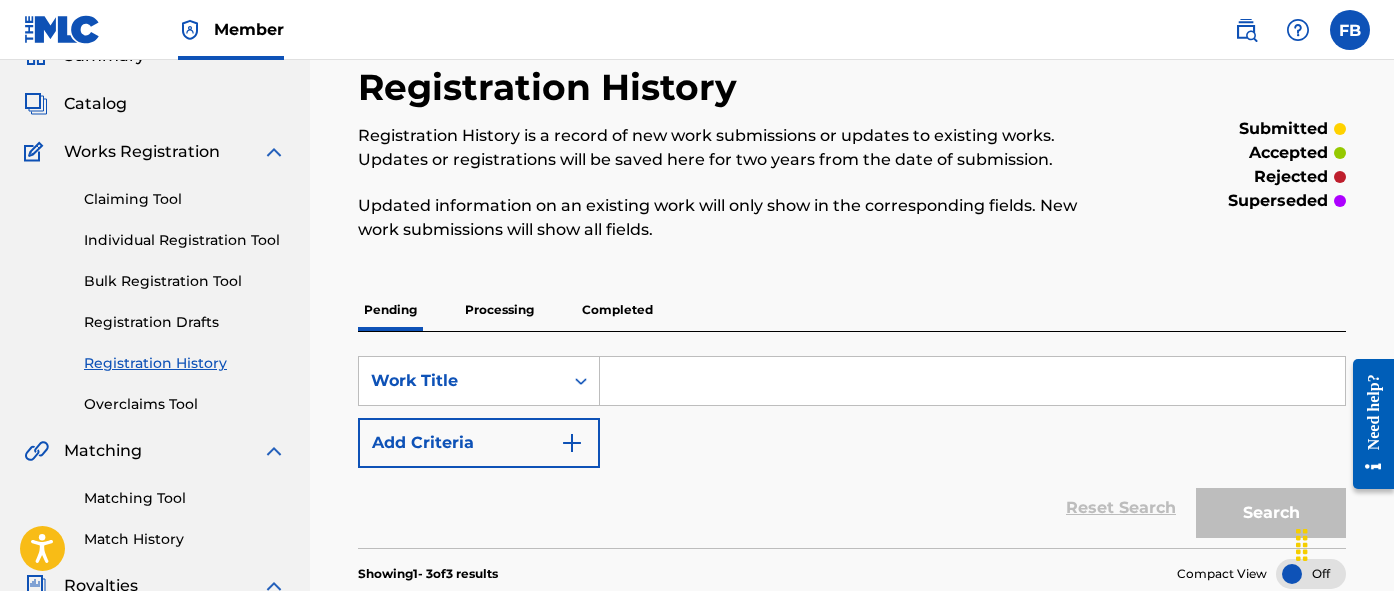 click on "Individual Registration Tool" at bounding box center (185, 240) 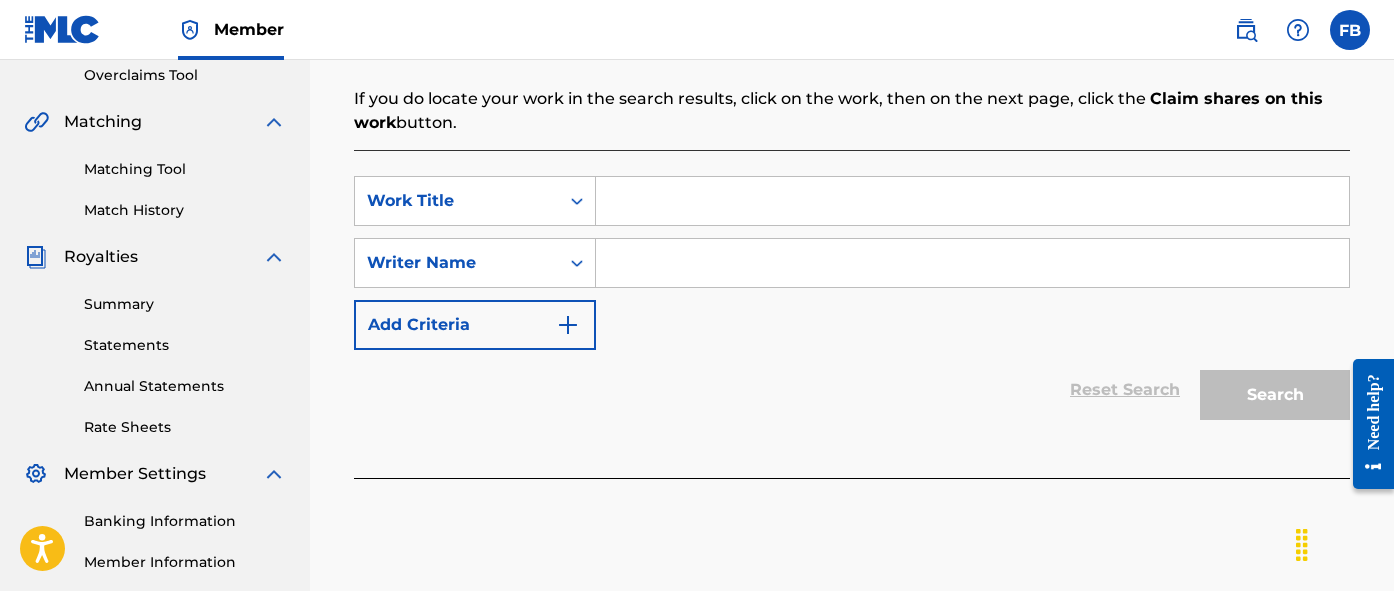 scroll, scrollTop: 428, scrollLeft: 0, axis: vertical 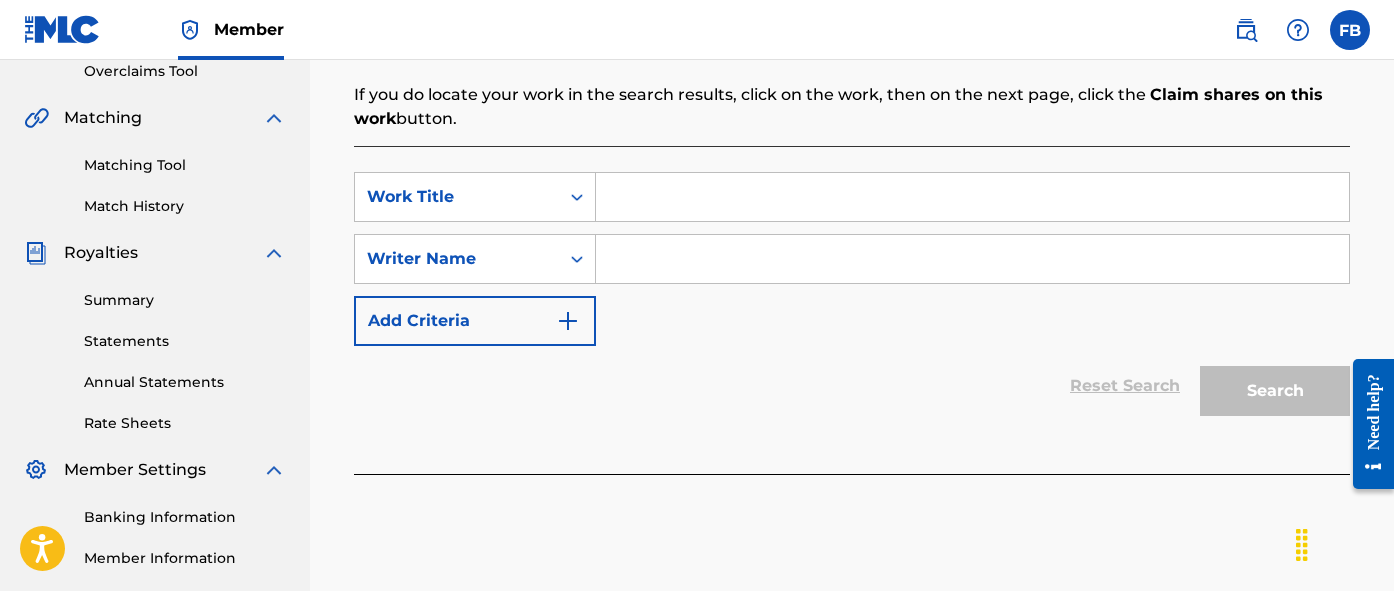 click at bounding box center (972, 197) 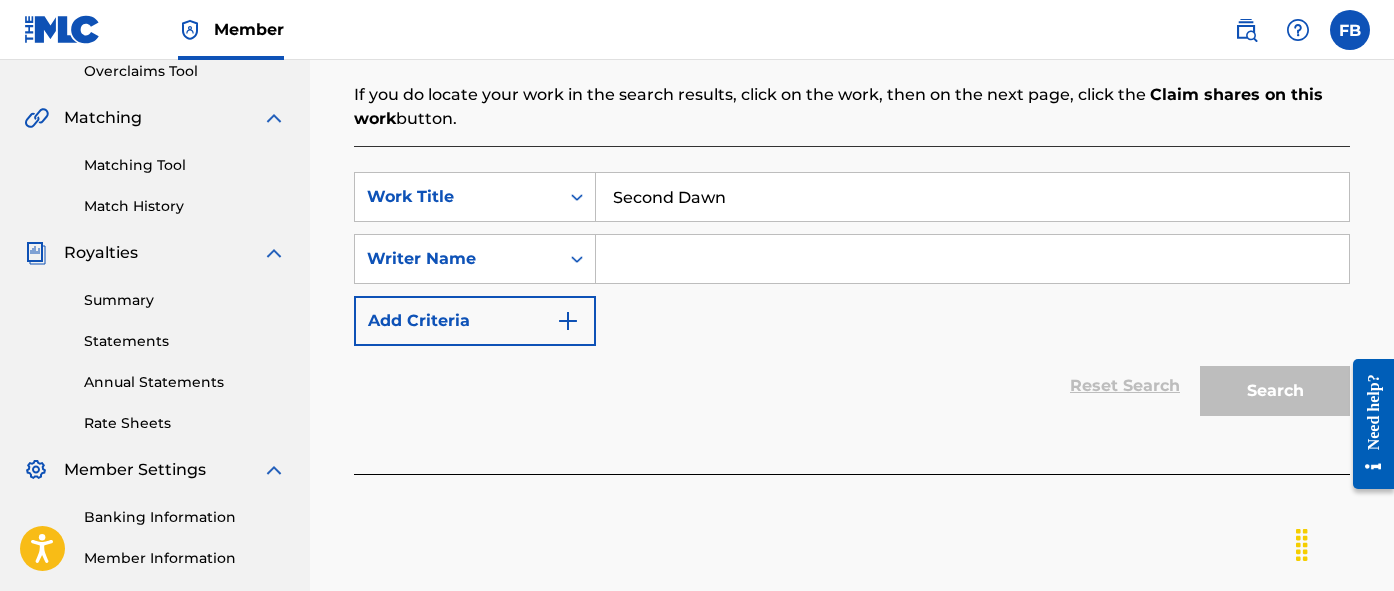 type on "Second Dawn" 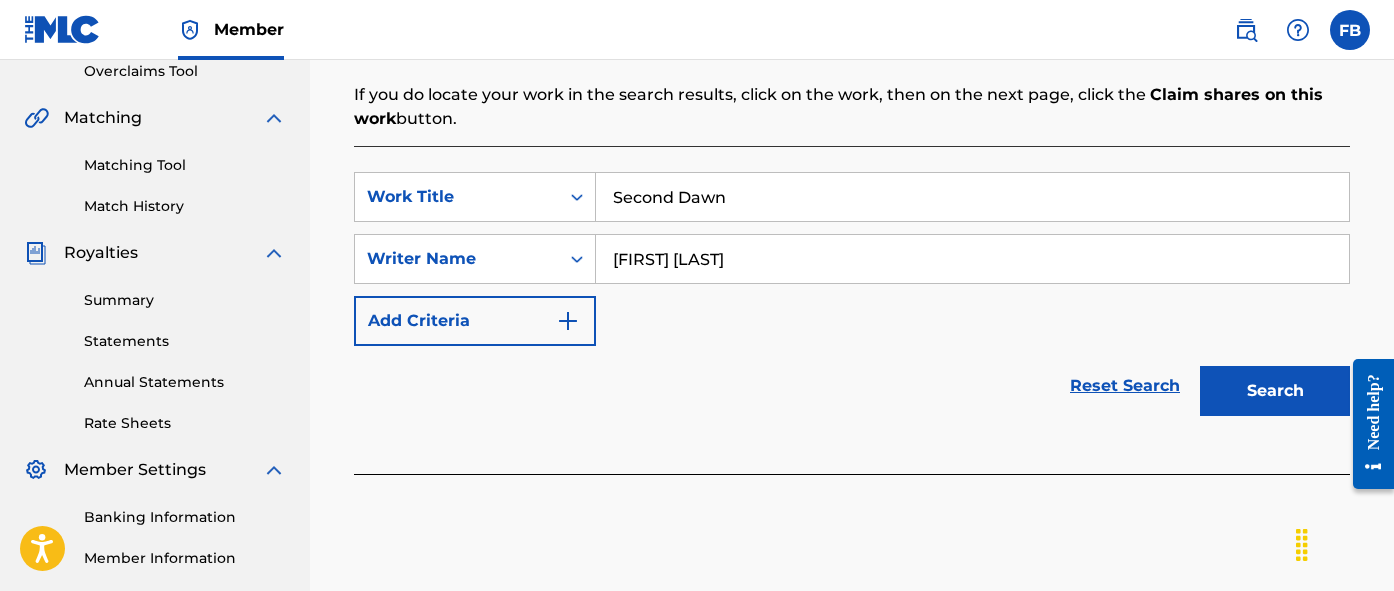 click on "Search" at bounding box center [1275, 391] 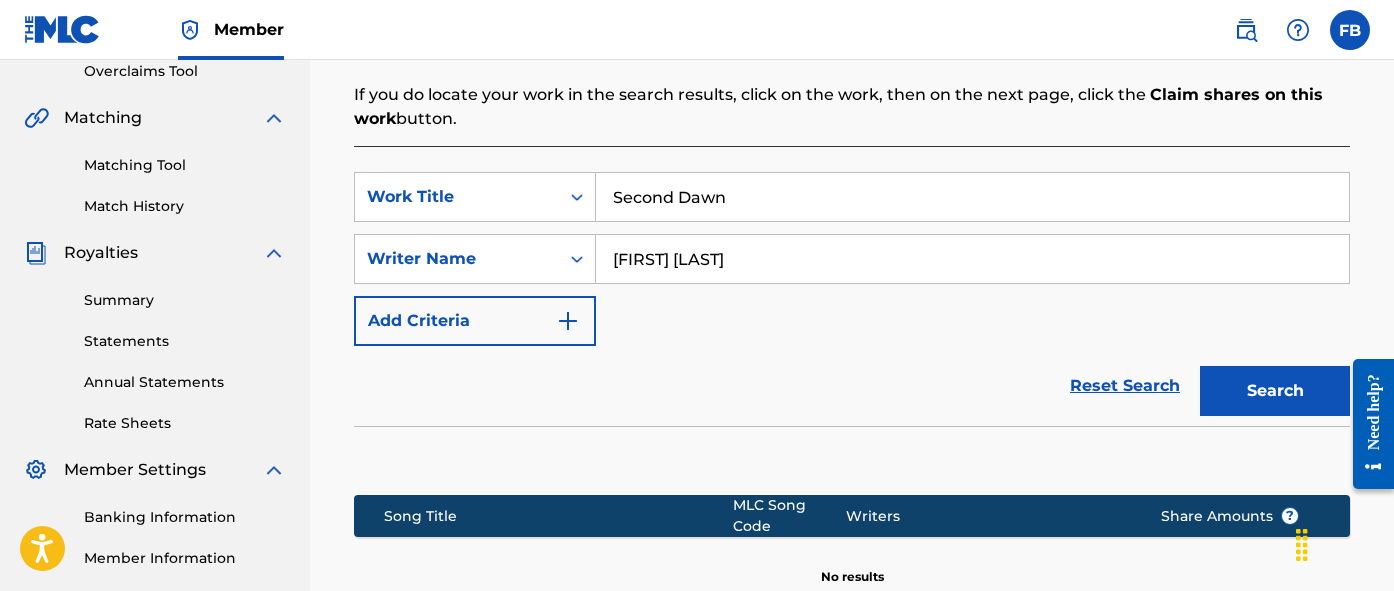 scroll, scrollTop: 678, scrollLeft: 0, axis: vertical 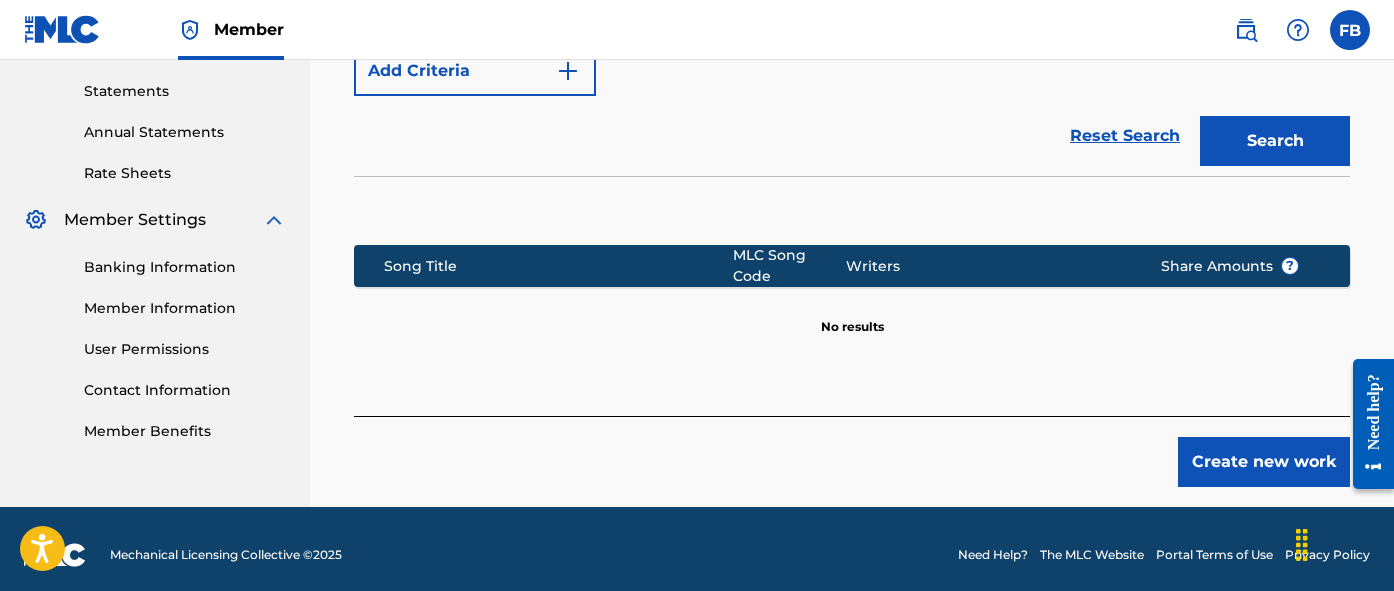 click on "Create new work" at bounding box center [1264, 462] 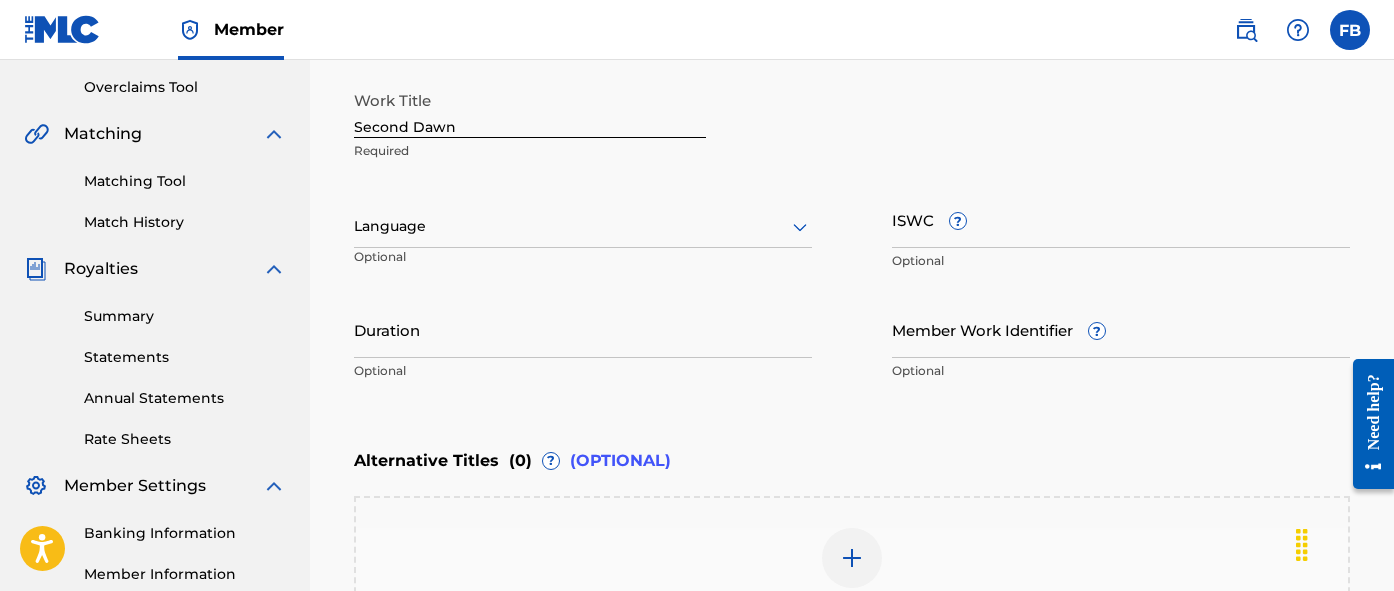scroll, scrollTop: 450, scrollLeft: 0, axis: vertical 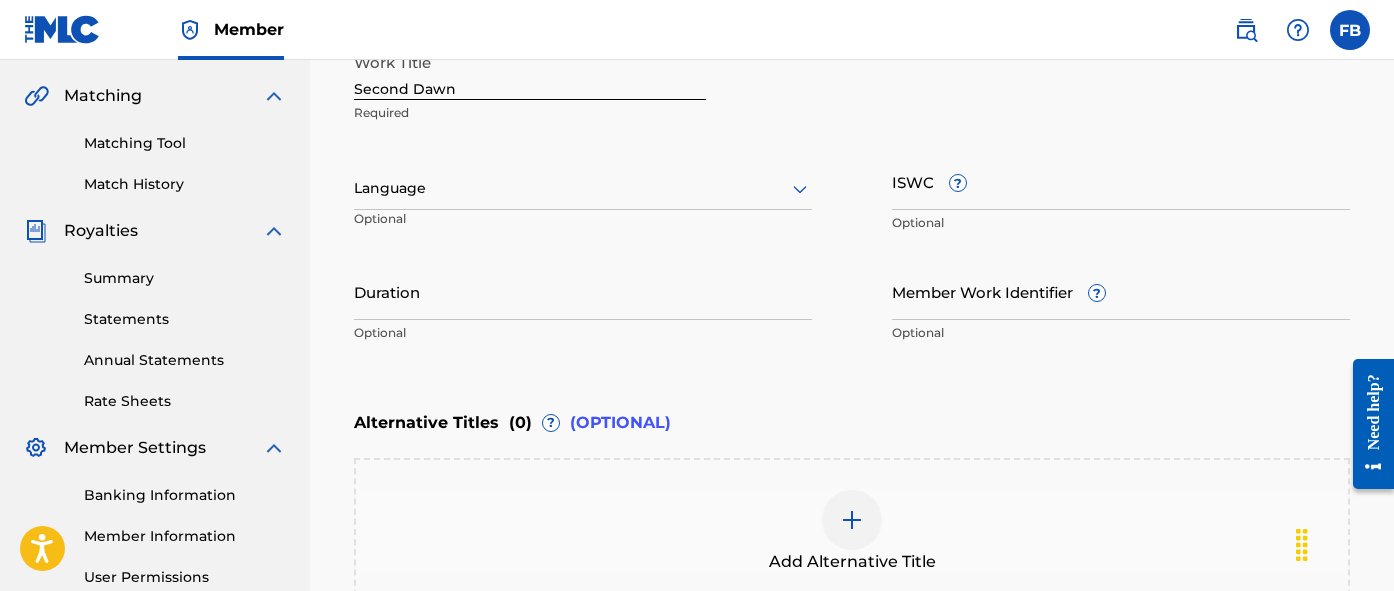 click 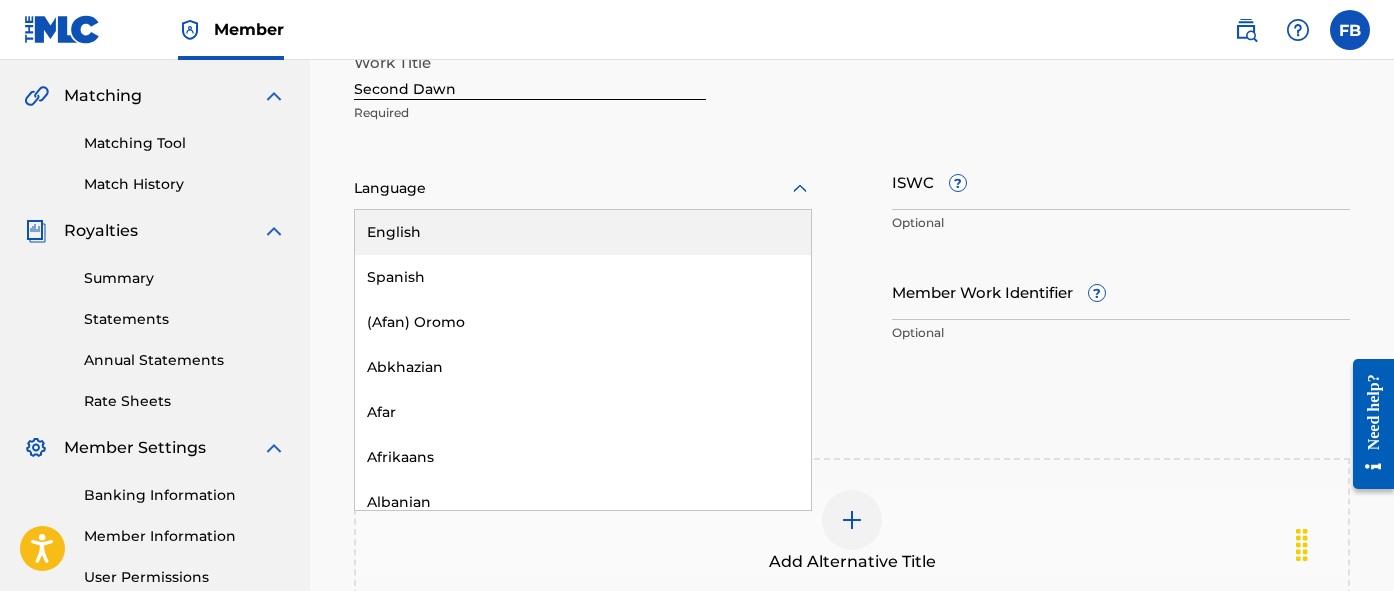 click on "English" at bounding box center (583, 232) 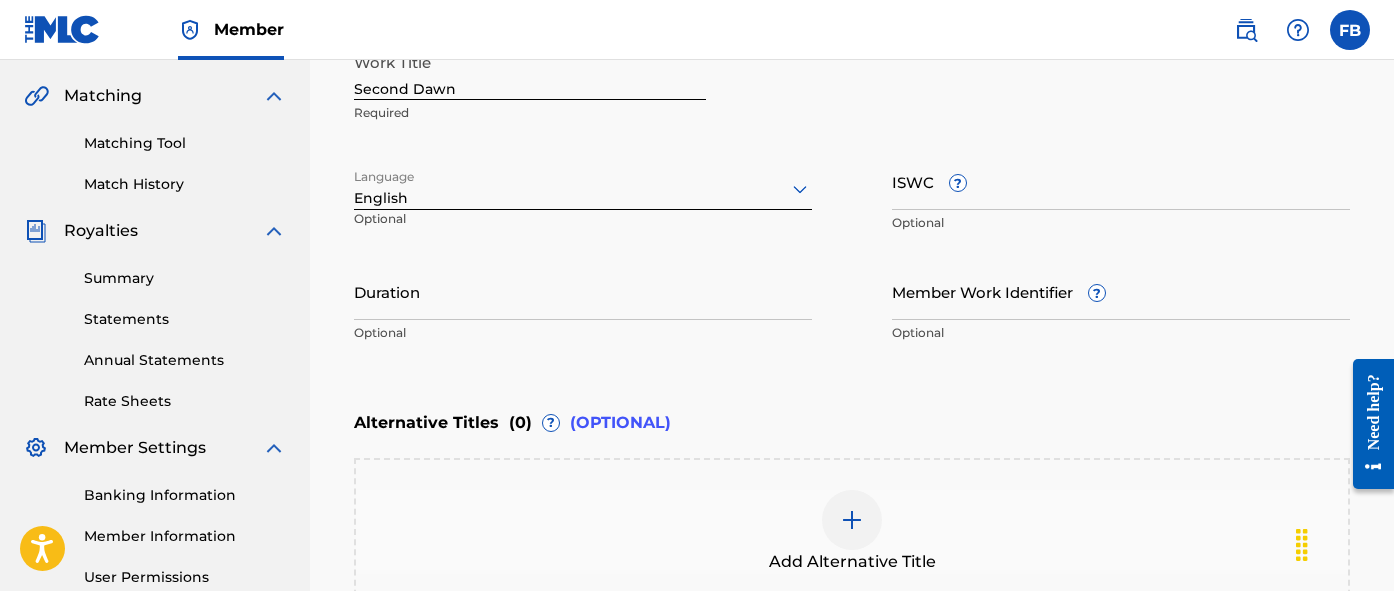click on "Duration" at bounding box center [583, 291] 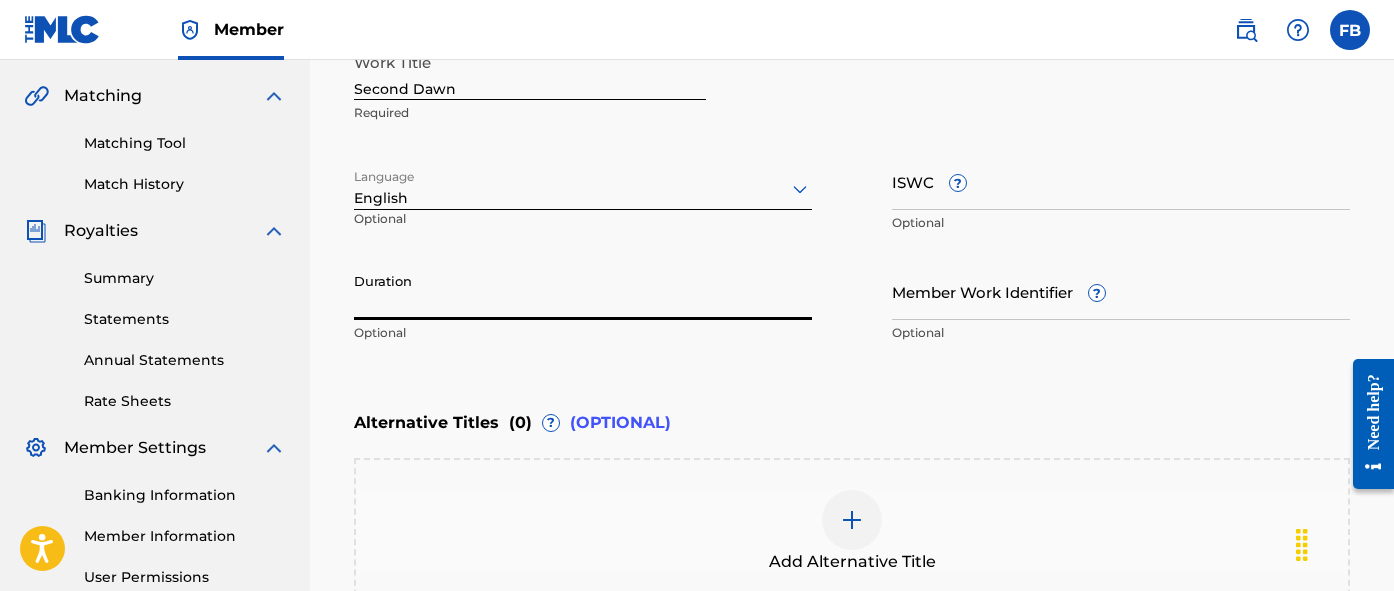 click on "Duration" at bounding box center (583, 291) 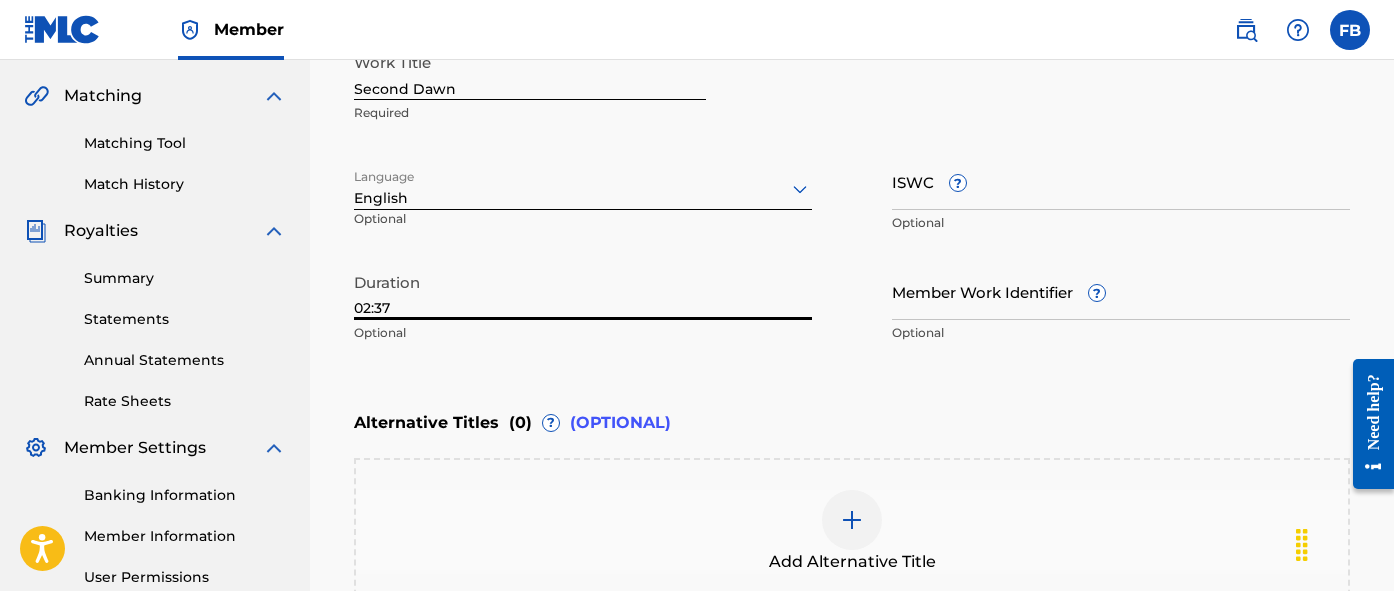 type on "02:37" 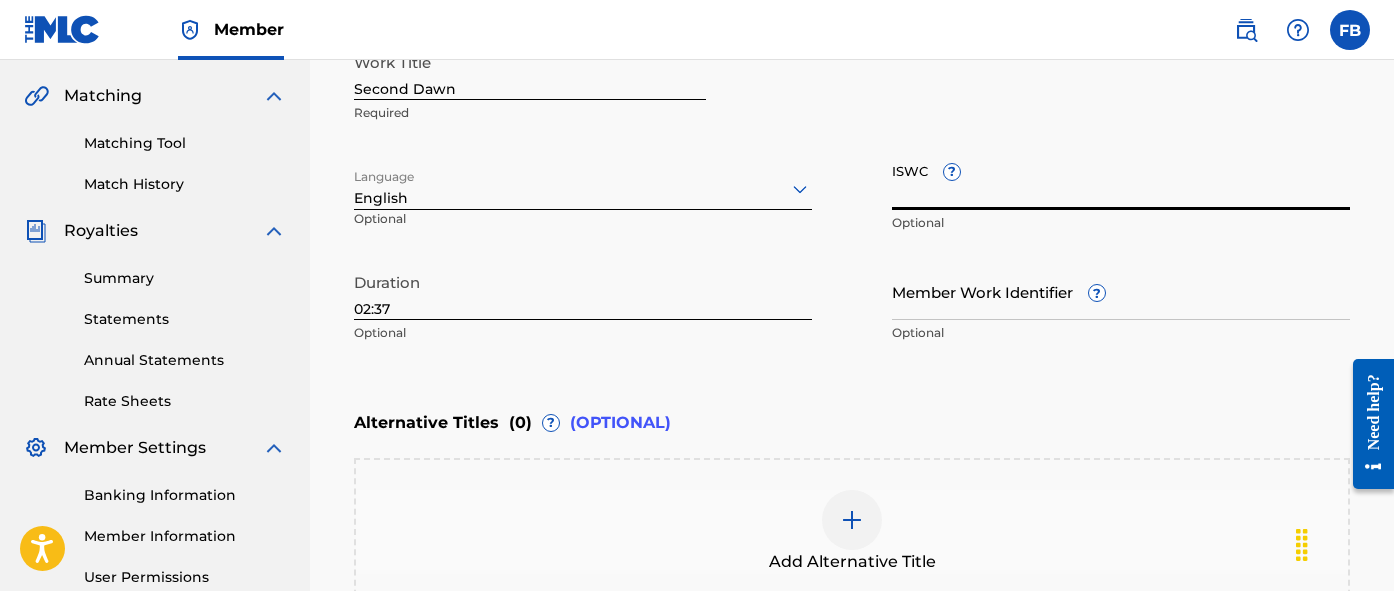 paste on "[ID]" 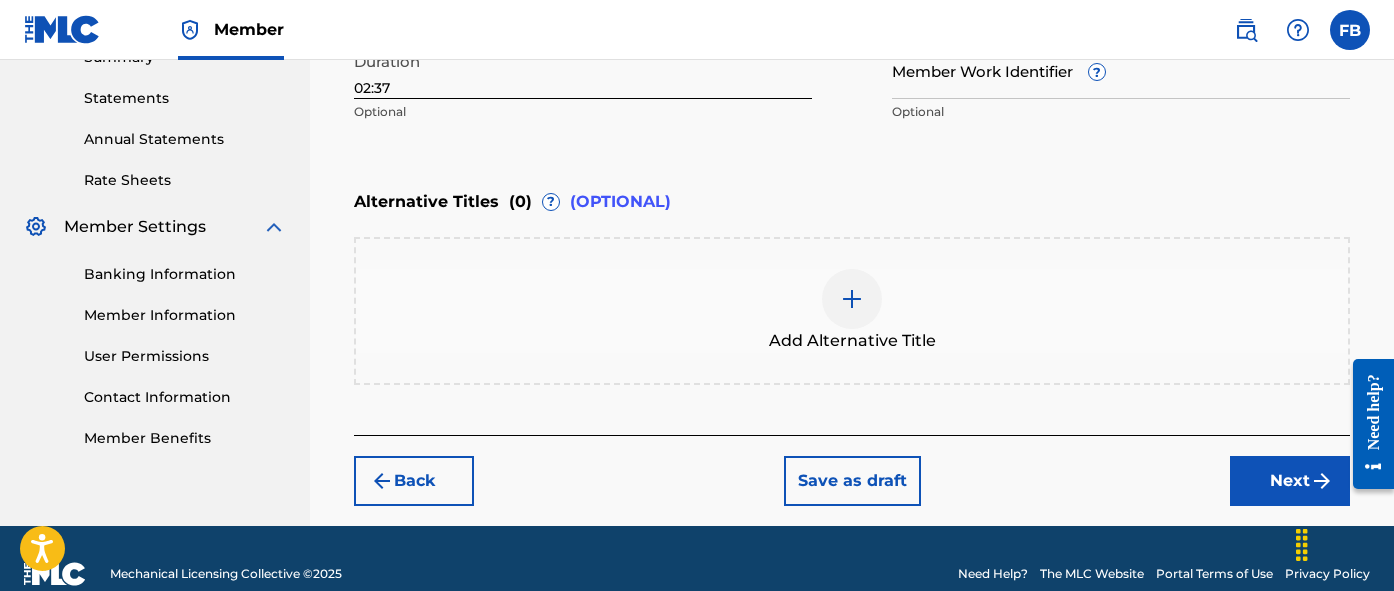 scroll, scrollTop: 701, scrollLeft: 0, axis: vertical 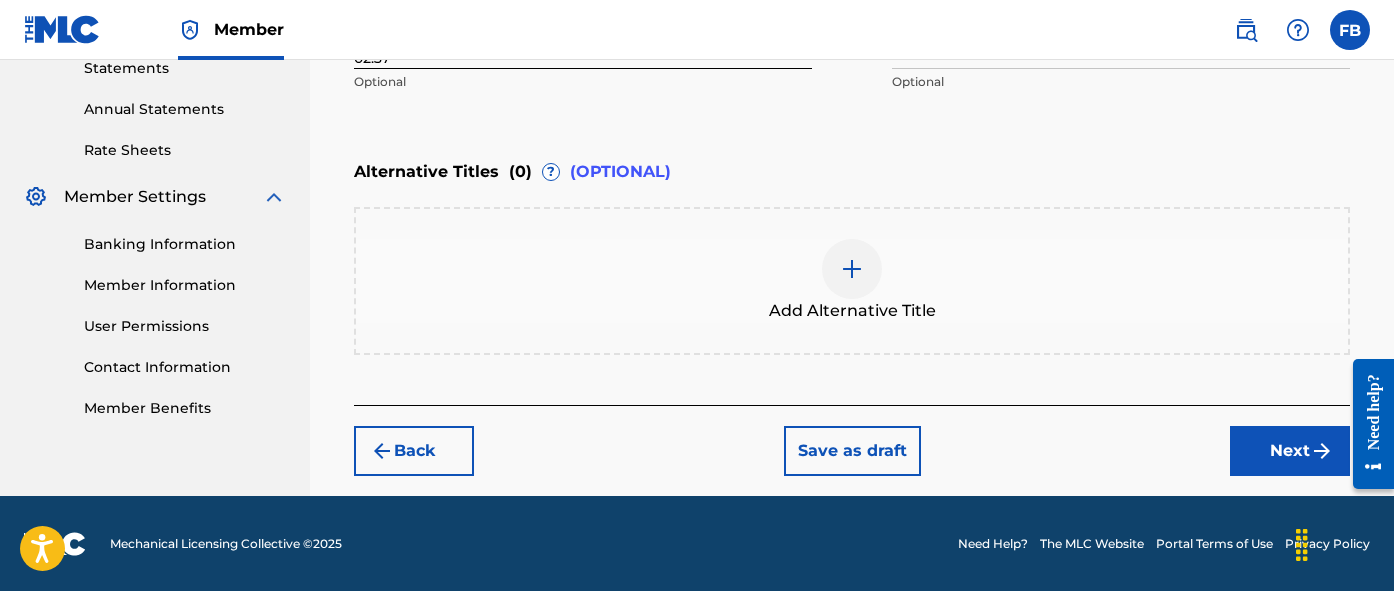 type on "[ID]" 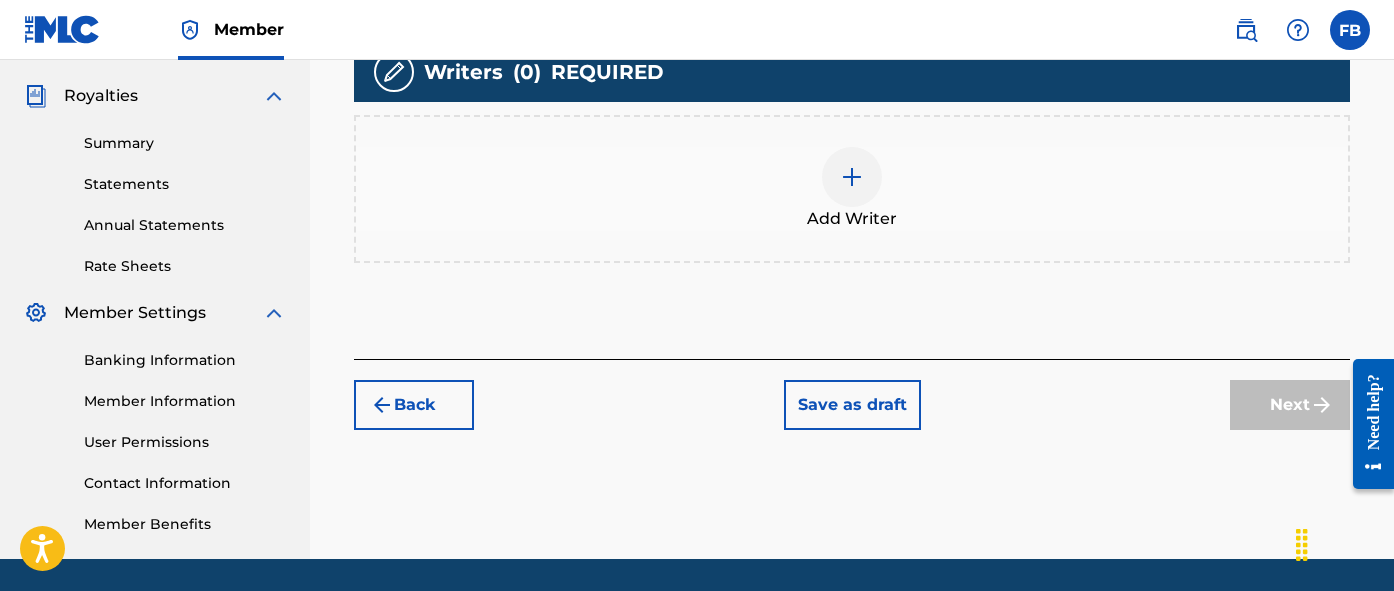 scroll, scrollTop: 612, scrollLeft: 0, axis: vertical 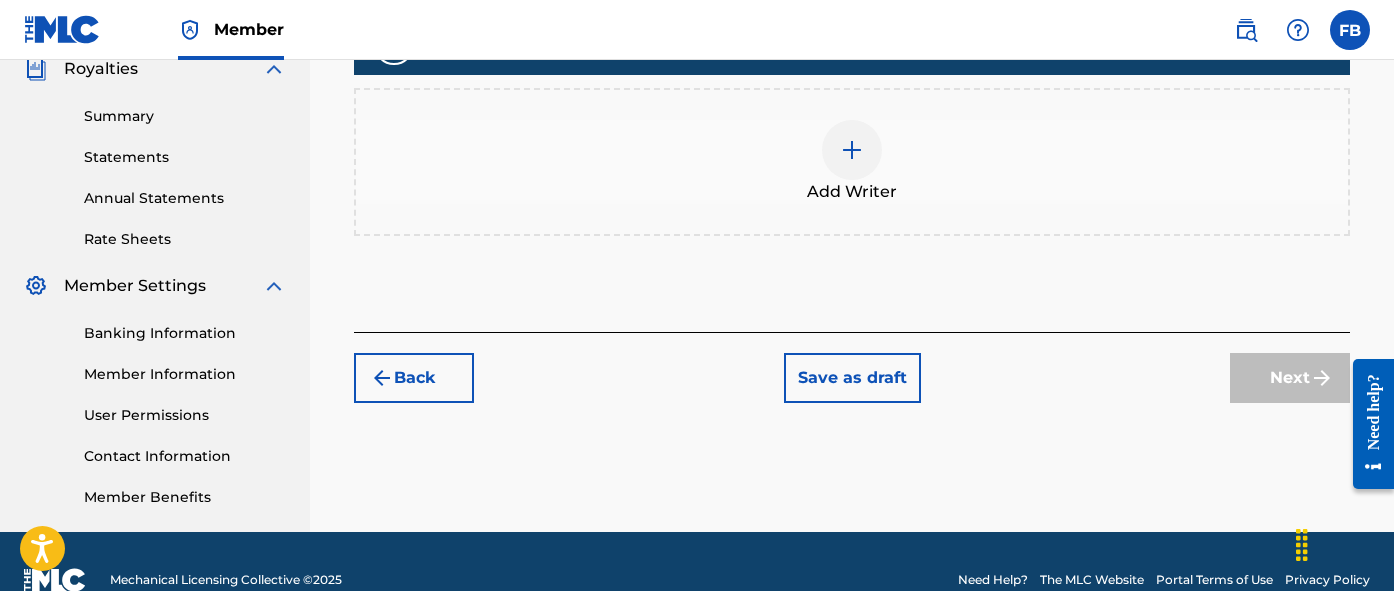 click at bounding box center [852, 150] 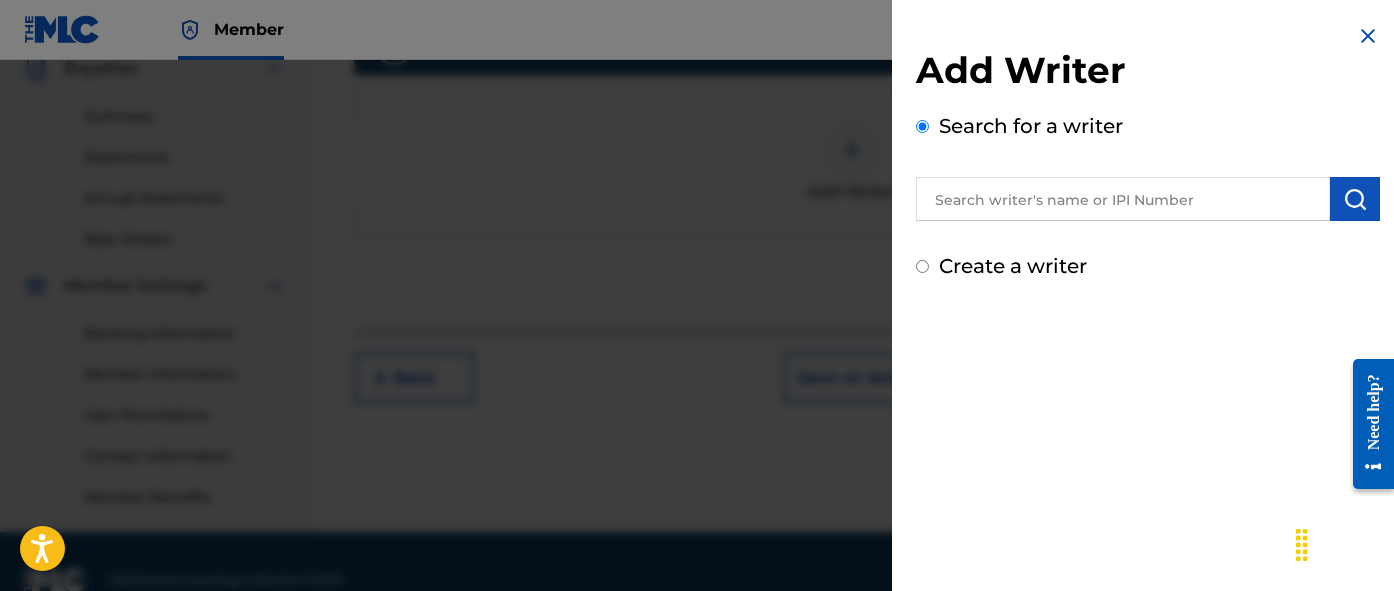 click at bounding box center (1123, 199) 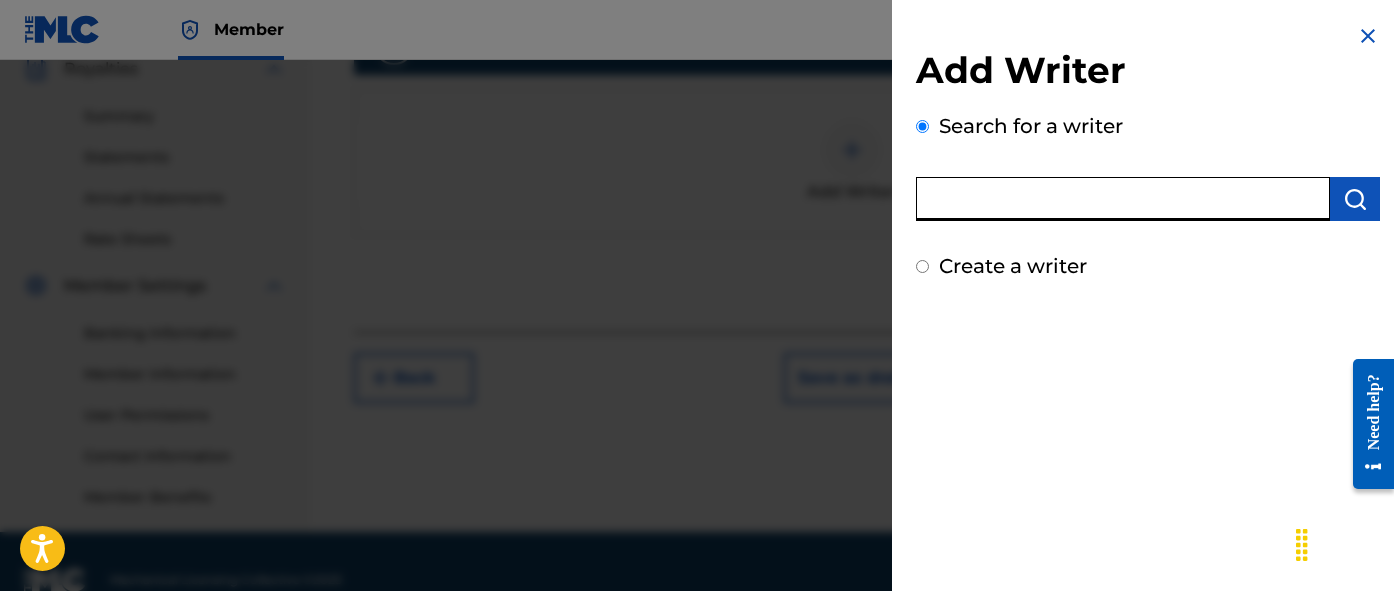 type on "[FIRST] [LAST]" 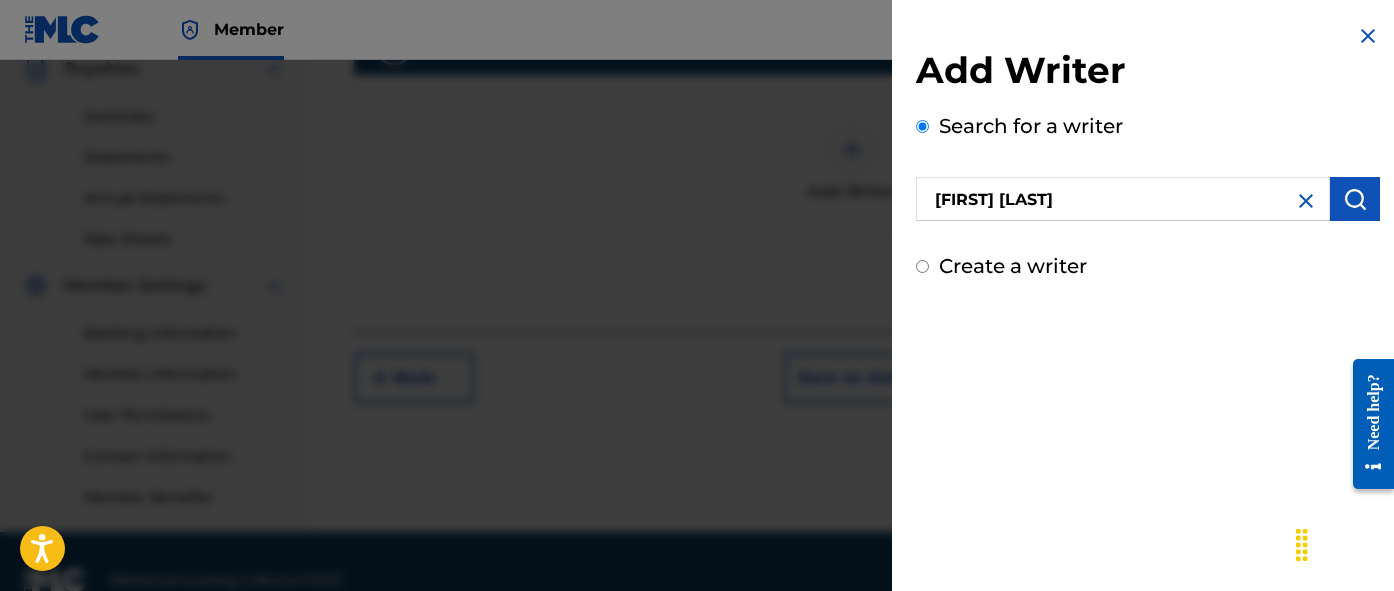 click at bounding box center (1355, 199) 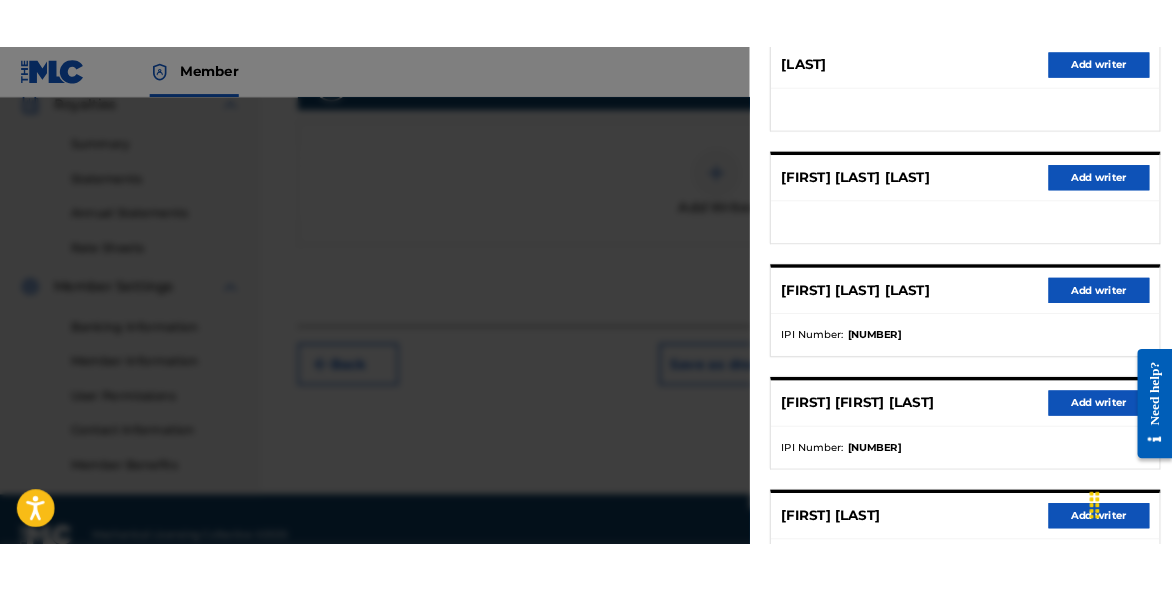 scroll, scrollTop: 444, scrollLeft: 0, axis: vertical 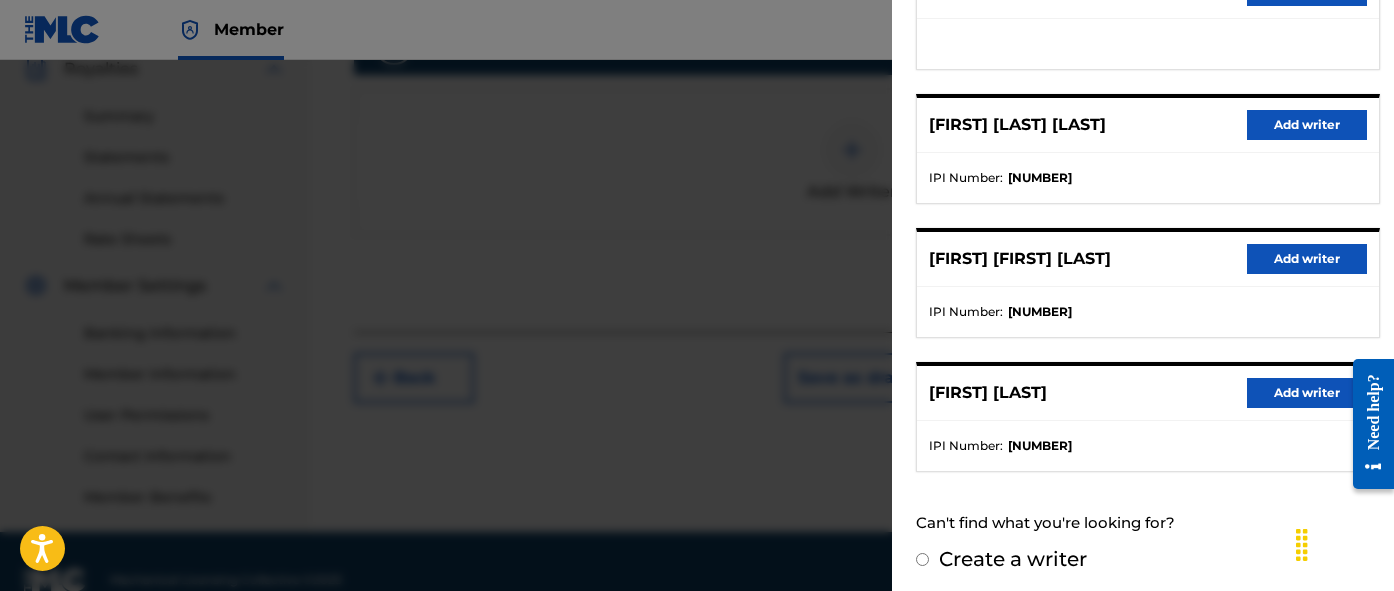 click on "Add writer" at bounding box center (1307, 393) 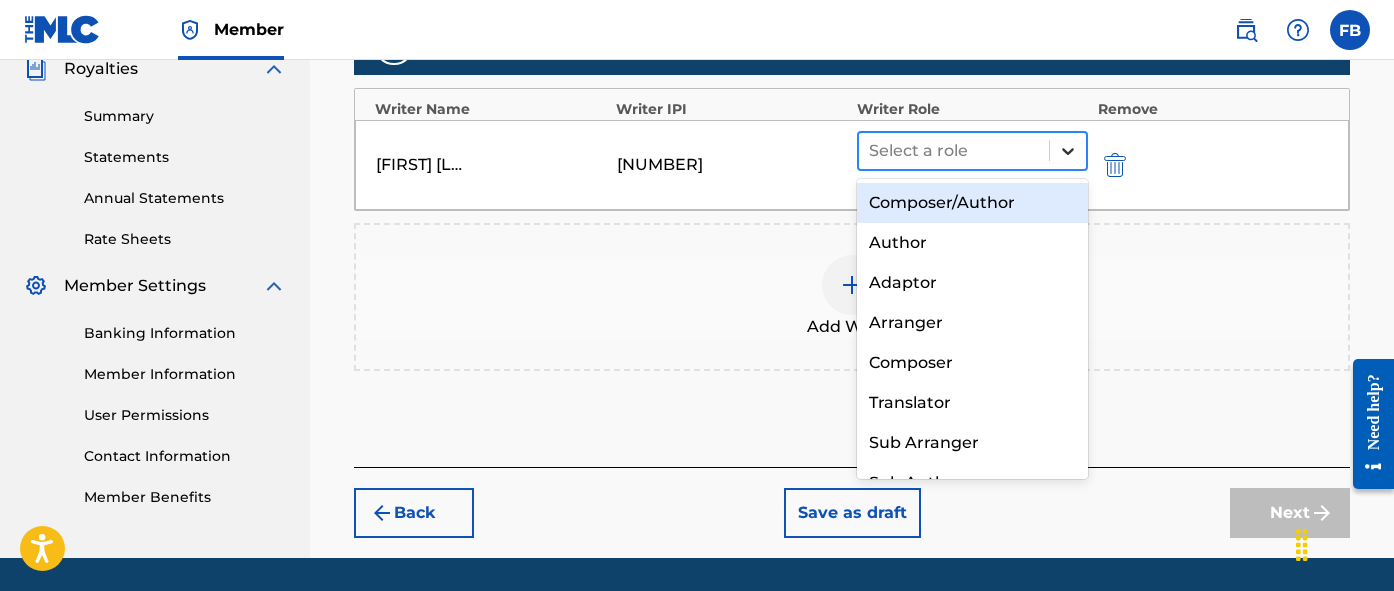 click 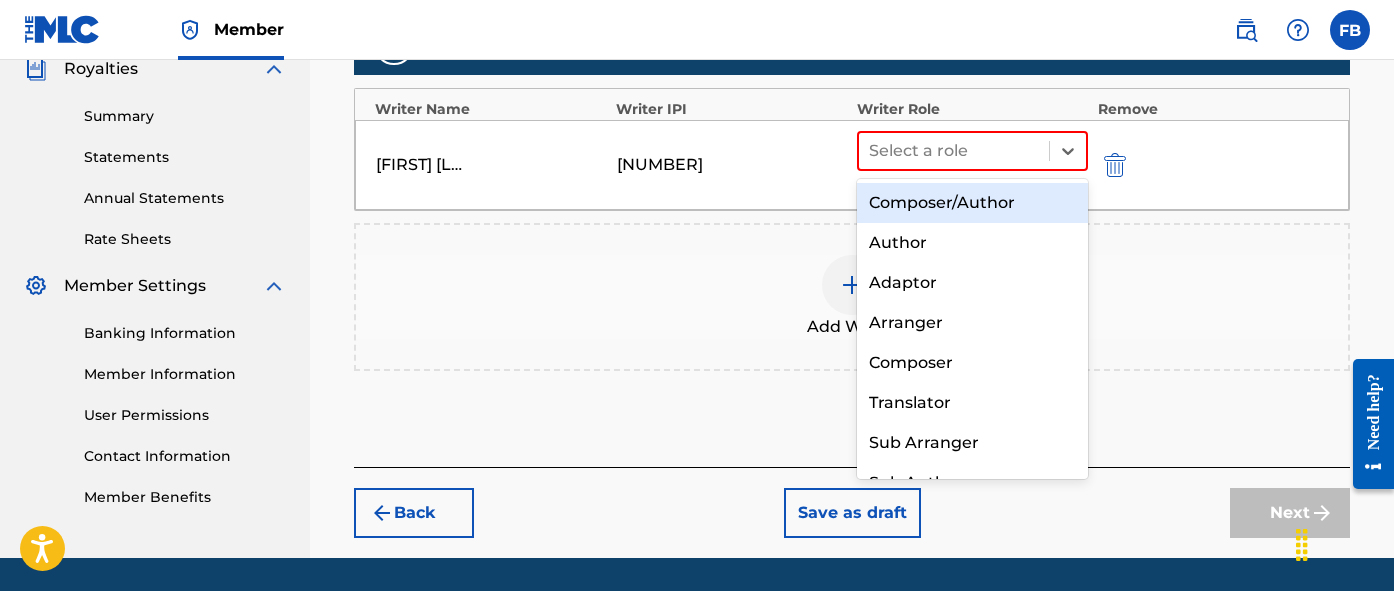 click on "Composer/Author" at bounding box center (972, 203) 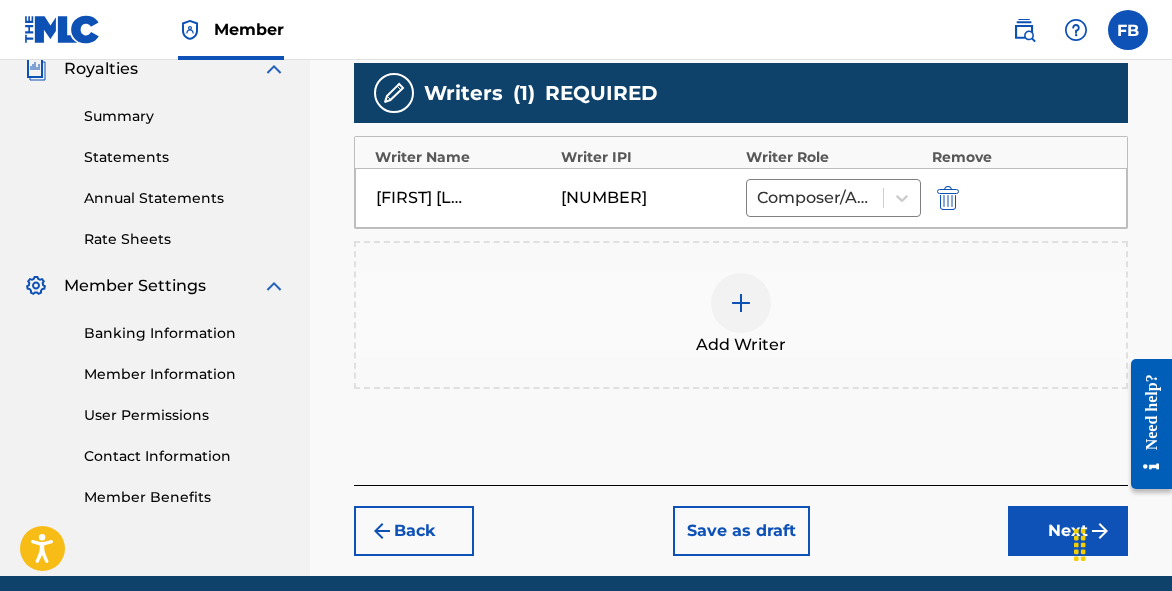 click on "Next" at bounding box center (1068, 531) 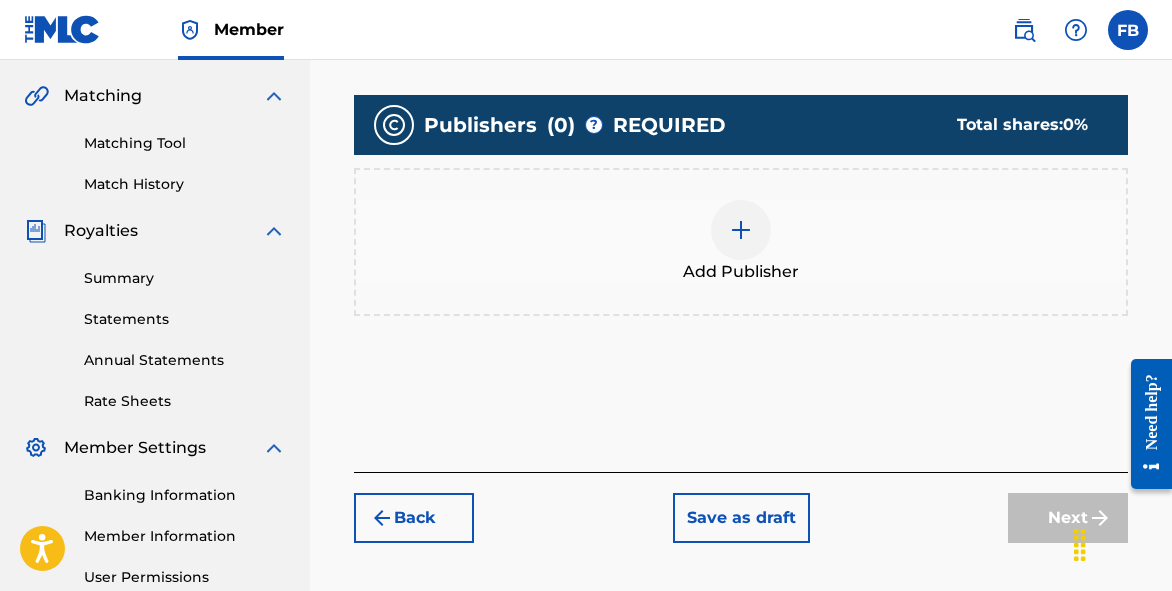 scroll, scrollTop: 467, scrollLeft: 0, axis: vertical 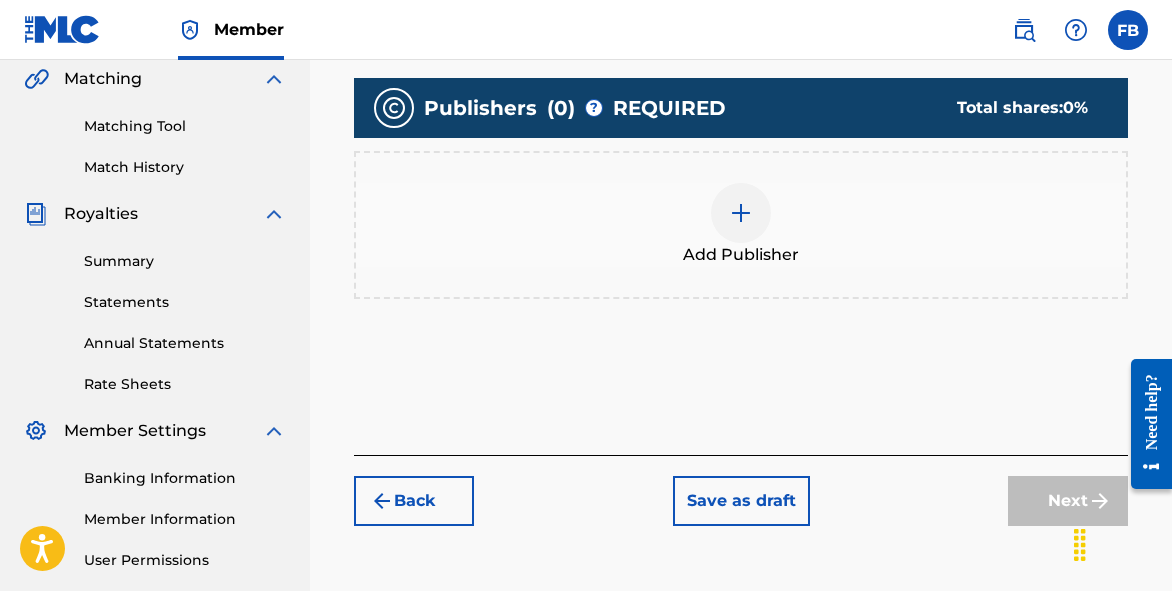 click at bounding box center [741, 213] 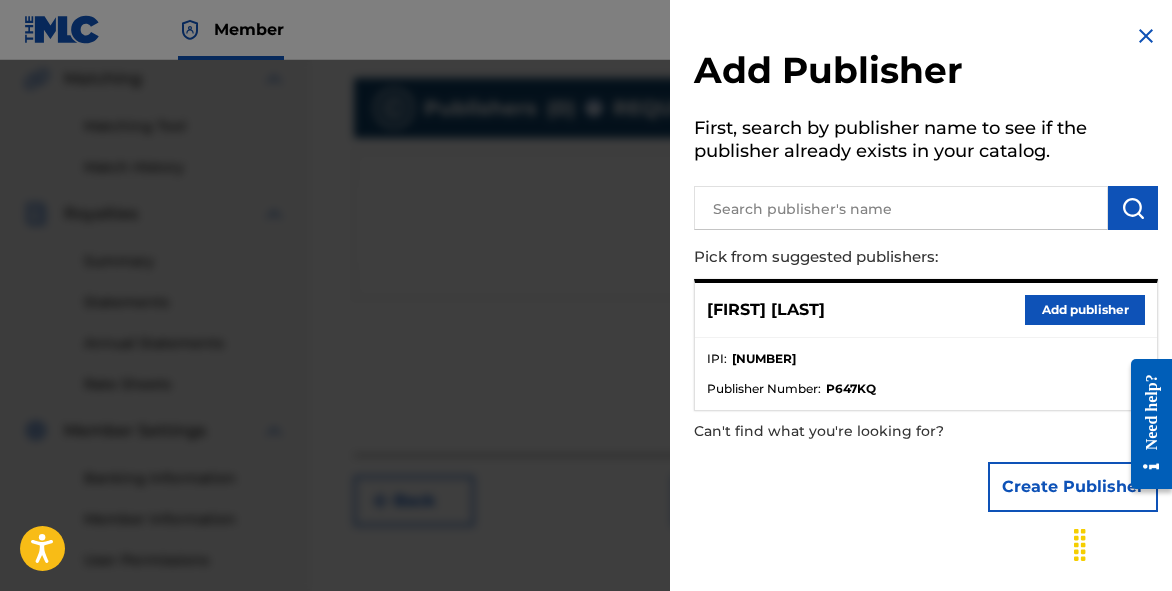 click on "Add publisher" at bounding box center (1085, 310) 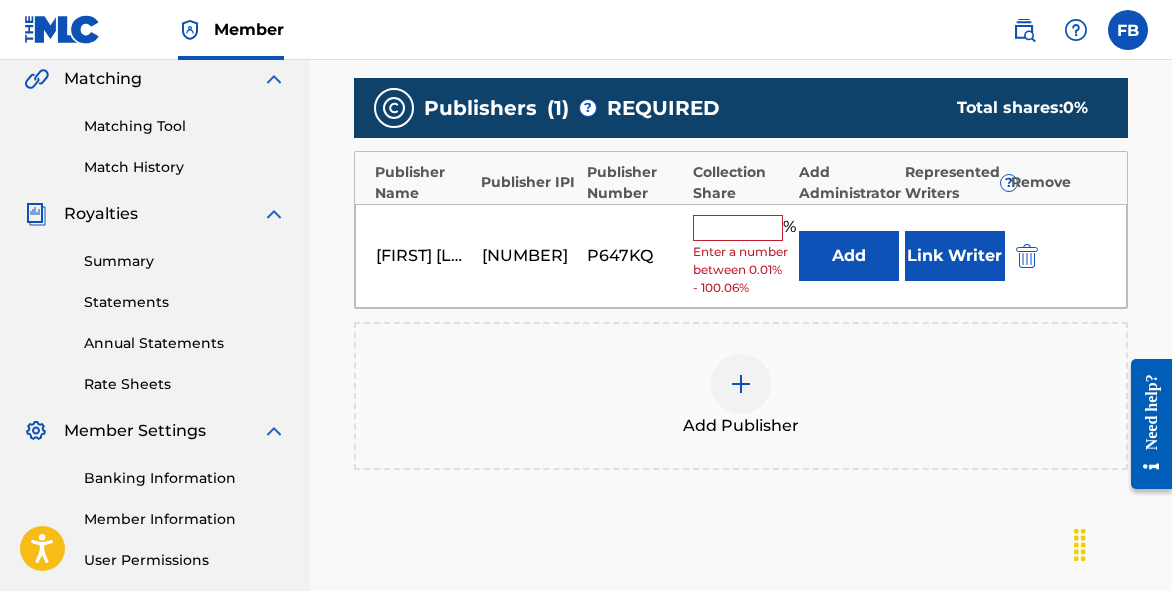 click on "Link Writer" at bounding box center (955, 256) 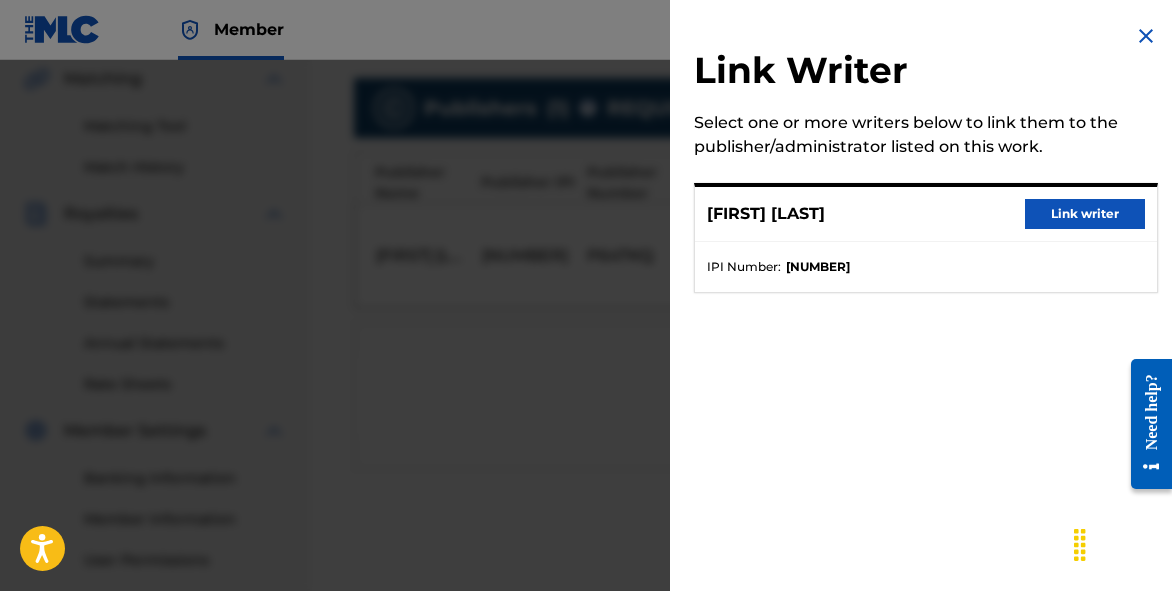 click on "Link writer" at bounding box center (1085, 214) 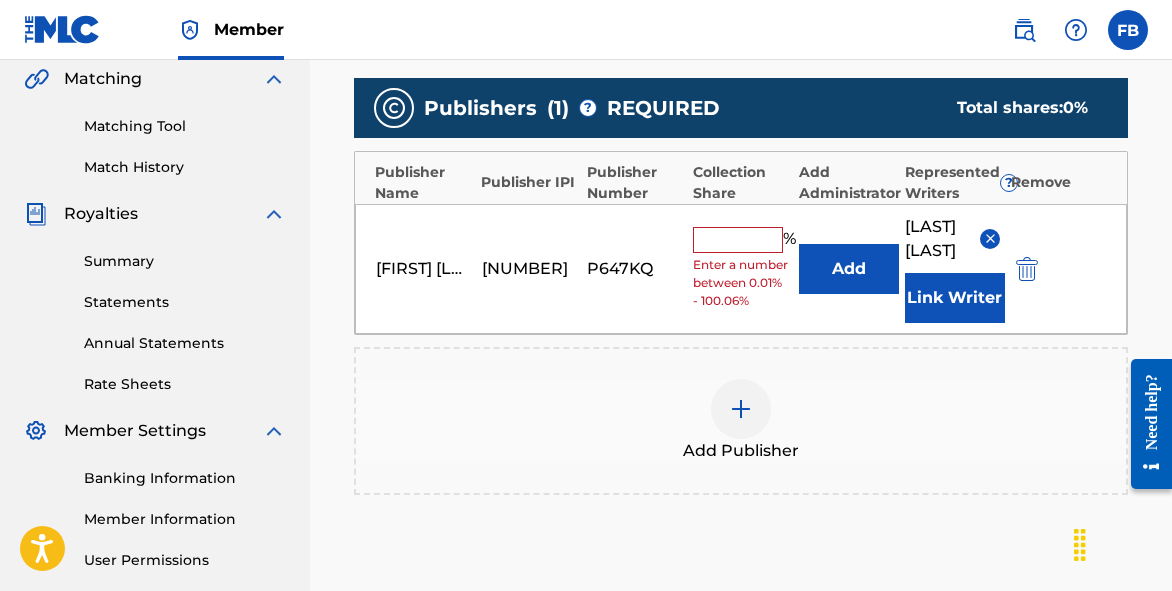 click at bounding box center (738, 240) 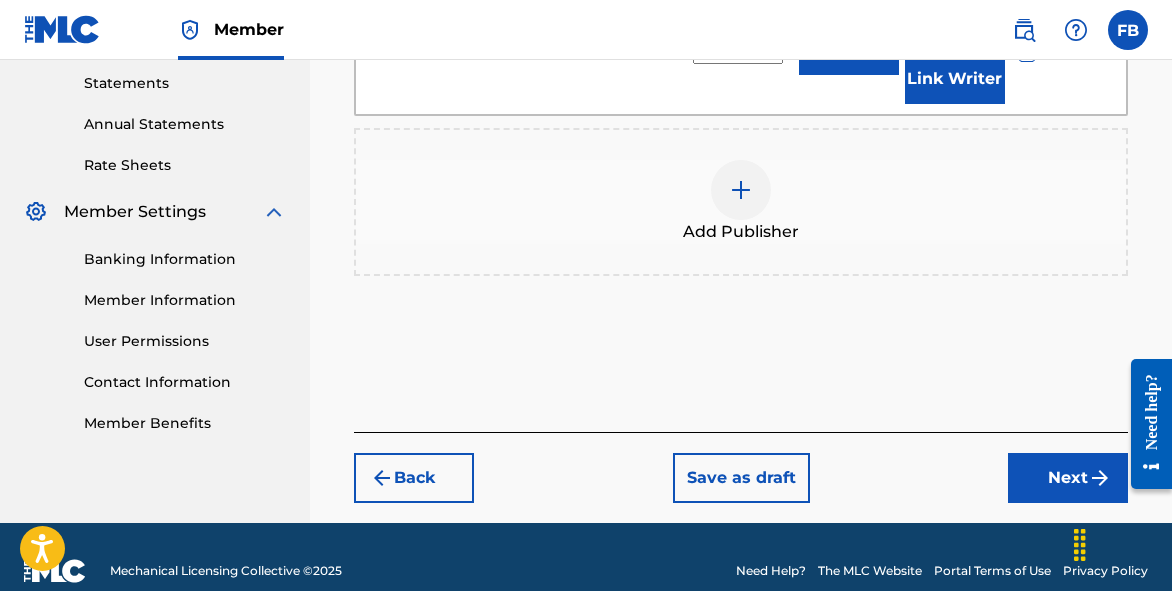 scroll, scrollTop: 685, scrollLeft: 0, axis: vertical 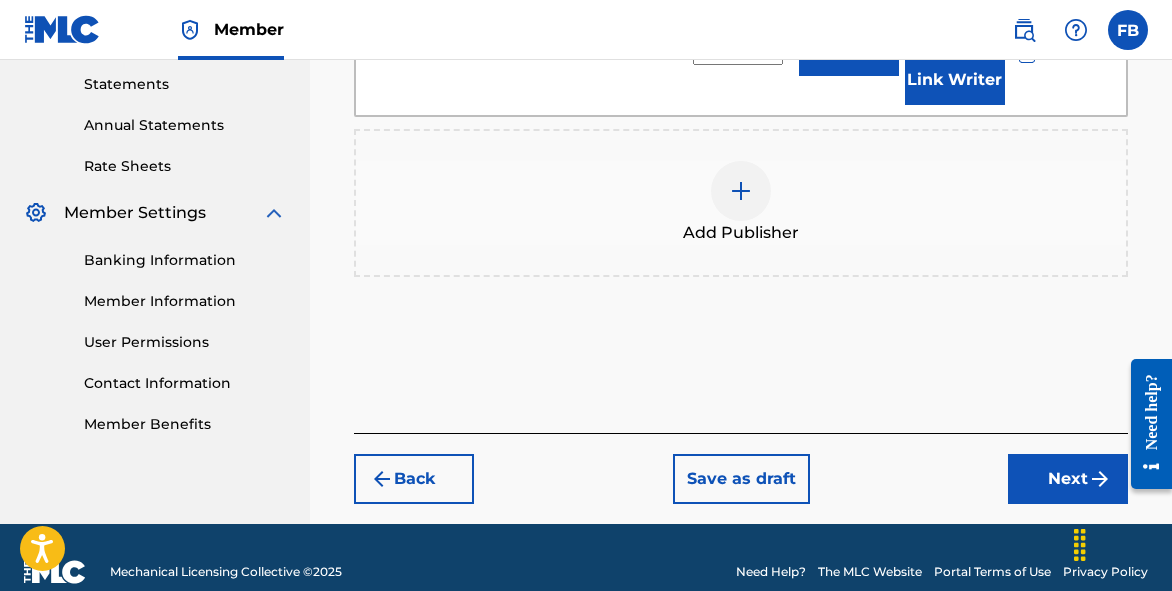 click at bounding box center (1080, 545) 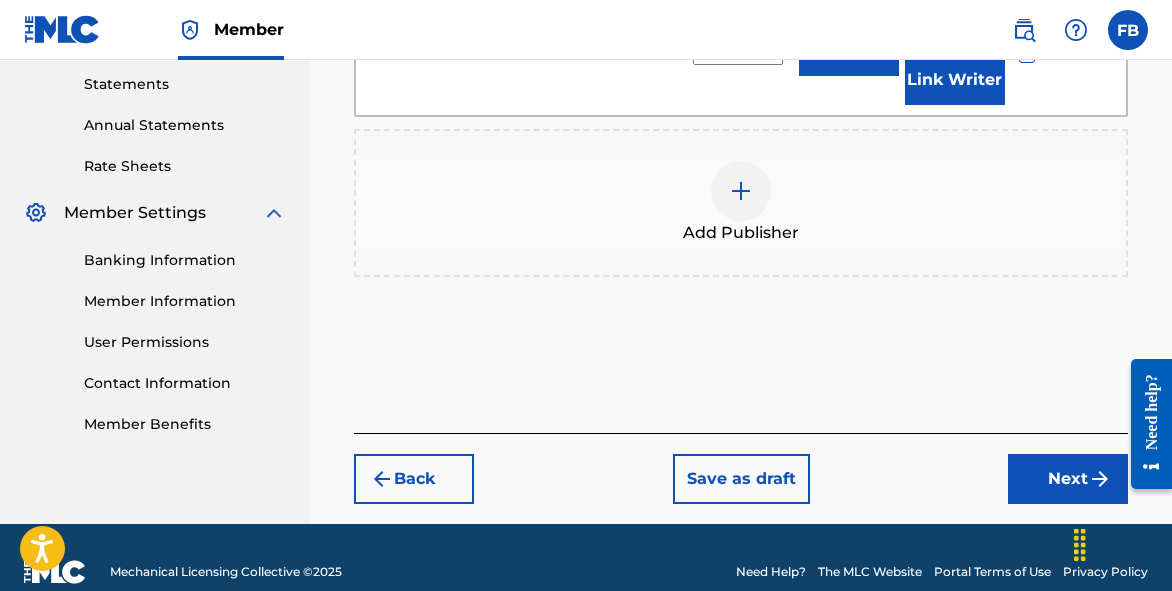 scroll, scrollTop: 762, scrollLeft: 0, axis: vertical 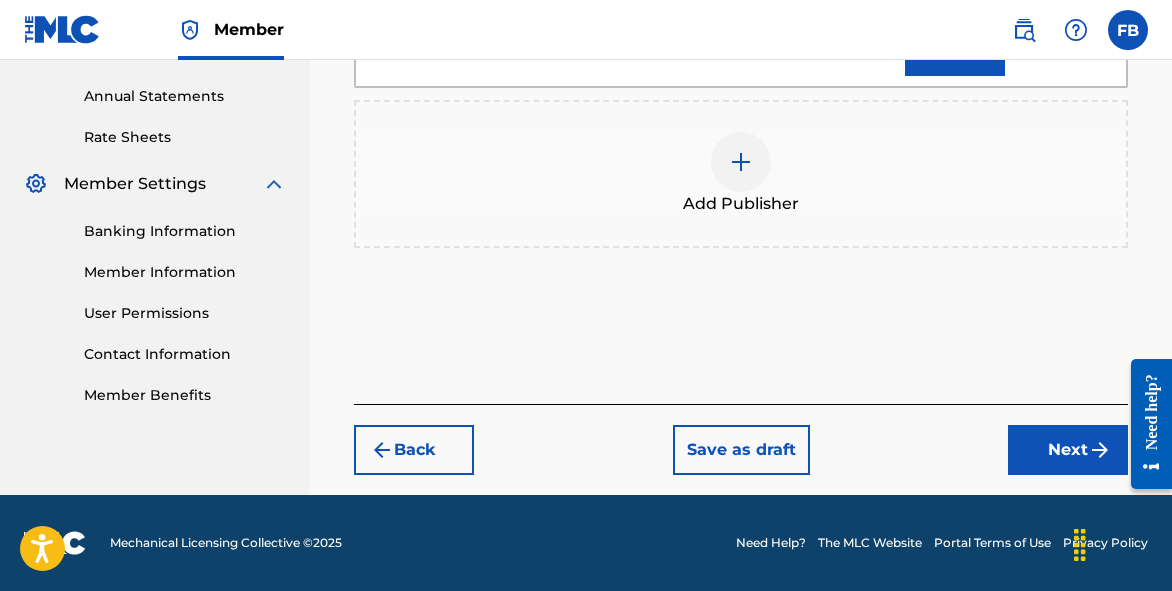 click on "Next" at bounding box center (1068, 450) 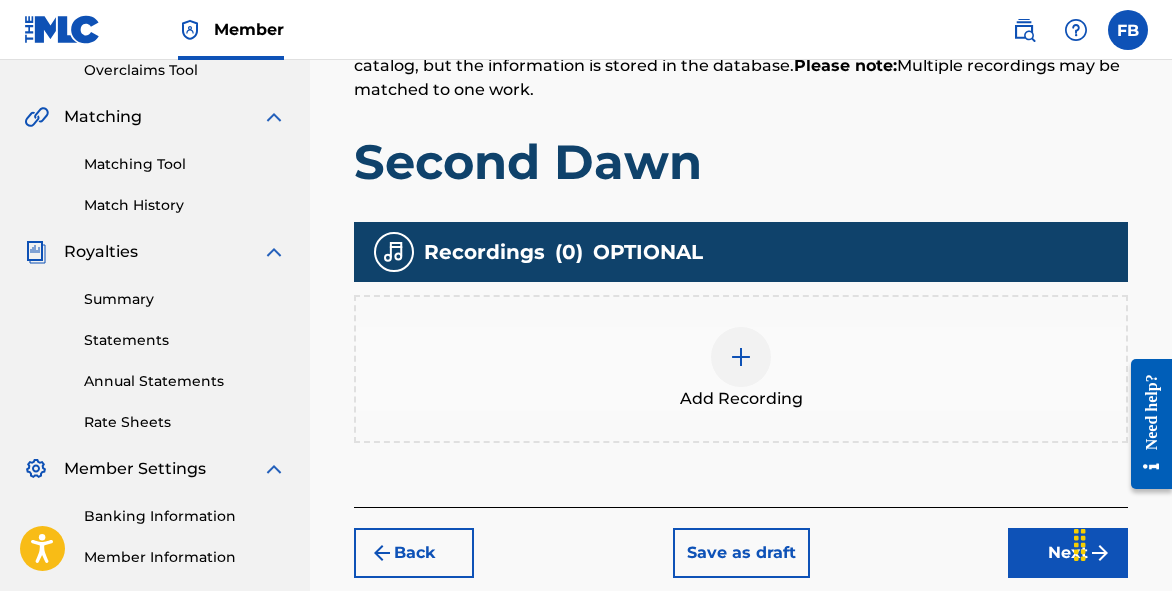 scroll, scrollTop: 533, scrollLeft: 0, axis: vertical 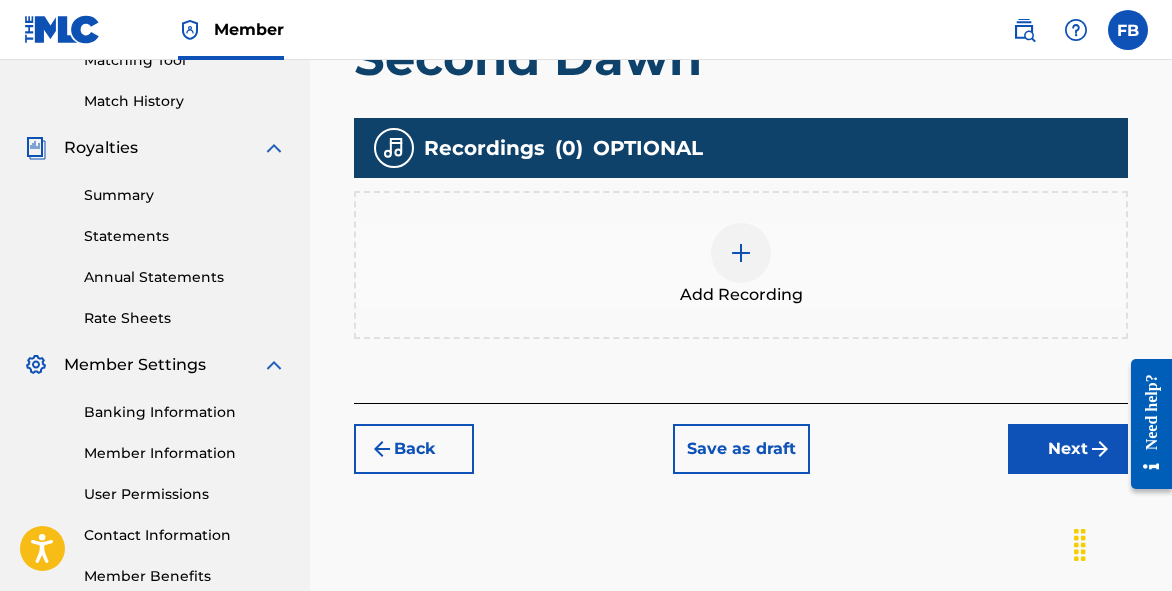 click on "Add Recording" at bounding box center (741, 265) 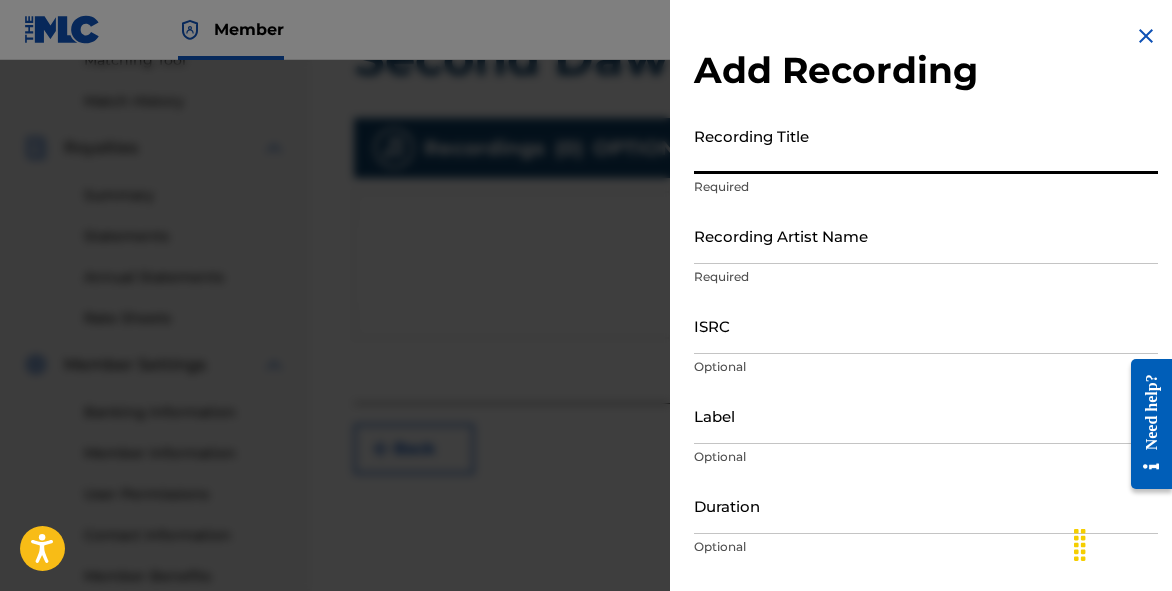 click on "Recording Title" at bounding box center [926, 145] 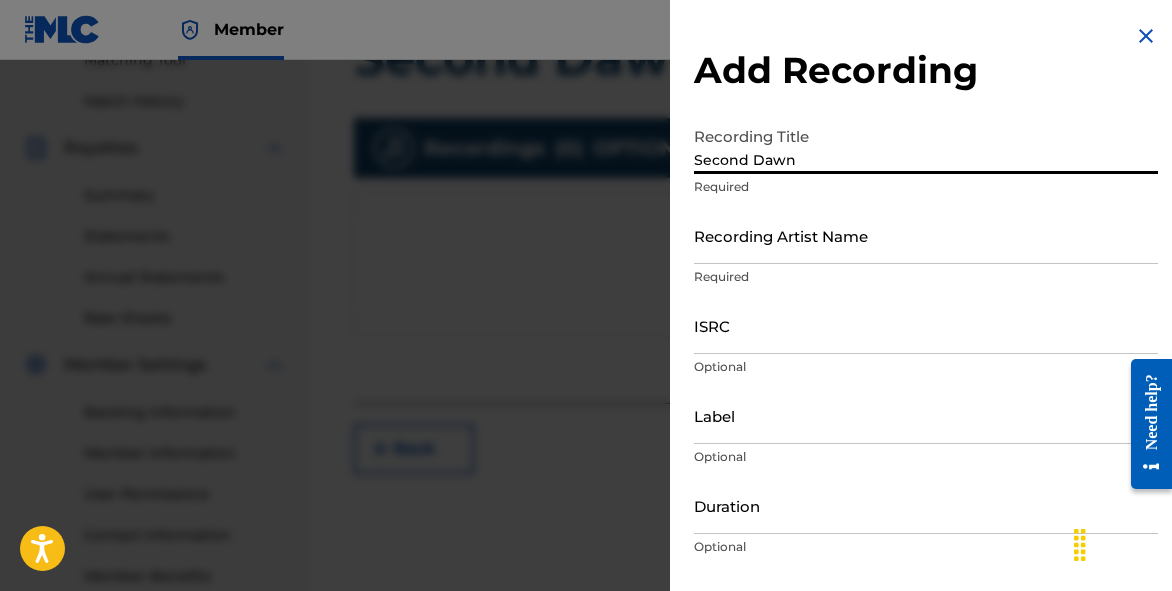type on "Second Dawn" 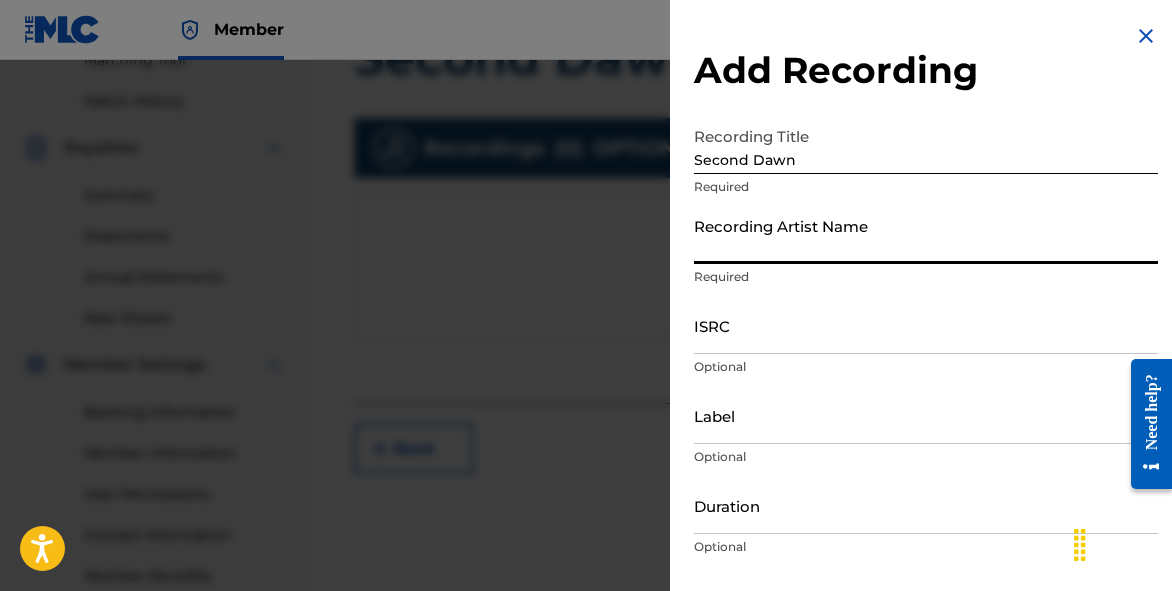 type on "Synth Atrix" 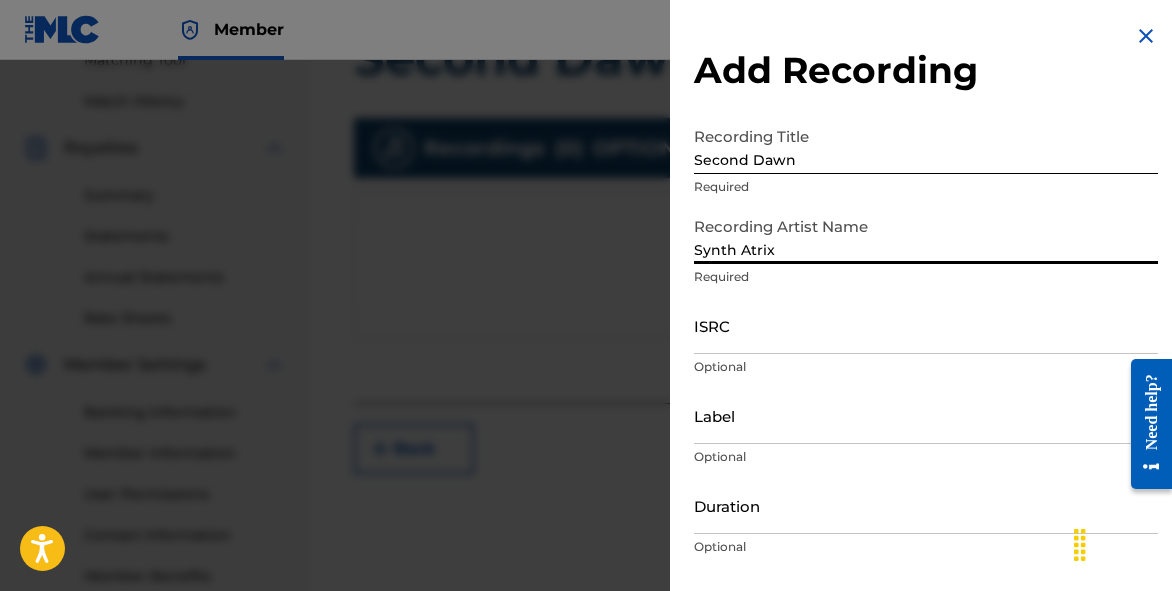 click on "Label" at bounding box center [926, 415] 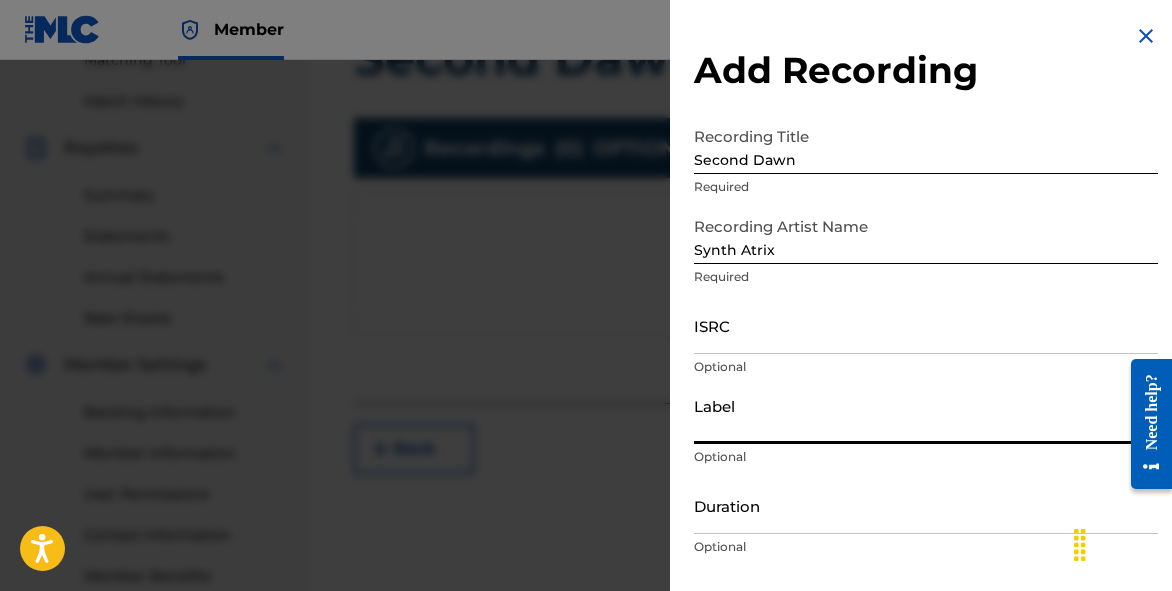type on "Holosync Records" 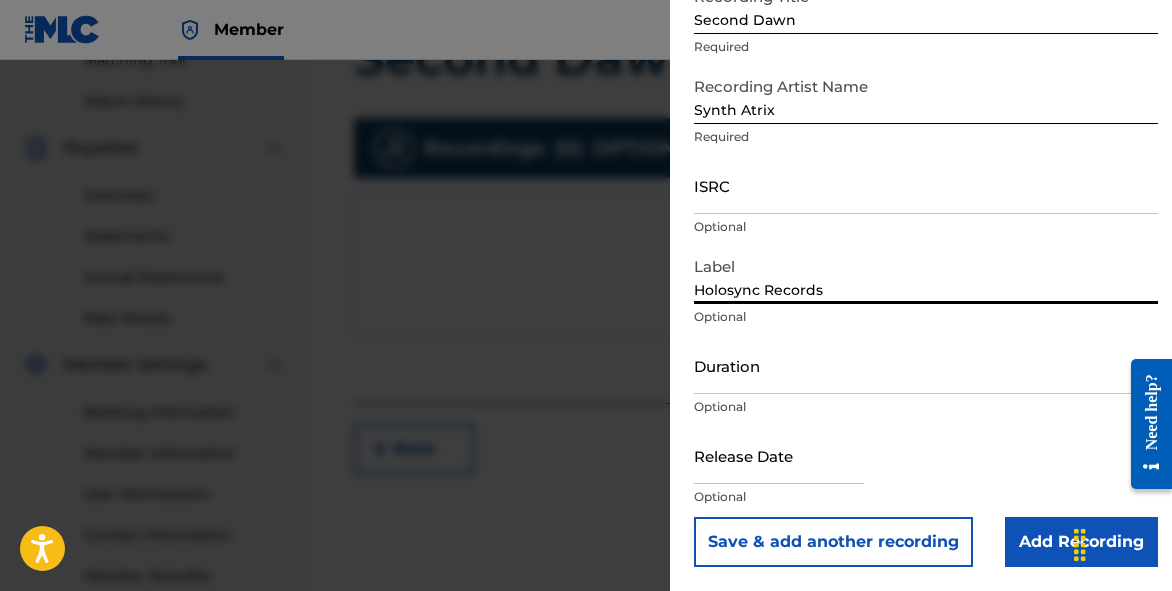 scroll, scrollTop: 135, scrollLeft: 0, axis: vertical 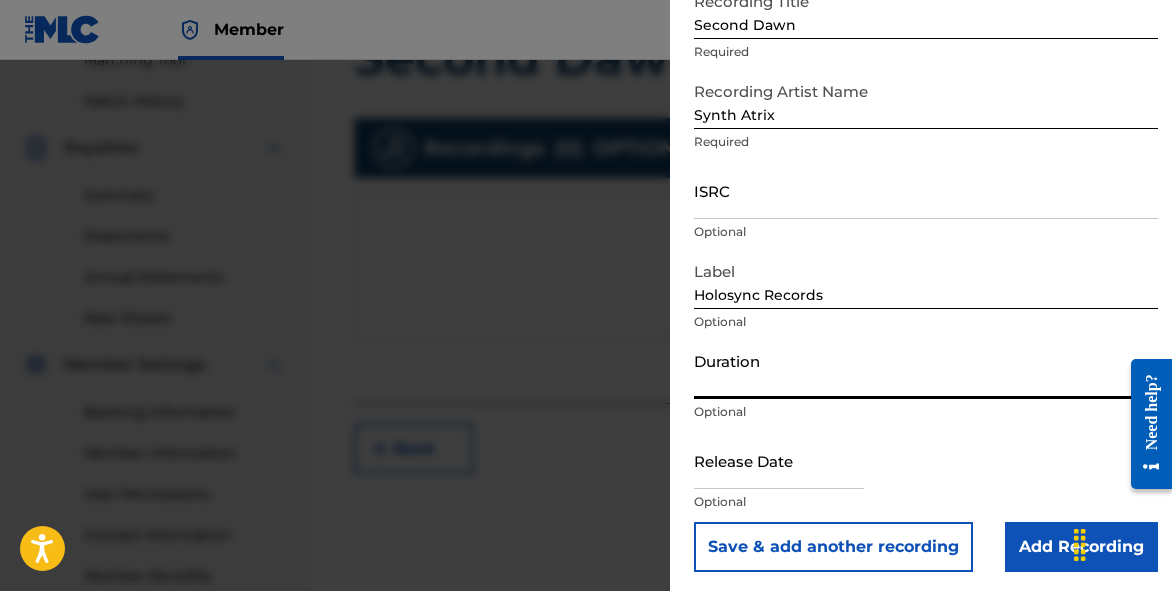 click on "Duration" at bounding box center [926, 370] 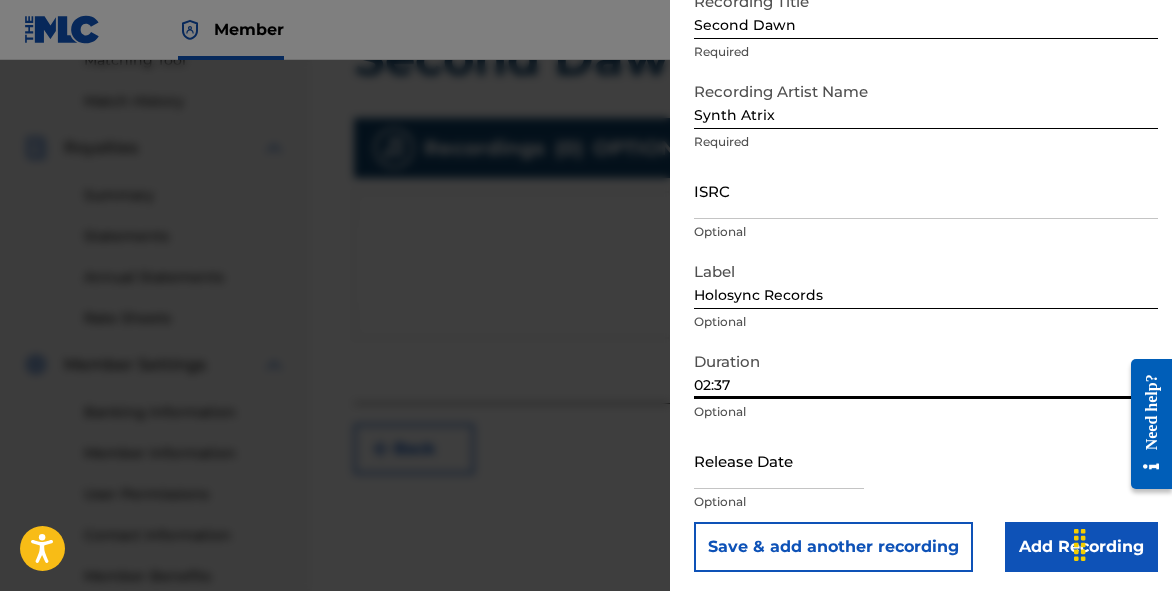 type on "02:37" 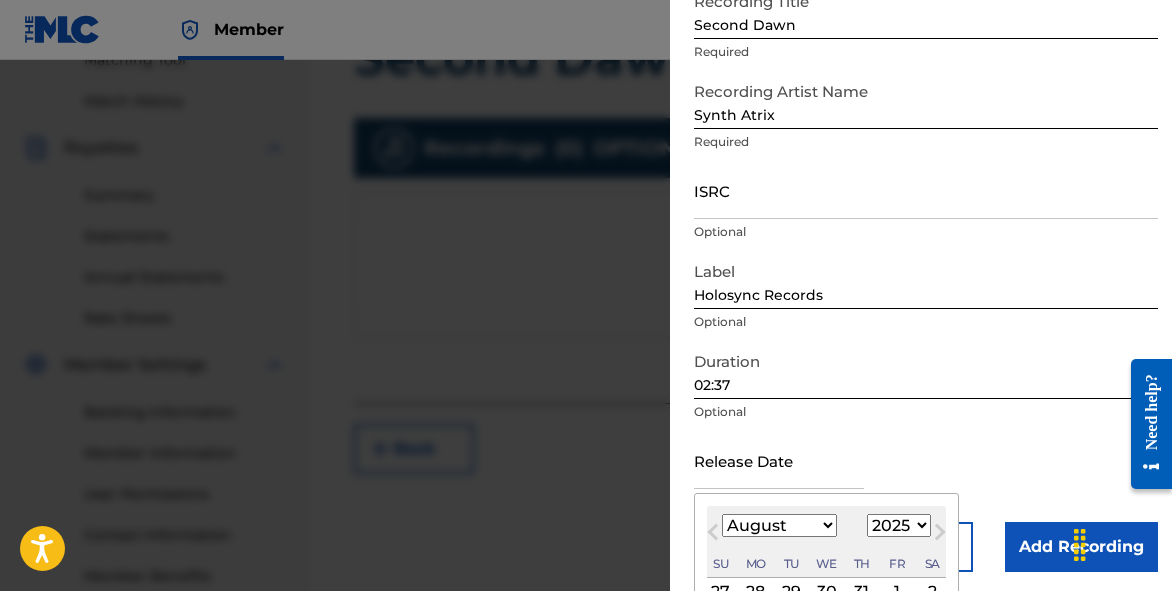 click at bounding box center [779, 460] 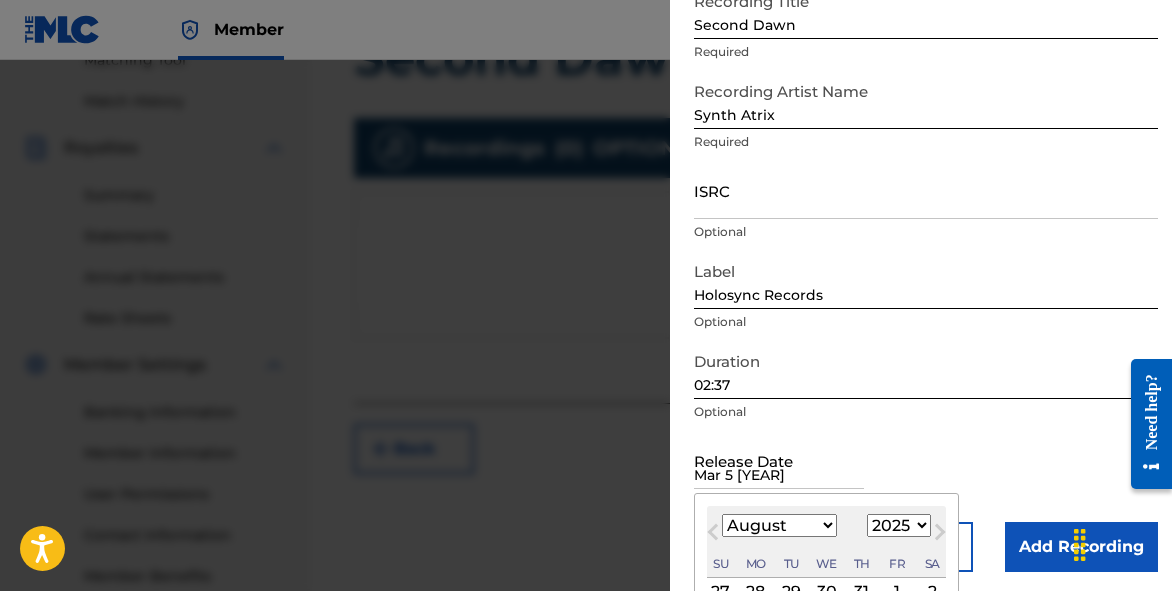 select on "2" 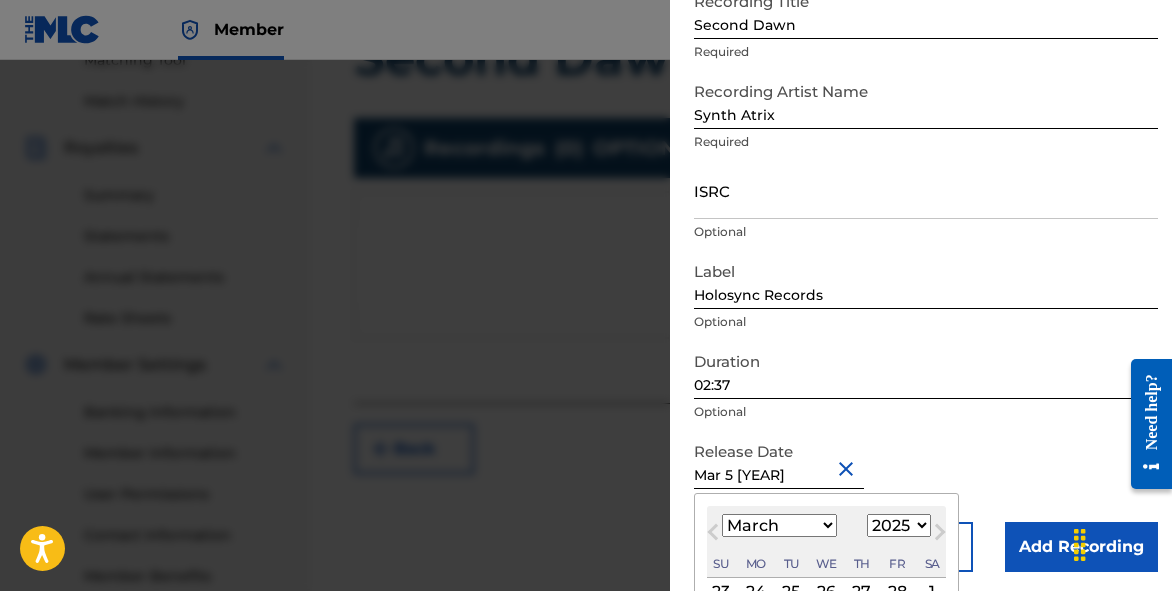 type on "March 5 [YEAR]" 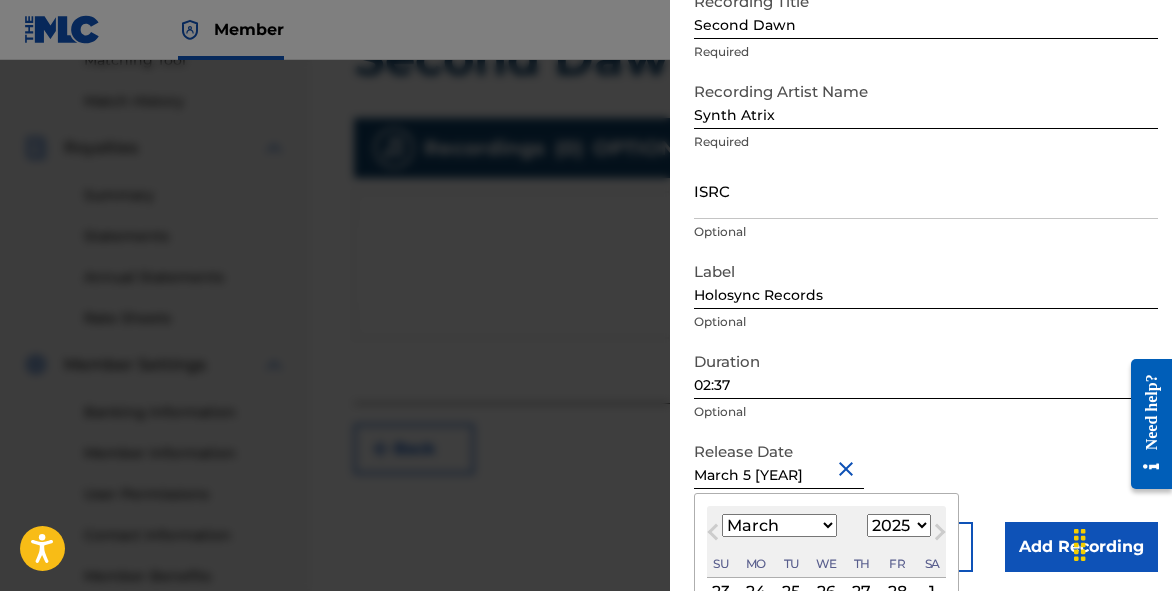 click on "Release Date March 5 [YEAR] March [YEAR] Previous Month Next Month March [YEAR] January February March April May June July August September October November December 1899 1900 1901 1902 1903 1904 1905 1906 1907 1908 1909 1910 1911 1912 1913 1914 1915 1916 1917 1918 1919 1920 1921 1922 1923 1924 1925 1926 1927 1928 1929 1930 1931 1932 1933 1934 1935 1936 1937 1938 1939 1940 1941 1942 1943 1944 1945 1946 1947 1948 1949 1950 1951 1952 1953 1954 1955 1956 1957 1958 1959 1960 1961 1962 1963 1964 1965 1966 1967 1968 1969 1970 1971 1972 1973 1974 1975 1976 1977 1978 1979 1980 1981 1982 1983 1984 1985 1986 1987 1988 1989 1990 1991 1992 1993 1994 1995 1996 1997 1998 1999 2000 2001 2002 2003 2004 2005 2006 2007 2008 2009 2010 2011 2012 2013 2014 2015 2016 2017 2018 2019 2020 2021 2022 2023 2024 2025 2026 2027 2028 2029 2030 2031 2032 2033 2034 2035 2036 2037 2038 2039 2040 2041 2042 2043 2044 2045 2046 2047 2048 2049 2050 2051 2052 2053 2054 2055 2056 2057 2058 2059 2060 2061 2062 2063 2064 2065 2066 2067 2068 2069 2070 2071" at bounding box center [926, 477] 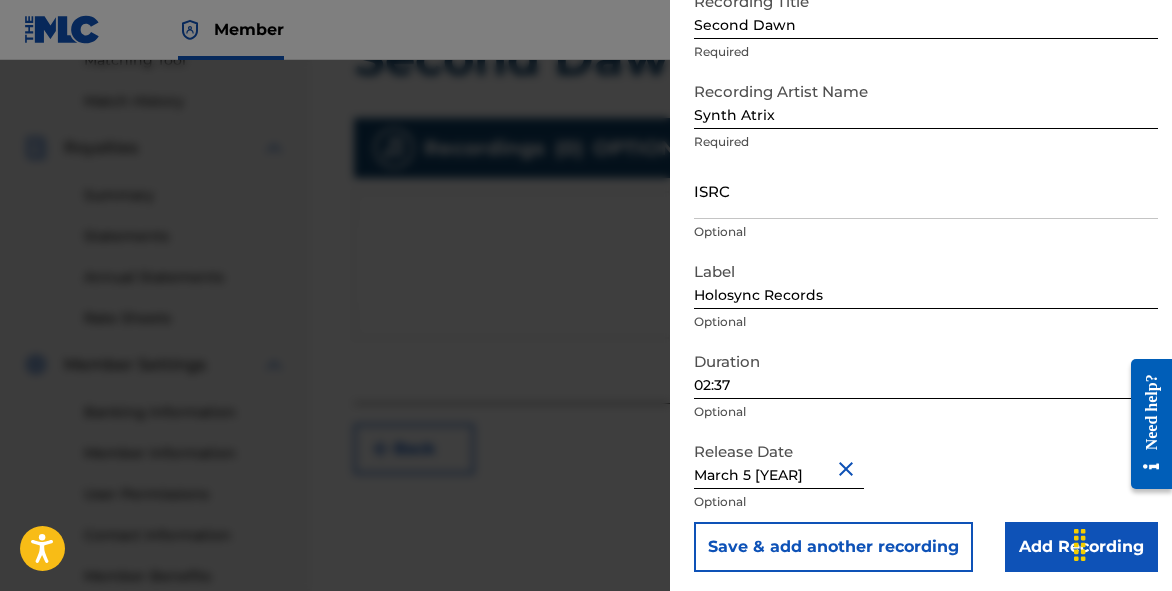 click on "Release Date March 5 [YEAR] March [YEAR] Previous Month Next Month March [YEAR] January February March April May June July August September October November December 1899 1900 1901 1902 1903 1904 1905 1906 1907 1908 1909 1910 1911 1912 1913 1914 1915 1916 1917 1918 1919 1920 1921 1922 1923 1924 1925 1926 1927 1928 1929 1930 1931 1932 1933 1934 1935 1936 1937 1938 1939 1940 1941 1942 1943 1944 1945 1946 1947 1948 1949 1950 1951 1952 1953 1954 1955 1956 1957 1958 1959 1960 1961 1962 1963 1964 1965 1966 1967 1968 1969 1970 1971 1972 1973 1974 1975 1976 1977 1978 1979 1980 1981 1982 1983 1984 1985 1986 1987 1988 1989 1990 1991 1992 1993 1994 1995 1996 1997 1998 1999 2000 2001 2002 2003 2004 2005 2006 2007 2008 2009 2010 2011 2012 2013 2014 2015 2016 2017 2018 2019 2020 2021 2022 2023 2024 2025 2026 2027 2028 2029 2030 2031 2032 2033 2034 2035 2036 2037 2038 2039 2040 2041 2042 2043 2044 2045 2046 2047 2048 2049 2050 2051 2052 2053 2054 2055 2056 2057 2058 2059 2060 2061 2062 2063 2064 2065 2066 2067 2068 2069 2070 2071" at bounding box center (926, 477) 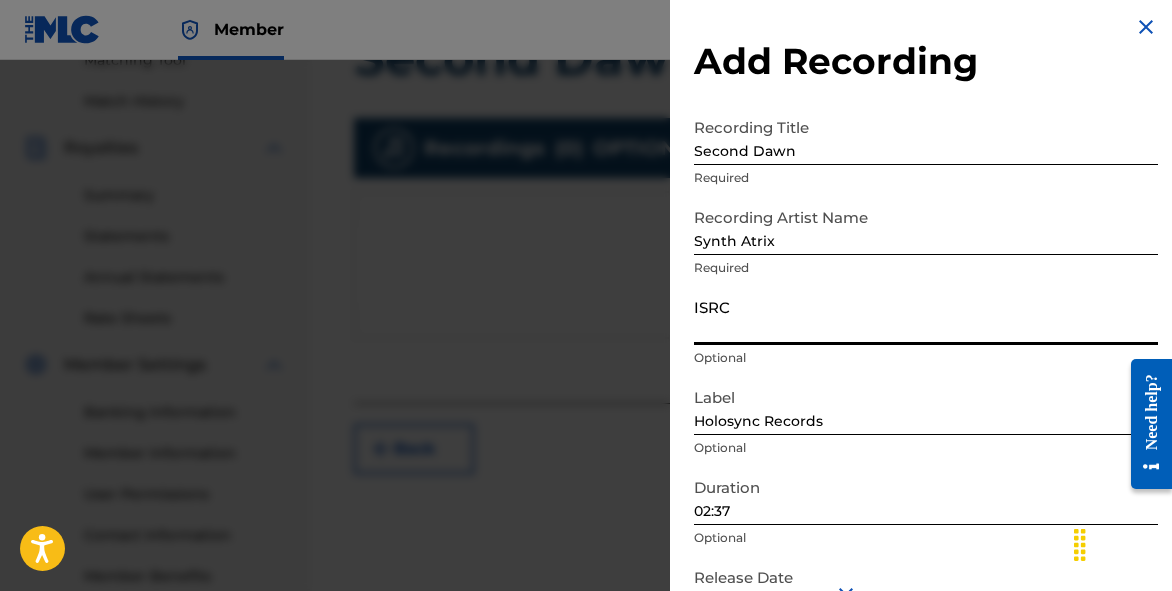 click on "ISRC" at bounding box center (926, 316) 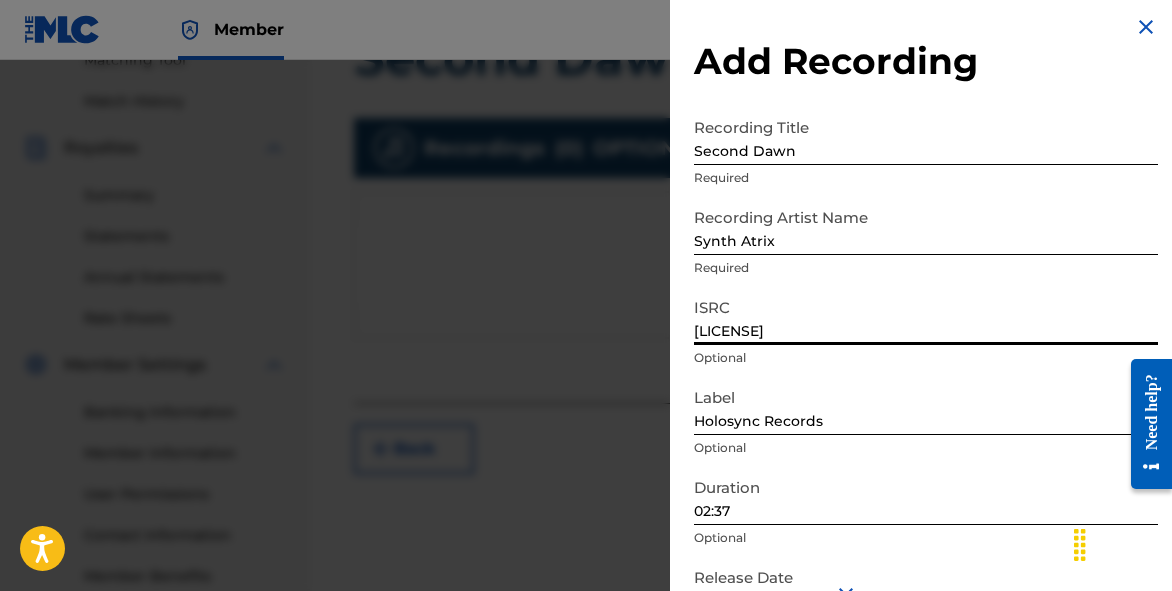 type on "[LICENSE]" 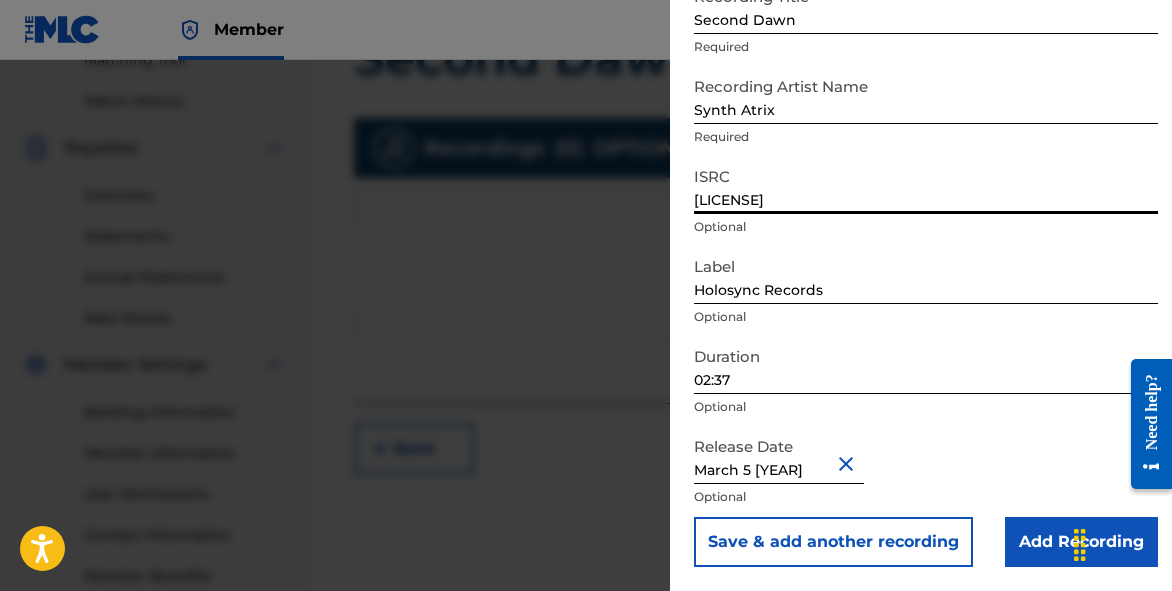 scroll, scrollTop: 137, scrollLeft: 0, axis: vertical 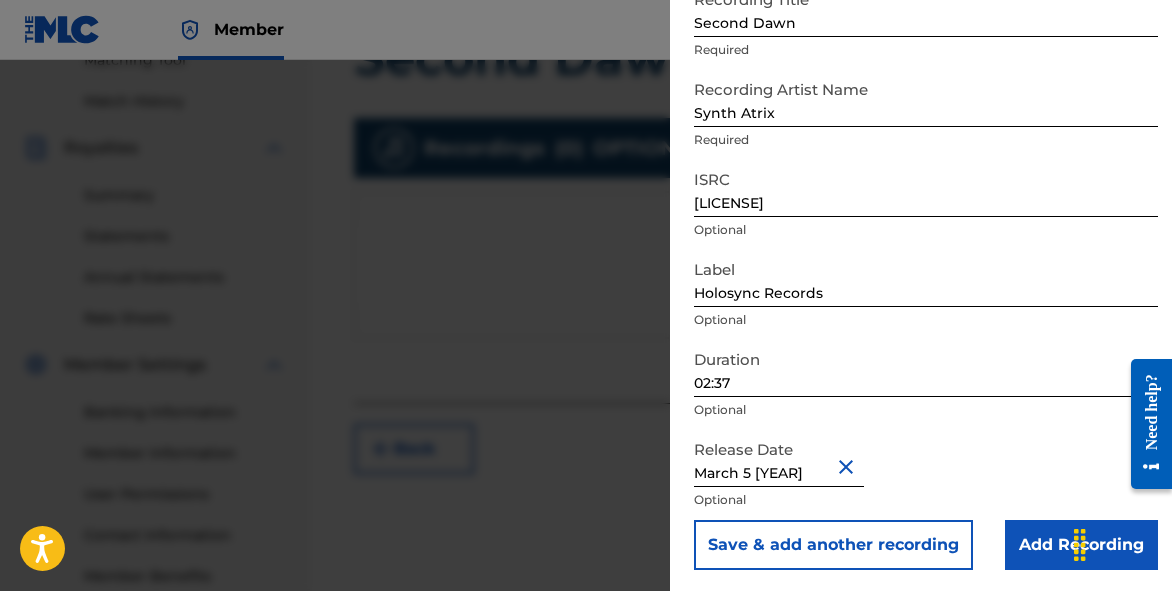 click on "Add Recording Recording Title Veils of Antares Required Recording Artist Name Synth Atrix Required ISRC [LICENSE] Optional Label Holosync Records Optional Duration 02:37 Optional Release Date March 5 [YEAR] Optional Save & add another recording Add Recording" at bounding box center (926, 228) 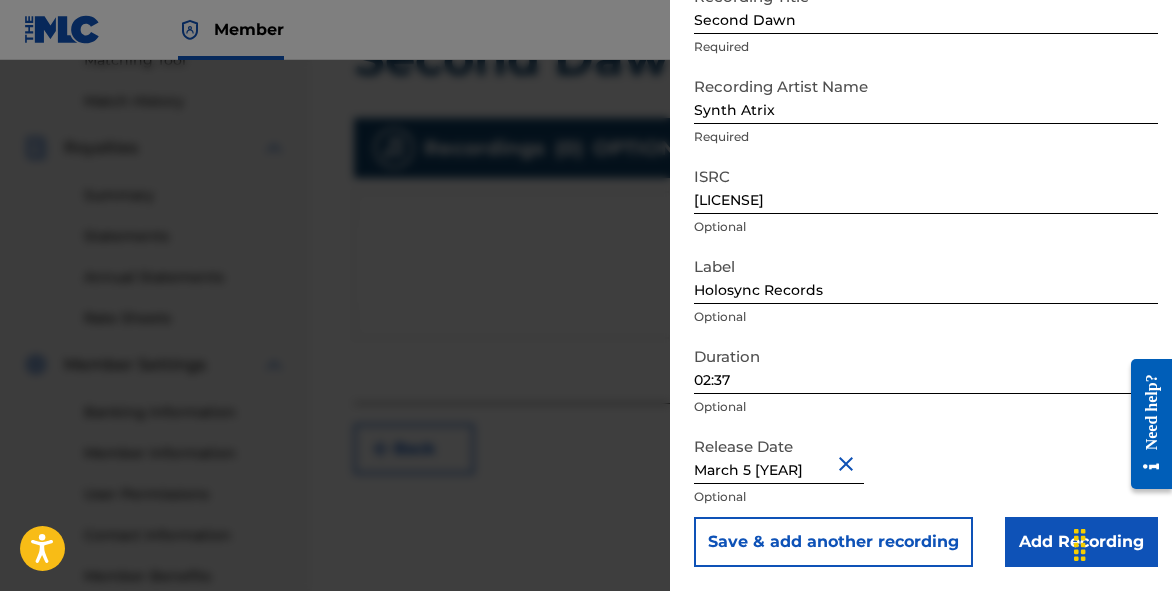 click on "Add Recording" at bounding box center (1081, 542) 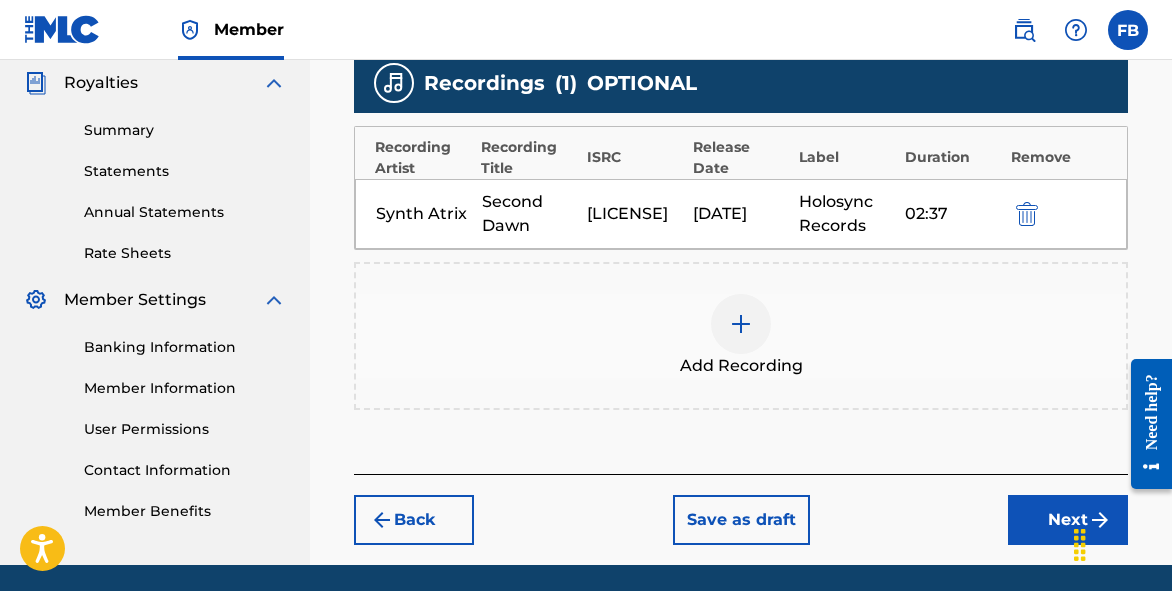 scroll, scrollTop: 626, scrollLeft: 0, axis: vertical 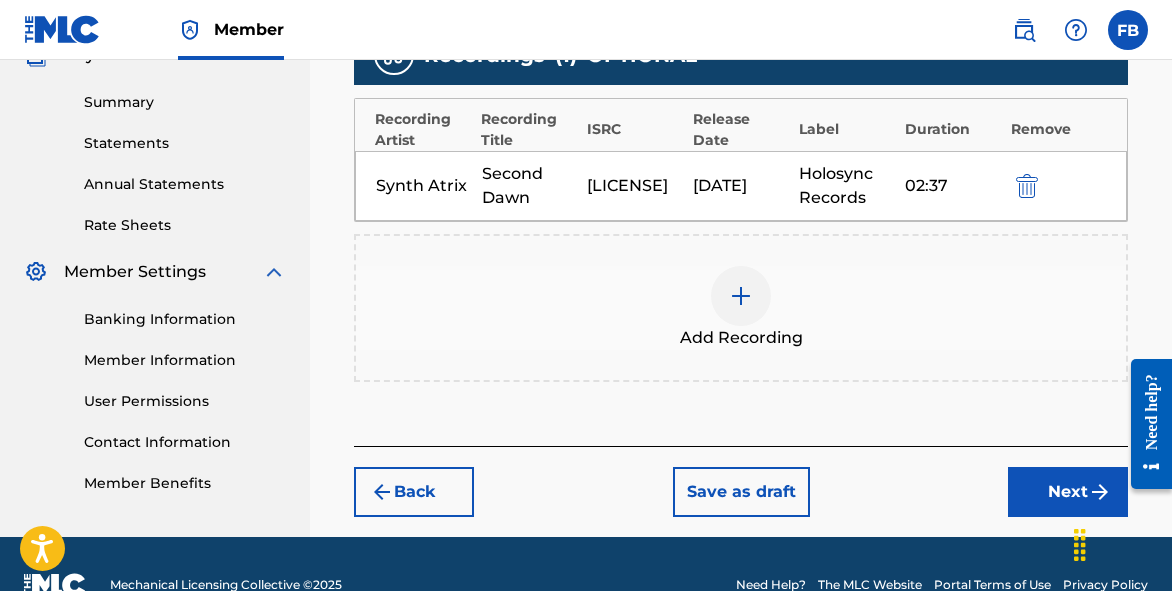 click on "Next" at bounding box center [1068, 492] 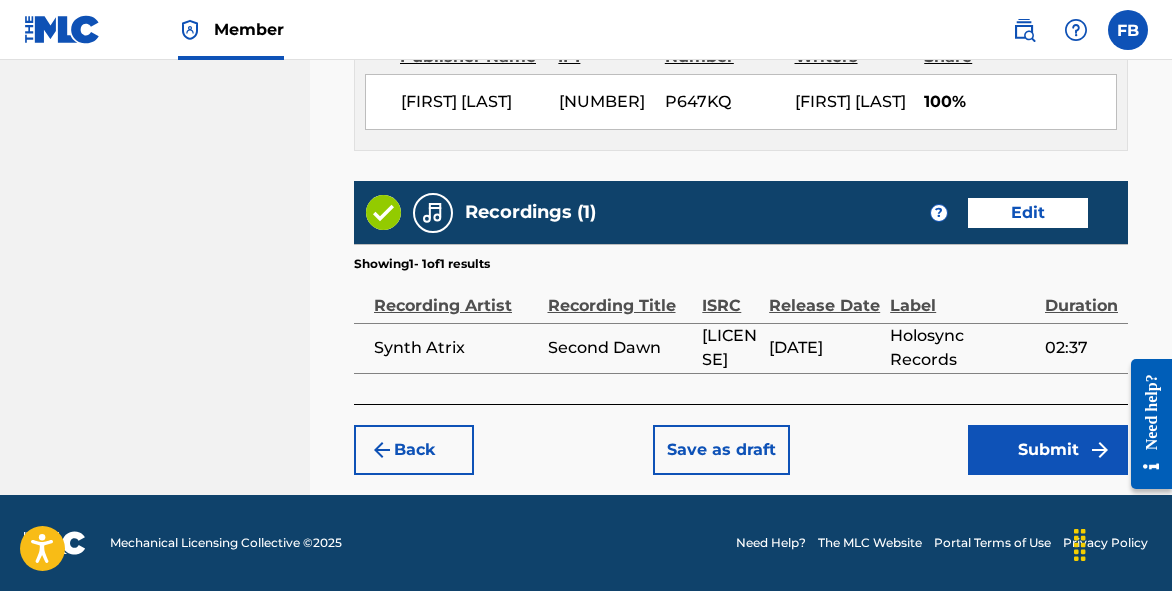 scroll, scrollTop: 1218, scrollLeft: 0, axis: vertical 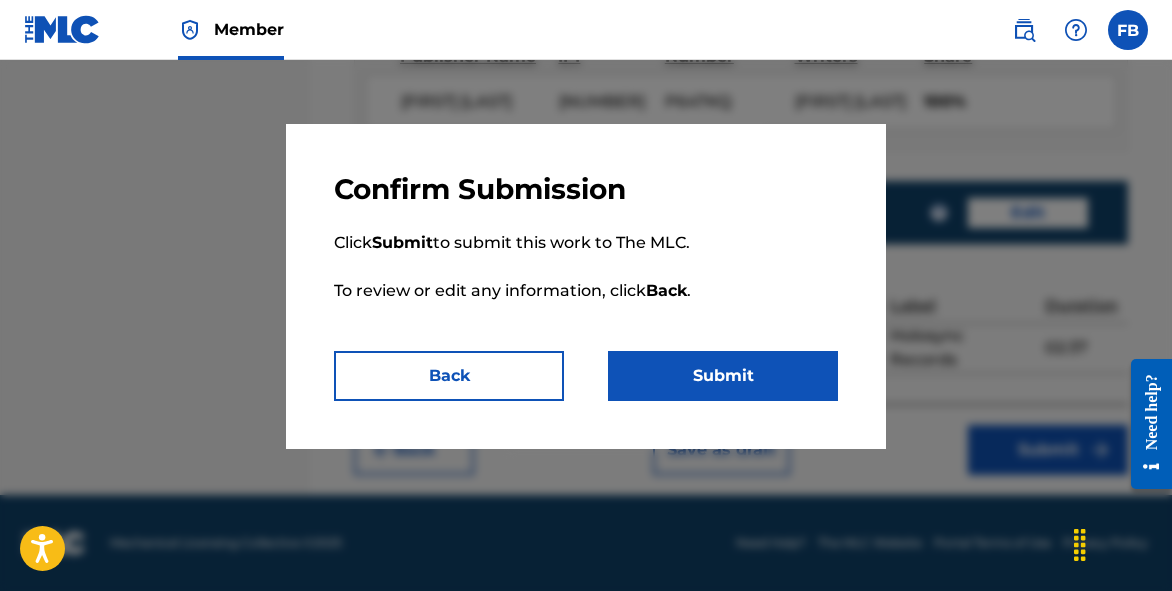 click on "Submit" at bounding box center [723, 376] 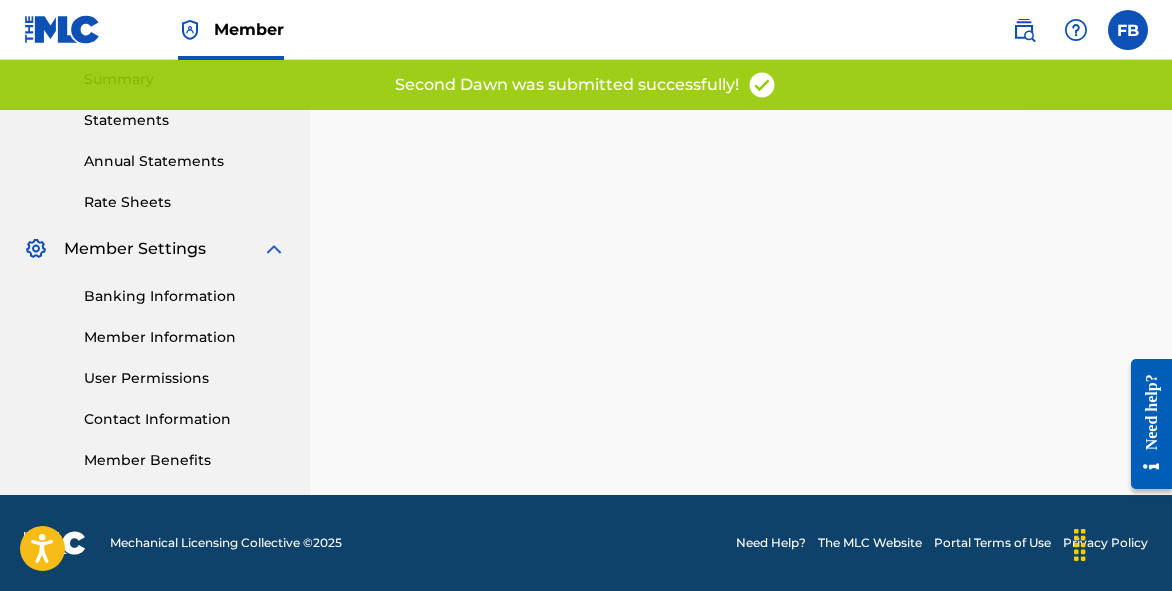 scroll, scrollTop: 0, scrollLeft: 0, axis: both 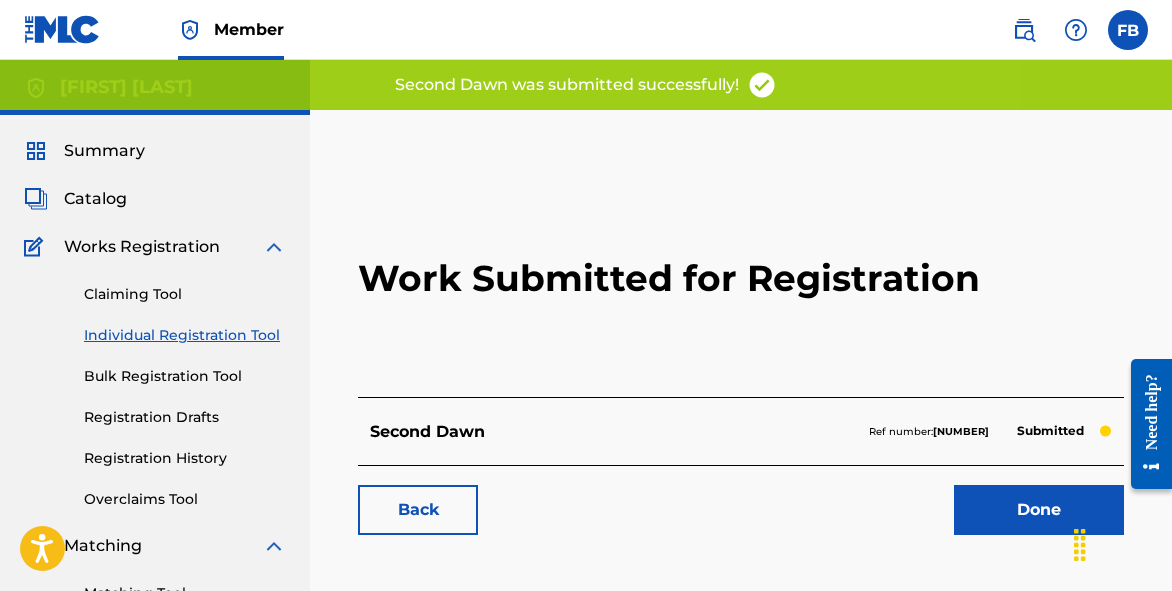 click on "Done" at bounding box center (1039, 510) 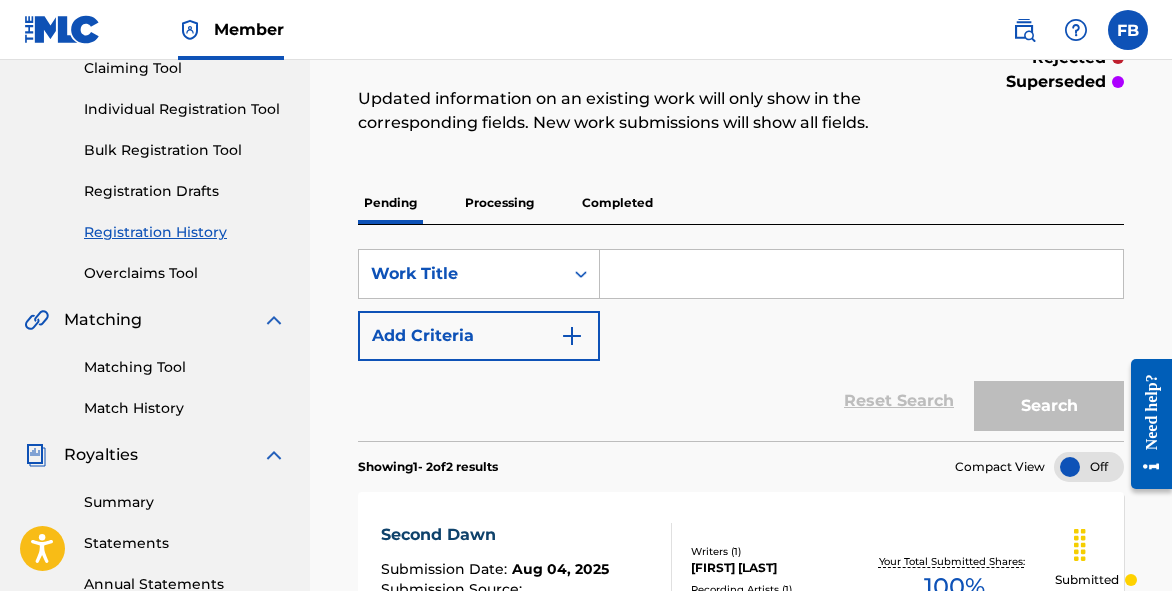 scroll, scrollTop: 219, scrollLeft: 0, axis: vertical 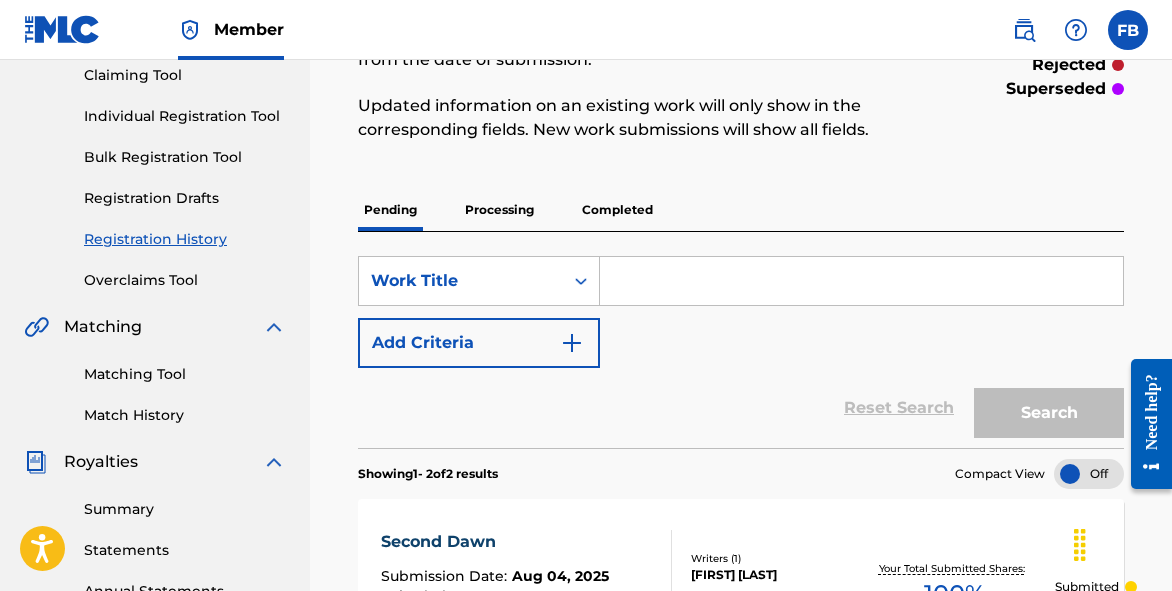 click at bounding box center (861, 281) 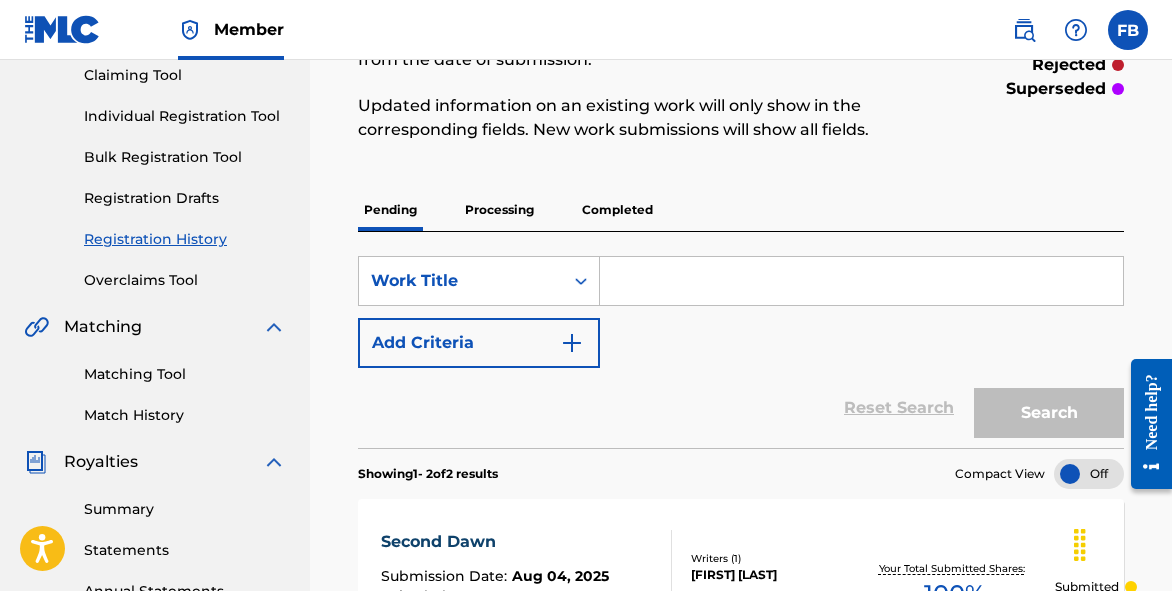 click at bounding box center (861, 281) 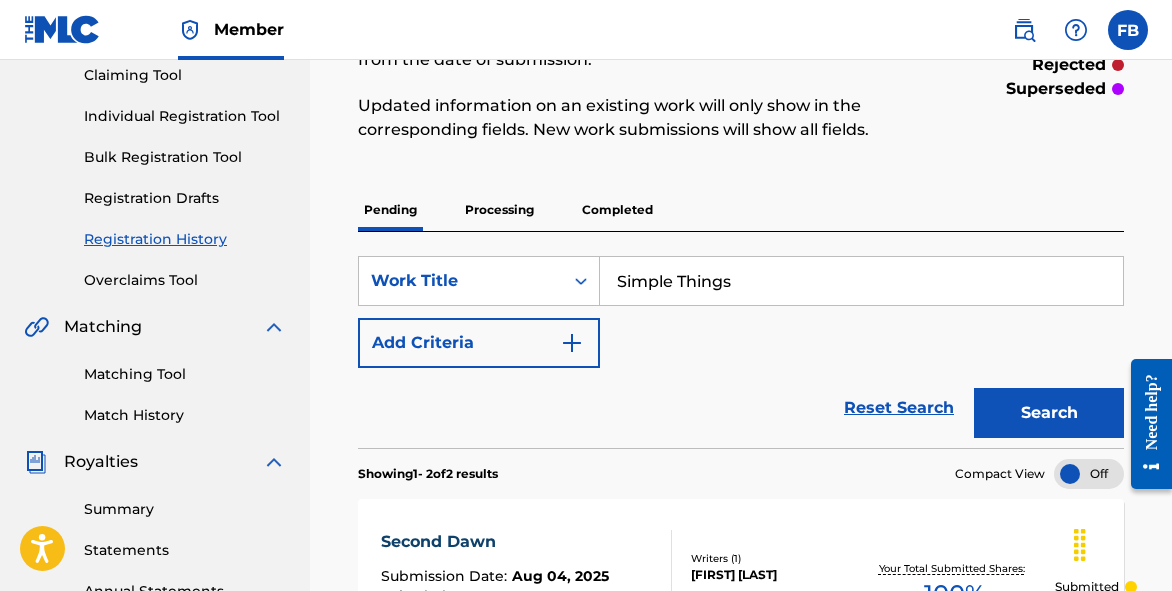type on "Simple Things" 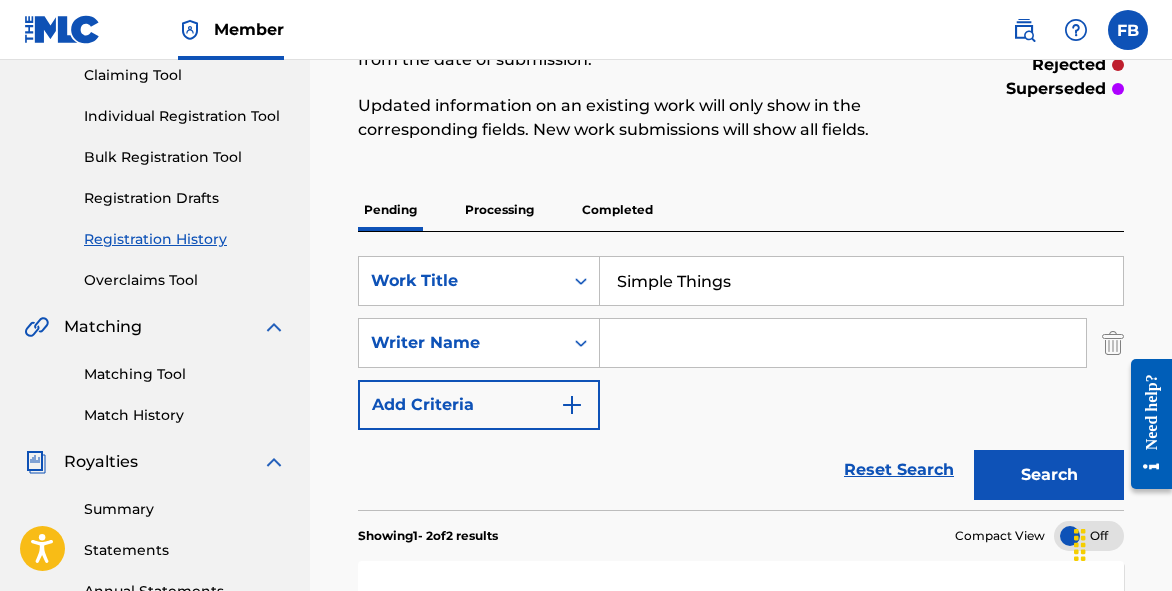 click at bounding box center (843, 343) 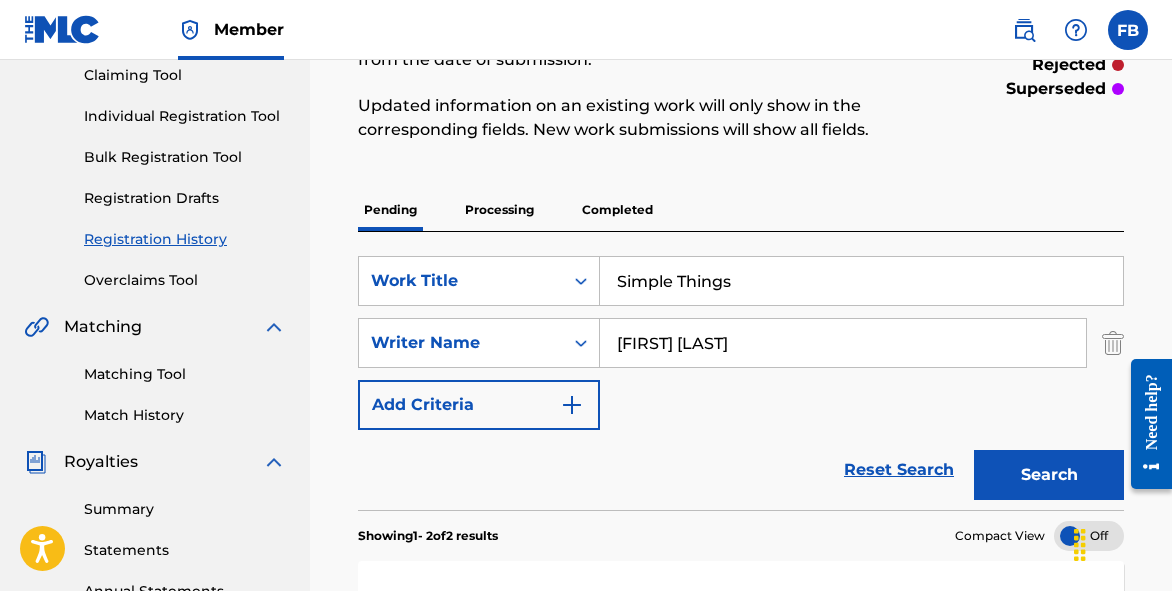 click on "Search" at bounding box center (1049, 475) 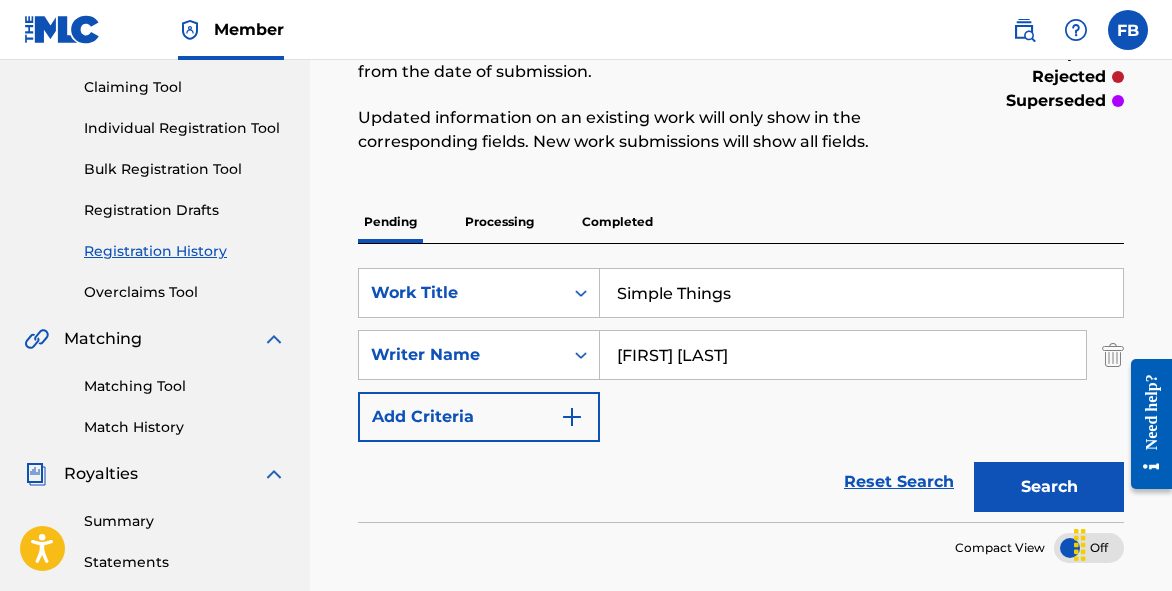 scroll, scrollTop: 195, scrollLeft: 0, axis: vertical 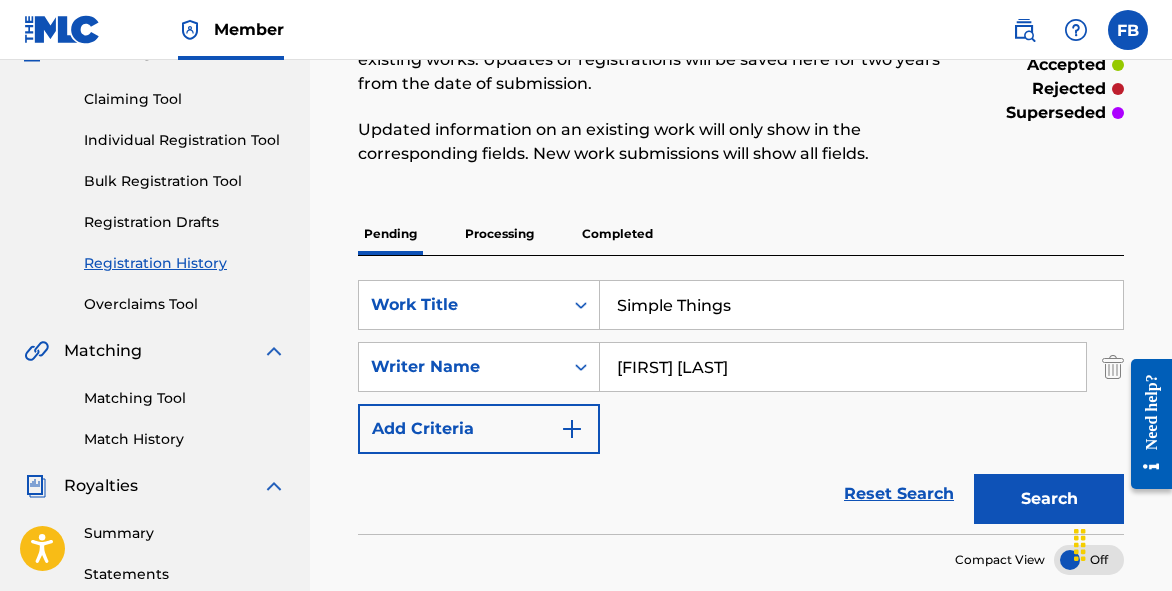 click on "Individual Registration Tool" at bounding box center [185, 140] 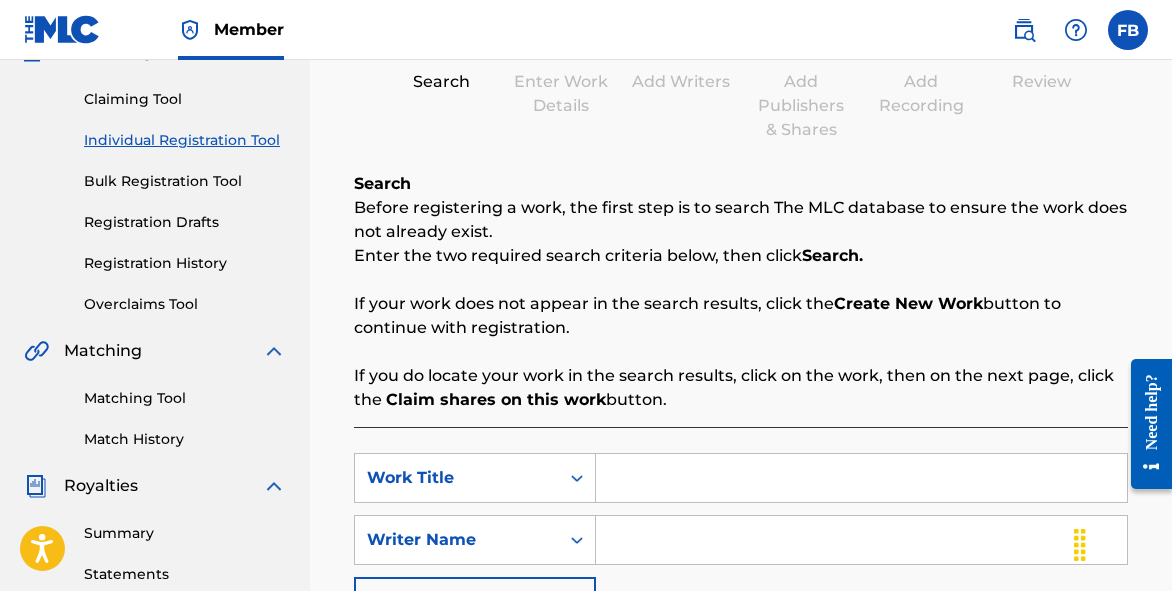 scroll, scrollTop: 0, scrollLeft: 0, axis: both 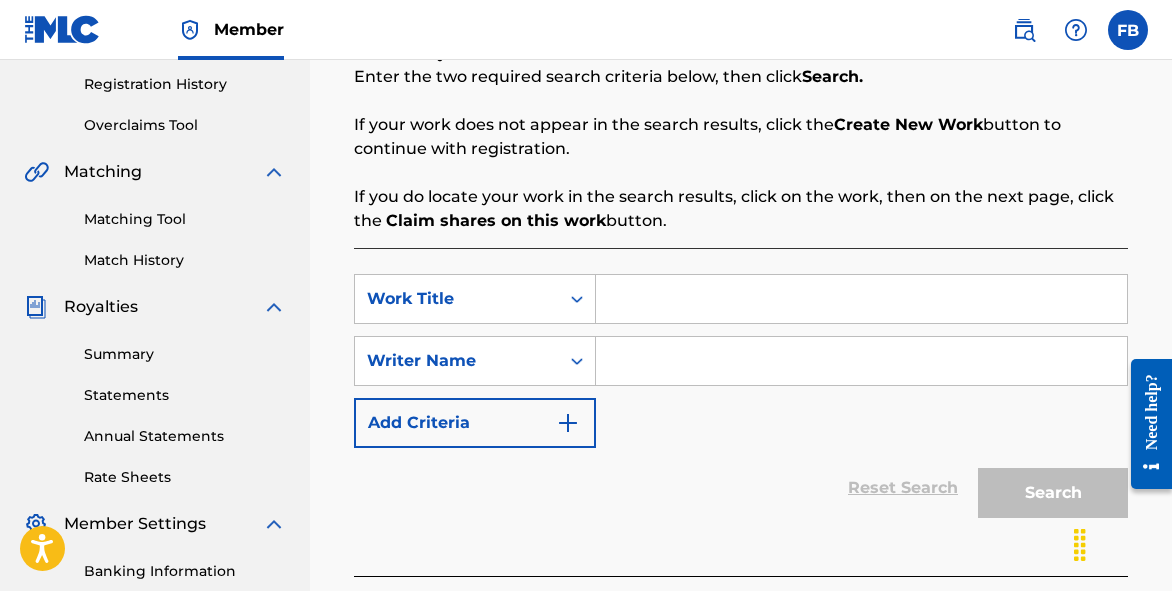click at bounding box center (861, 299) 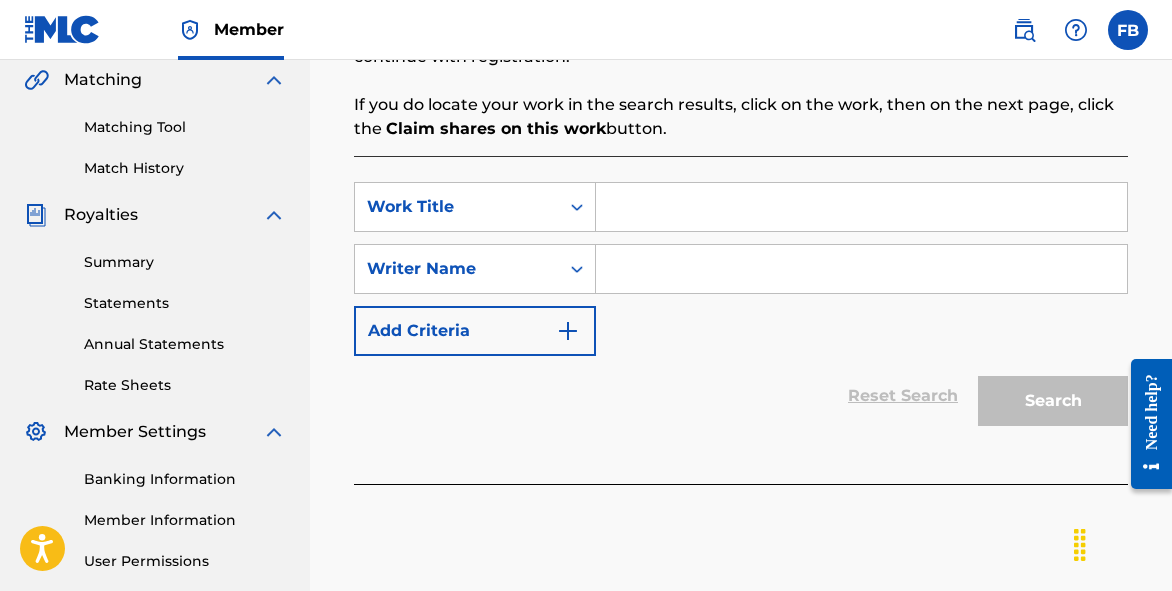 scroll, scrollTop: 465, scrollLeft: 0, axis: vertical 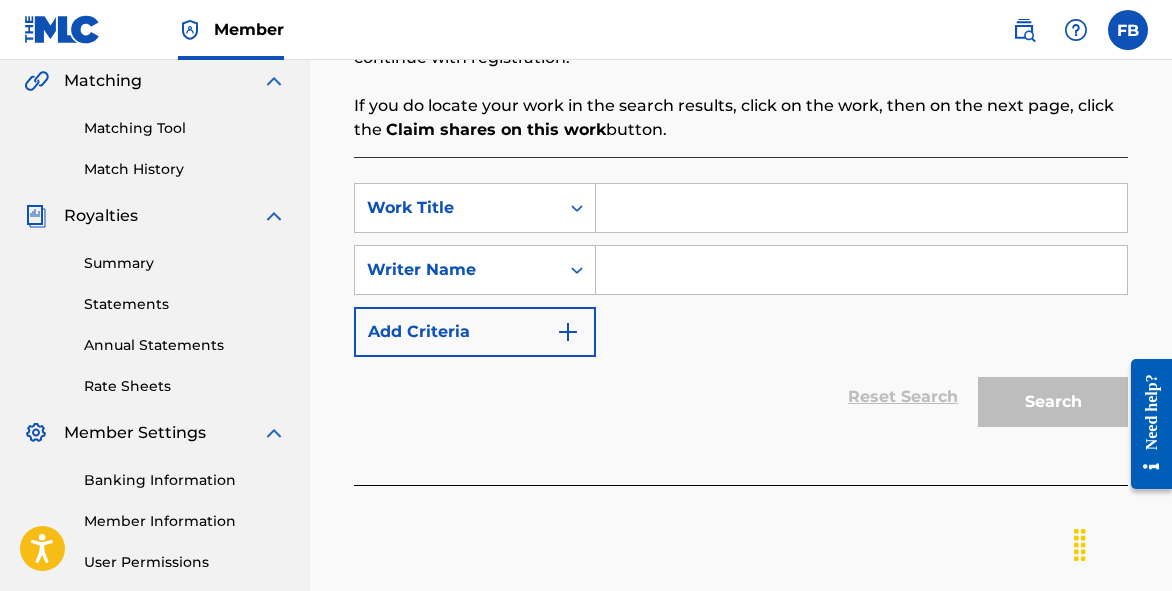 paste on "Simple Things" 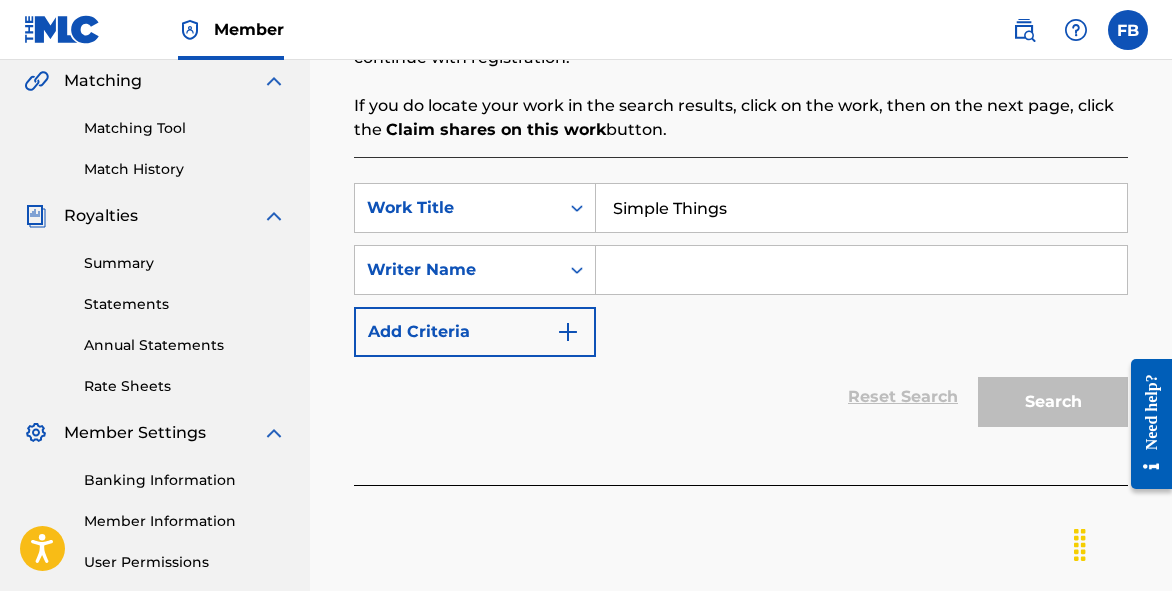 type on "Simple Things" 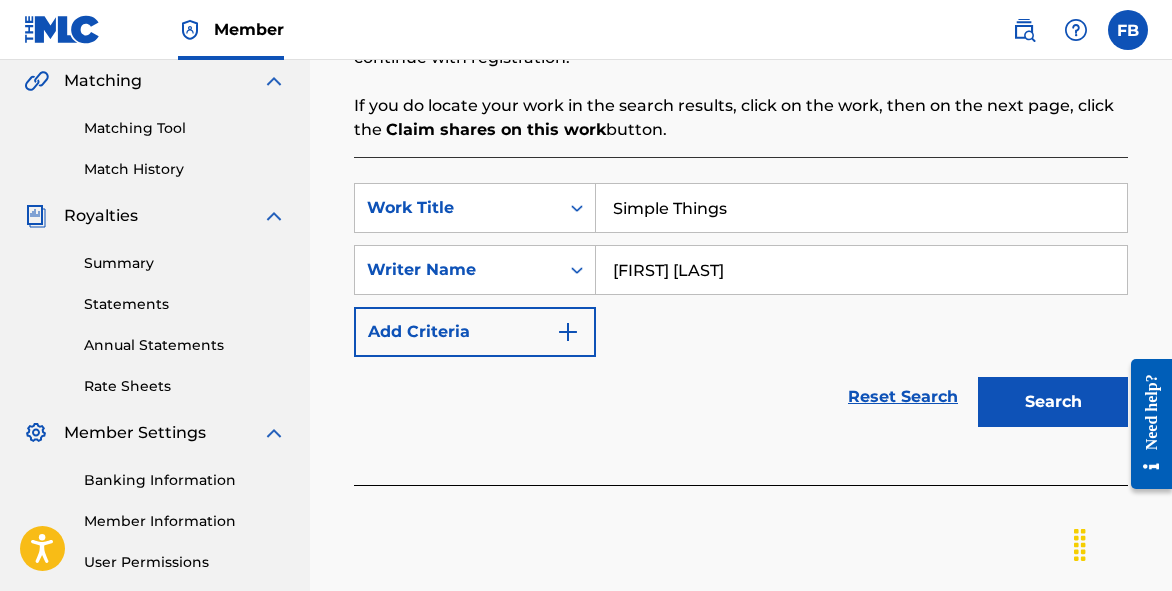 click on "Search" at bounding box center [1053, 402] 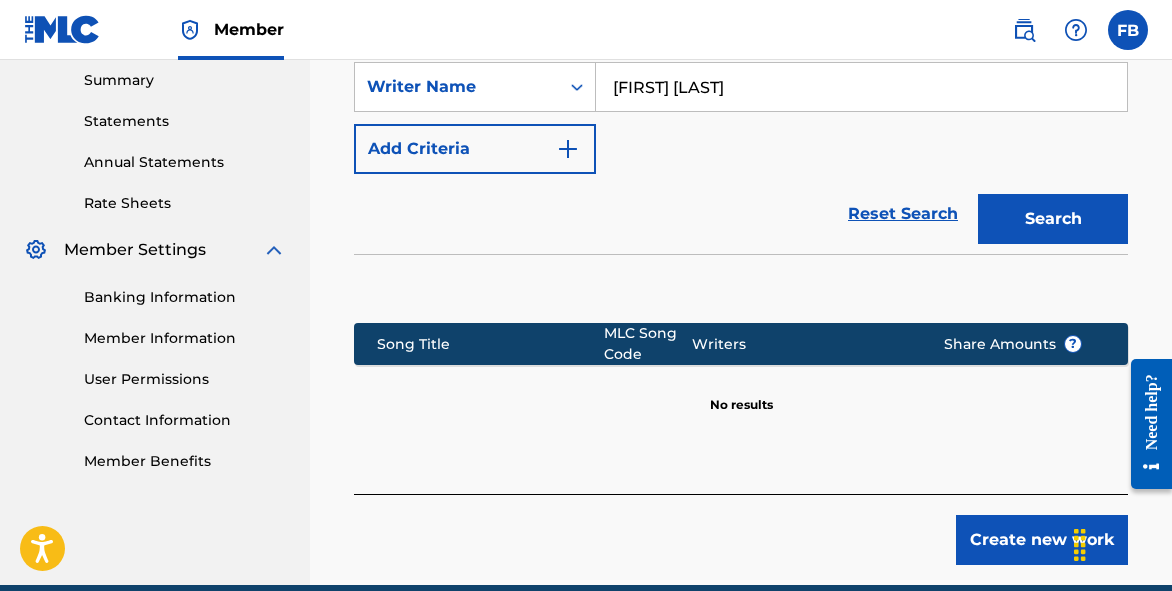 scroll, scrollTop: 649, scrollLeft: 0, axis: vertical 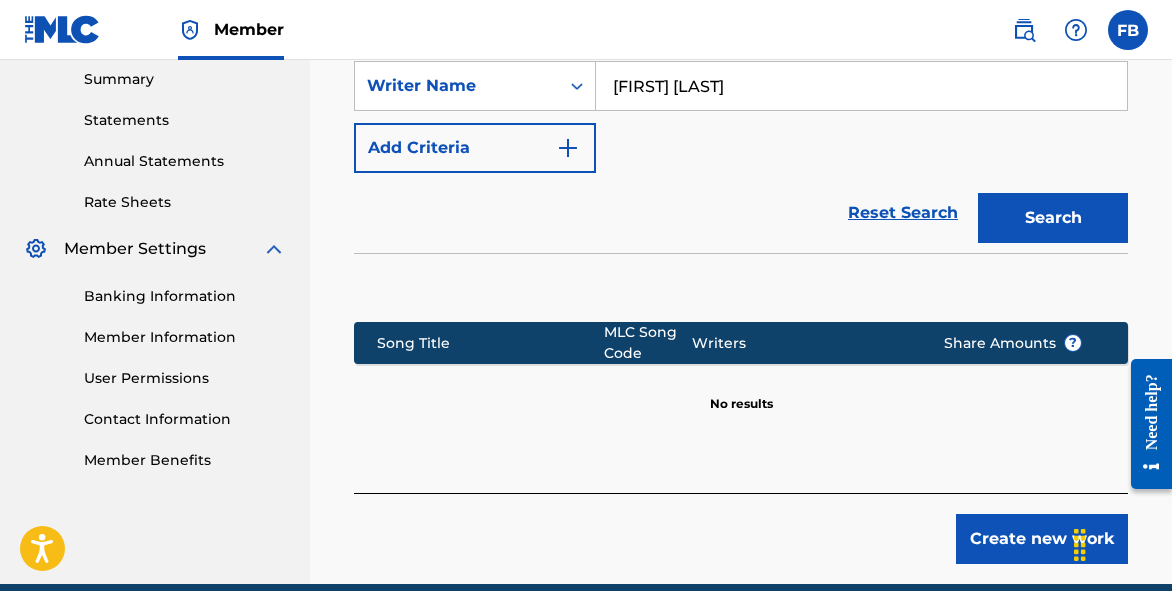 click on "Create new work" at bounding box center [1042, 539] 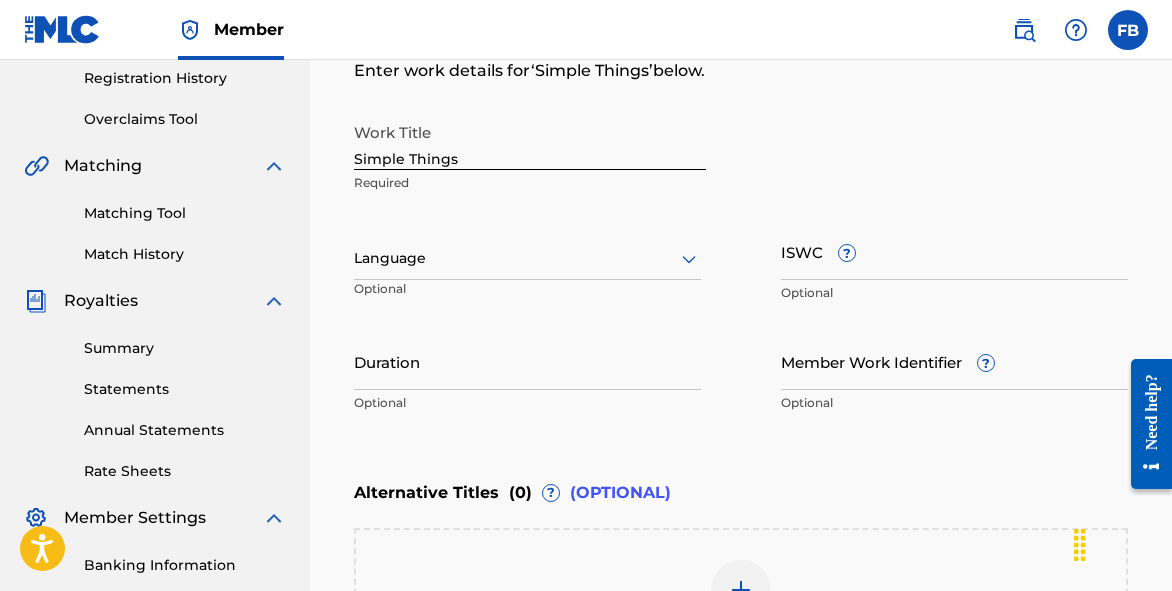 scroll, scrollTop: 378, scrollLeft: 0, axis: vertical 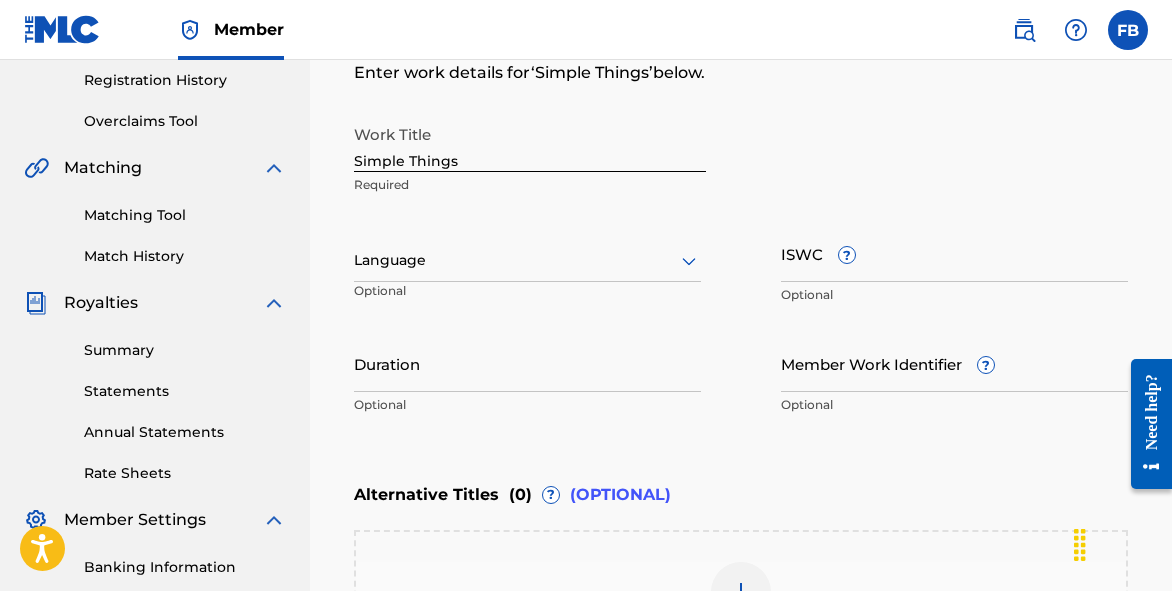 click 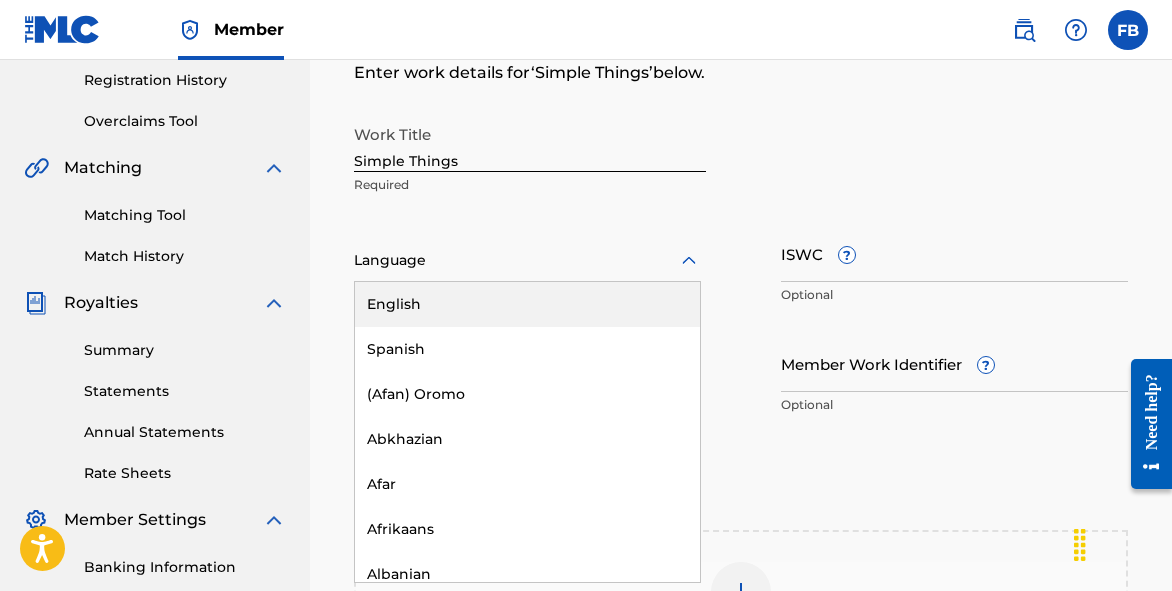 click on "English" at bounding box center [527, 304] 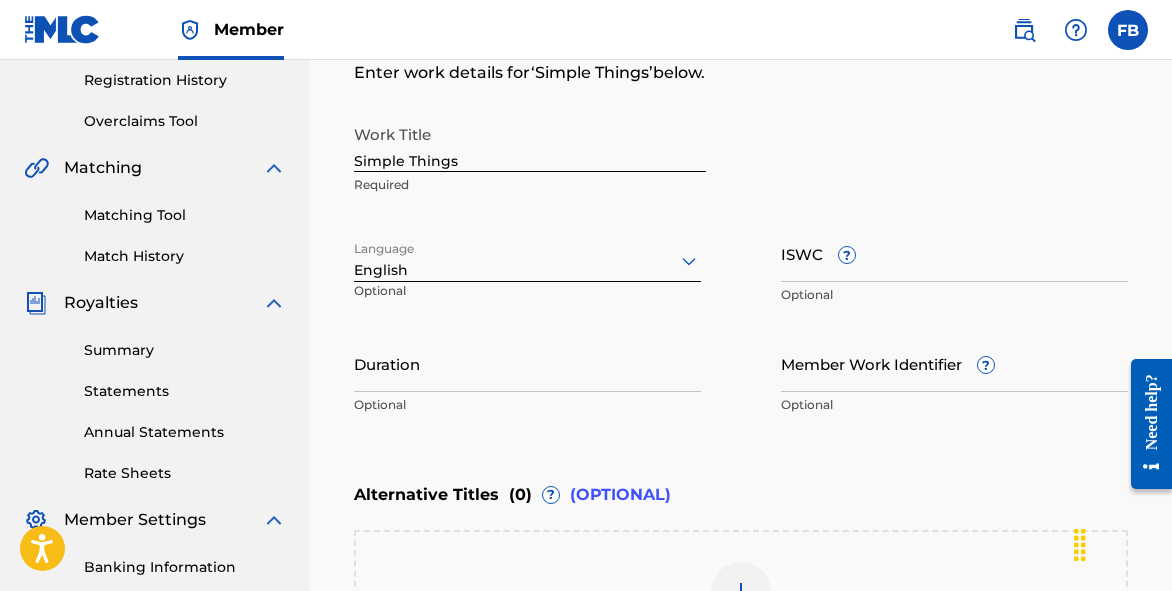 click on "Duration" at bounding box center (527, 363) 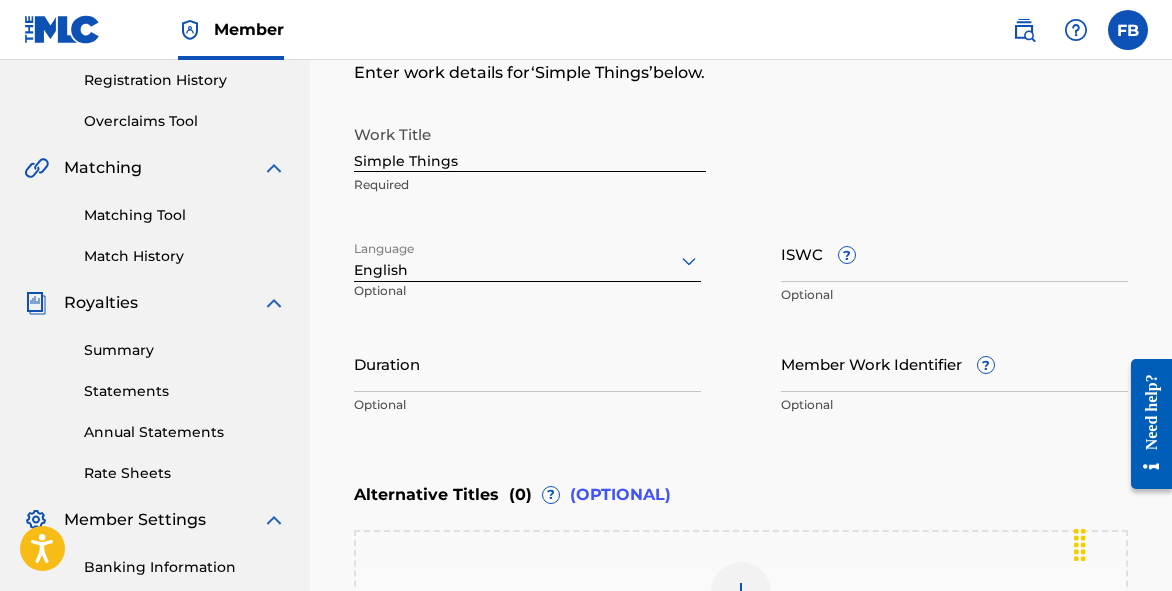 click on "?" at bounding box center [847, 255] 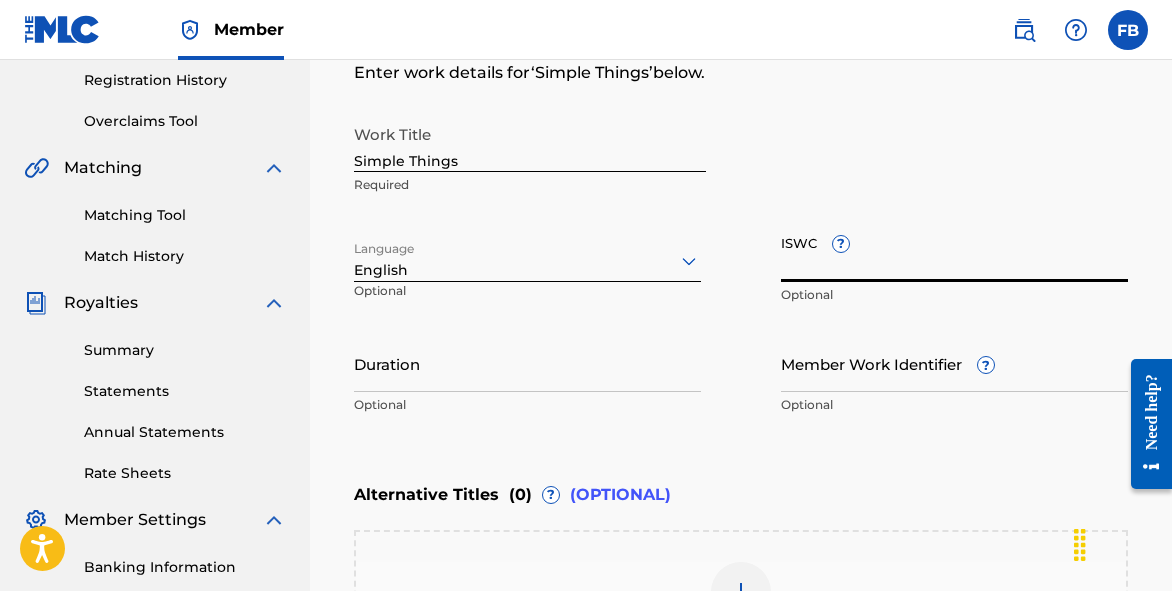 paste on "[ID]" 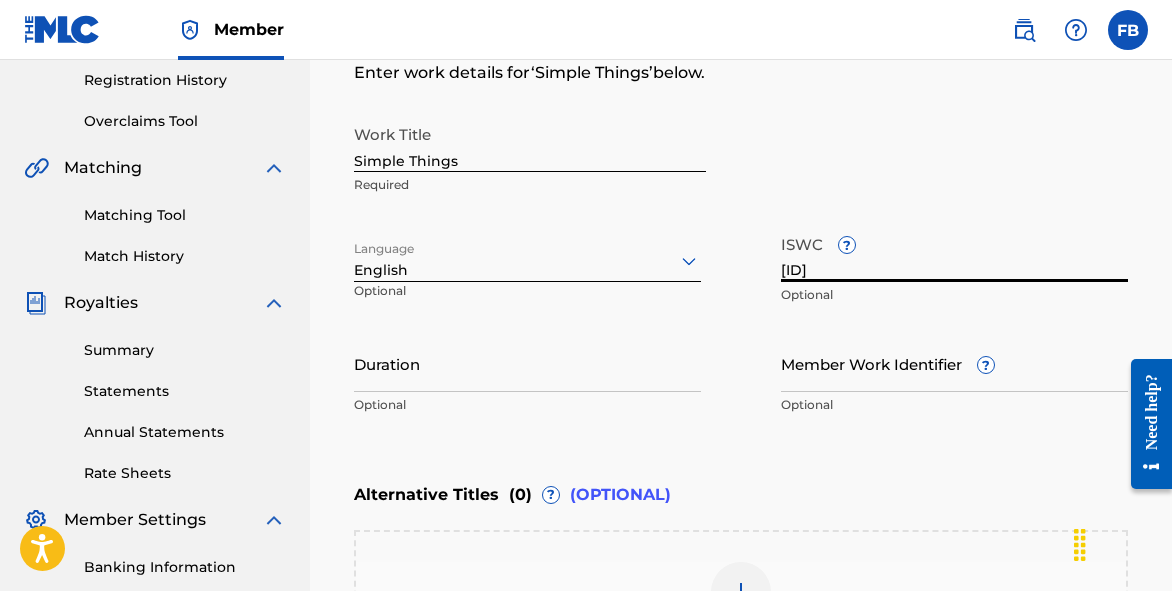 type on "[ID]" 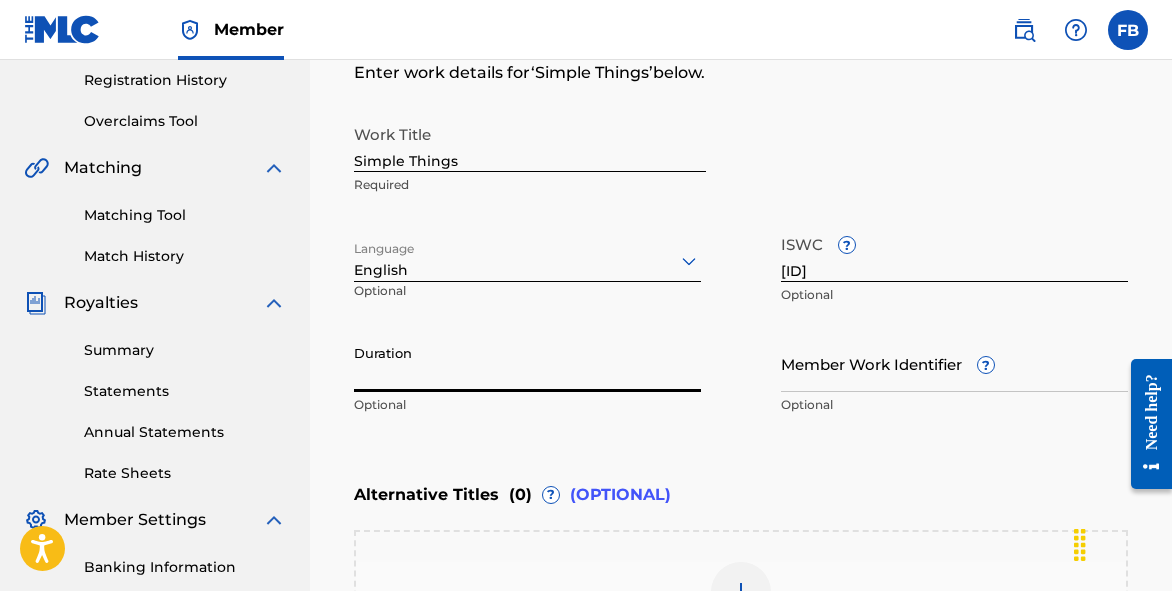 click on "Duration" at bounding box center [527, 363] 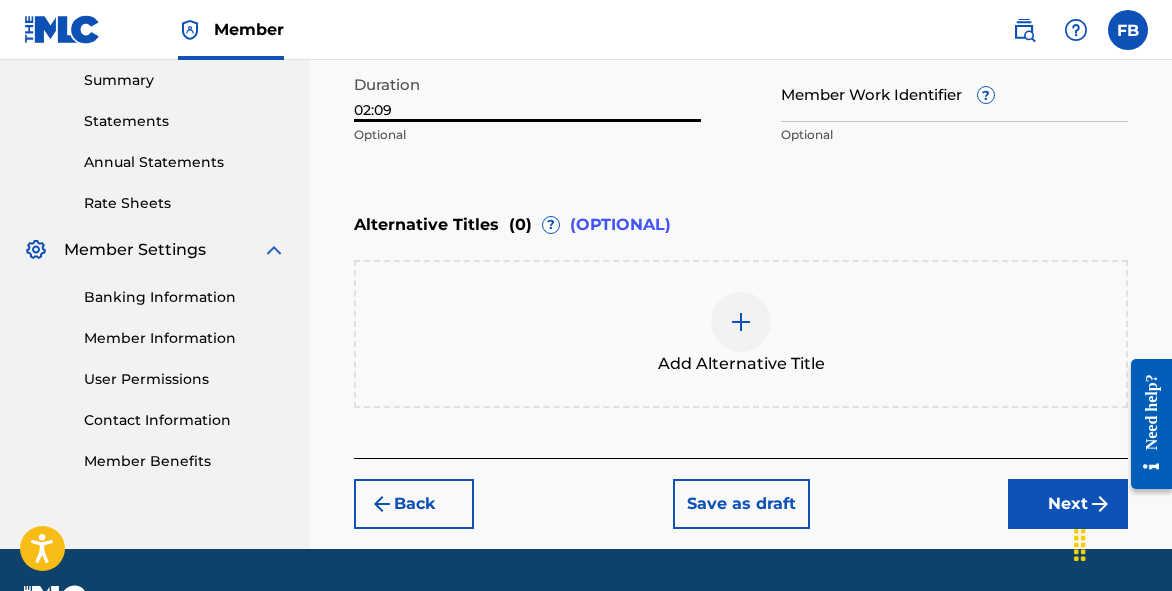scroll, scrollTop: 647, scrollLeft: 0, axis: vertical 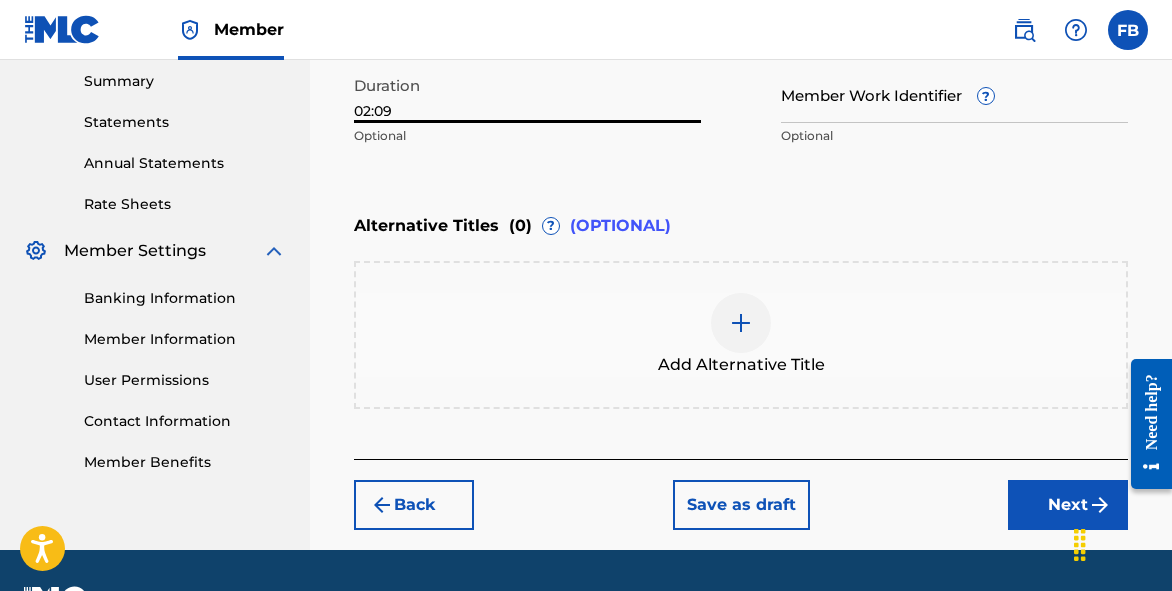 type on "02:09" 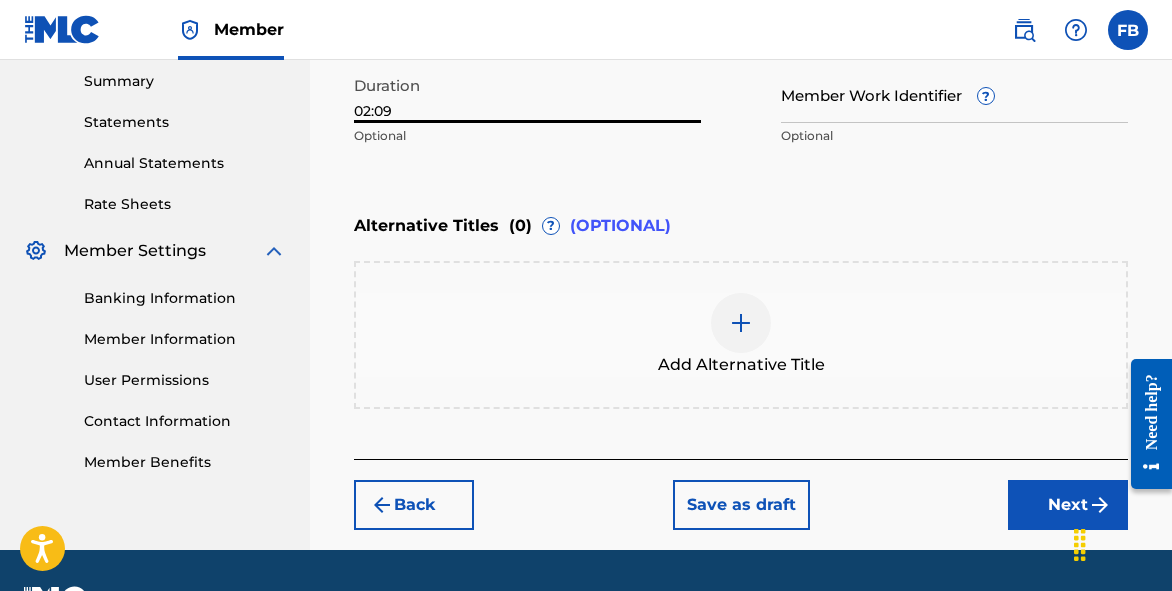 click on "Next" at bounding box center [1068, 505] 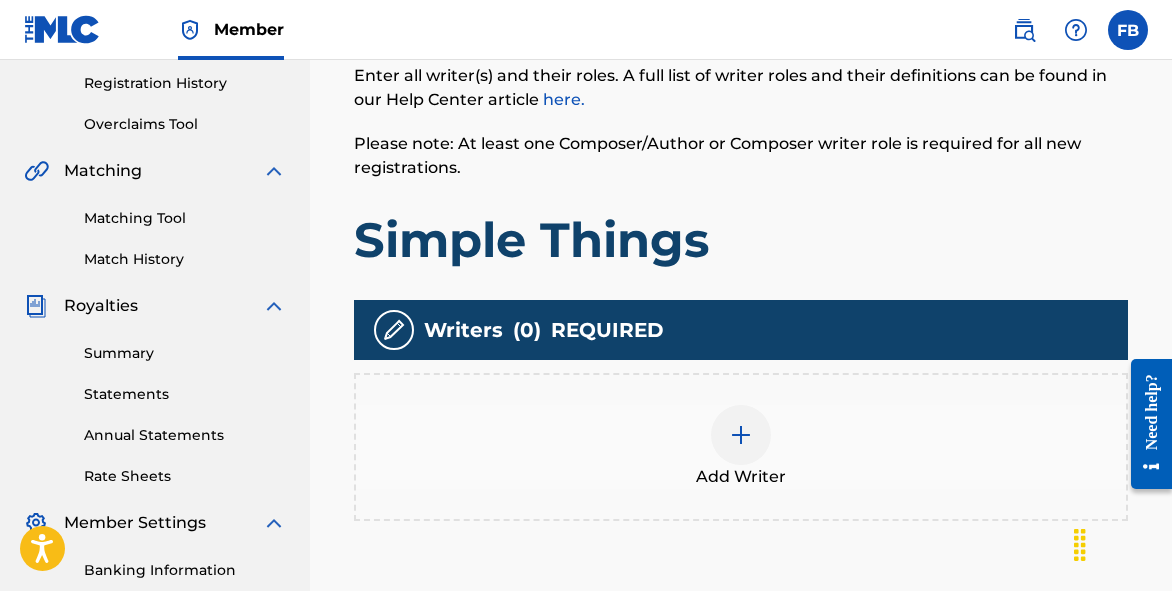 scroll, scrollTop: 403, scrollLeft: 0, axis: vertical 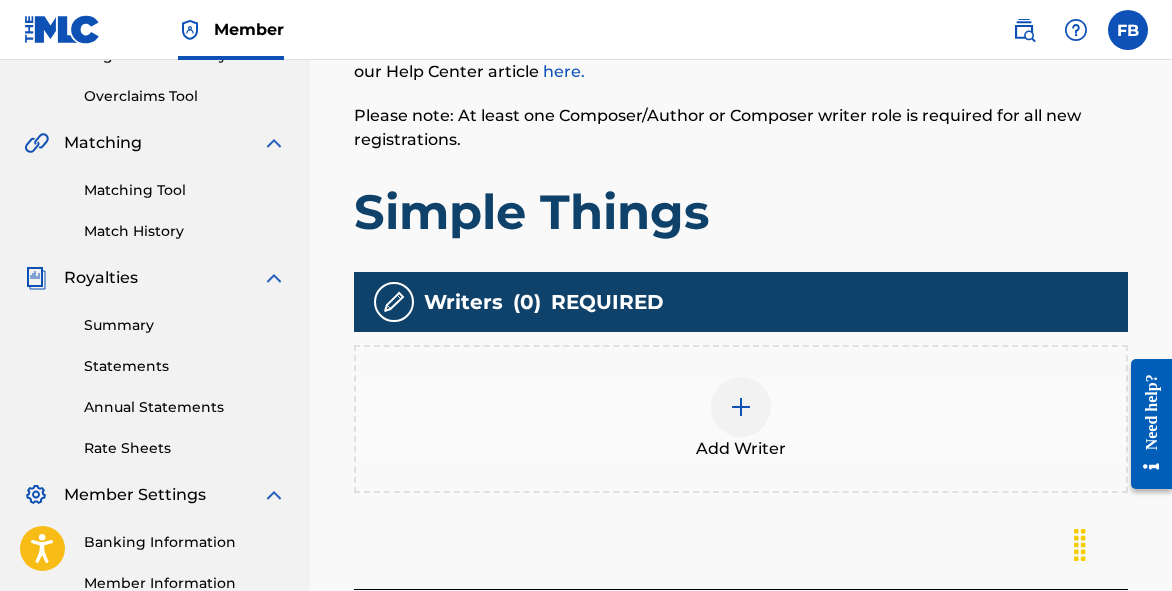click on "Add Writer" at bounding box center (741, 419) 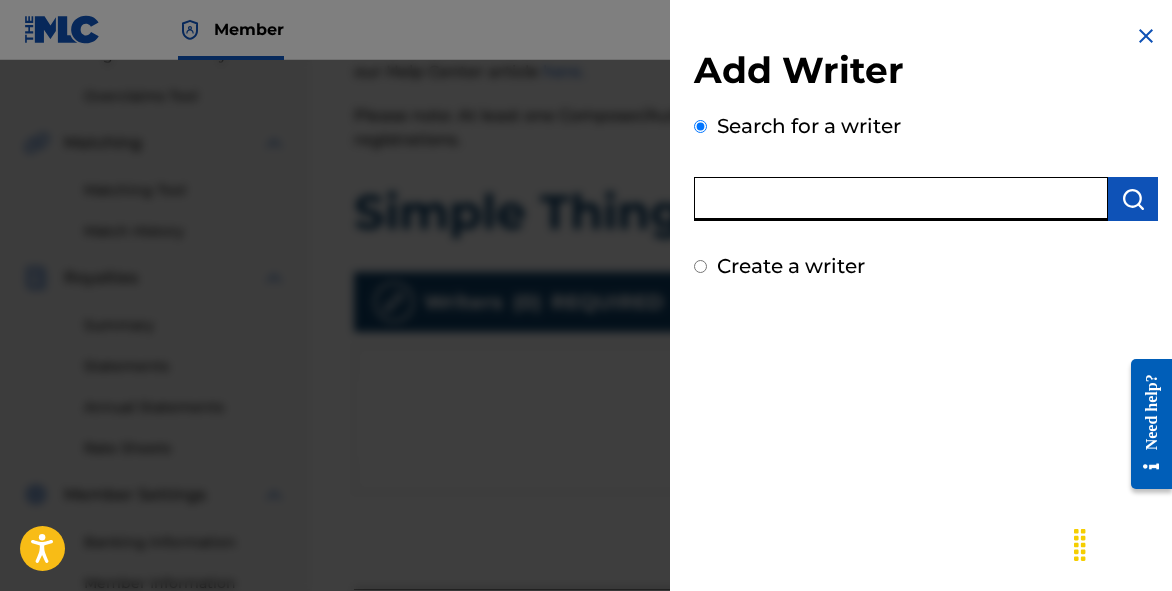 click at bounding box center (901, 199) 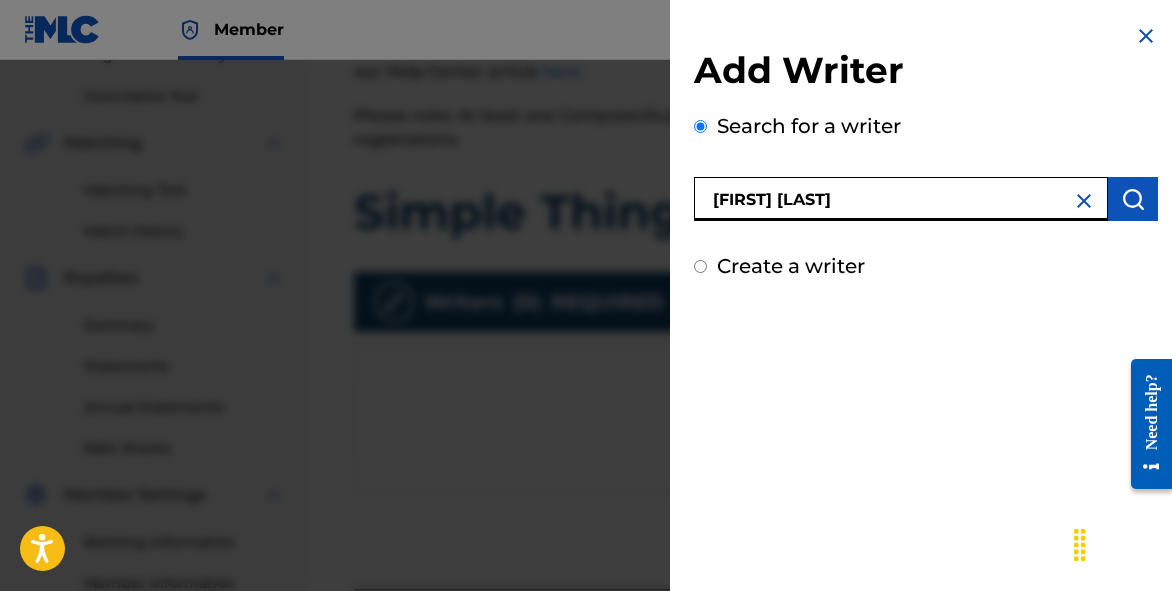 click at bounding box center (1133, 199) 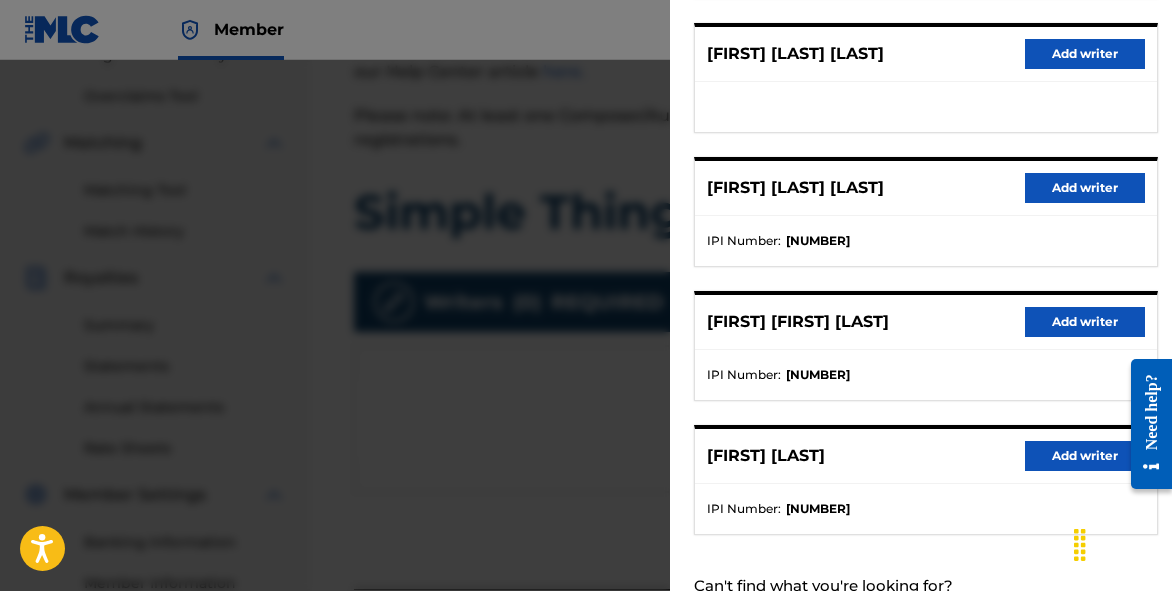 scroll, scrollTop: 373, scrollLeft: 0, axis: vertical 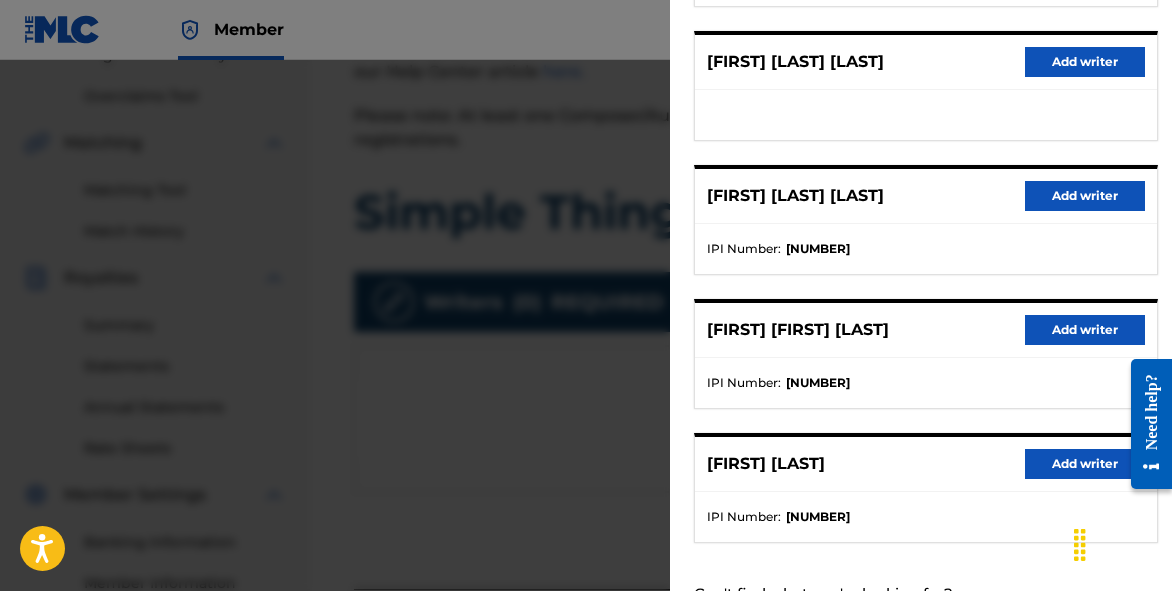 click on "Add writer" at bounding box center (1085, 464) 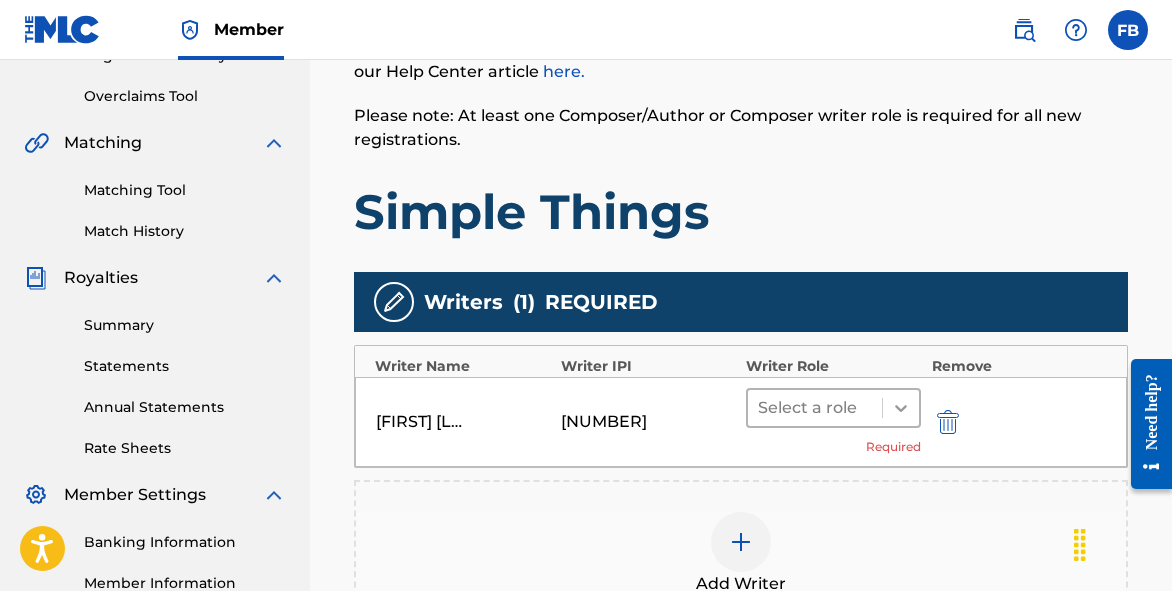 click 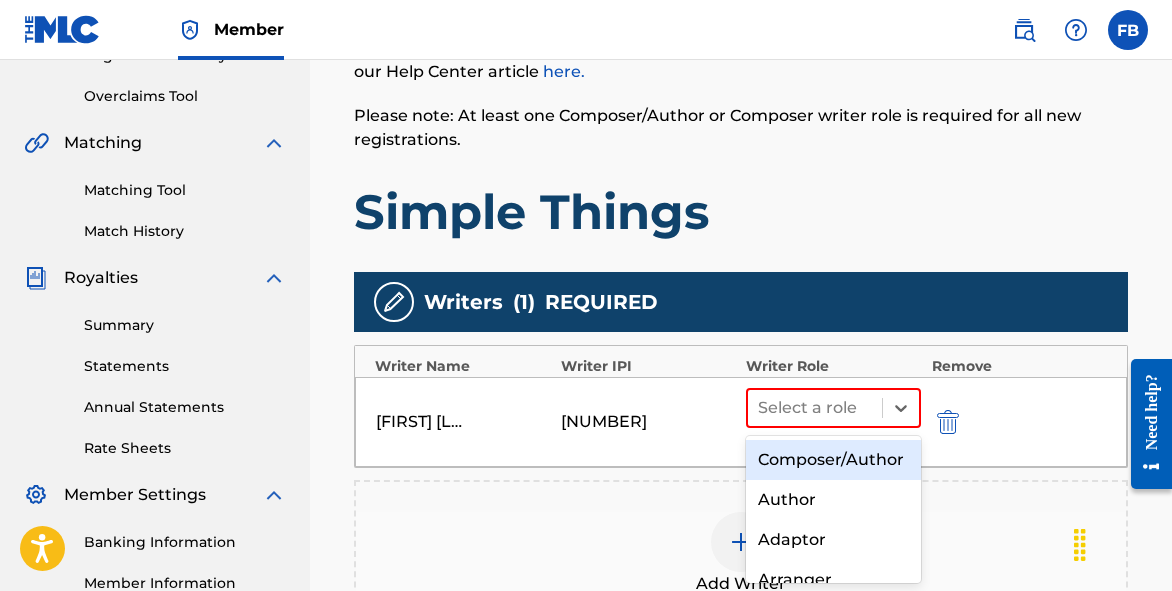 click on "Composer/Author" at bounding box center [833, 460] 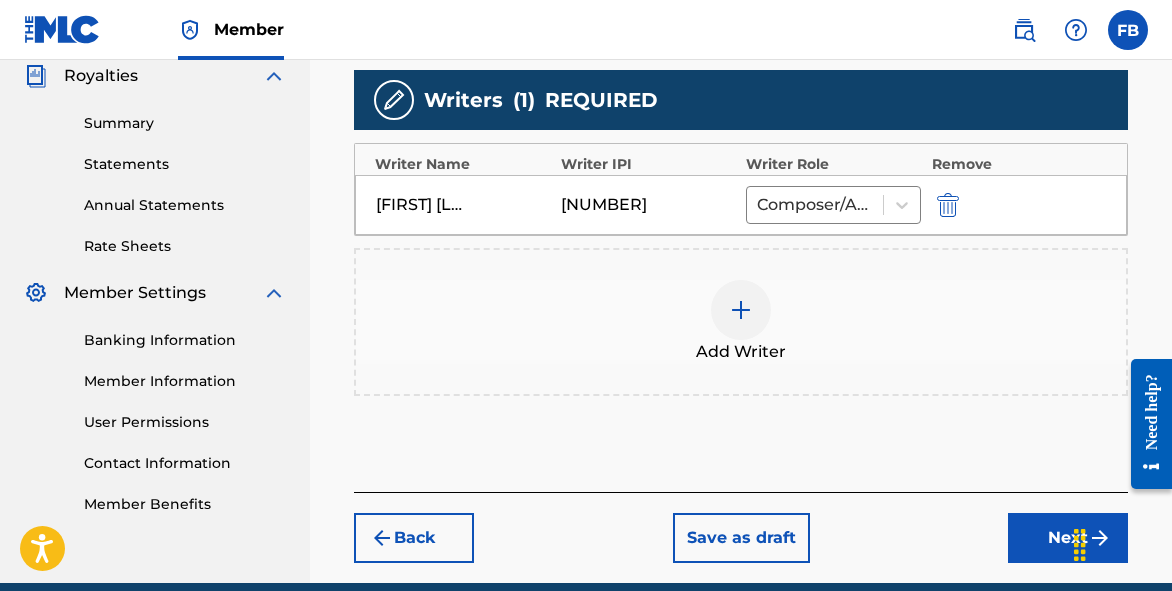 scroll, scrollTop: 627, scrollLeft: 0, axis: vertical 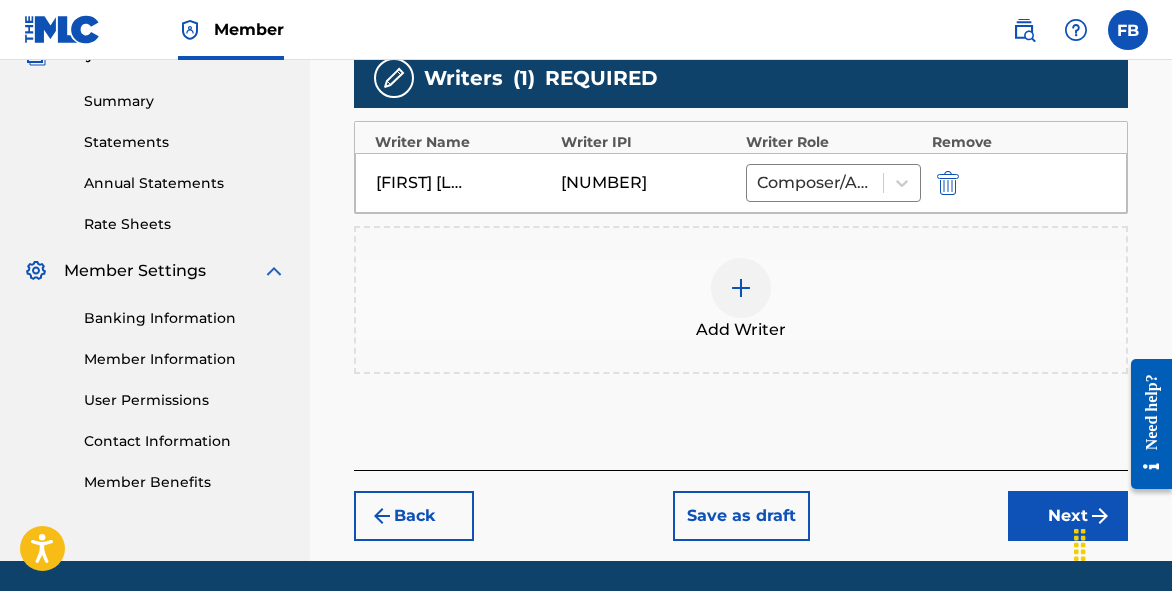 click on "Next" at bounding box center [1068, 516] 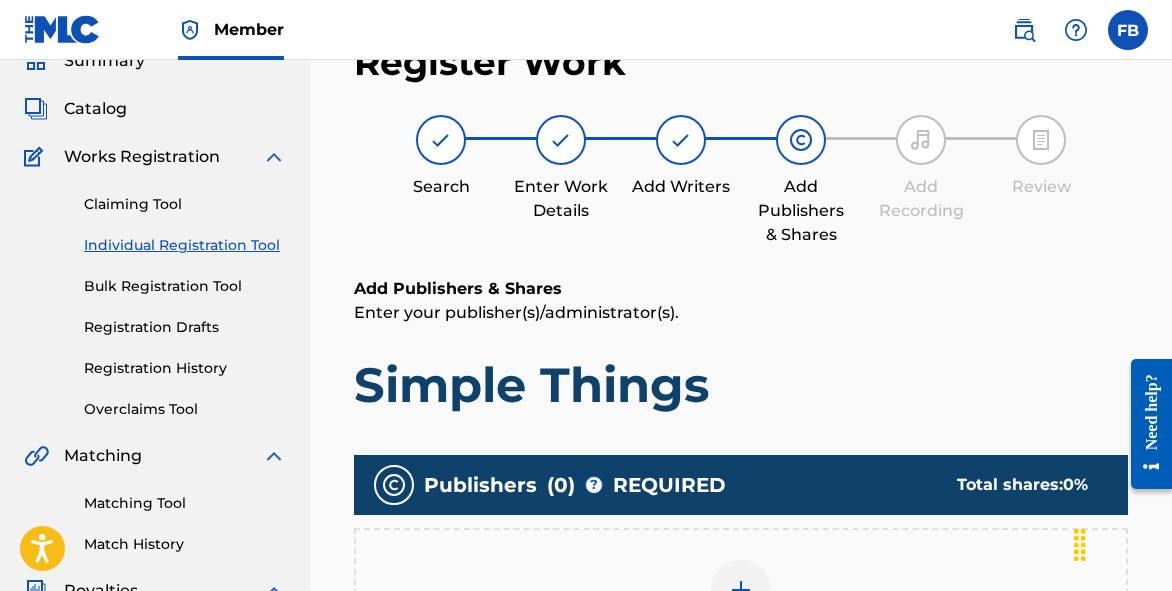 scroll, scrollTop: 357, scrollLeft: 0, axis: vertical 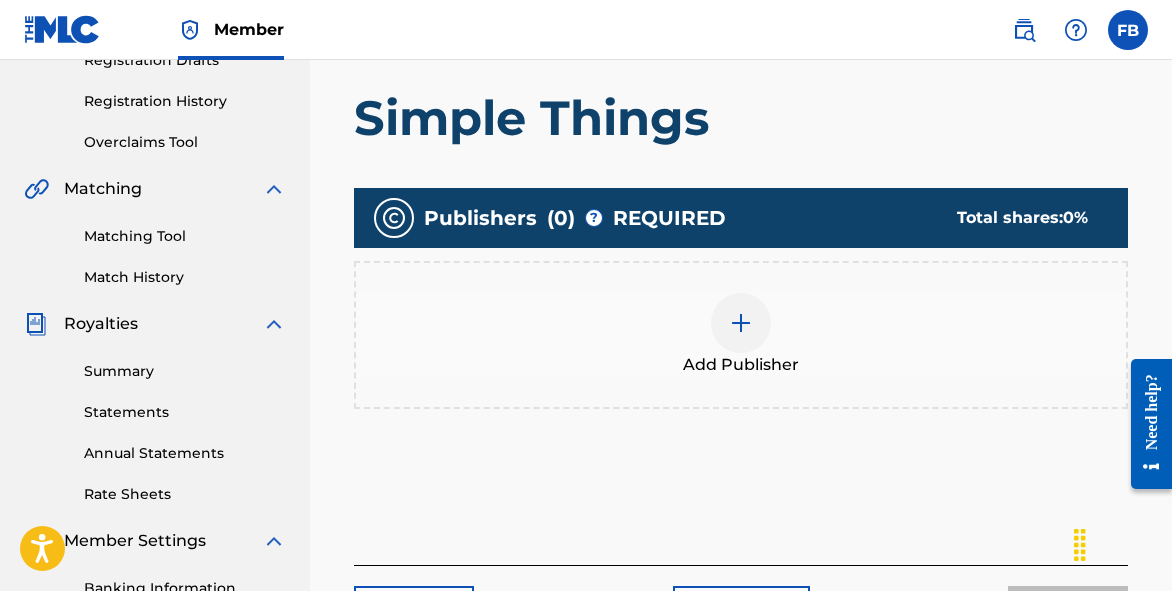 click on "Add Publisher" at bounding box center (741, 335) 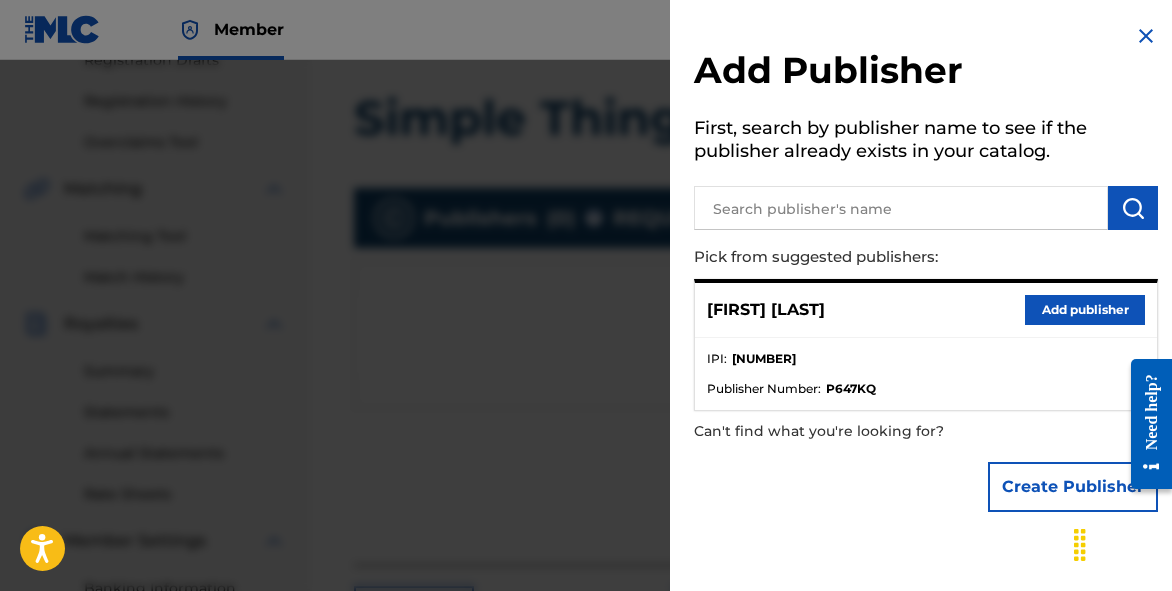 click on "Add publisher" at bounding box center [1085, 310] 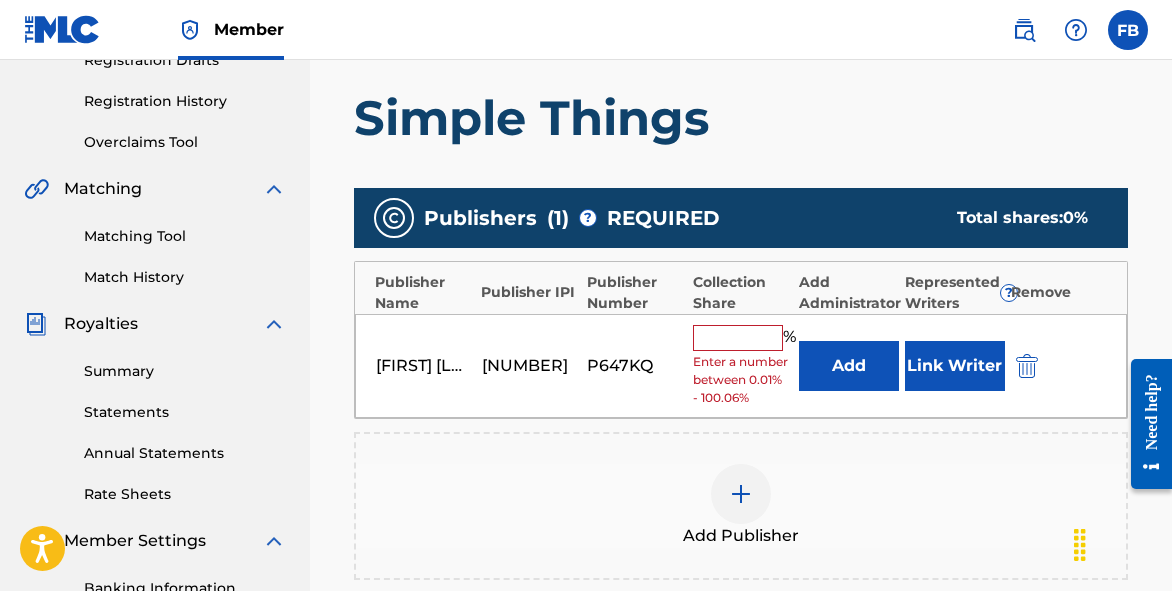 click on "Link Writer" at bounding box center [955, 366] 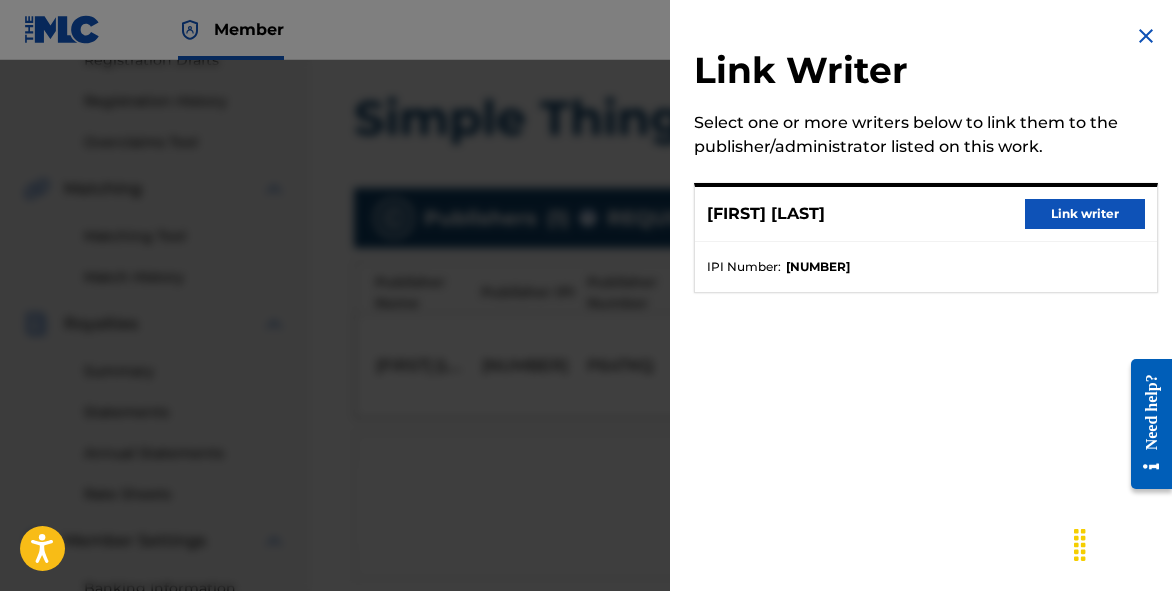 click on "Link writer" at bounding box center [1085, 214] 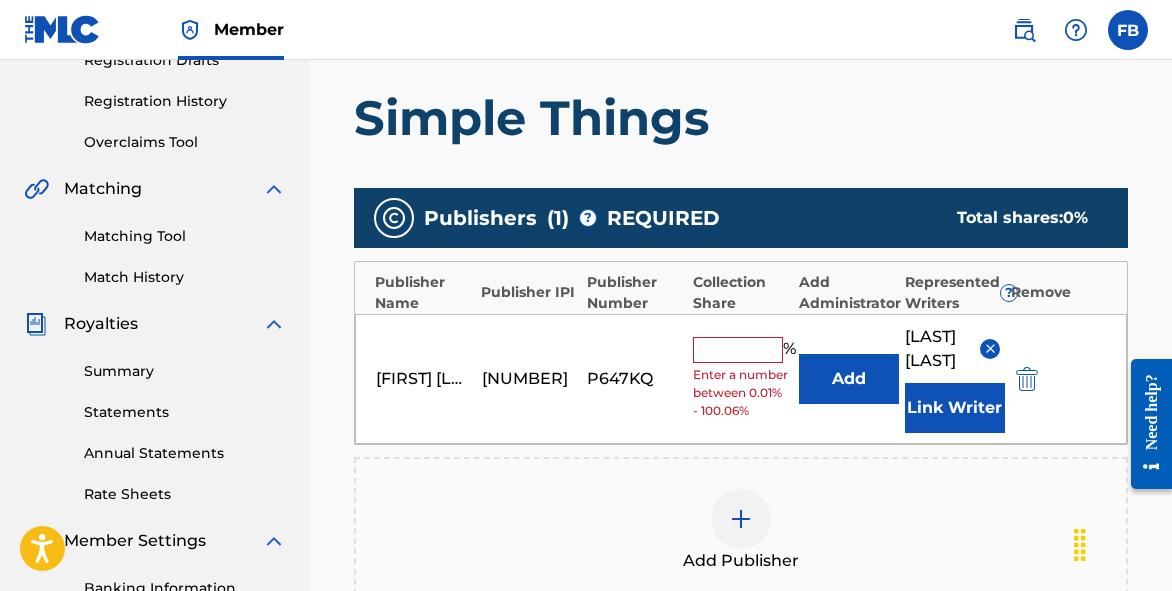 click on "% Enter a number between 0.01% - 100.06%" at bounding box center [741, 378] 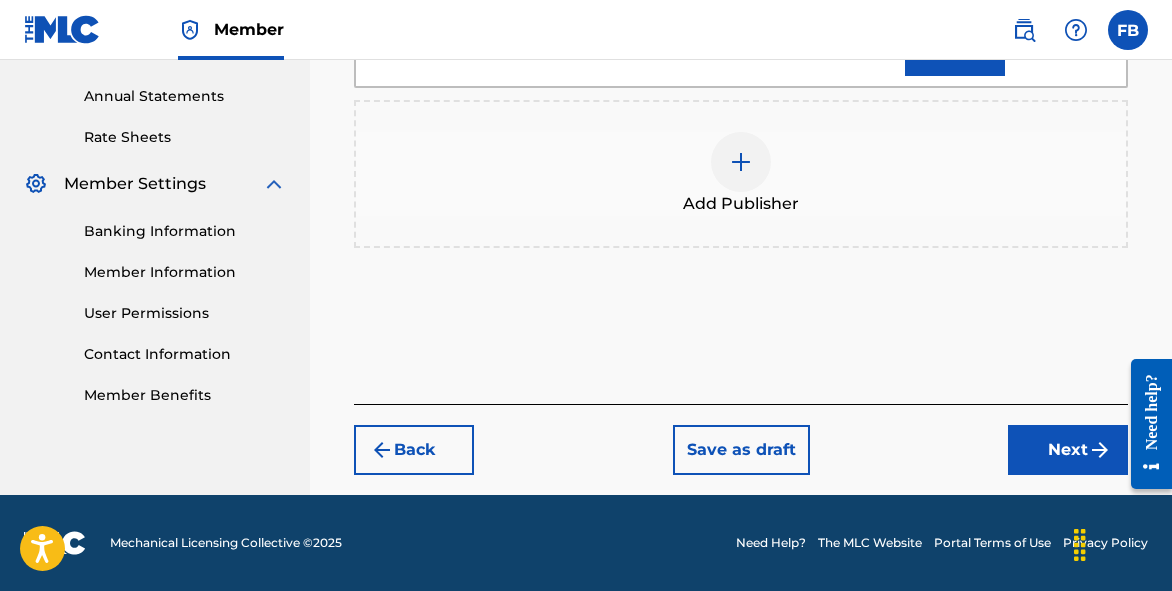 click on "Next" at bounding box center [1068, 450] 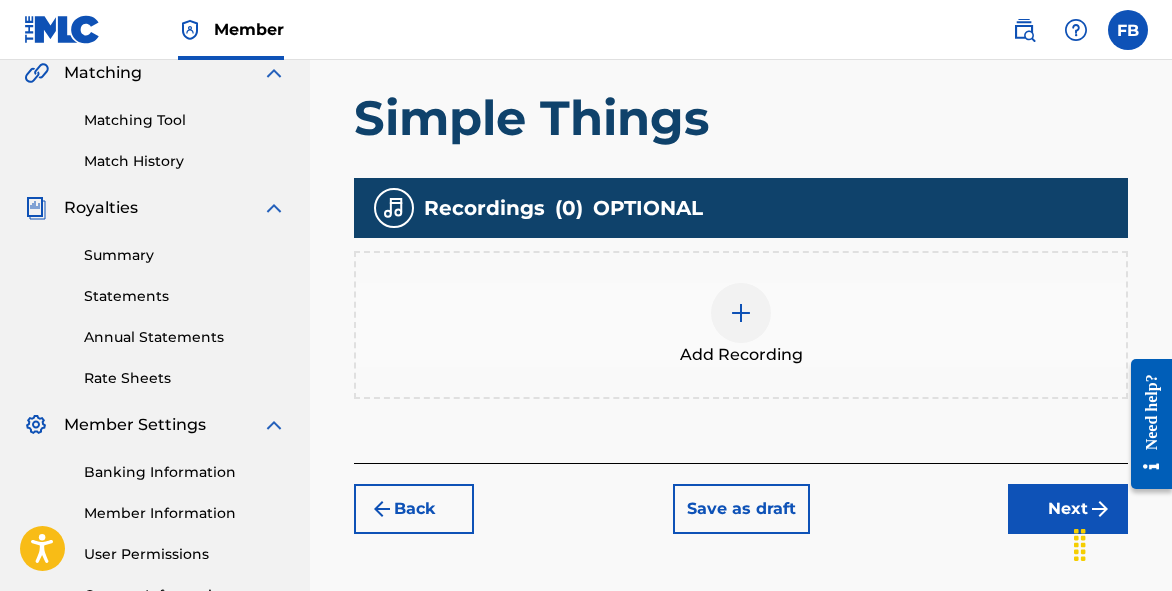 scroll, scrollTop: 474, scrollLeft: 0, axis: vertical 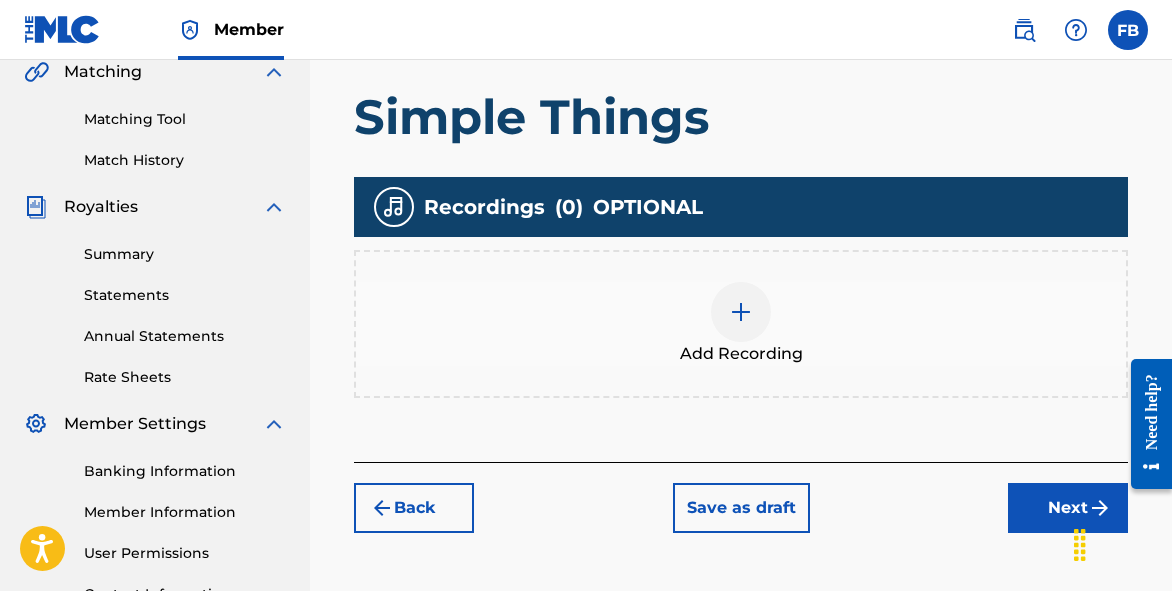 click at bounding box center (741, 312) 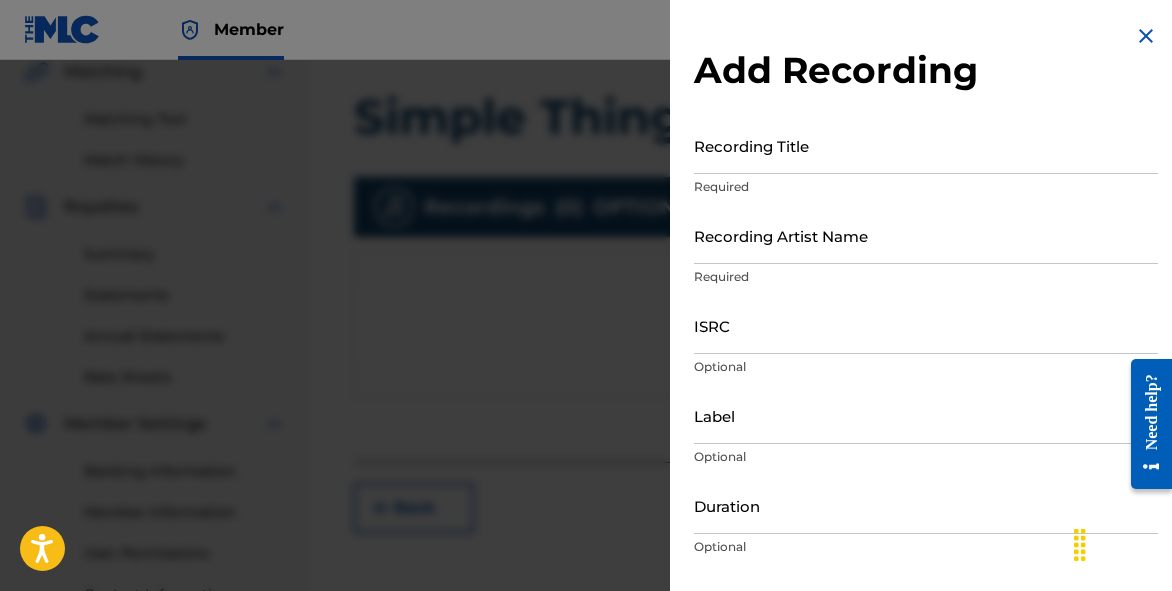 click on "Recording Title" at bounding box center [926, 145] 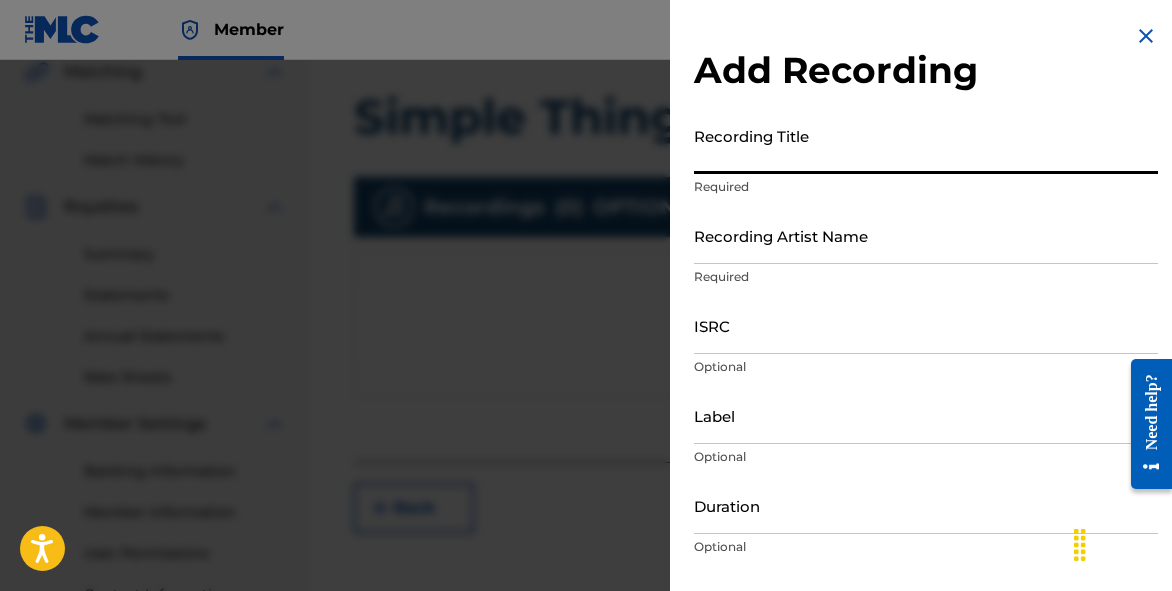 click on "Recording Title" at bounding box center [926, 145] 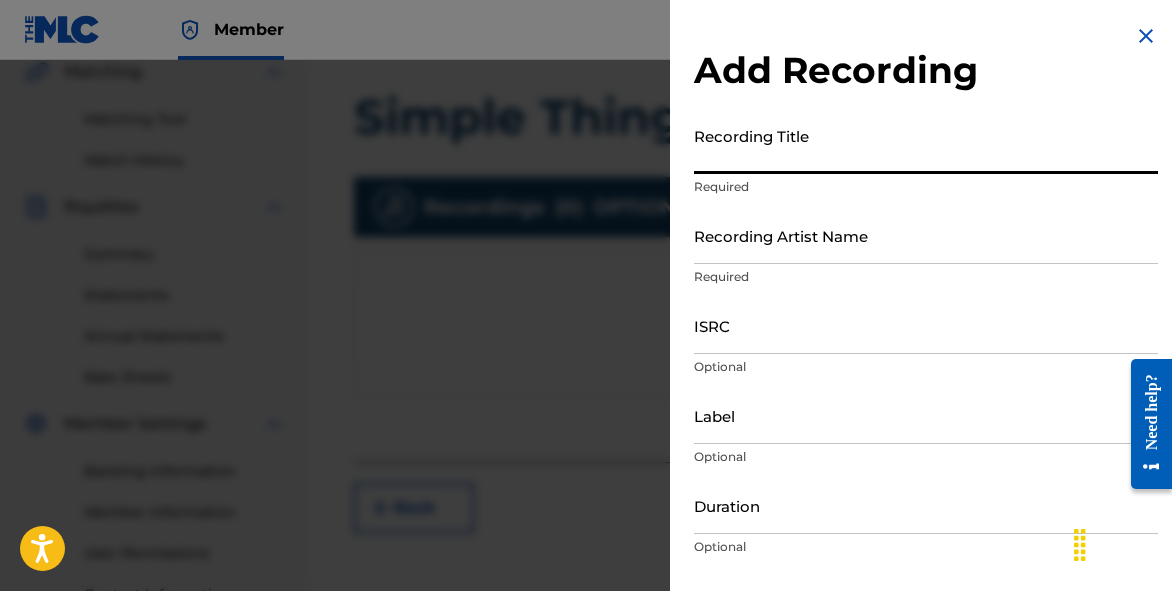 paste on "Simple Things" 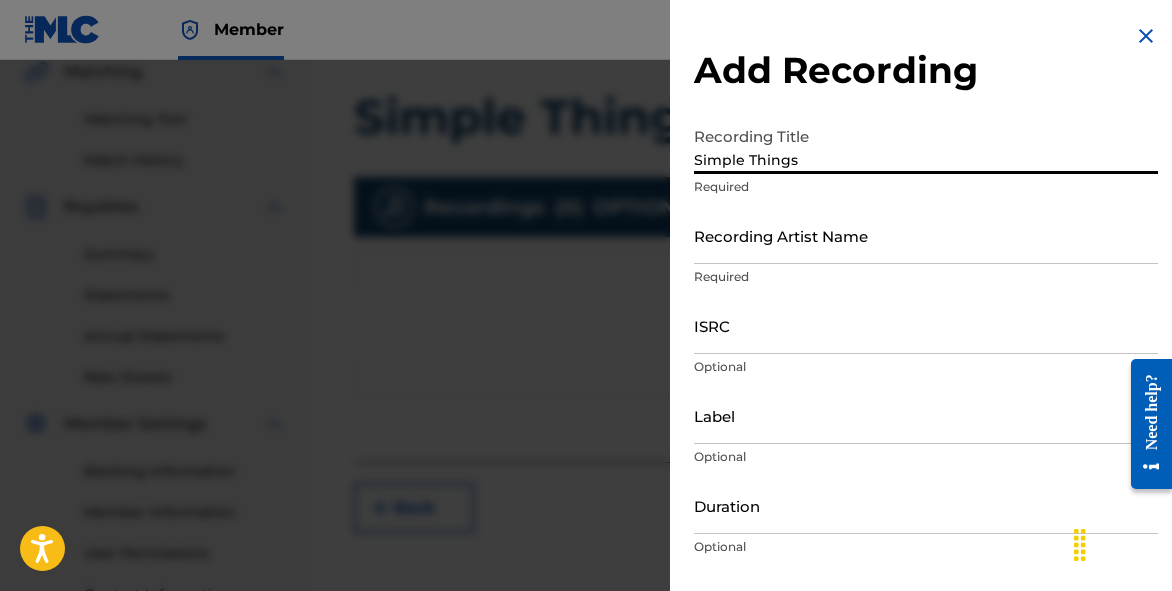 type on "Simple Things" 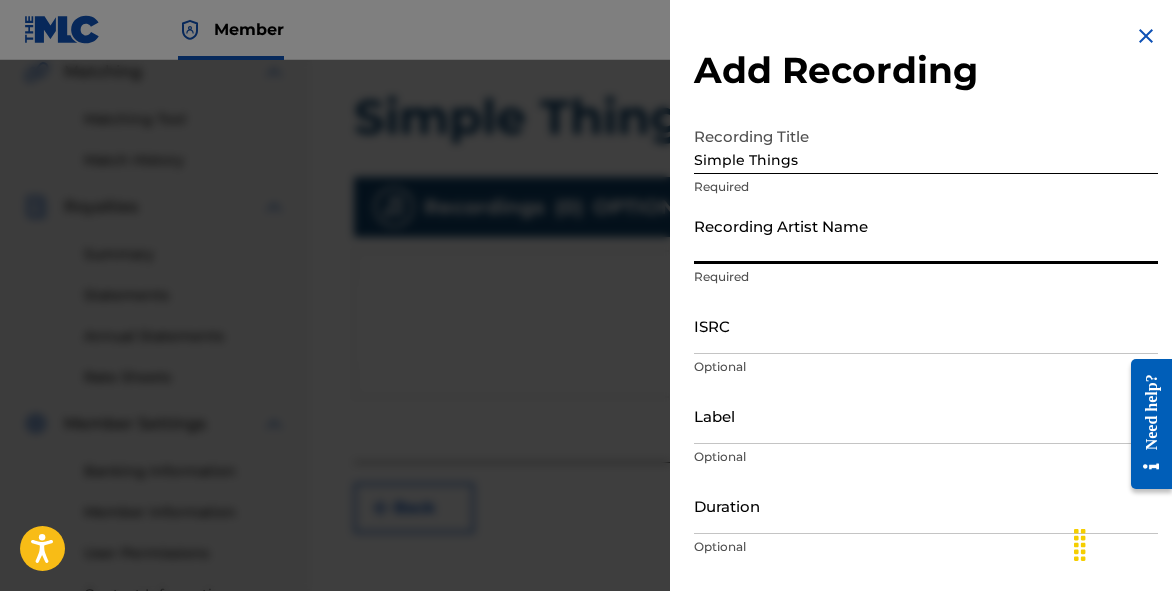 paste on "Synth Atrix" 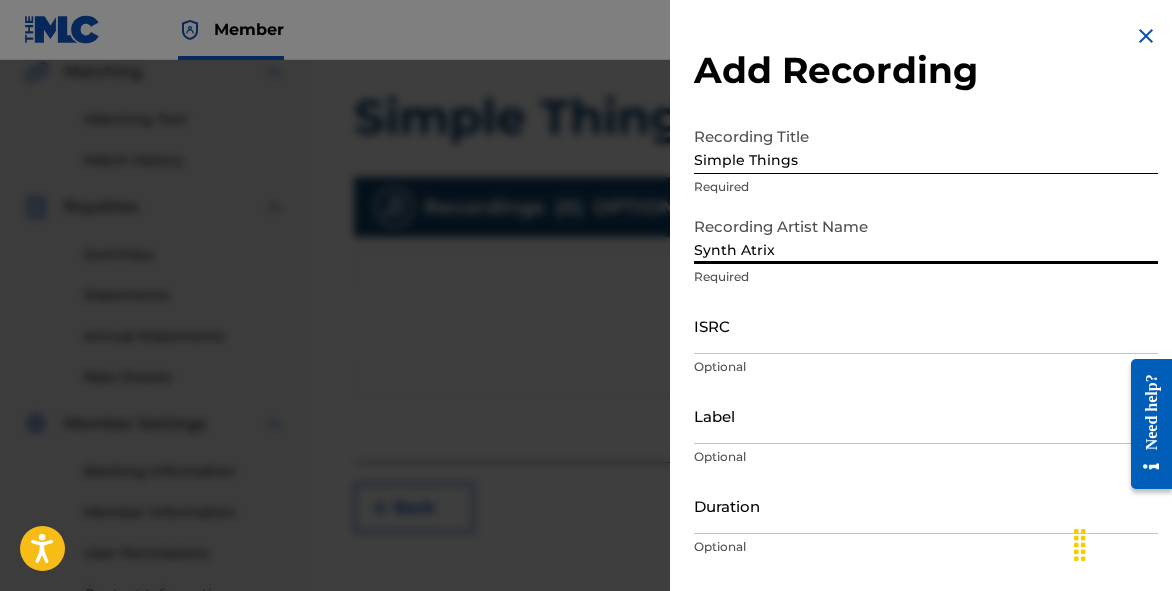 type on "Synth Atrix" 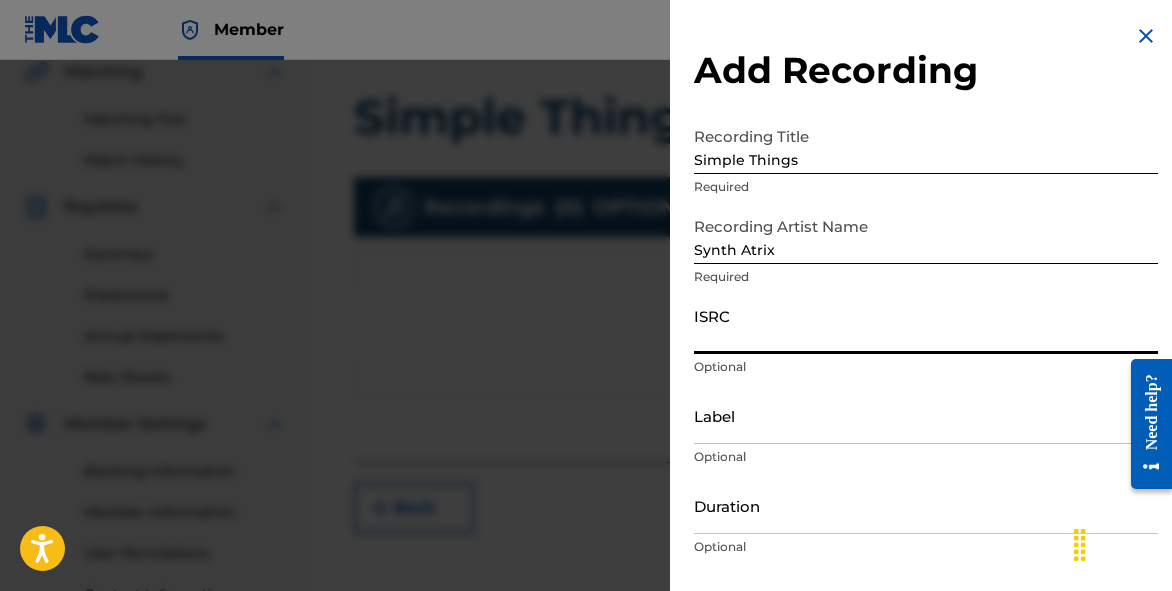 click on "ISRC" at bounding box center [926, 325] 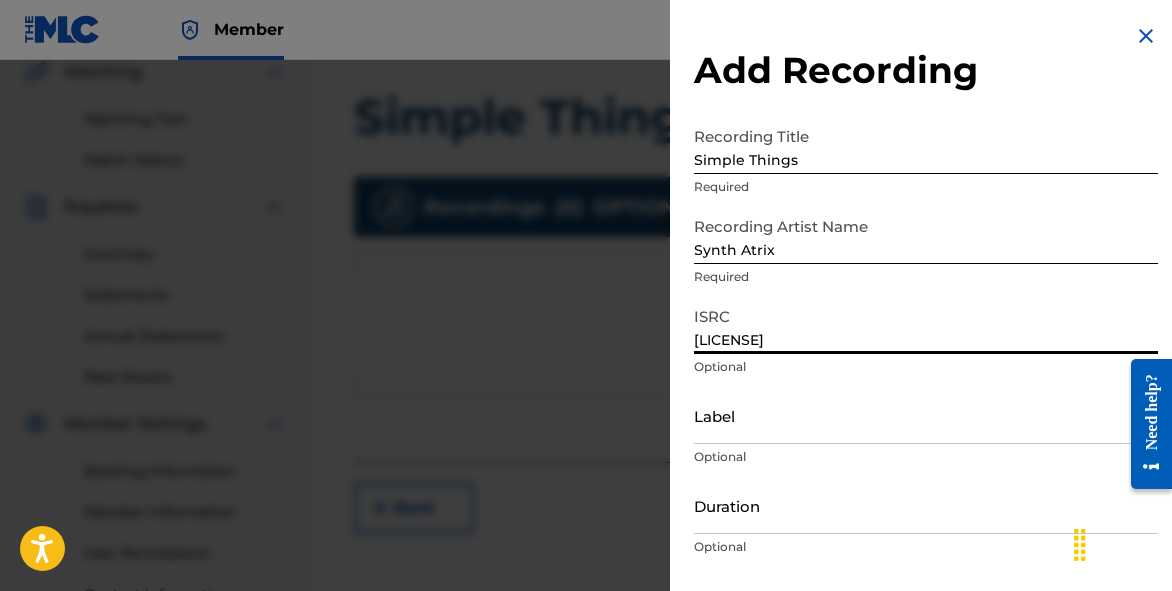 type on "[LICENSE]" 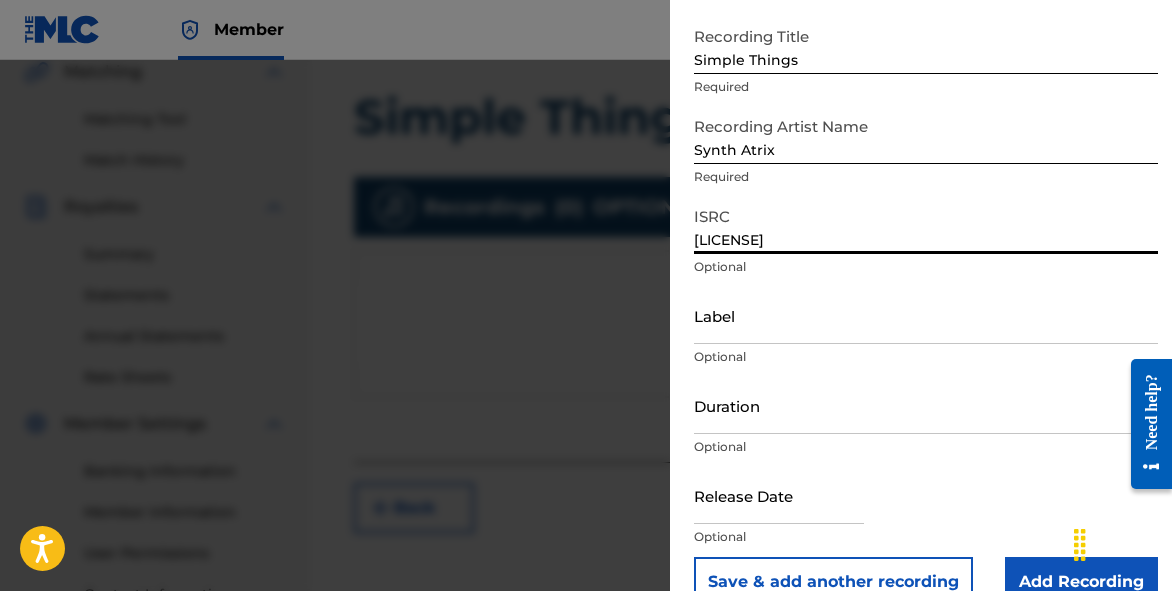 scroll, scrollTop: 140, scrollLeft: 0, axis: vertical 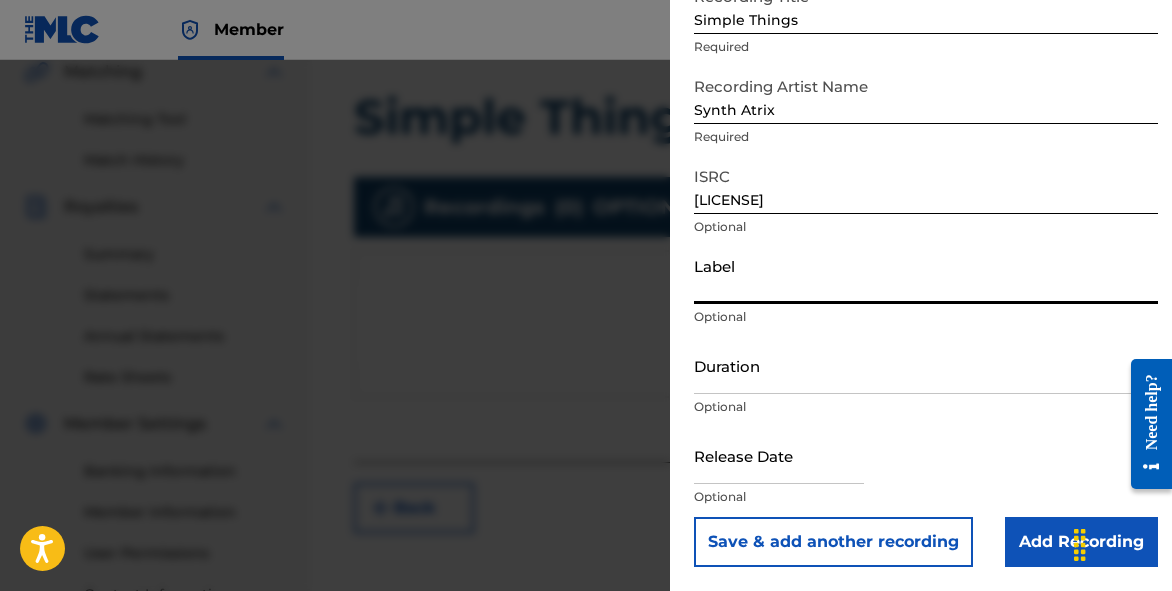 click on "Label" at bounding box center [926, 275] 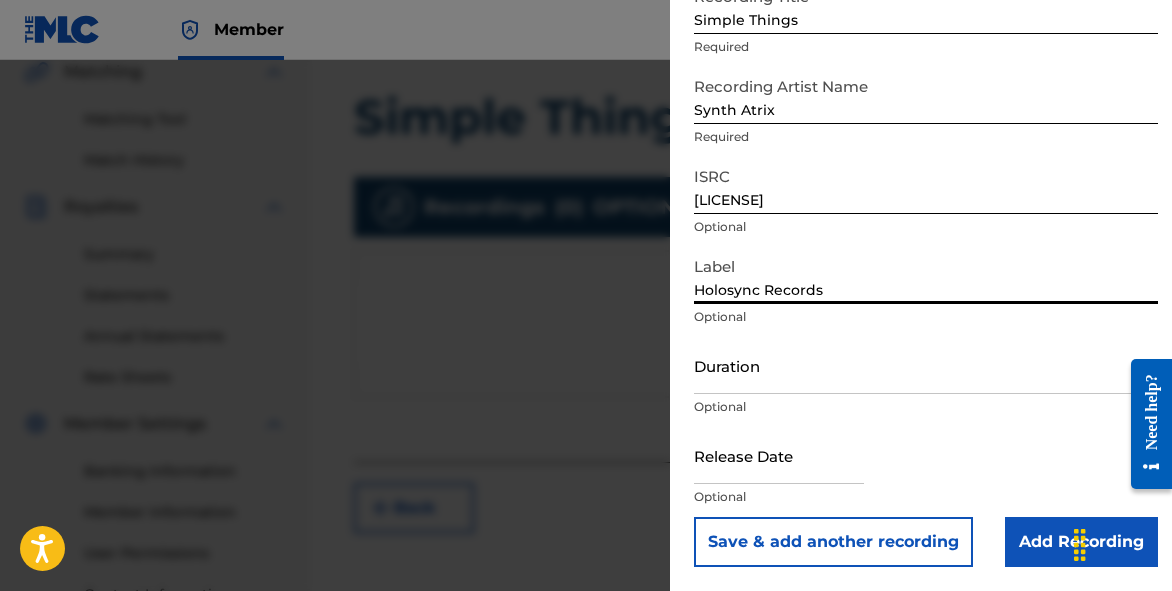 click at bounding box center [779, 455] 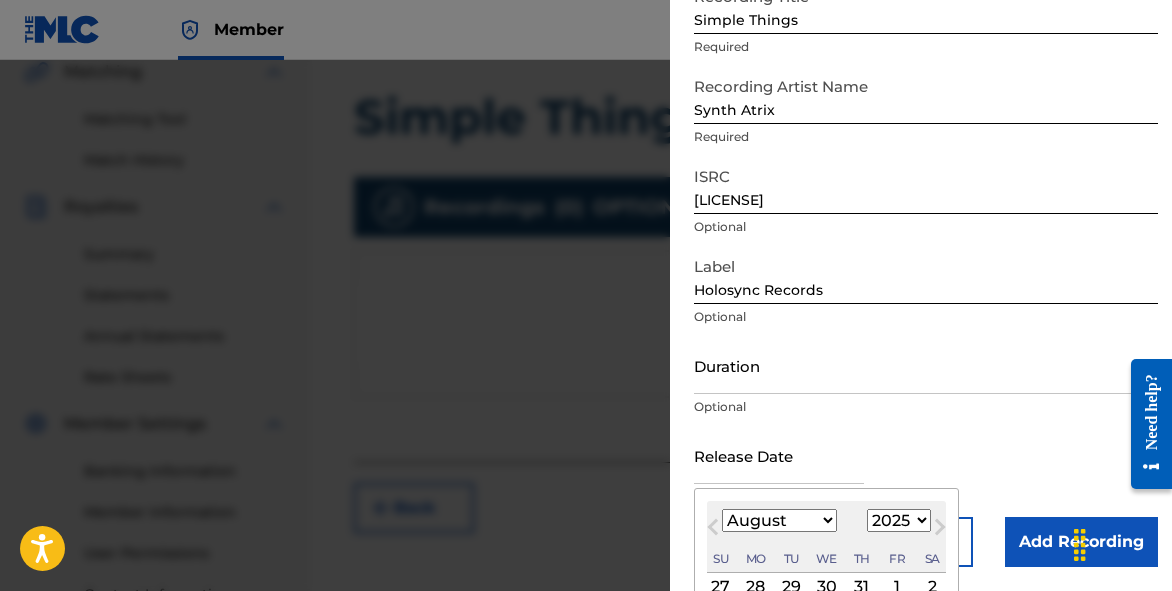 paste on "Apr 3 [YEAR]" 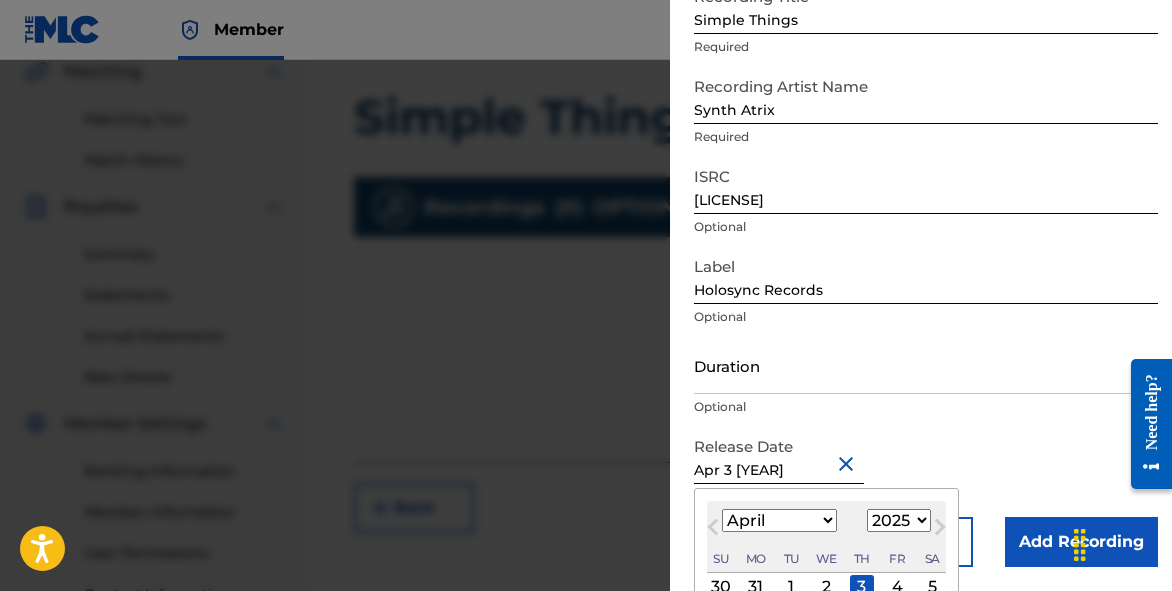 type on "April 3 [YEAR]" 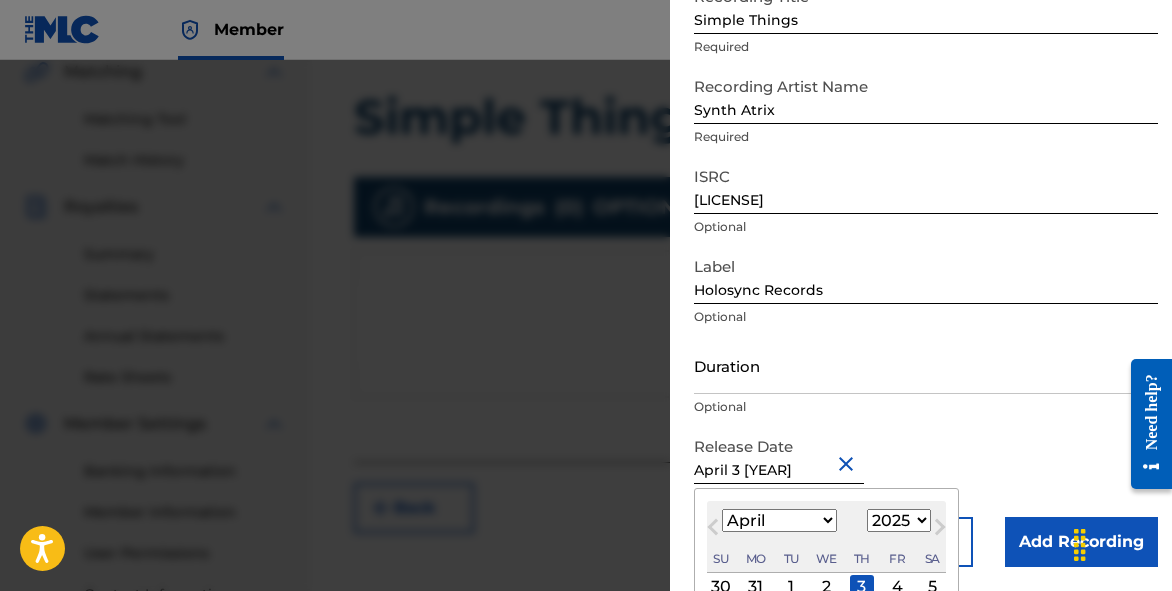 click on "Release Date April 3 [YEAR] April [YEAR] Previous Month Next Month April [YEAR] January February March April May June July August September October November December 1899 1900 1901 1902 1903 1904 1905 1906 1907 1908 1909 1910 1911 1912 1913 1914 1915 1916 1917 1918 1919 1920 1921 1922 1923 1924 1925 1926 1927 1928 1929 1930 1931 1932 1933 1934 1935 1936 1937 1938 1939 1940 1941 1942 1943 1944 1945 1946 1947 1948 1949 1950 1951 1952 1953 1954 1955 1956 1957 1958 1959 1960 1961 1962 1963 1964 1965 1966 1967 1968 1969 1970 1971 1972 1973 1974 1975 1976 1977 1978 1979 1980 1981 1982 1983 1984 1985 1986 1987 1988 1989 1990 1991 1992 1993 1994 1995 1996 1997 1998 1999 2000 2001 2002 2003 2004 2005 2006 2007 2008 2009 2010 2011 2012 2013 2014 2015 2016 2017 2018 2019 2020 2021 2022 2023 2024 2025 2026 2027 2028 2029 2030 2031 2032 2033 2034 2035 2036 2037 2038 2039 2040 2041 2042 2043 2044 2045 2046 2047 2048 2049 2050 2051 2052 2053 2054 2055 2056 2057 2058 2059 2060 2061 2062 2063 2064 2065 2066 2067 2068 2069 2070 2071" at bounding box center [926, 472] 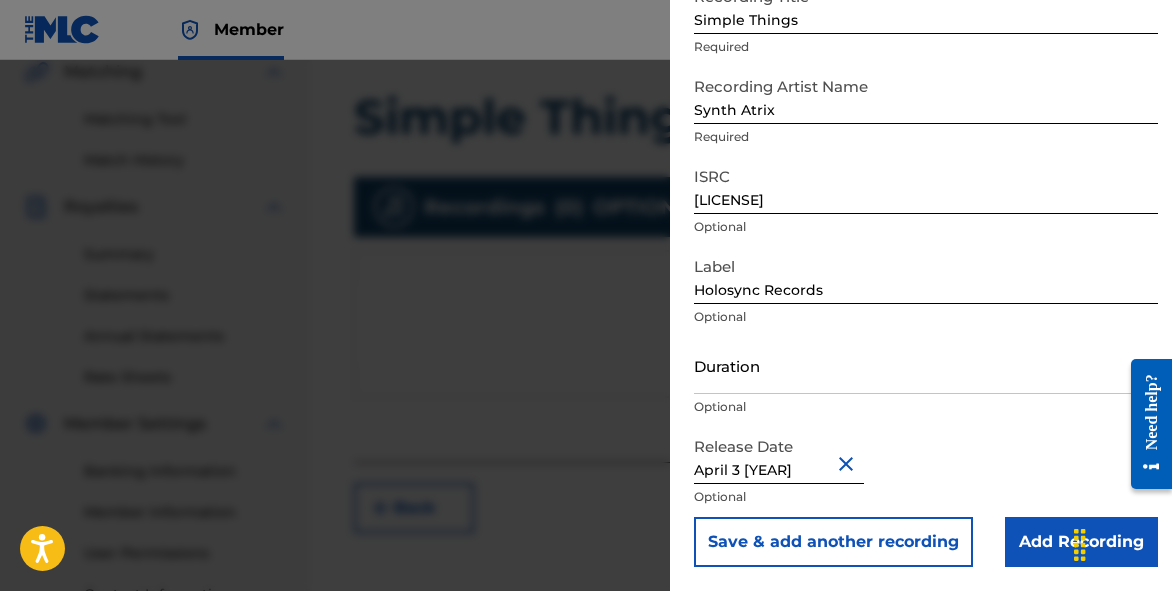click on "Duration Optional" at bounding box center [926, 382] 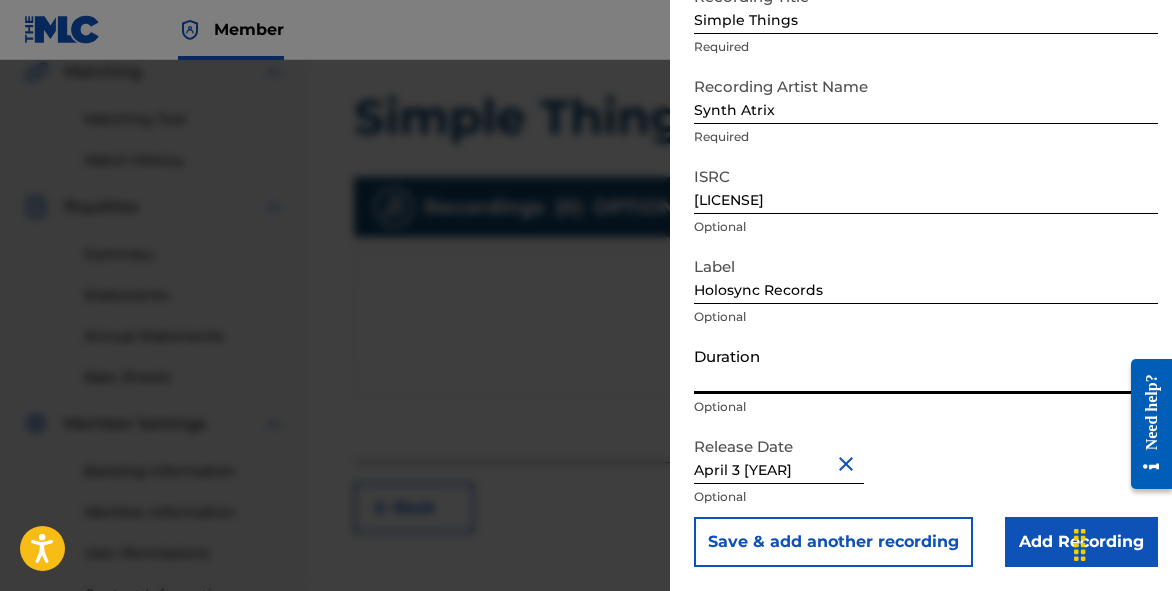 click on "Duration" at bounding box center [926, 365] 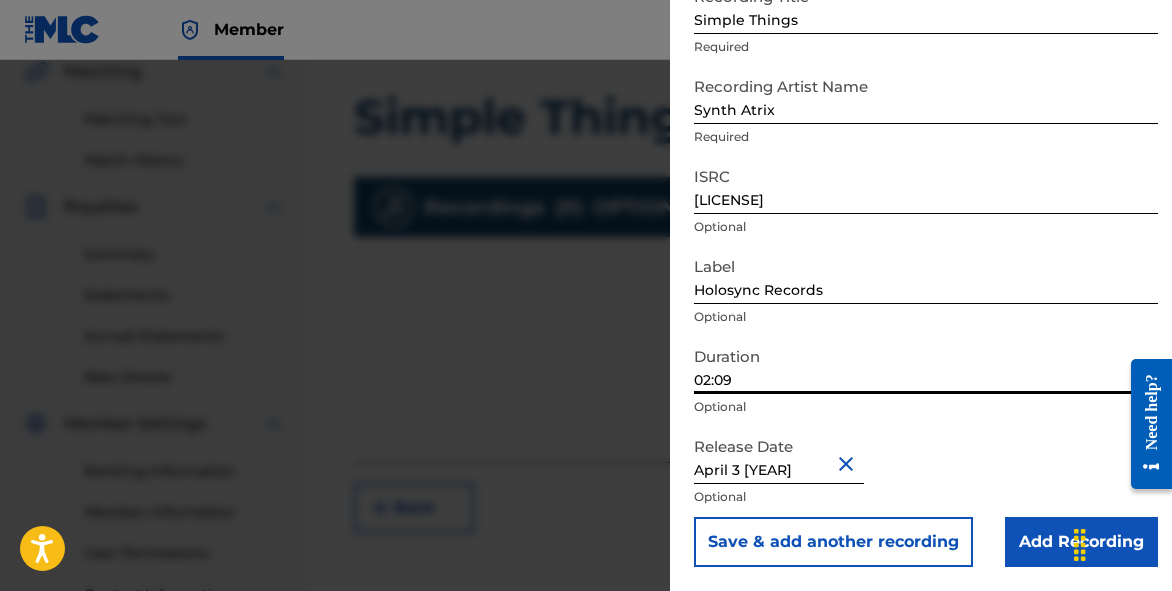 scroll, scrollTop: 649, scrollLeft: 0, axis: vertical 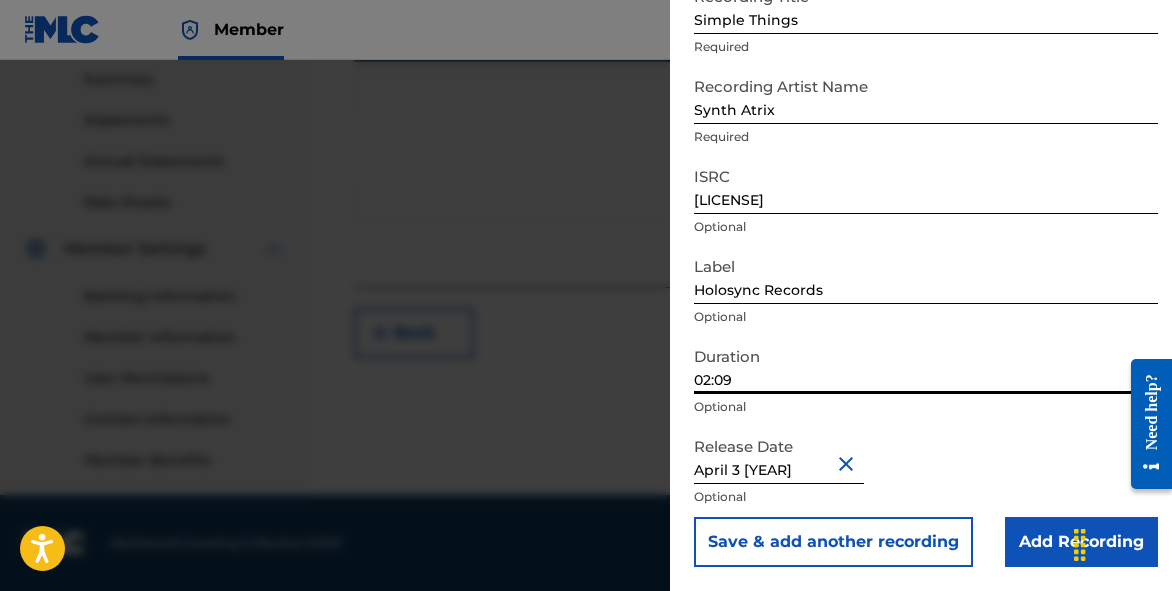 type on "02:09" 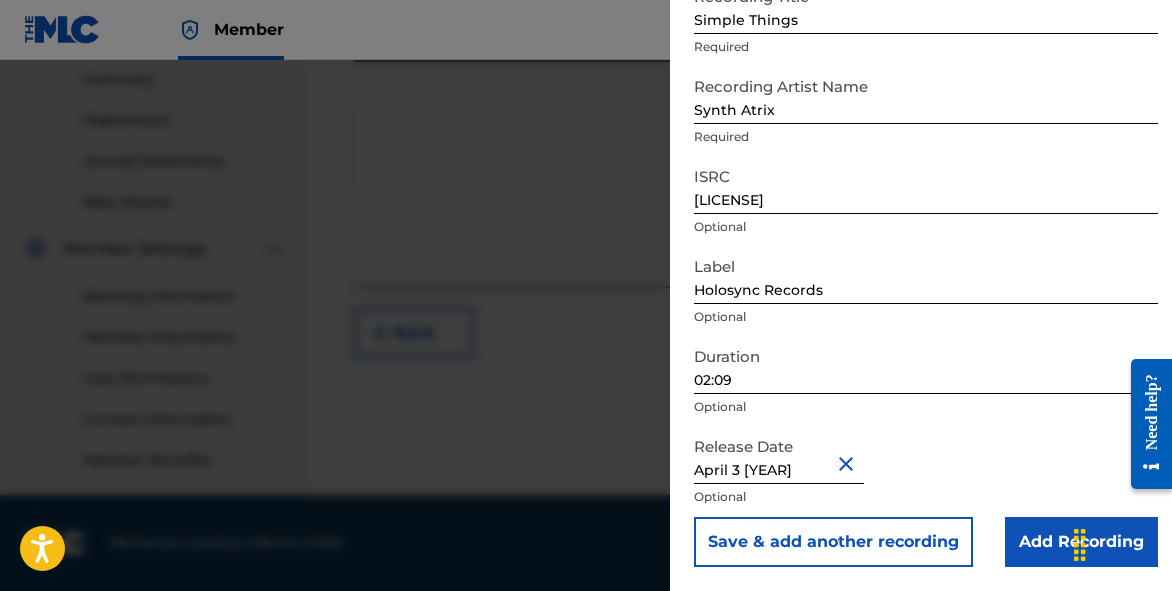 click on "Add Recording" at bounding box center (1081, 542) 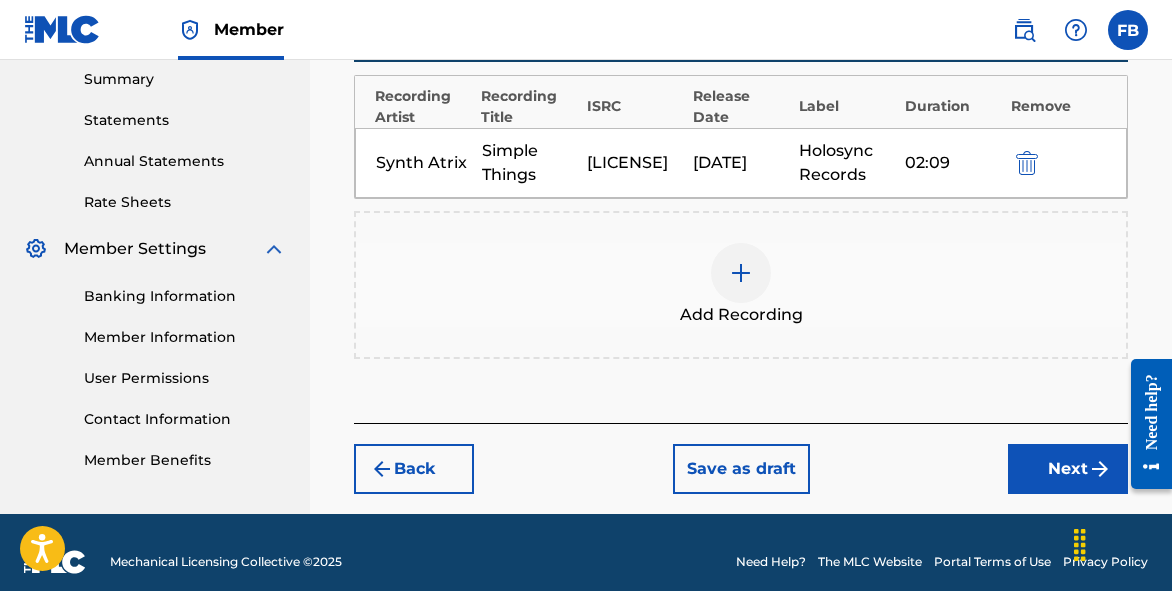 click on "Next" at bounding box center (1068, 469) 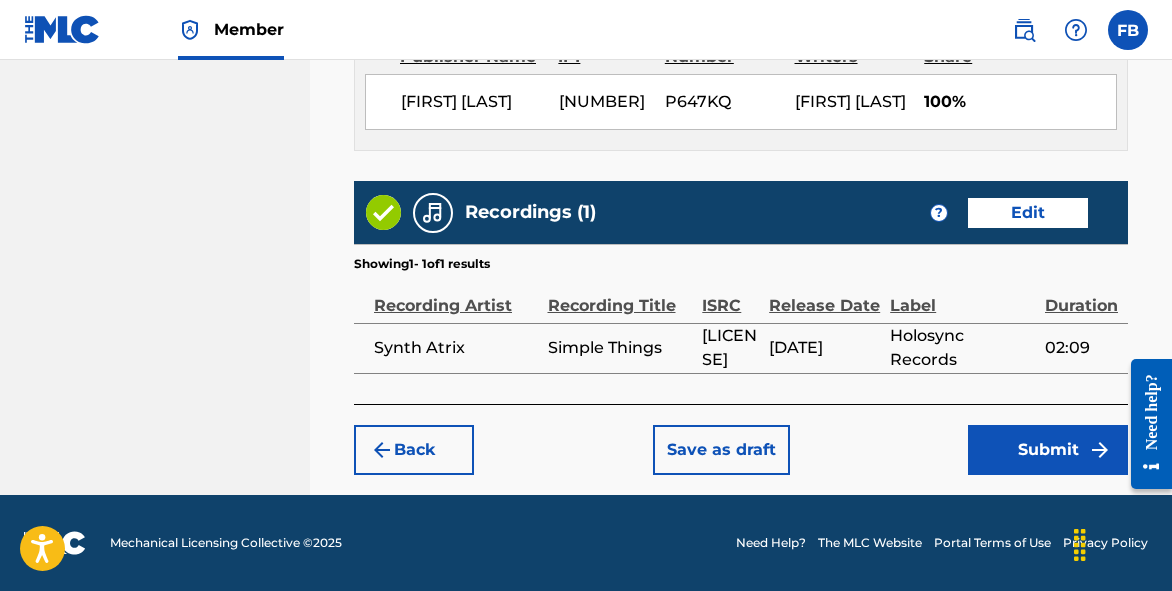 scroll, scrollTop: 1218, scrollLeft: 0, axis: vertical 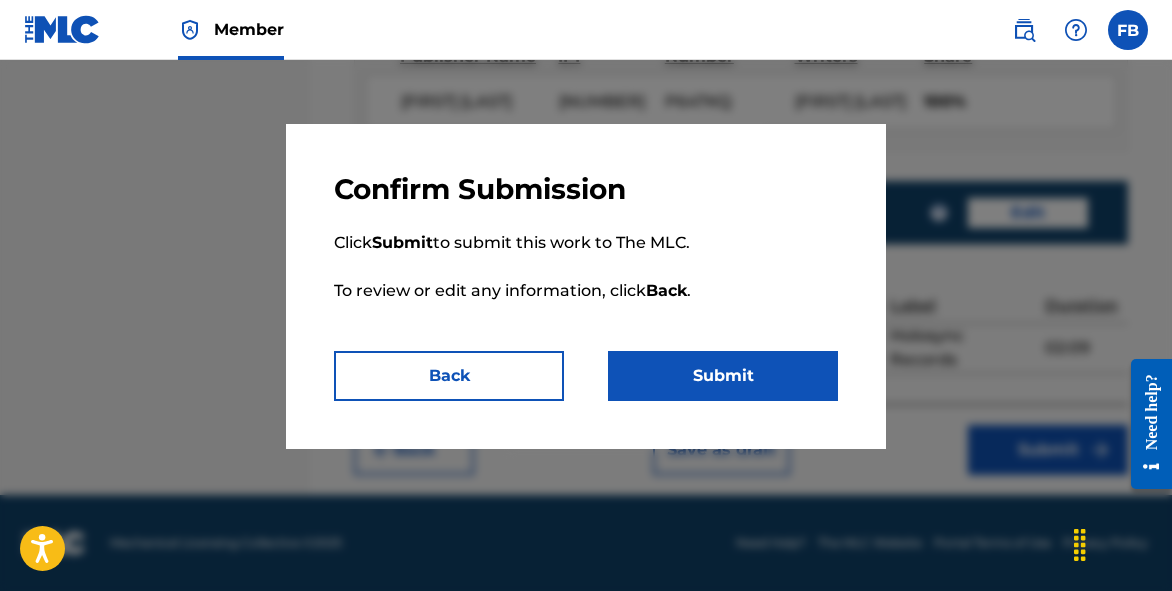 click on "Submit" at bounding box center [723, 376] 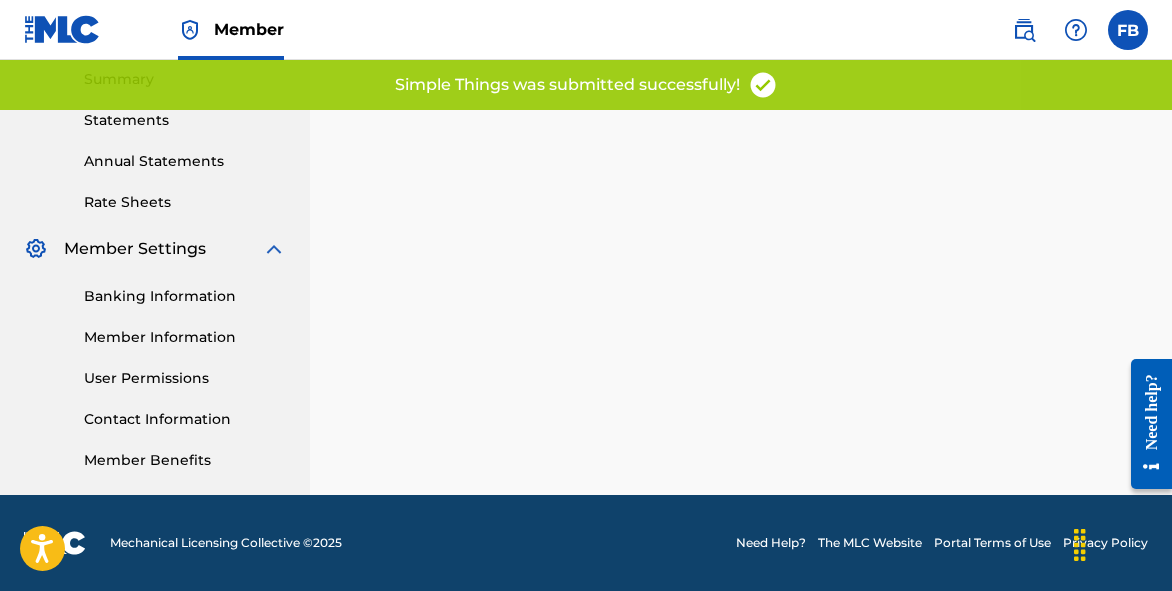 scroll, scrollTop: 0, scrollLeft: 0, axis: both 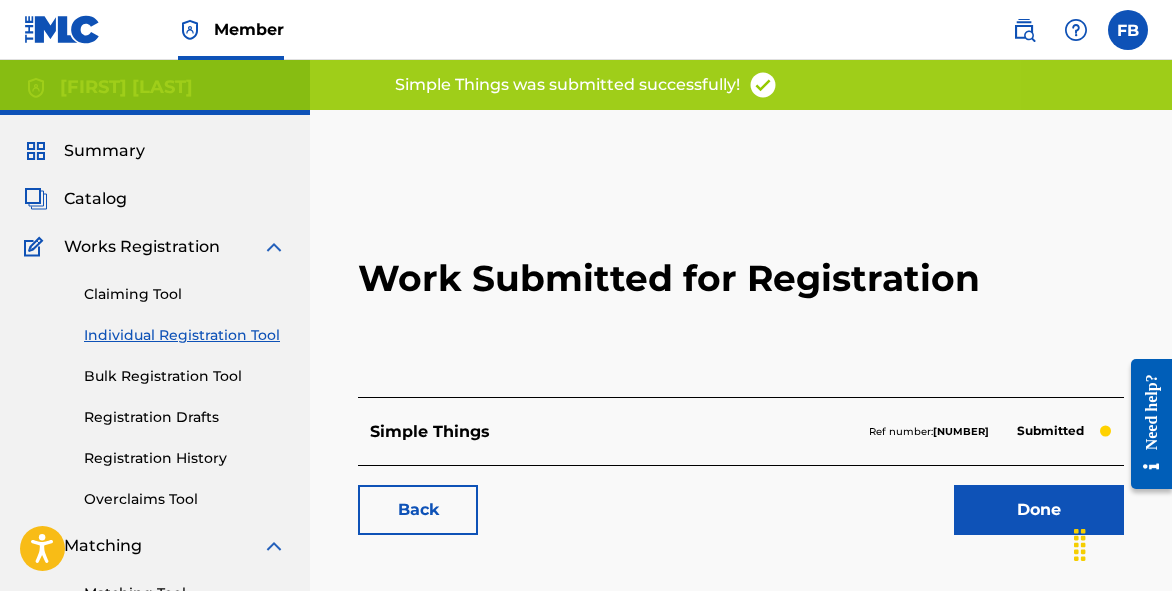 click on "Done" at bounding box center (1039, 510) 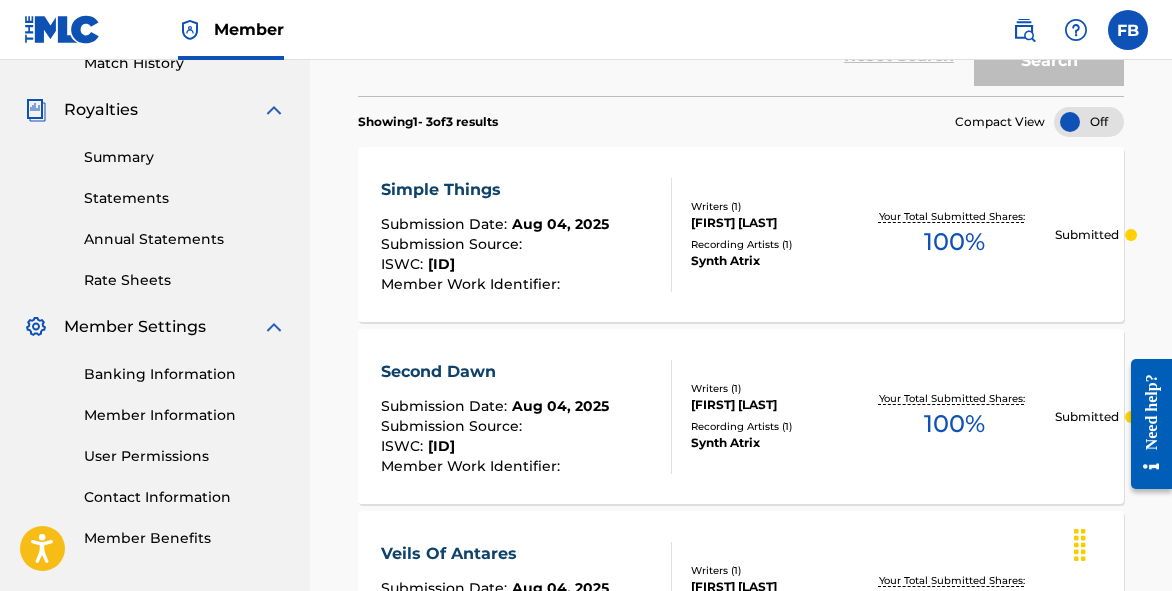 scroll, scrollTop: 0, scrollLeft: 0, axis: both 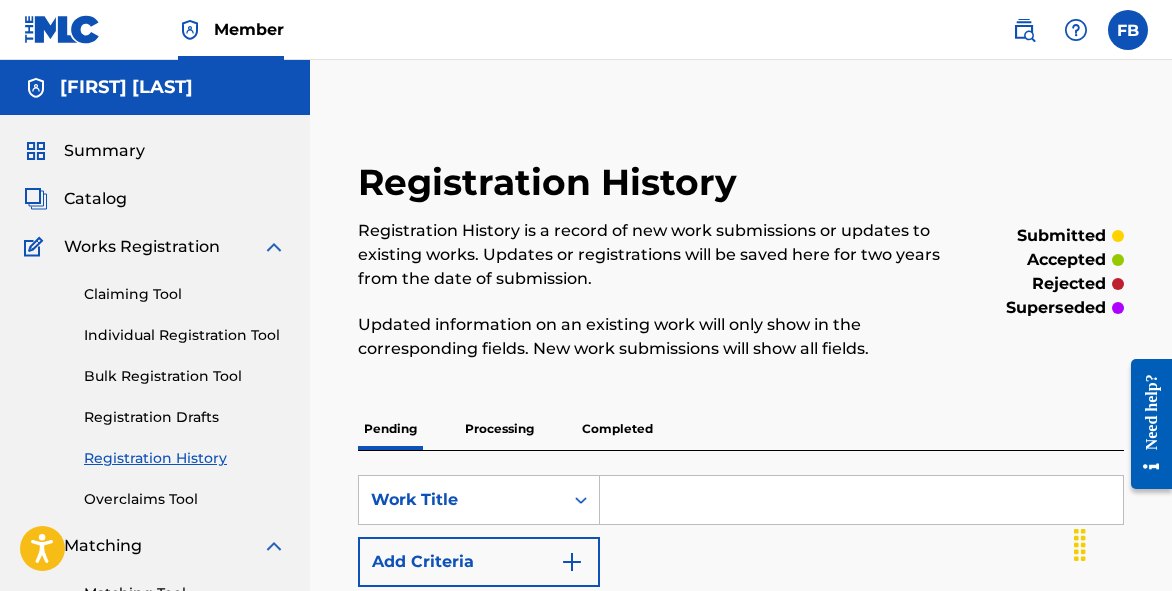 click on "Individual Registration Tool" at bounding box center (185, 335) 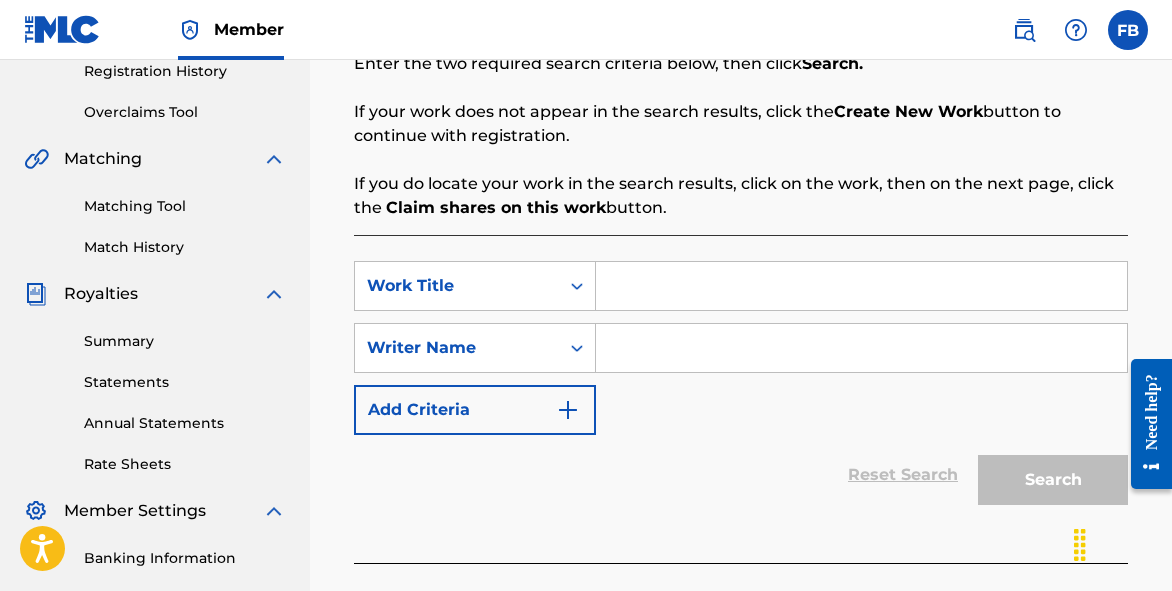 scroll, scrollTop: 384, scrollLeft: 0, axis: vertical 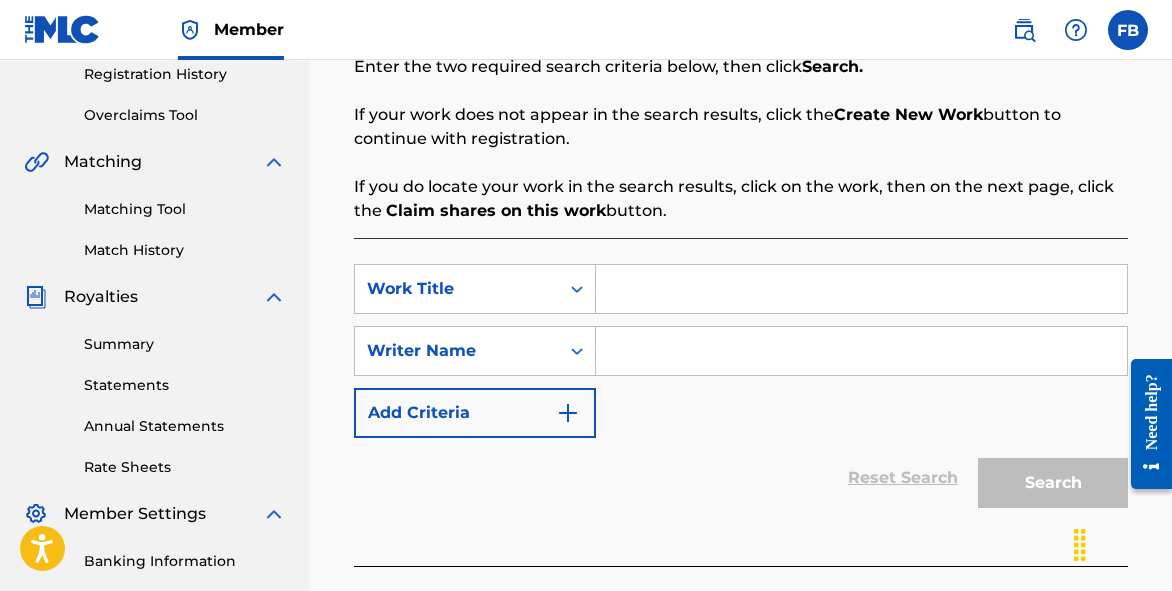 click at bounding box center [861, 289] 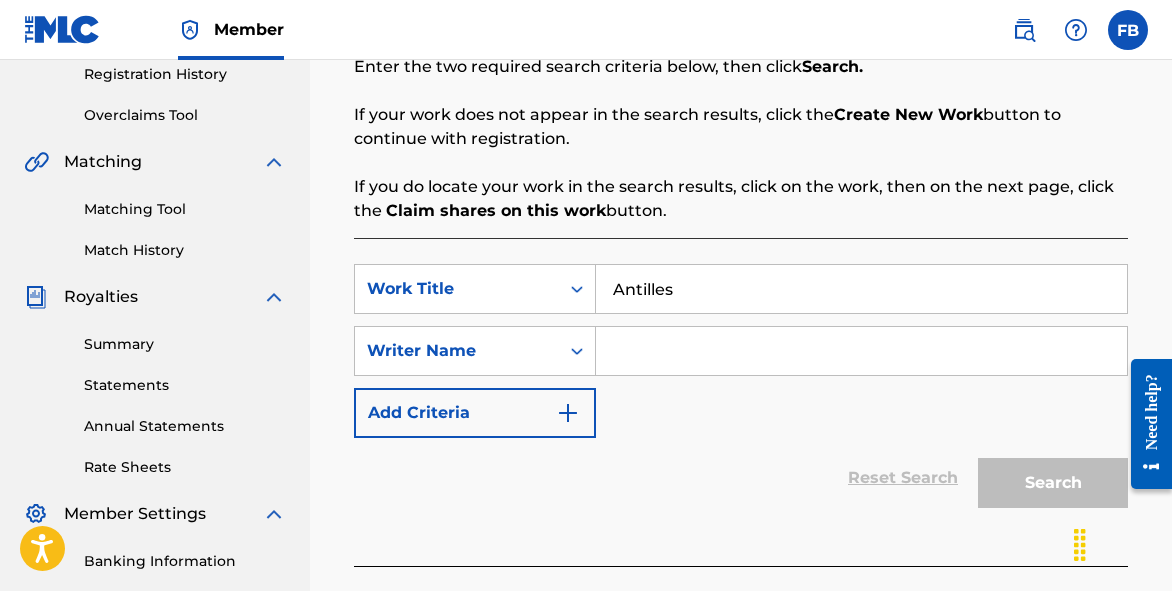 type on "Antilles" 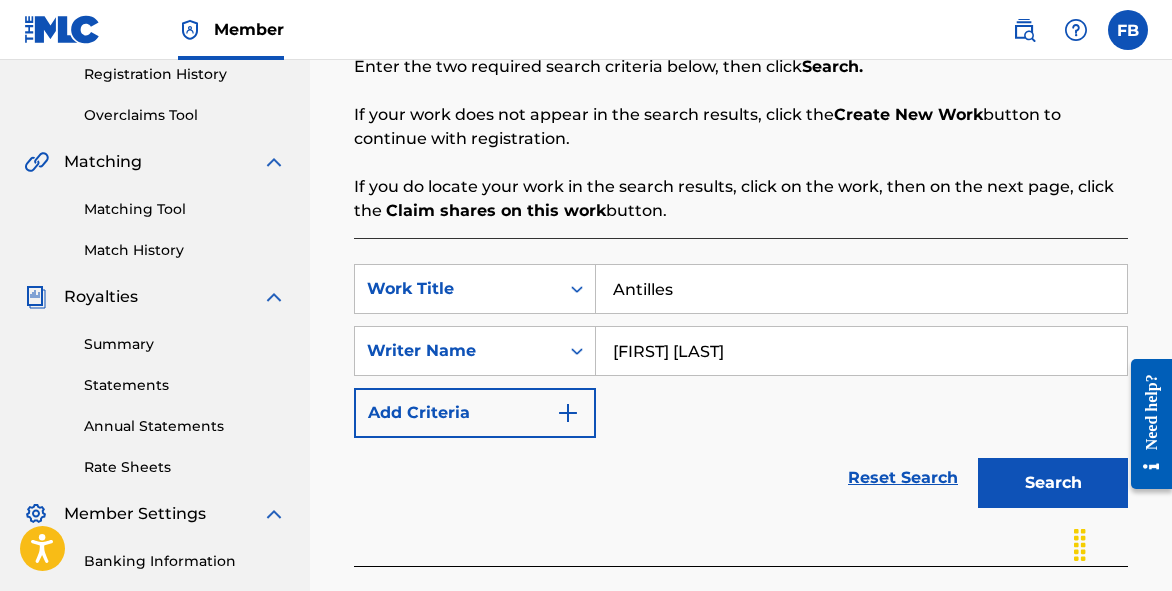 click on "Search" at bounding box center (1053, 483) 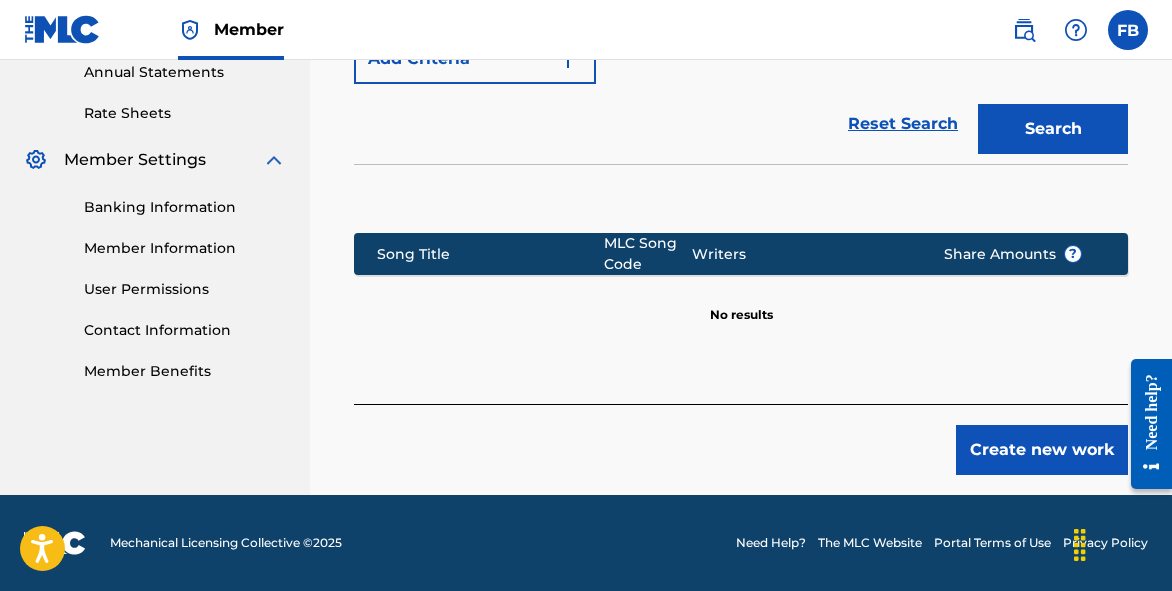 click on "Create new work" at bounding box center (1042, 450) 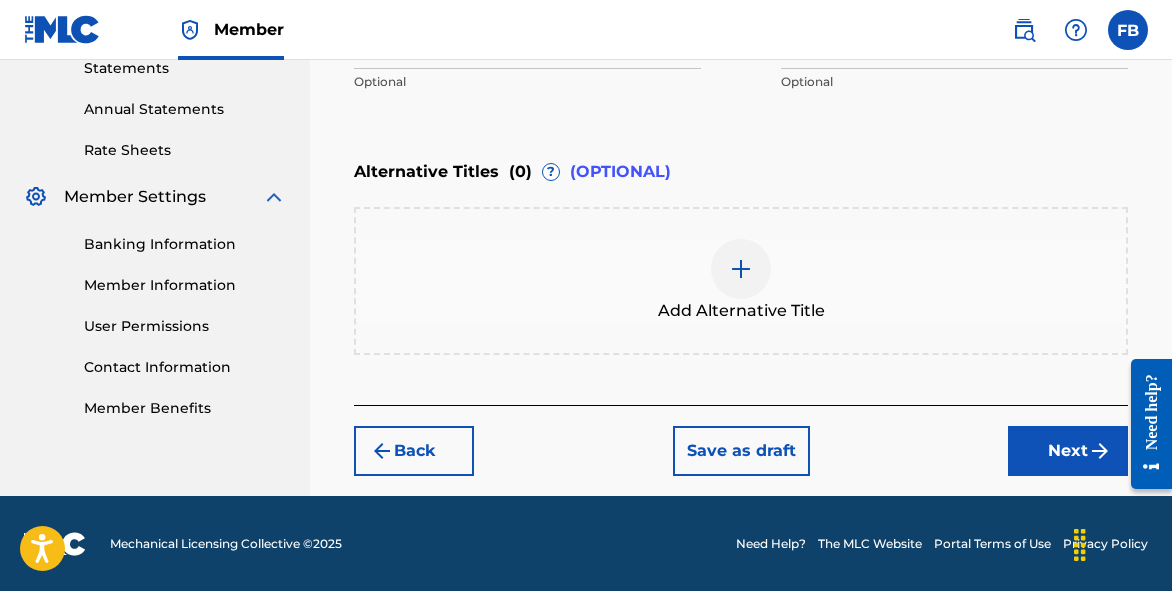 click on "Add Alternative Title" at bounding box center [741, 311] 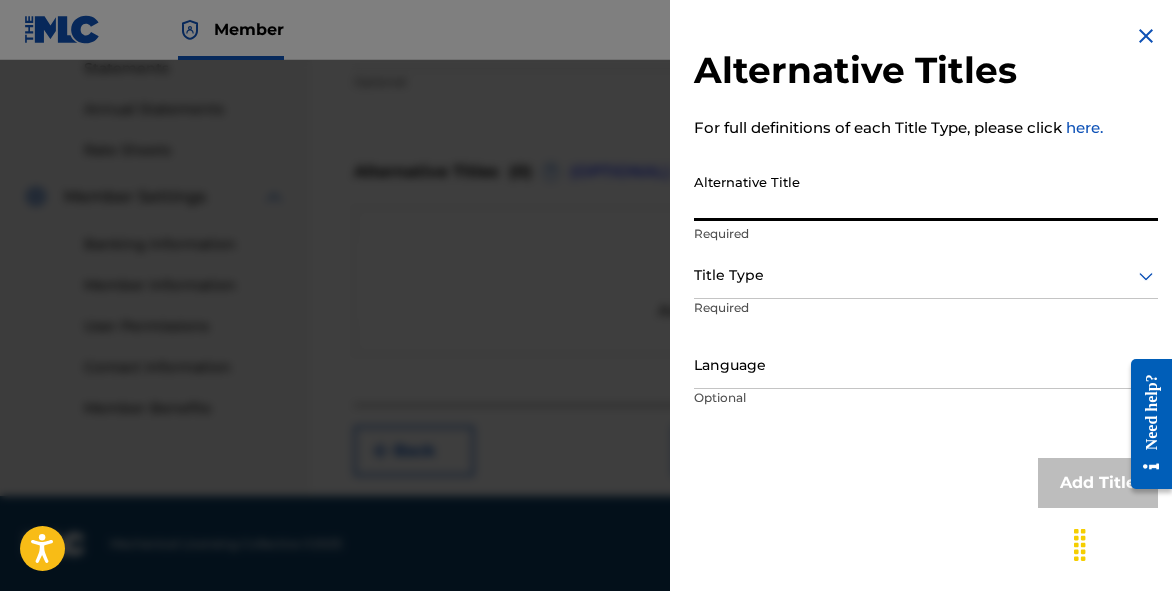 click on "Alternative Title" at bounding box center [926, 192] 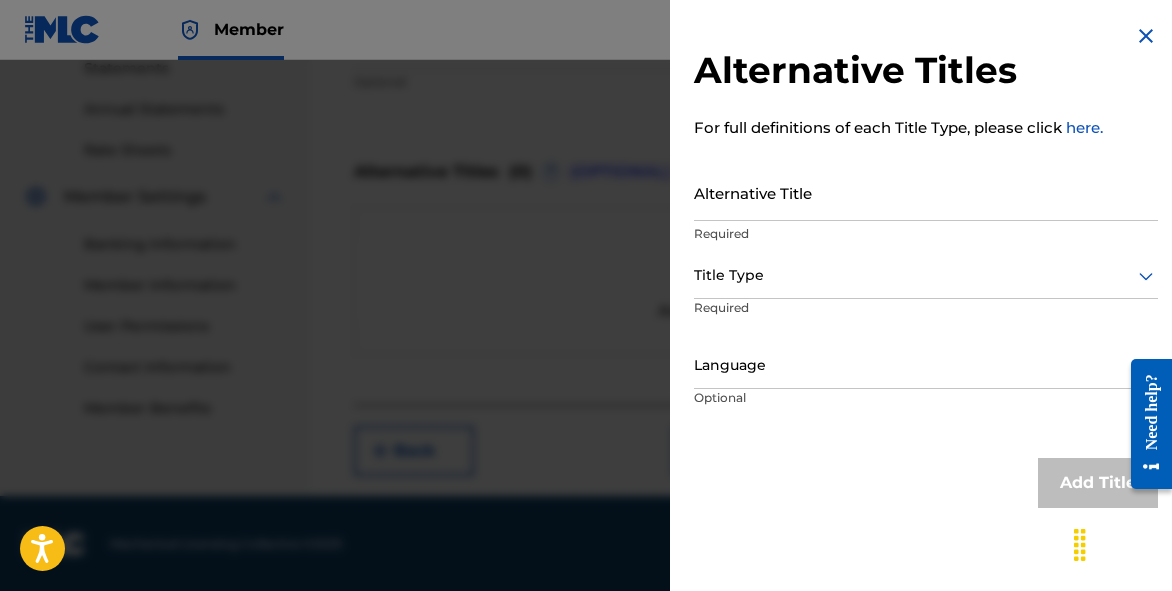 click at bounding box center (586, 355) 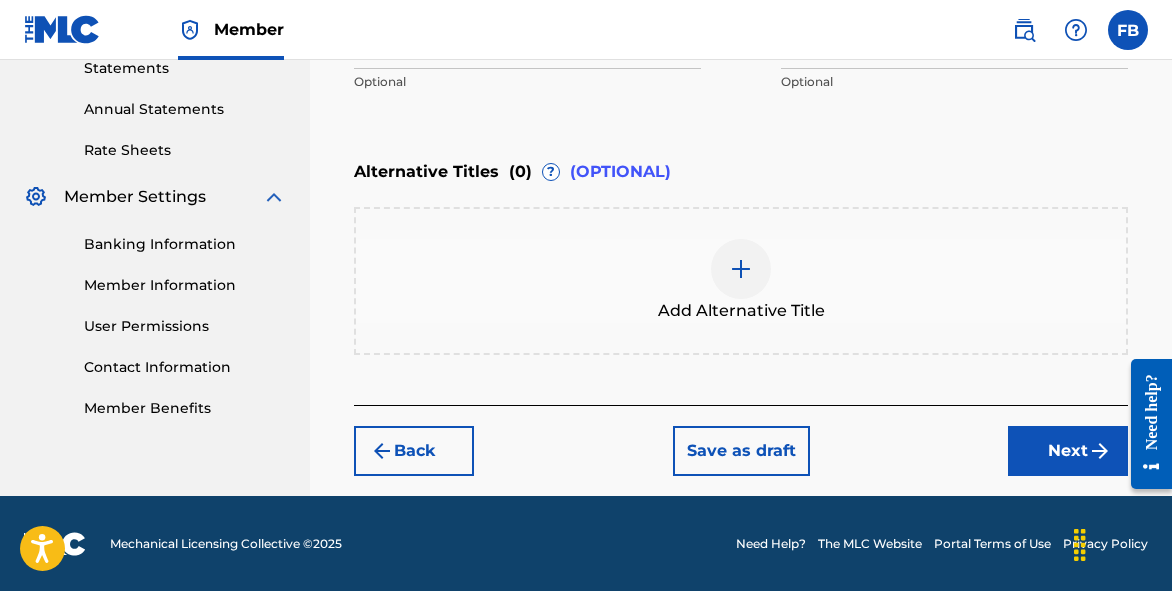 click on "Next" at bounding box center [1068, 451] 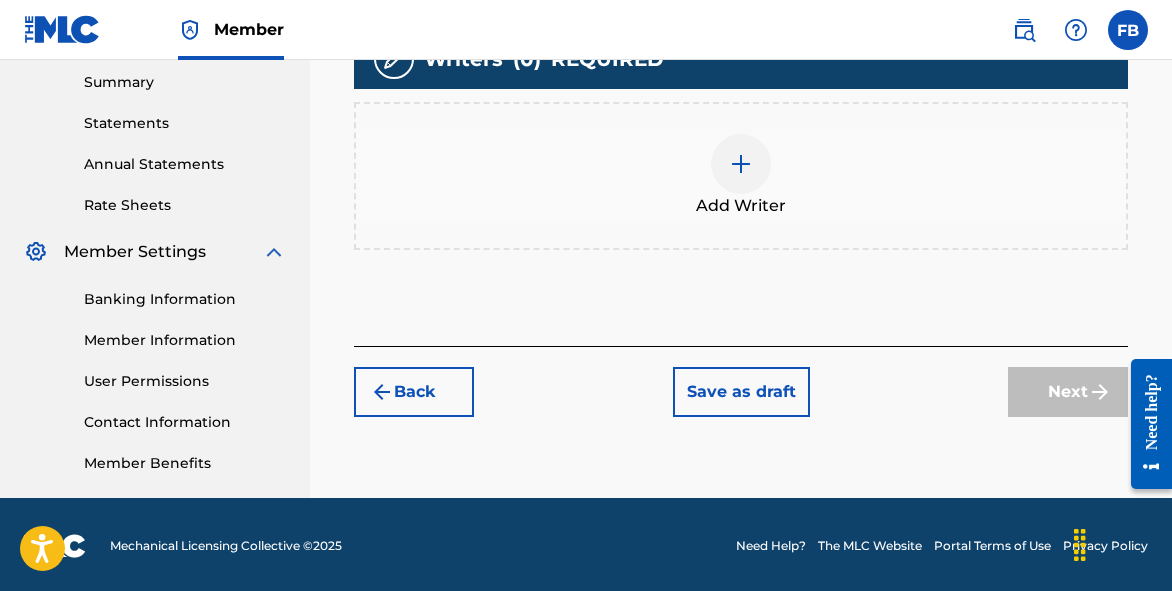 scroll, scrollTop: 649, scrollLeft: 0, axis: vertical 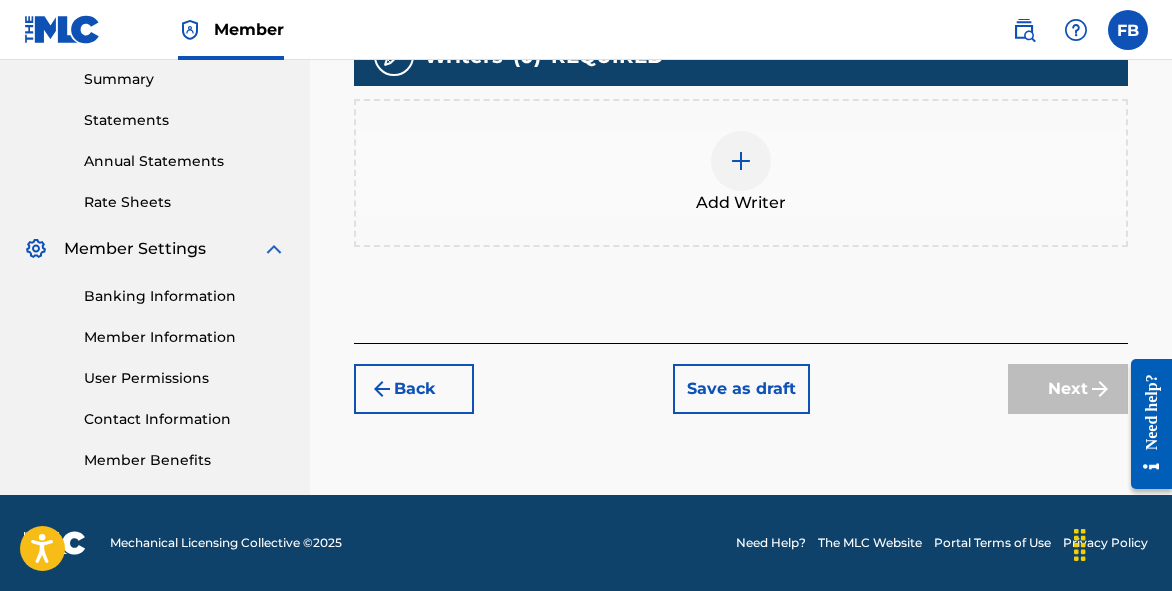click on "Back" at bounding box center (414, 389) 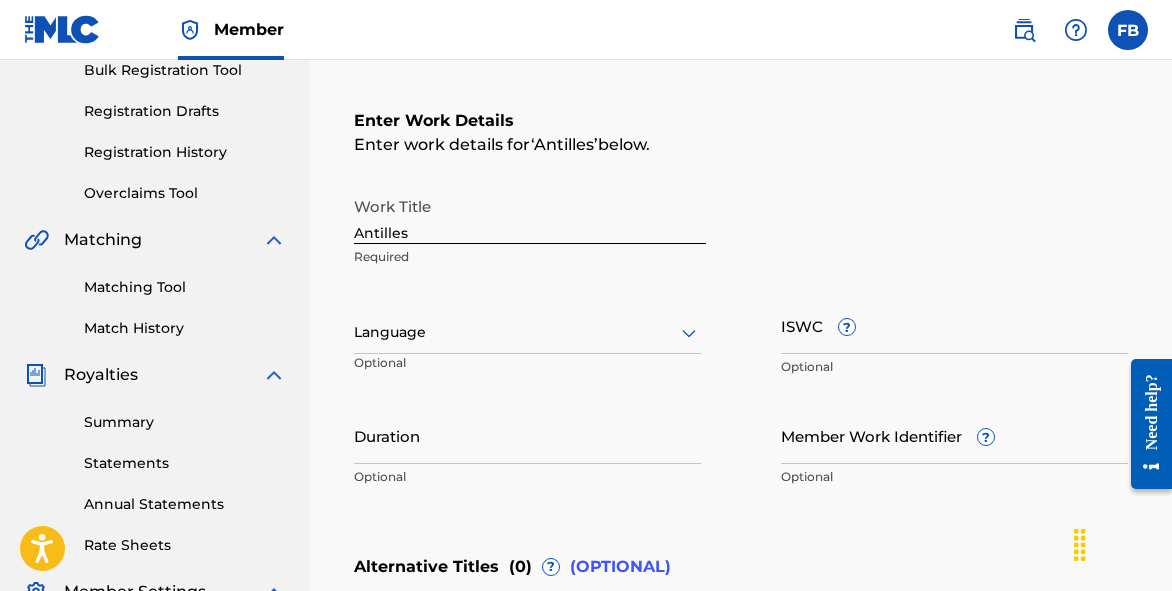 scroll, scrollTop: 305, scrollLeft: 0, axis: vertical 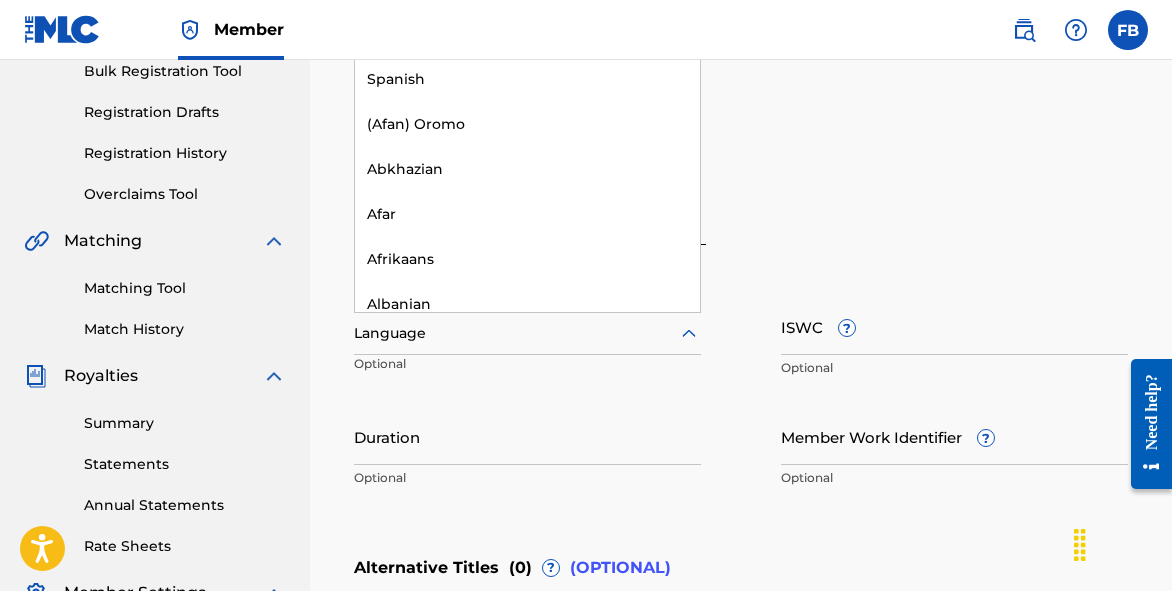 click on "Language" at bounding box center (527, 334) 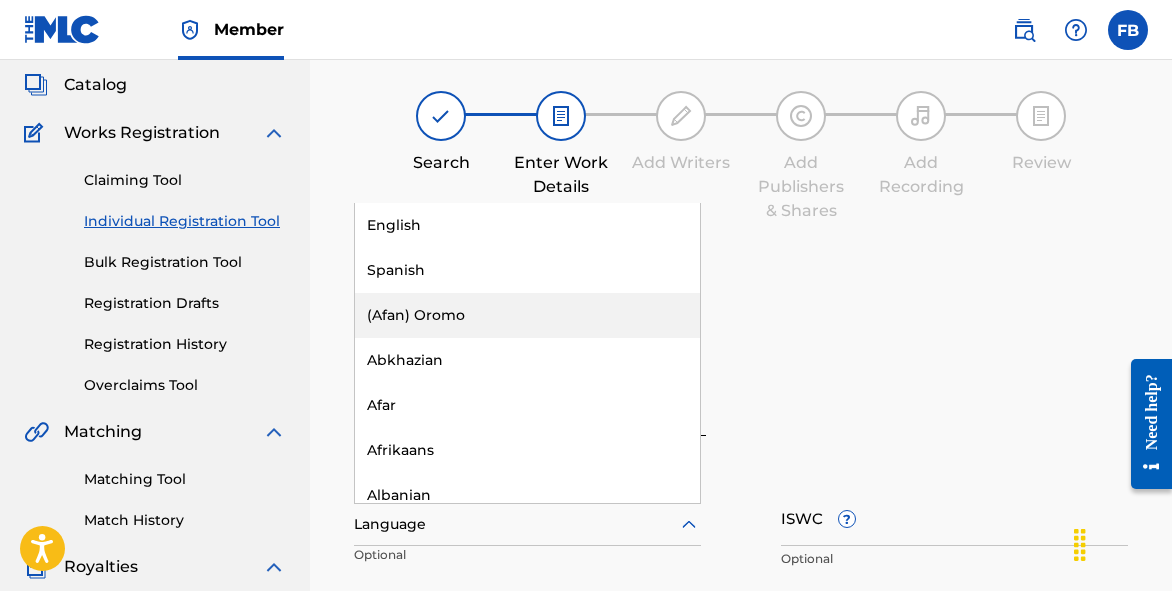 scroll, scrollTop: 179, scrollLeft: 0, axis: vertical 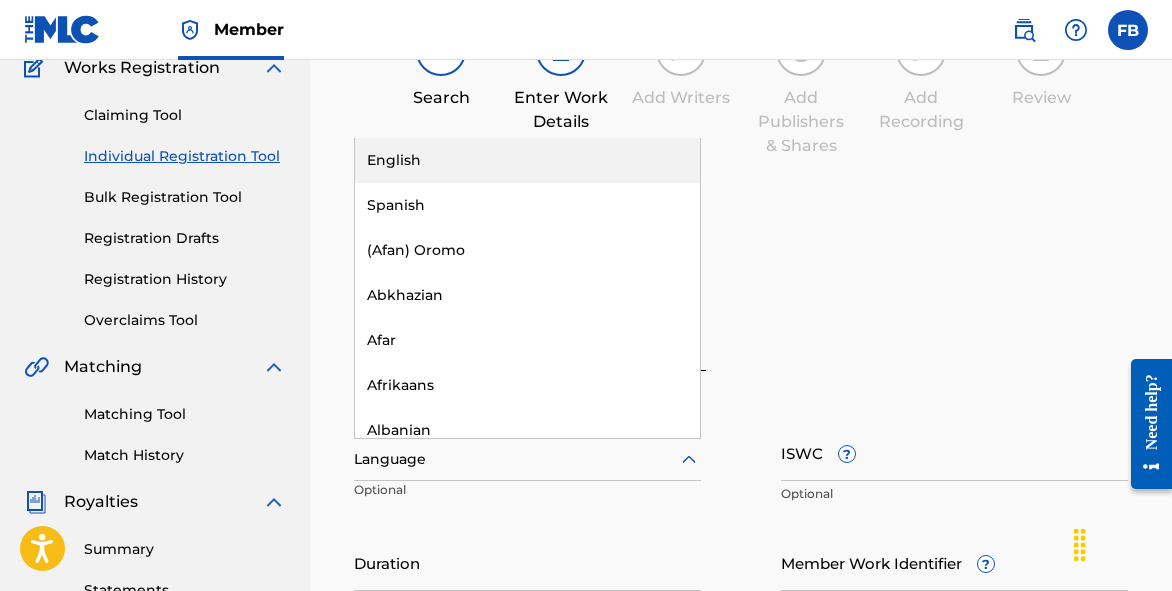 click on "English" at bounding box center (527, 160) 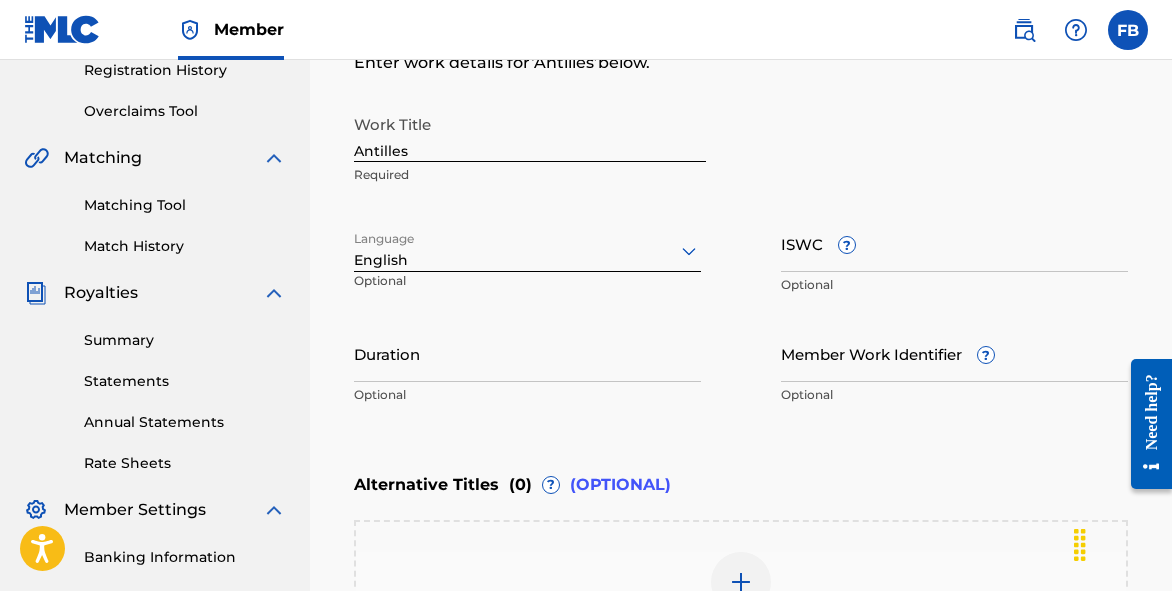 scroll, scrollTop: 387, scrollLeft: 0, axis: vertical 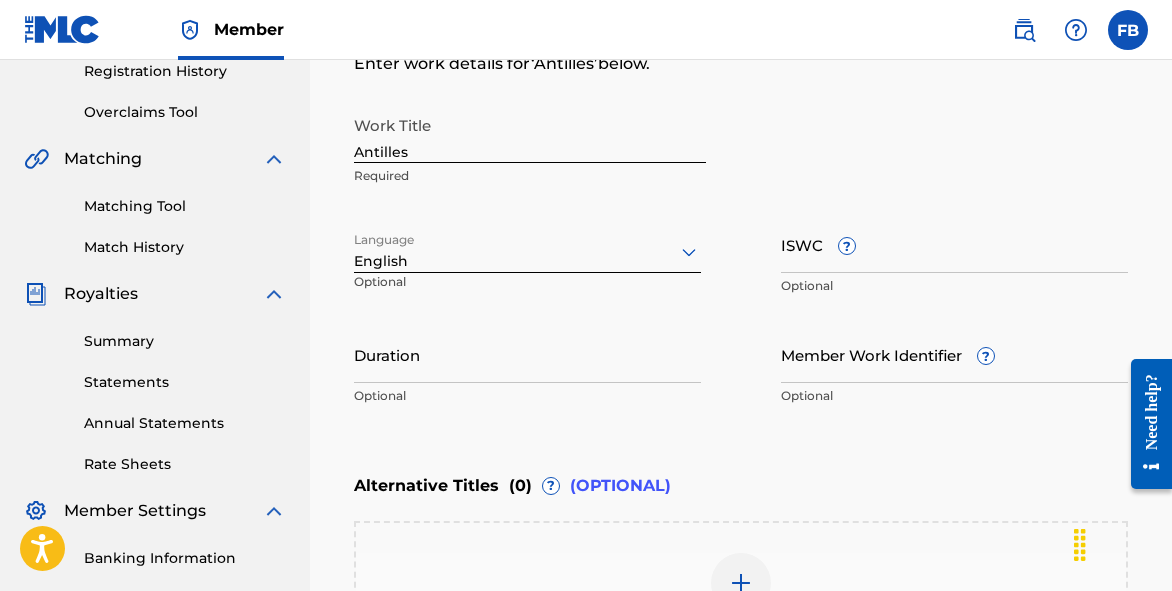 click on "ISWC   ?" at bounding box center [954, 244] 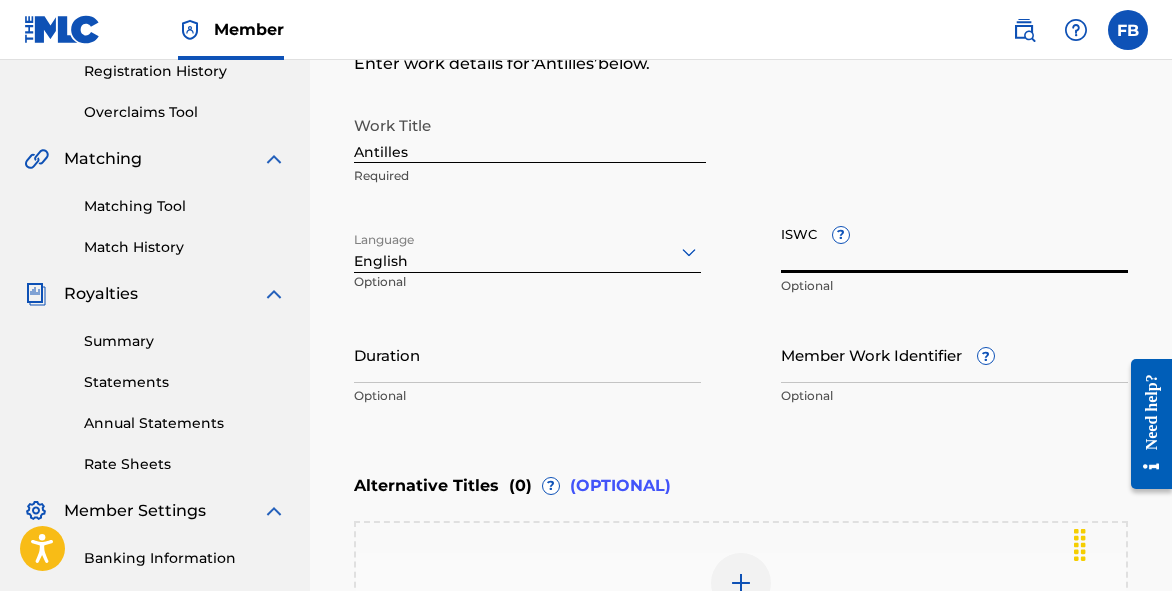 paste on "[ID]" 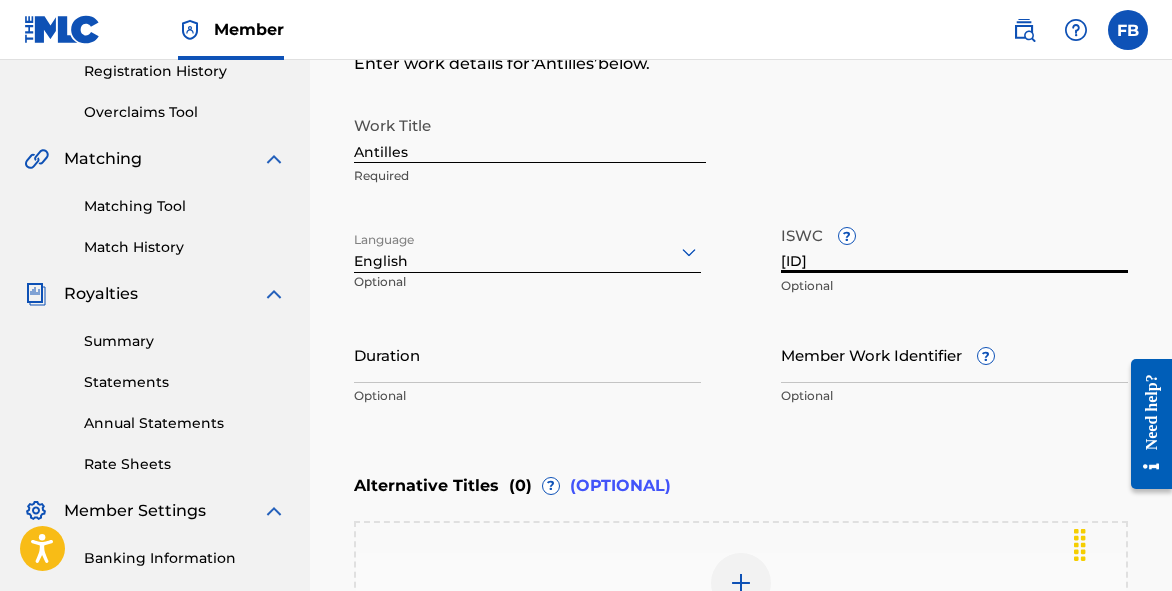 type on "[ID]" 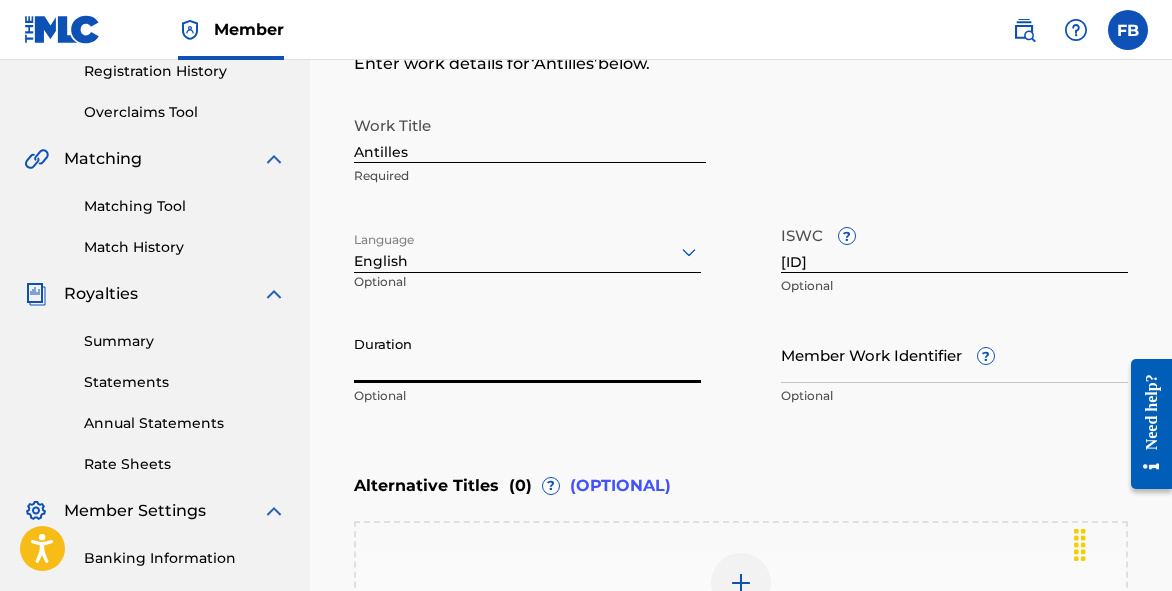 click on "Duration" at bounding box center (527, 354) 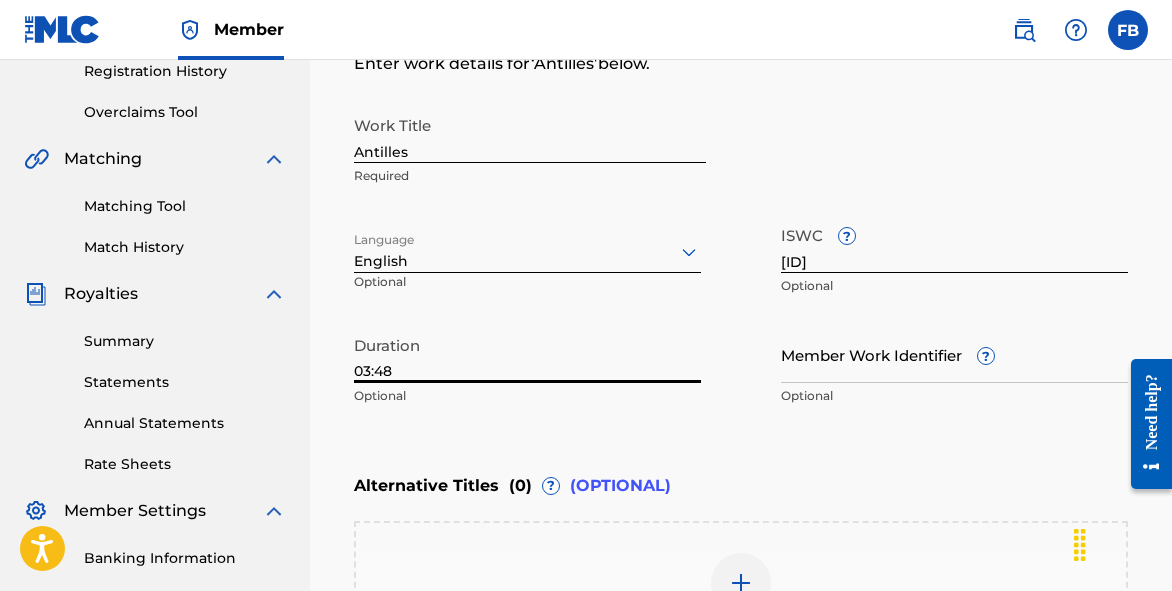 type on "03:48" 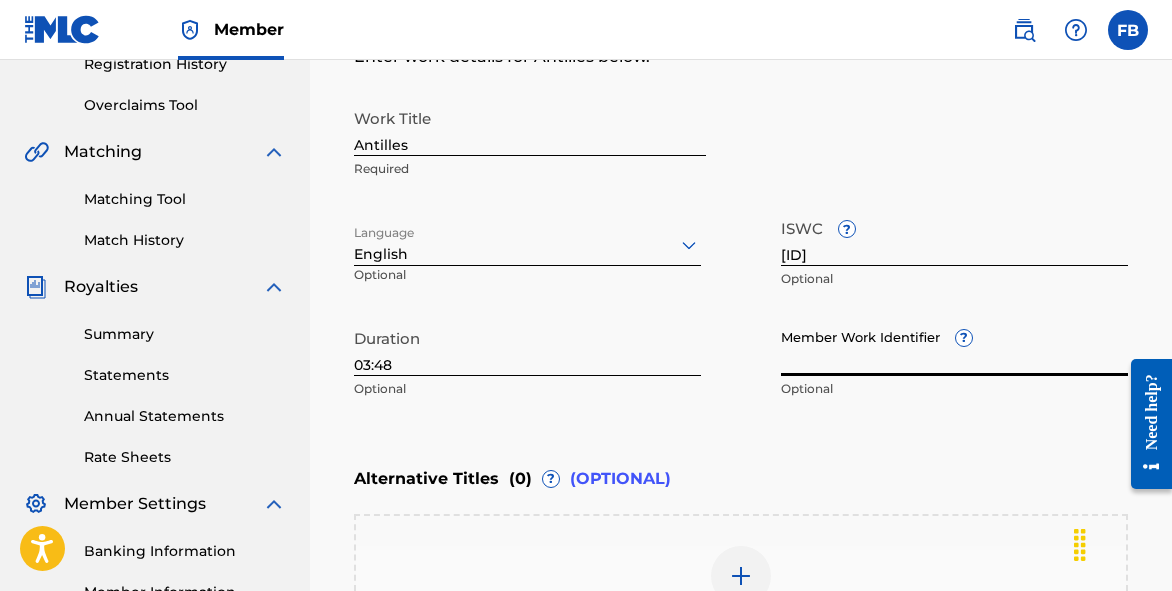 scroll, scrollTop: 701, scrollLeft: 0, axis: vertical 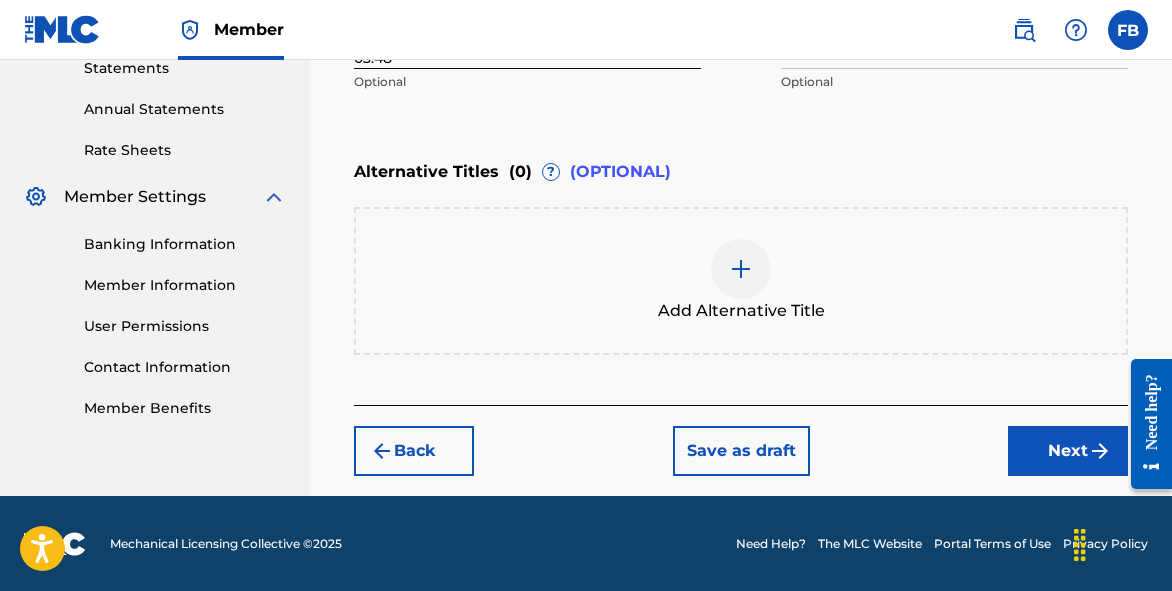 click on "Next" at bounding box center (1068, 451) 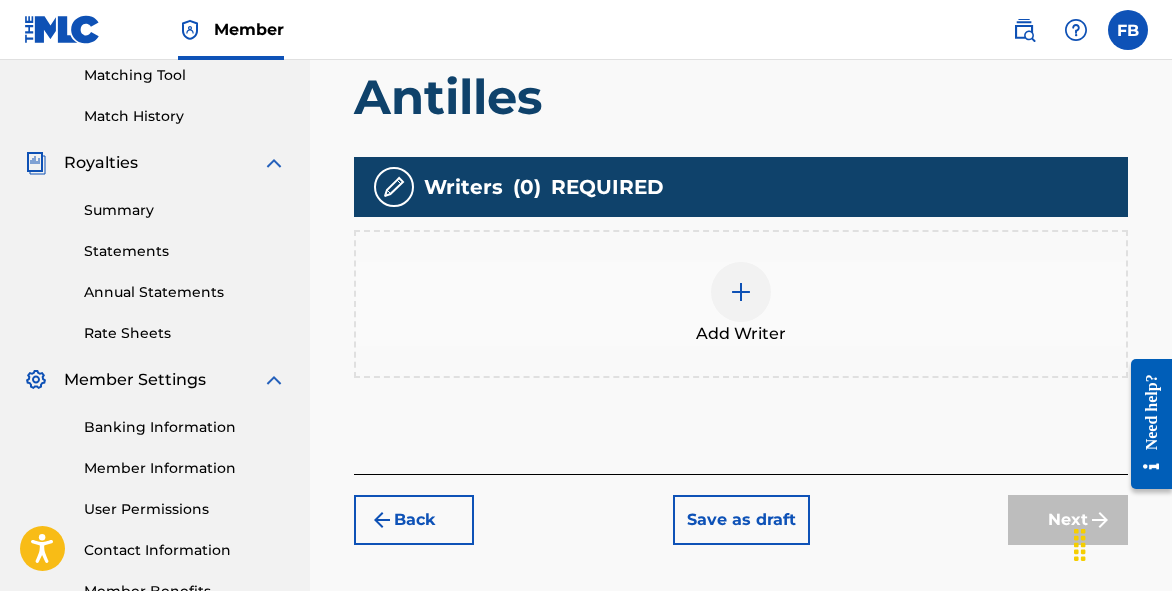 scroll, scrollTop: 556, scrollLeft: 0, axis: vertical 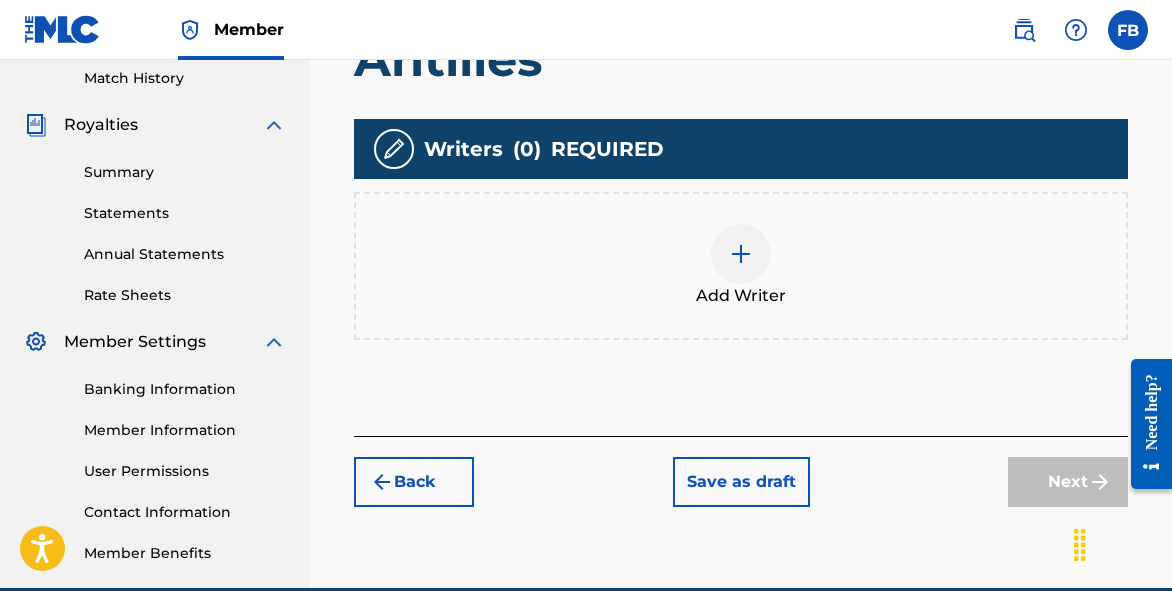 click on "Add Writer" at bounding box center (741, 266) 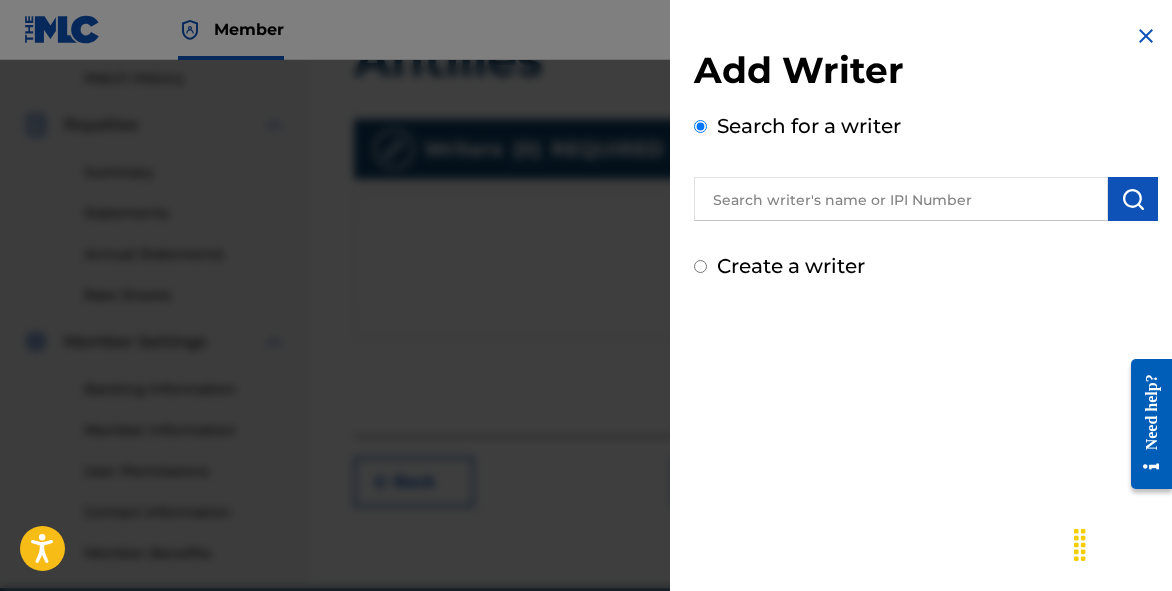 click at bounding box center [901, 199] 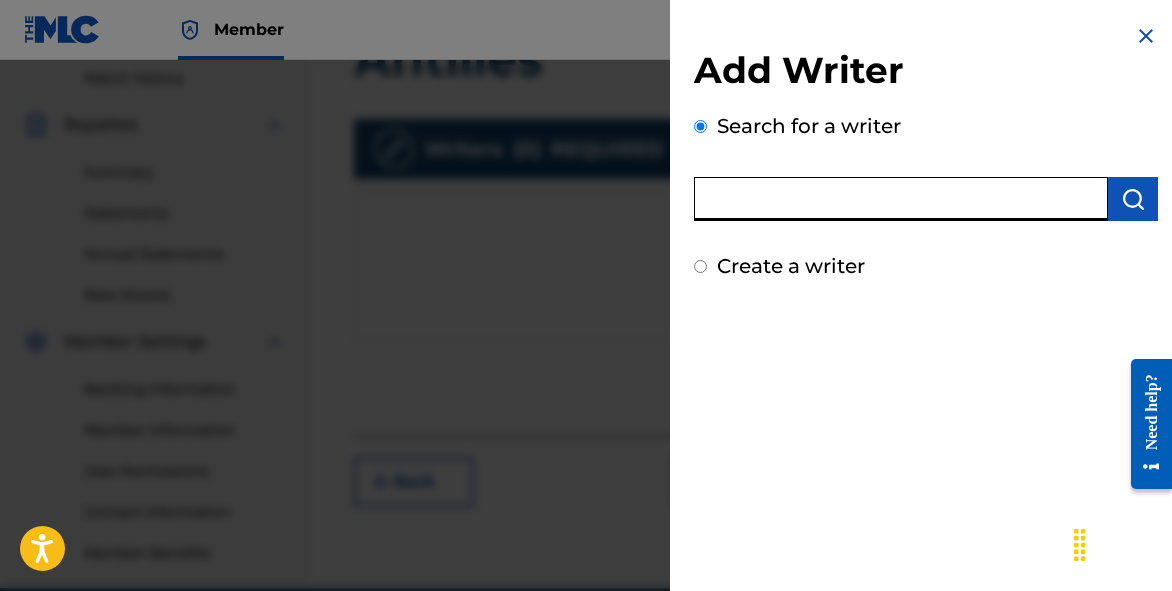 type on "[FIRST] [LAST]" 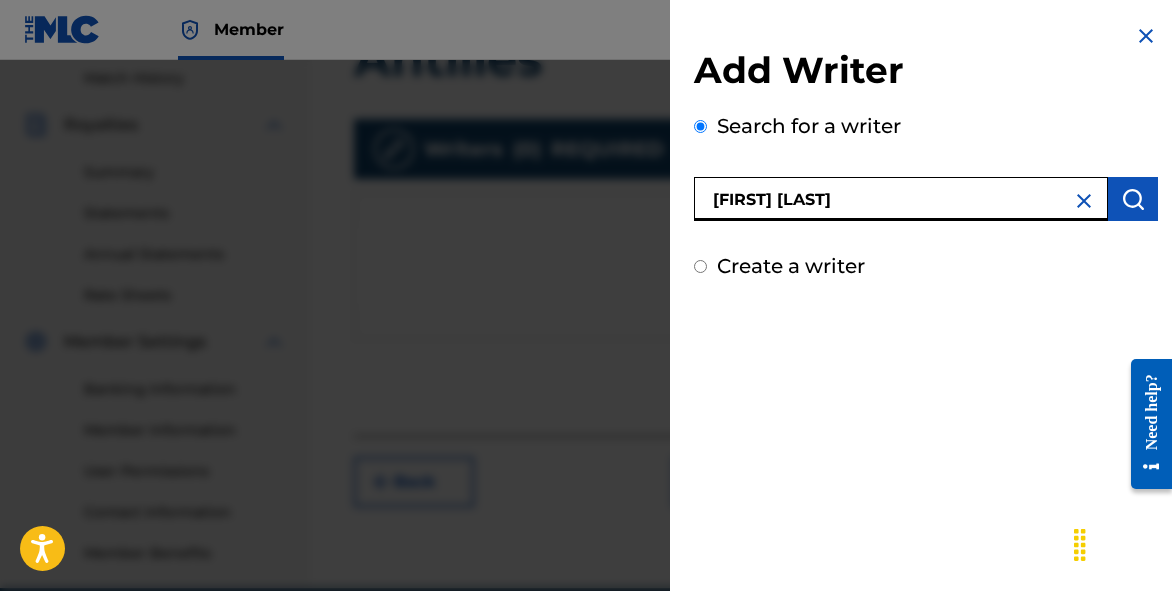 click at bounding box center (1133, 199) 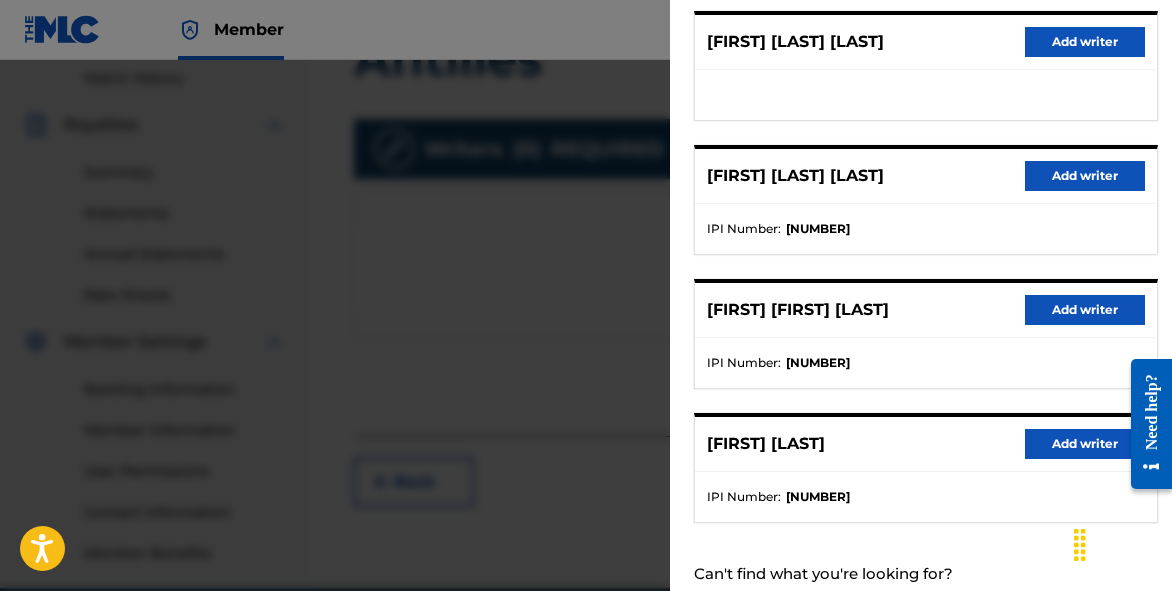 scroll, scrollTop: 451, scrollLeft: 0, axis: vertical 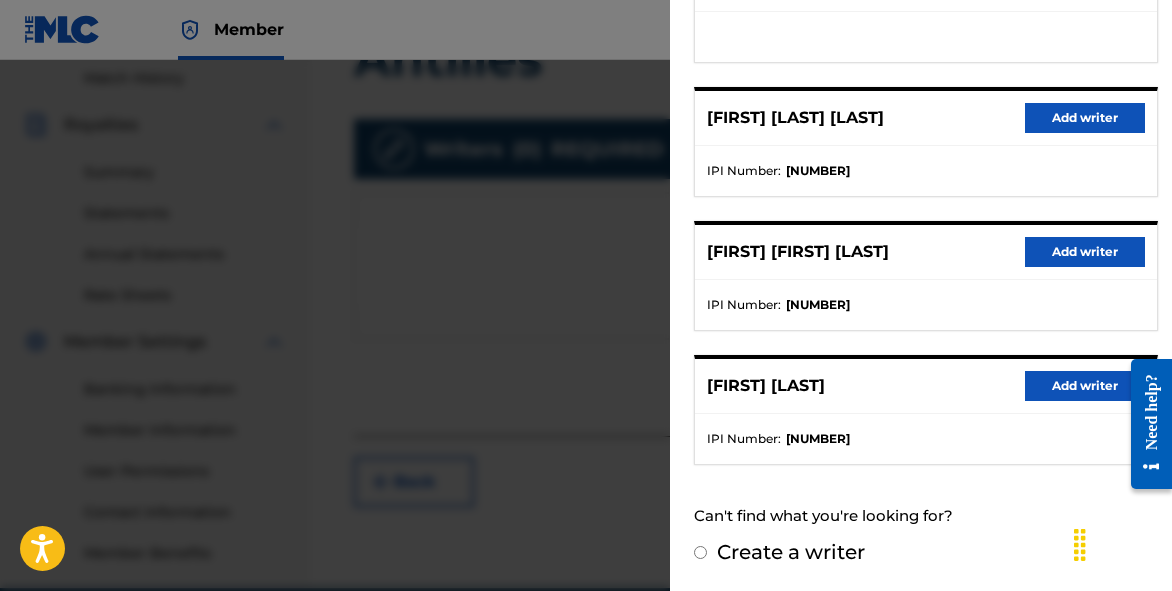 click on "Add writer" at bounding box center [1085, 386] 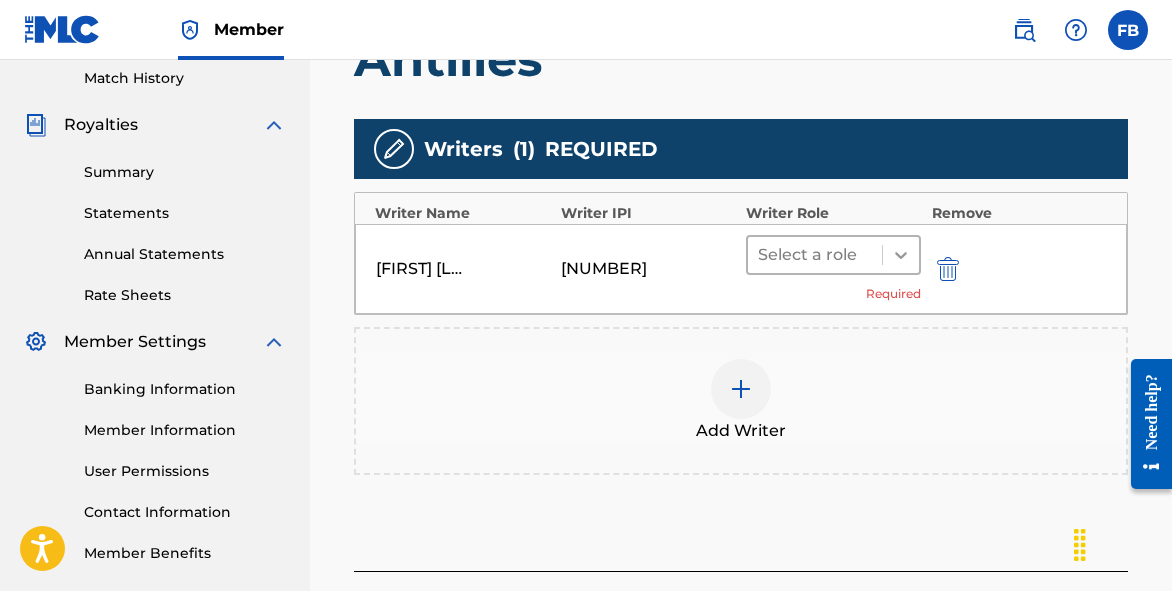 click 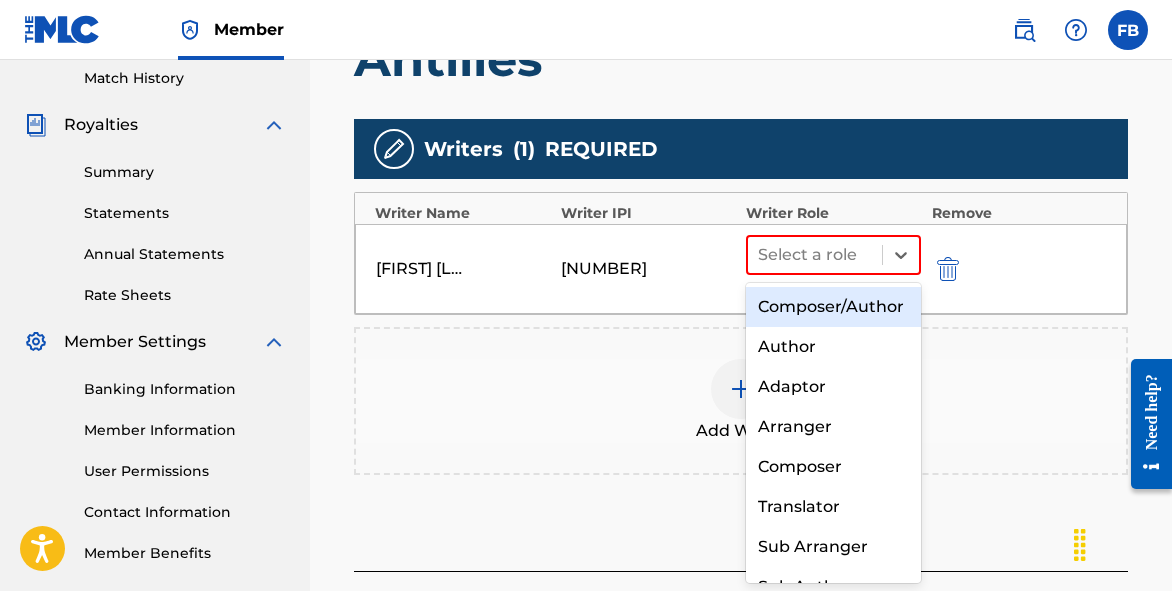 click on "Composer/Author" at bounding box center [833, 307] 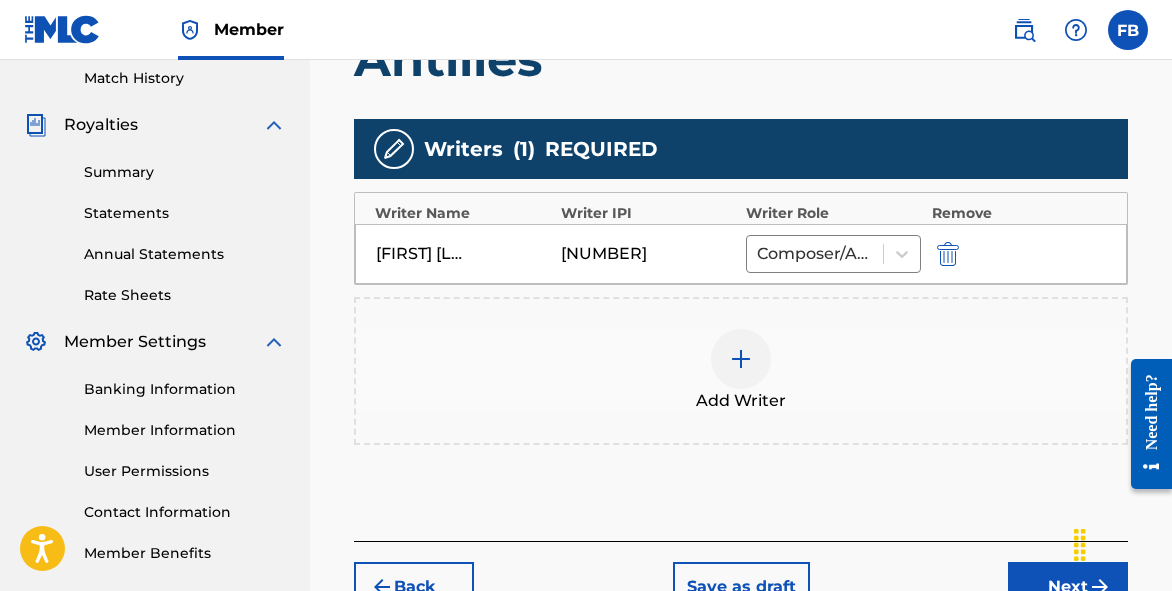 scroll, scrollTop: 635, scrollLeft: 0, axis: vertical 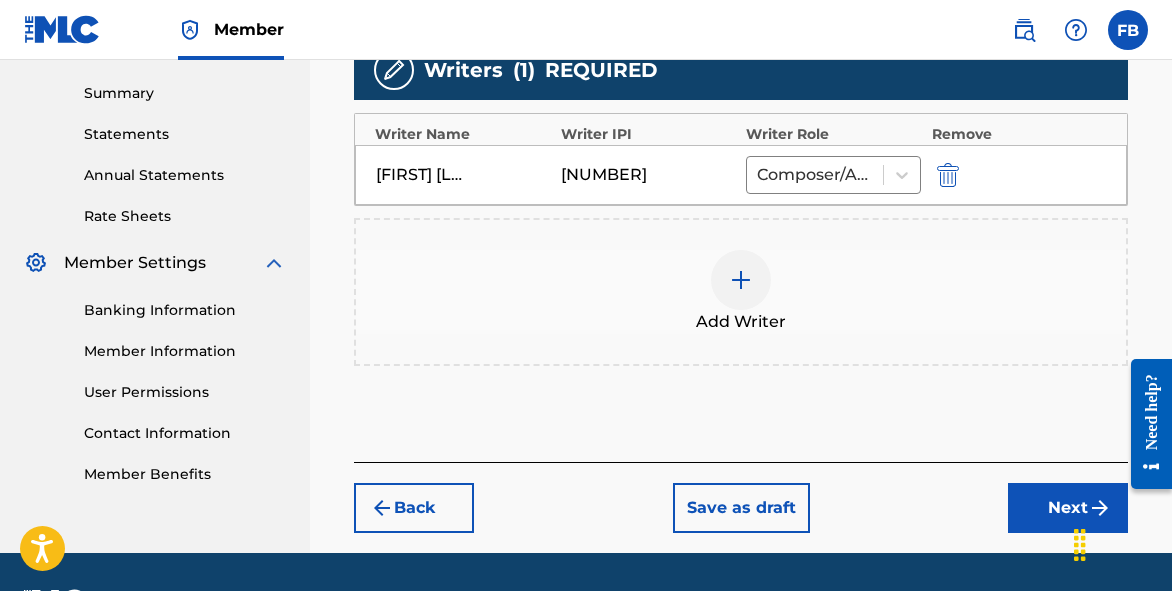 click on "Next" at bounding box center (1068, 508) 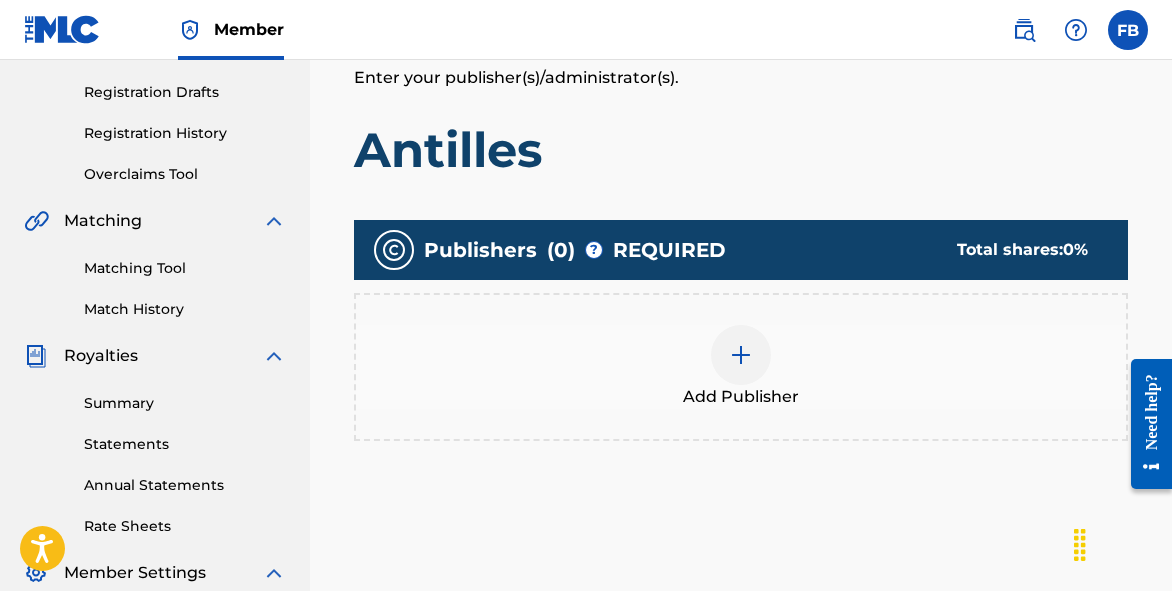 scroll, scrollTop: 351, scrollLeft: 0, axis: vertical 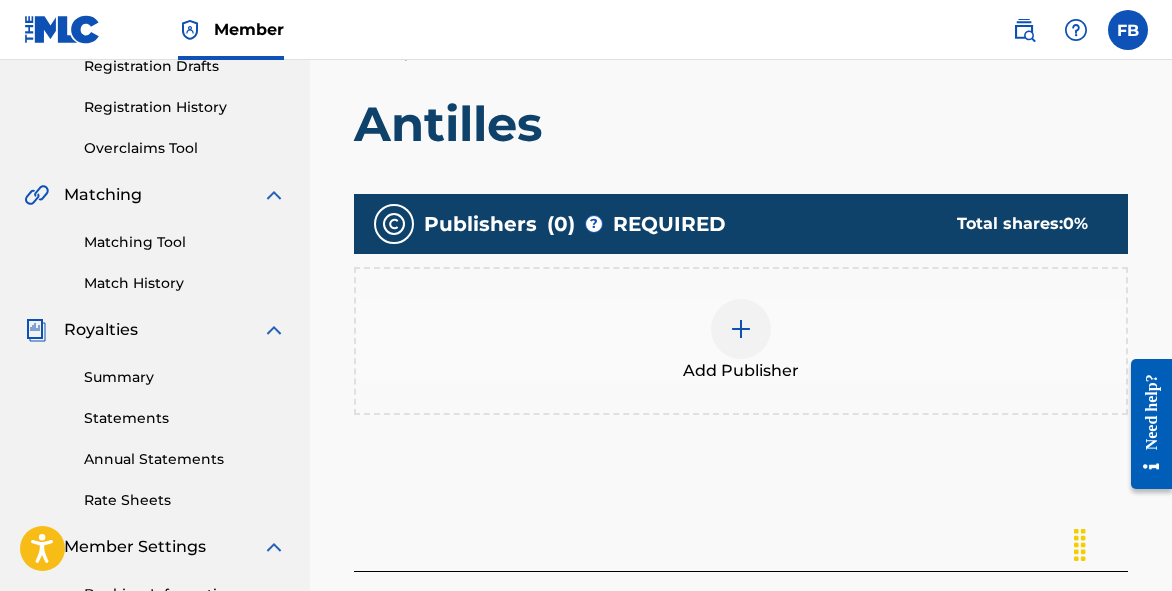 click on "Add Publisher" at bounding box center (741, 341) 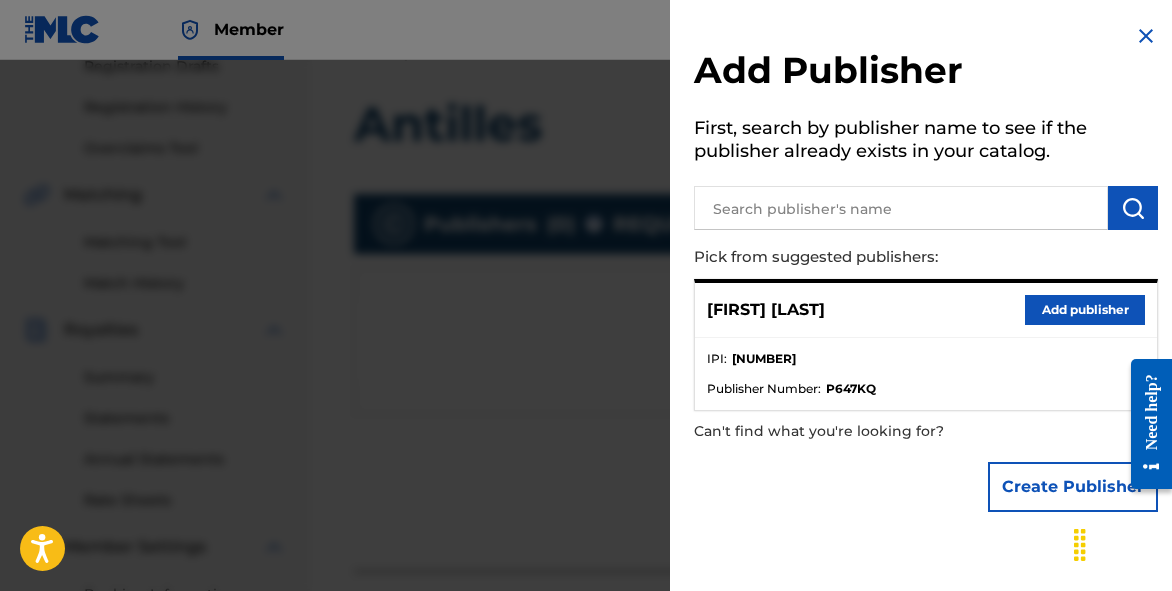 click on "Add publisher" at bounding box center [1085, 310] 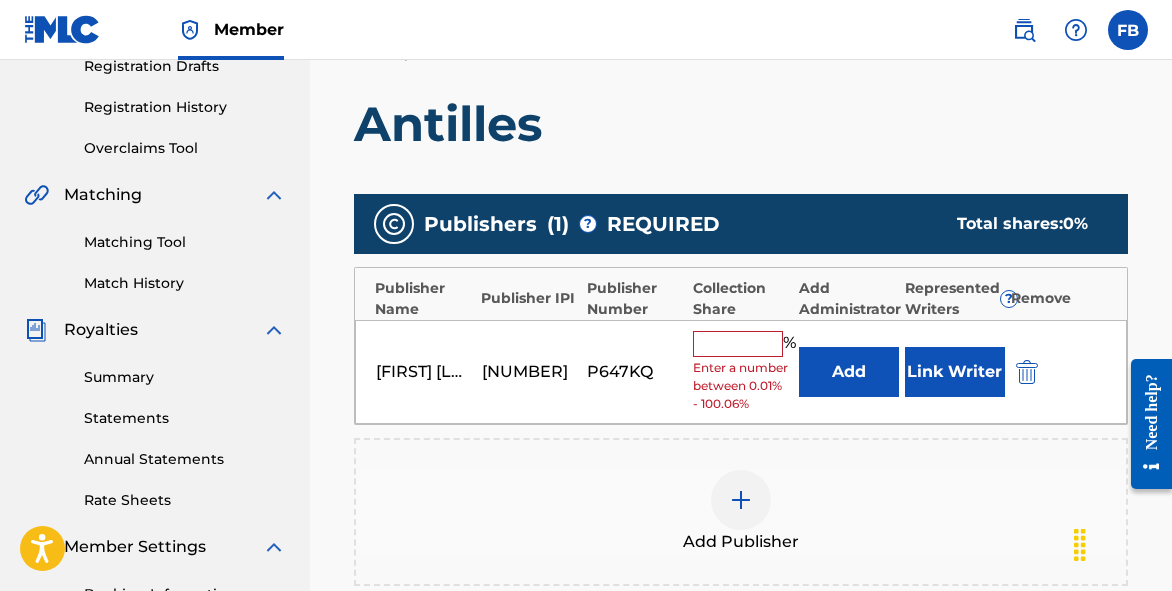 click on "Link Writer" at bounding box center (955, 372) 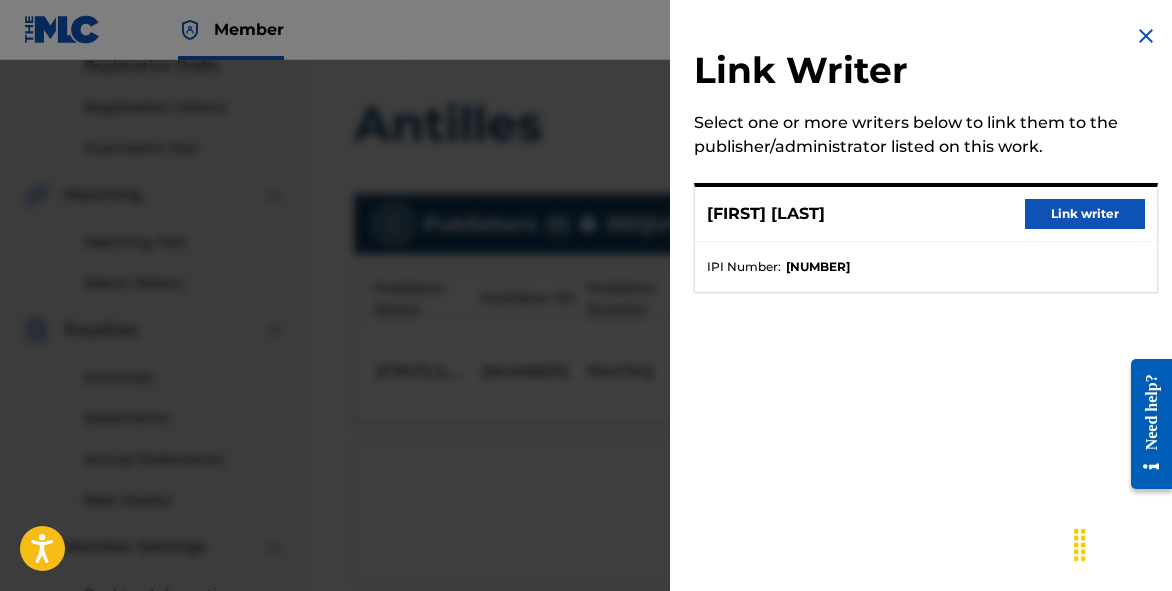 click on "Link writer" at bounding box center (1085, 214) 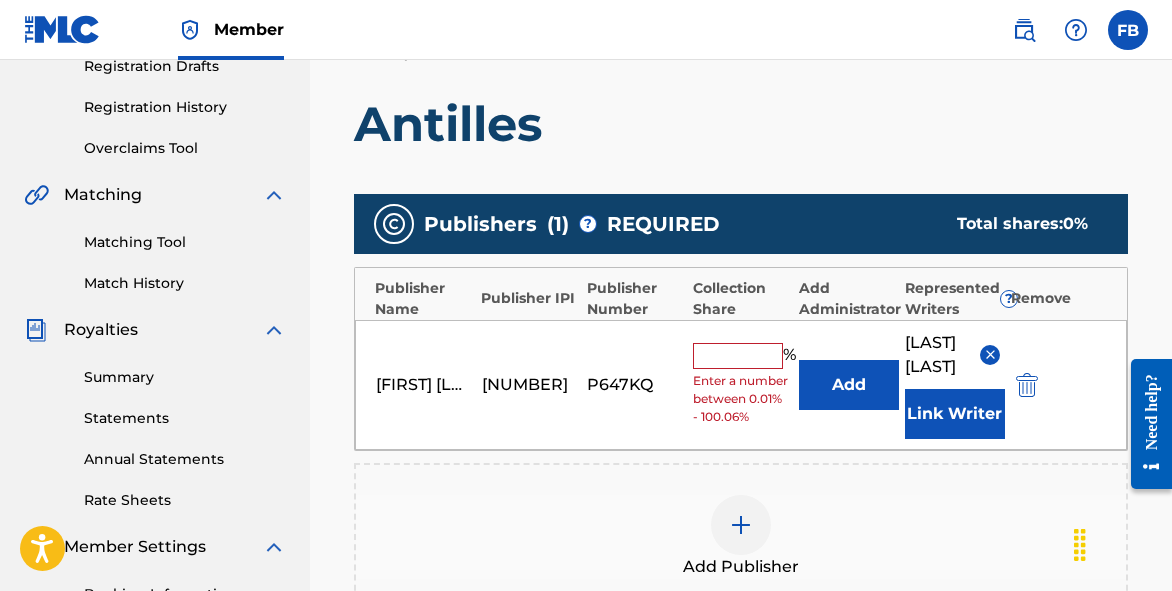 click at bounding box center [738, 356] 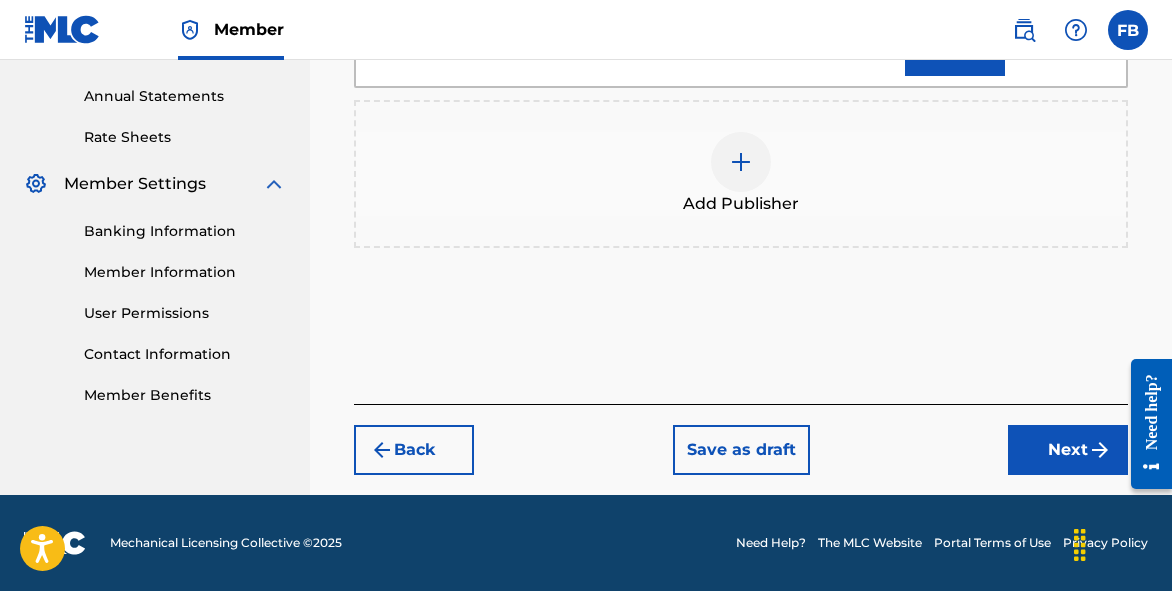 click on "Next" at bounding box center (1068, 450) 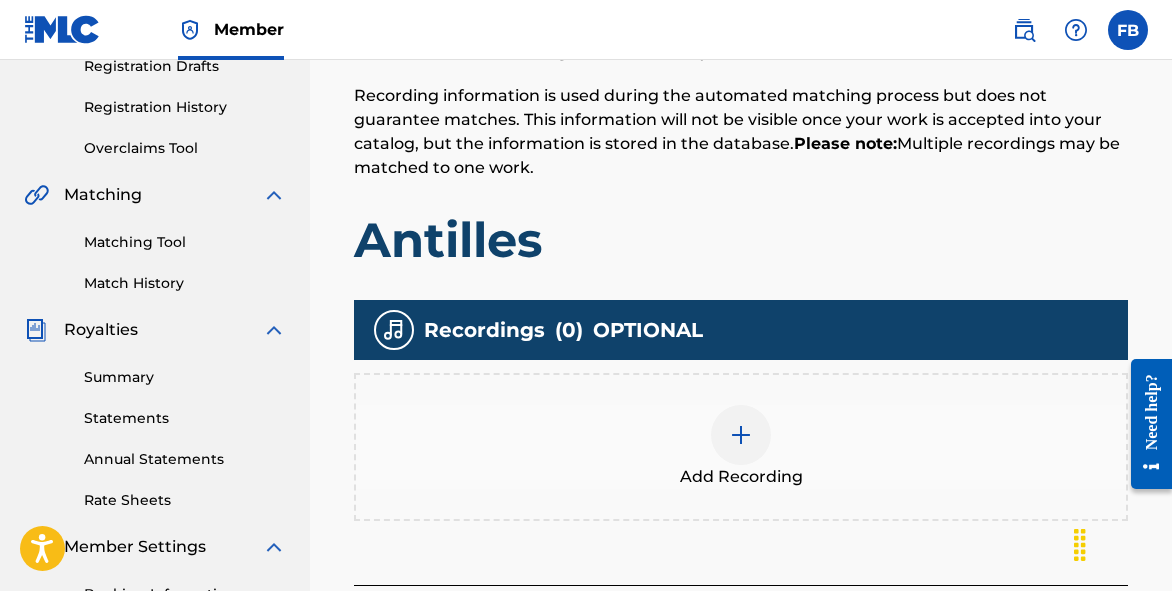 scroll, scrollTop: 427, scrollLeft: 0, axis: vertical 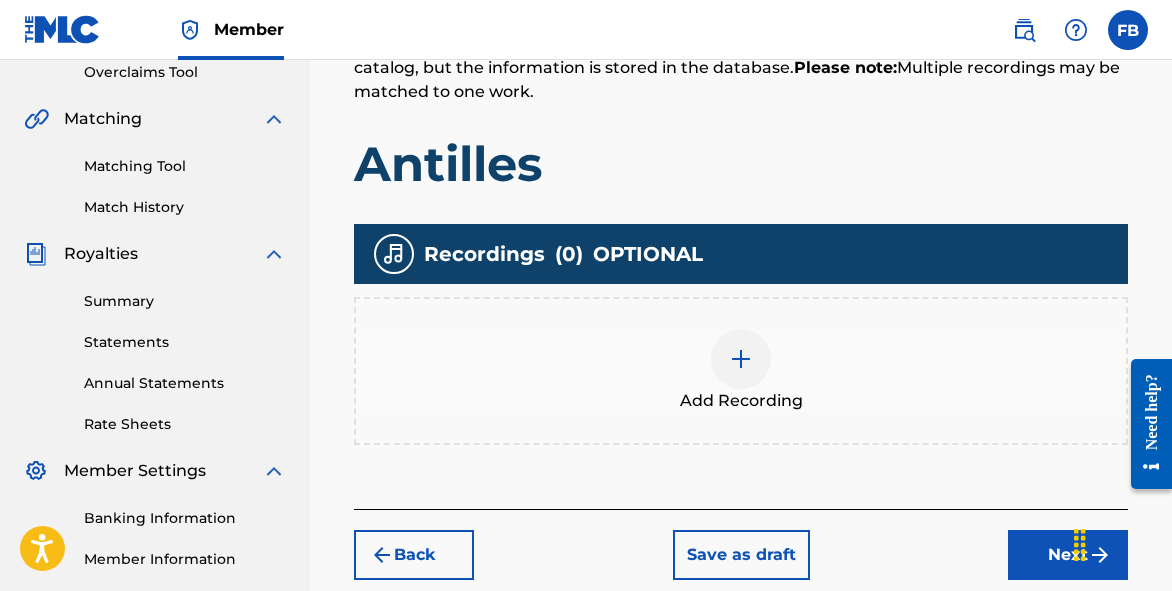 click at bounding box center (741, 359) 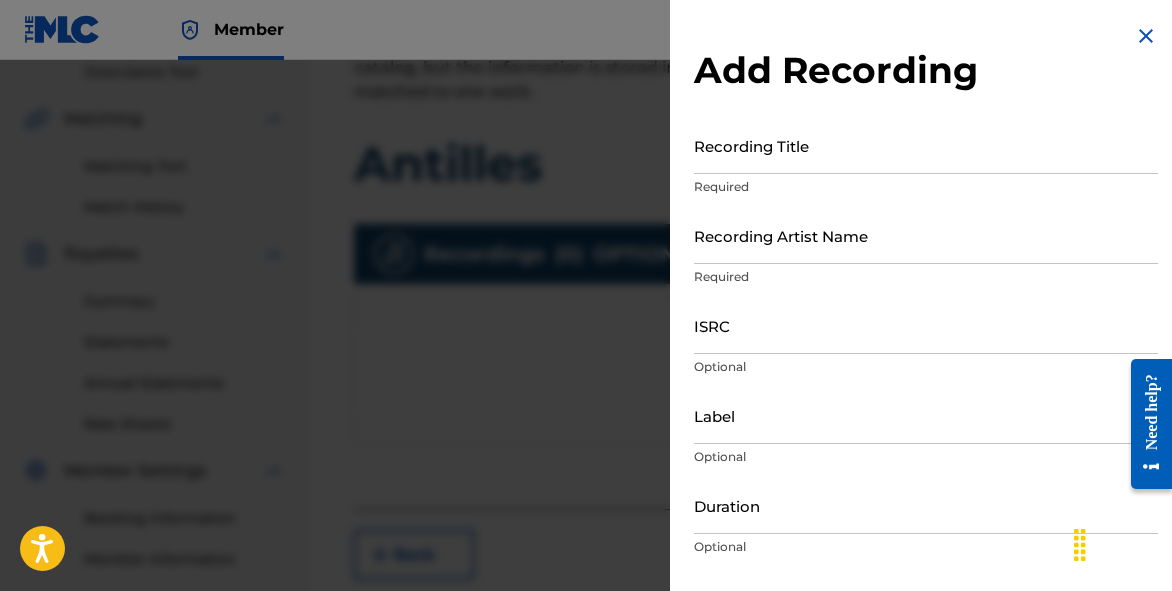 click on "Recording Title" at bounding box center (926, 145) 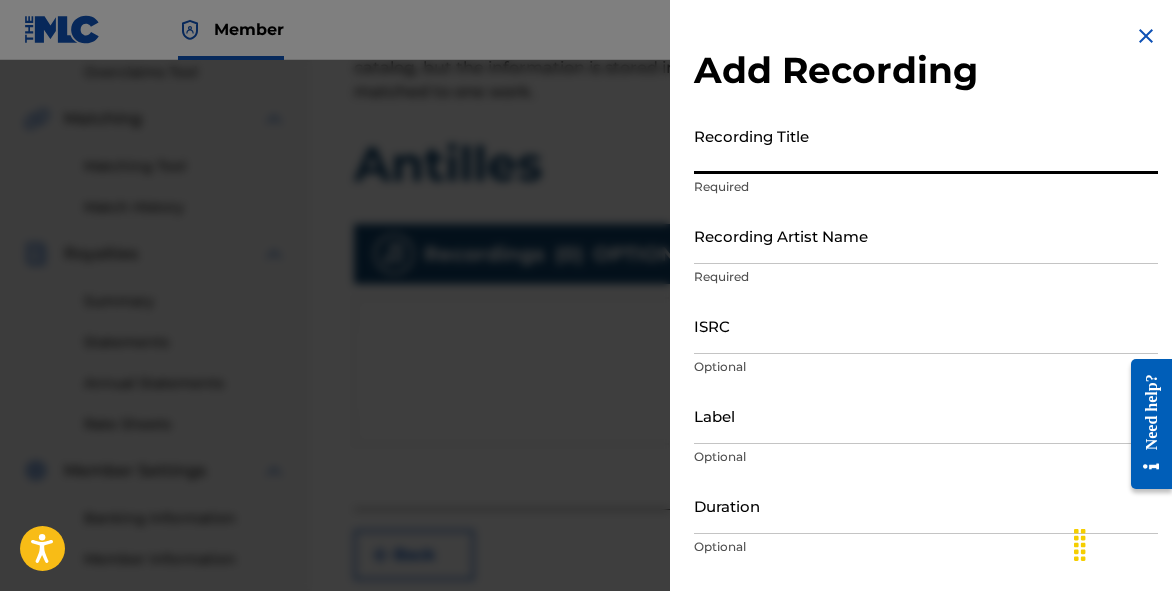 paste on "03:48" 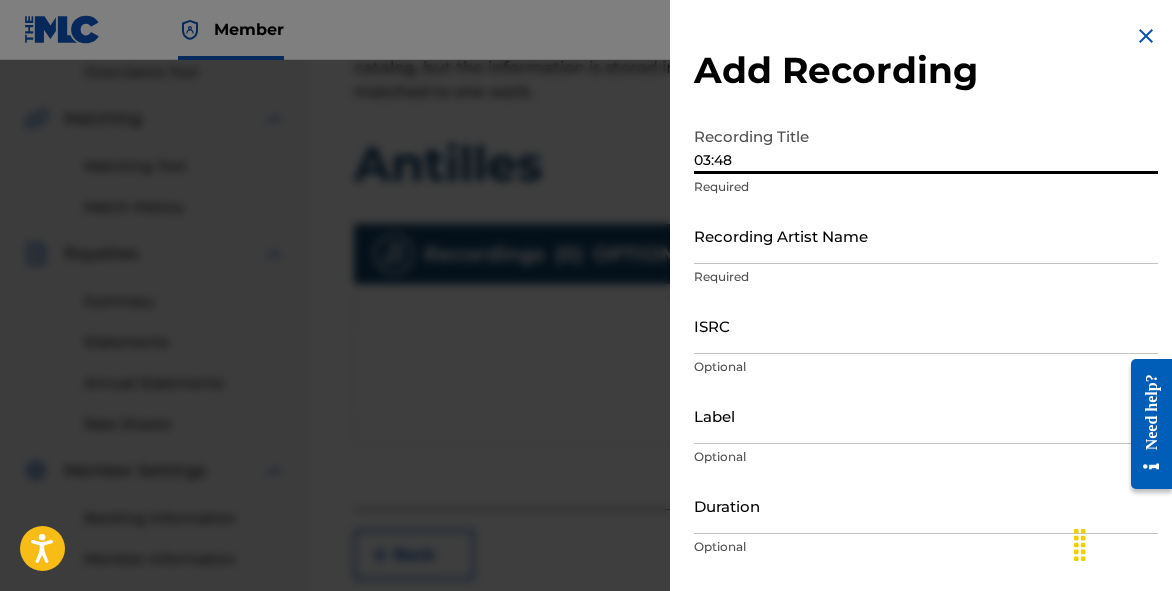 type 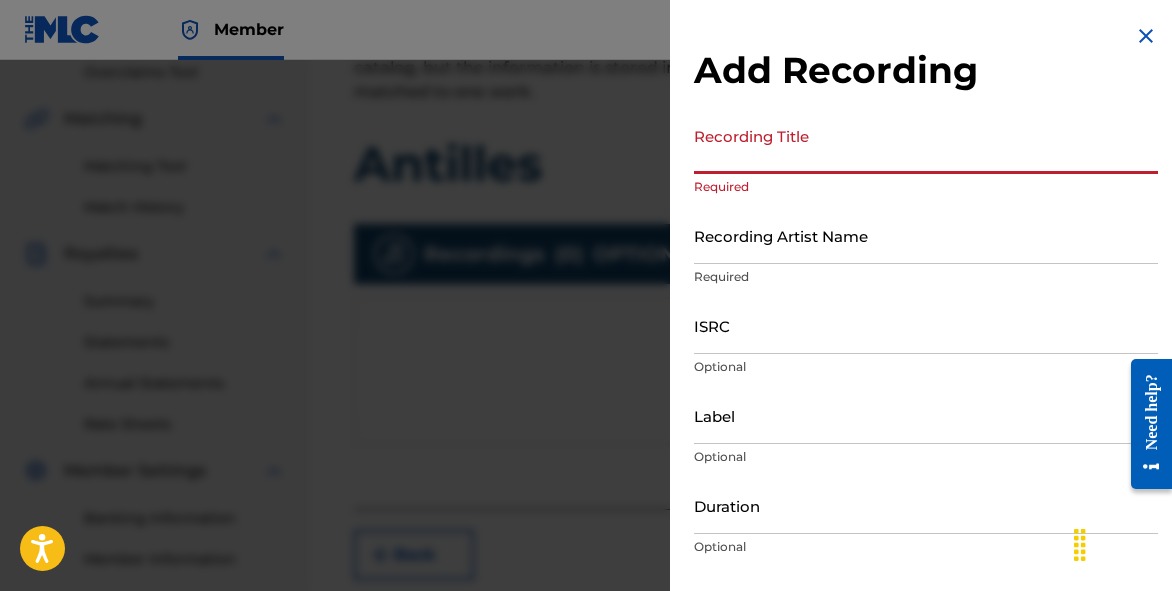 click on "Duration" at bounding box center (926, 505) 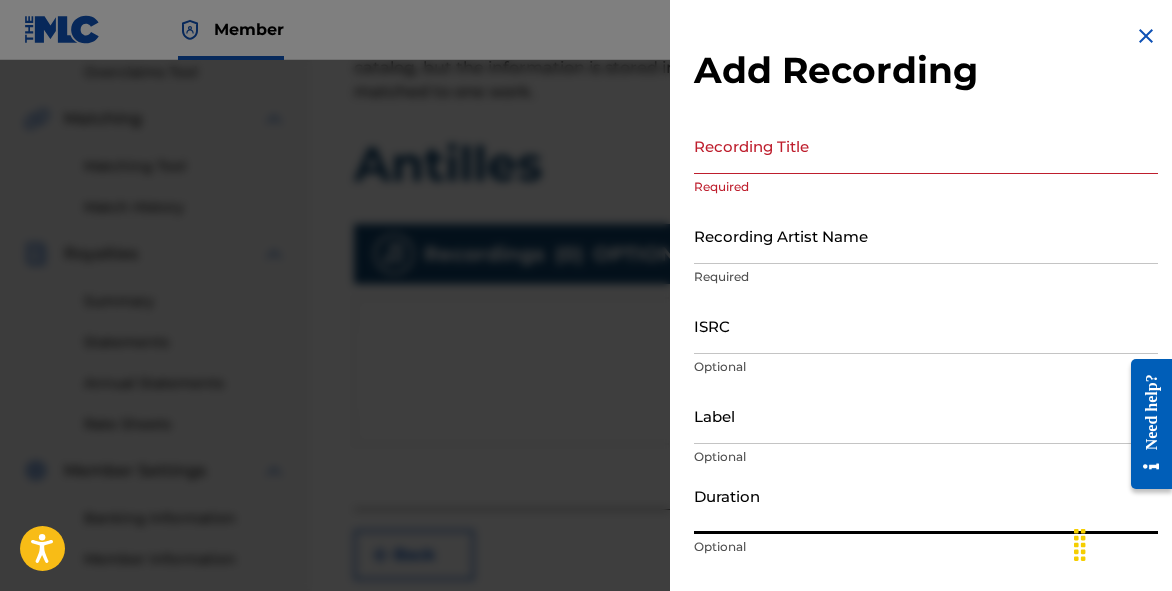 paste on "03:48" 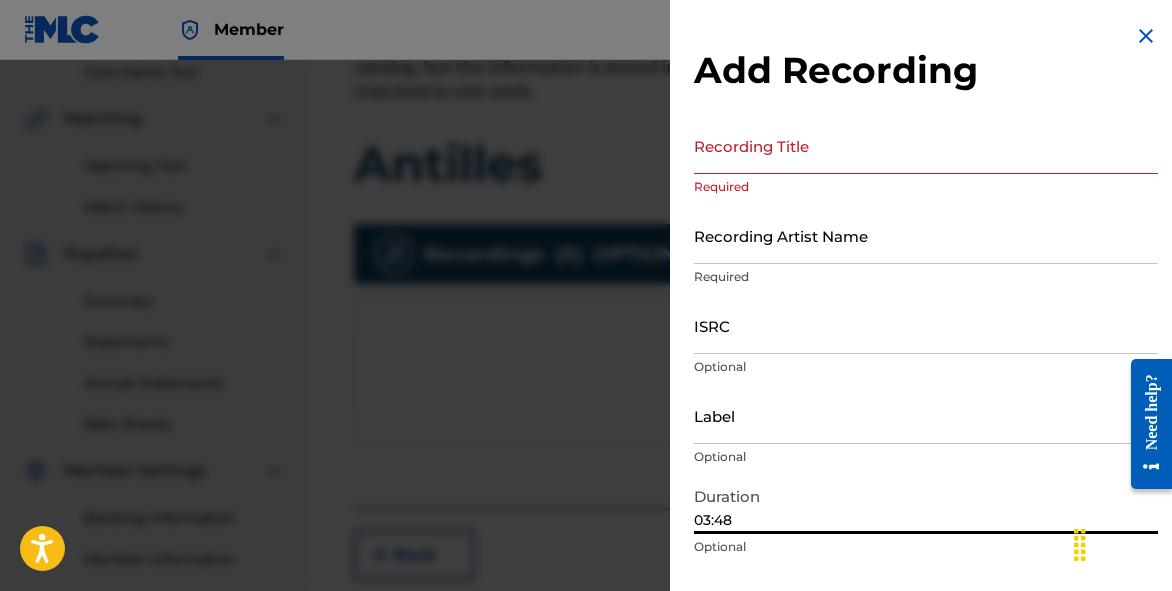 type on "03:48" 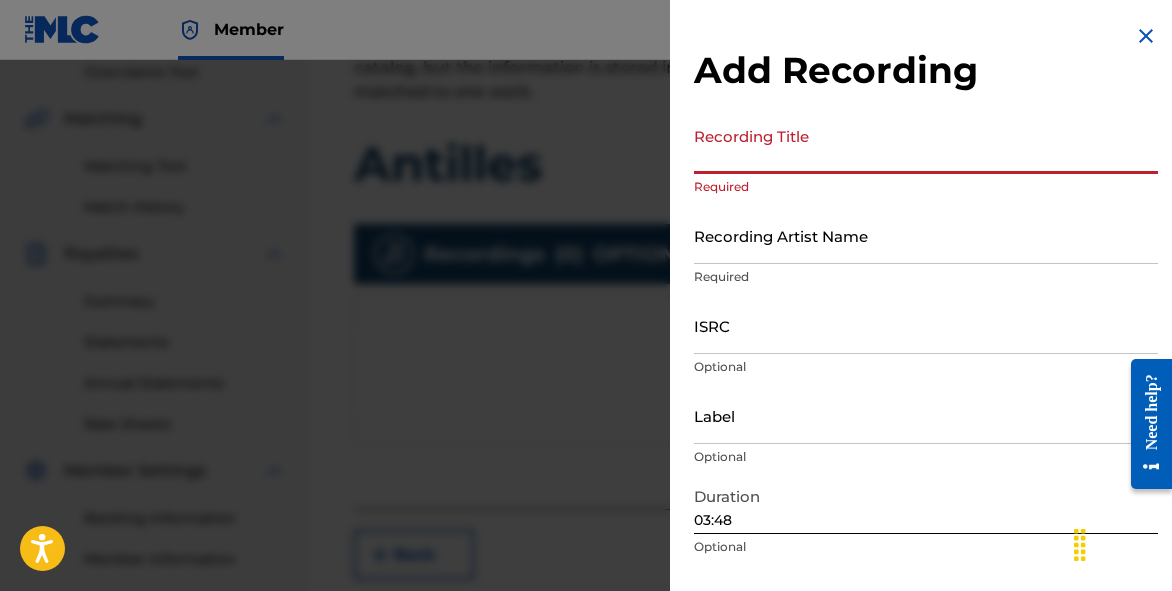 paste on "Antilles" 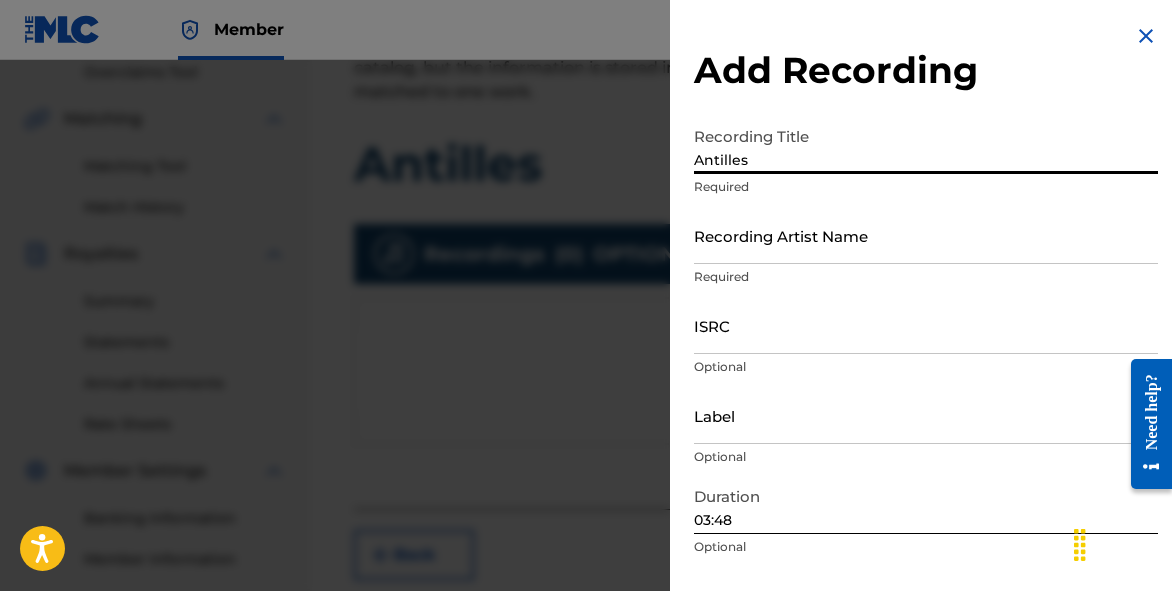 type on "Antilles" 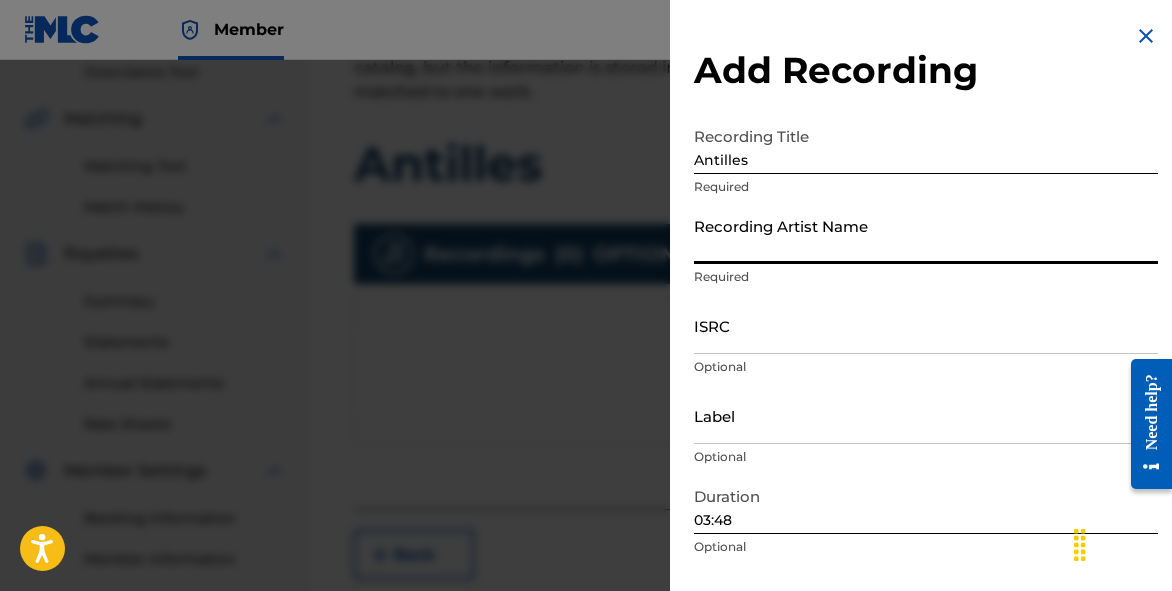 click on "Recording Artist Name" at bounding box center [926, 235] 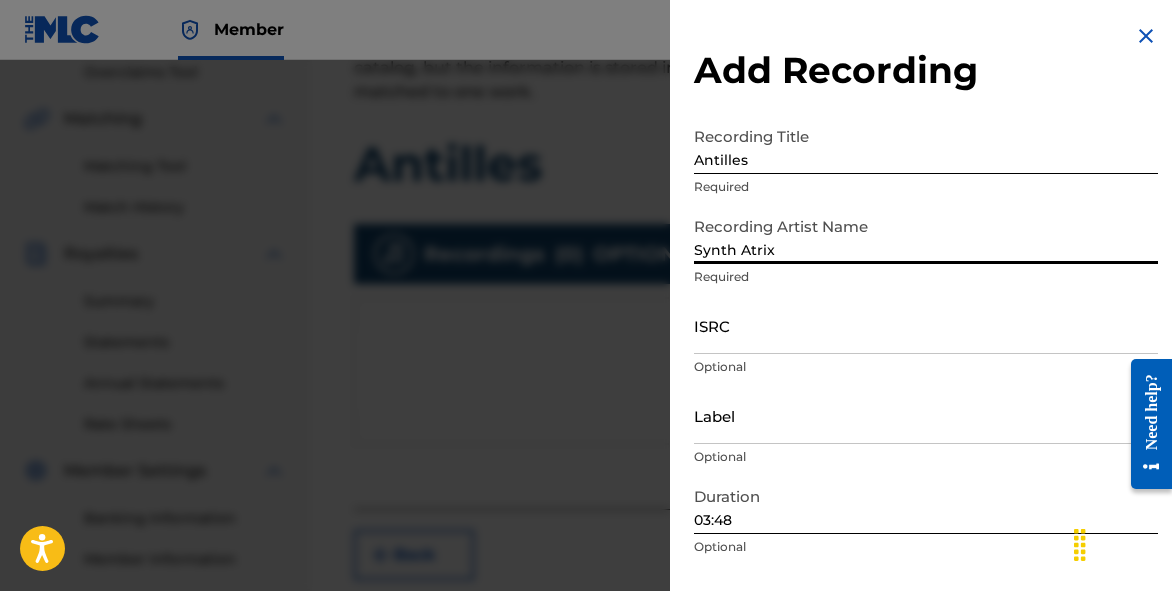 click on "Label" at bounding box center [926, 415] 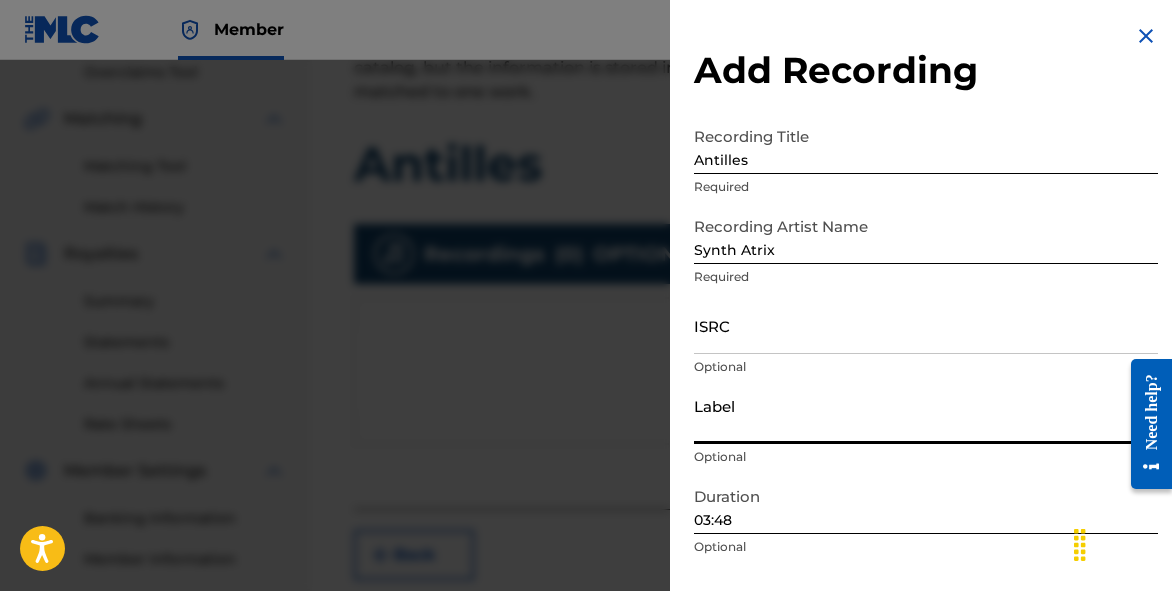 type on "Holosync Records" 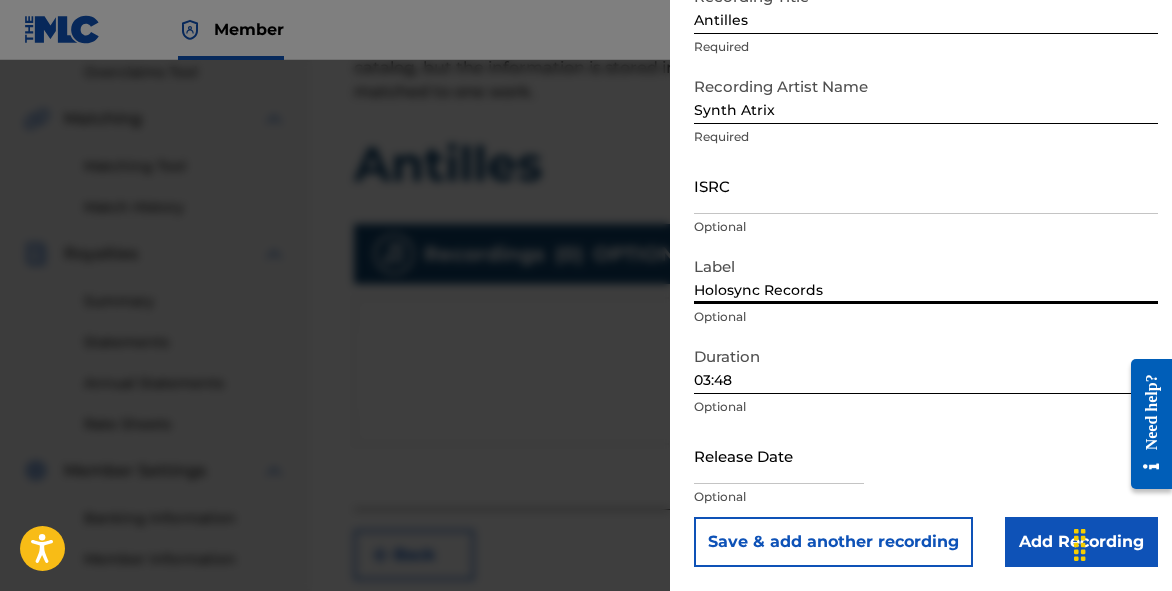 scroll, scrollTop: 130, scrollLeft: 0, axis: vertical 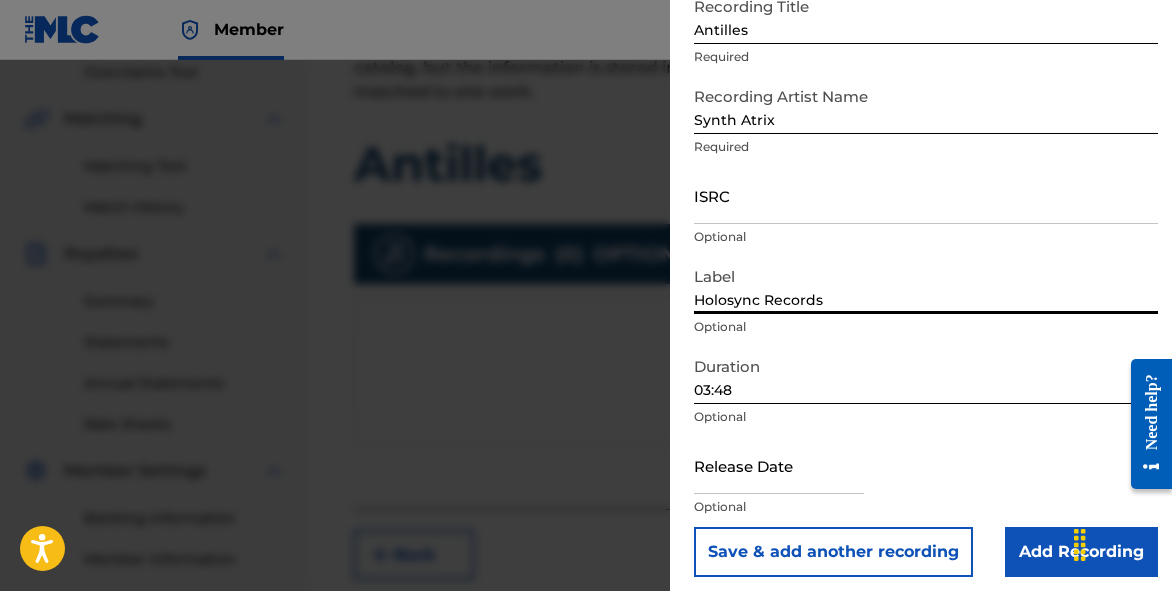 click at bounding box center (779, 465) 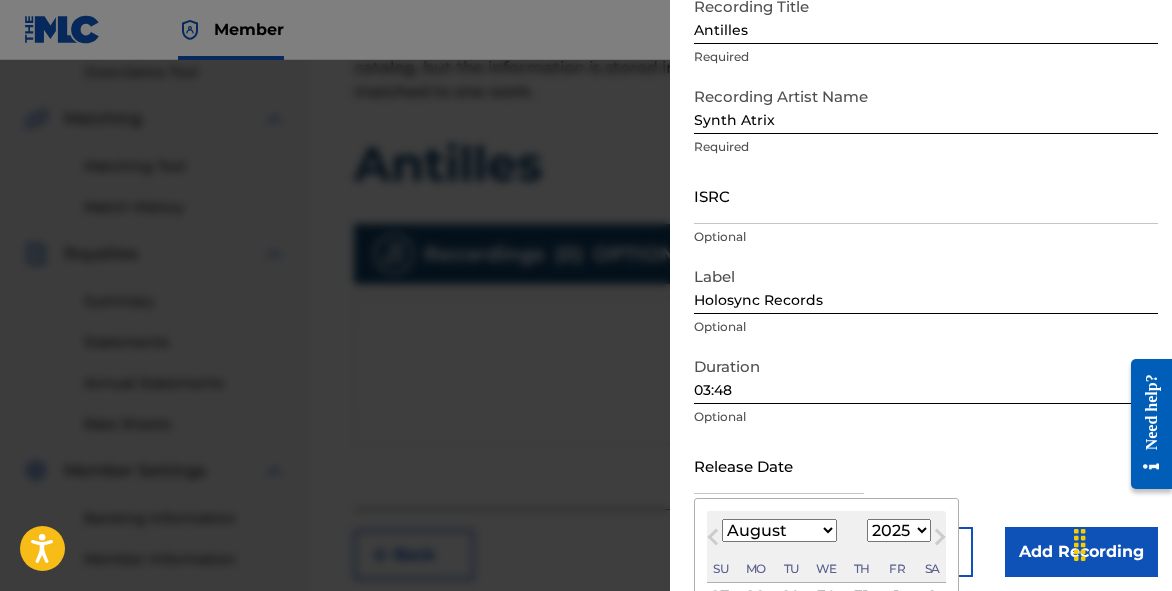paste on "Apr 18 [YEAR]" 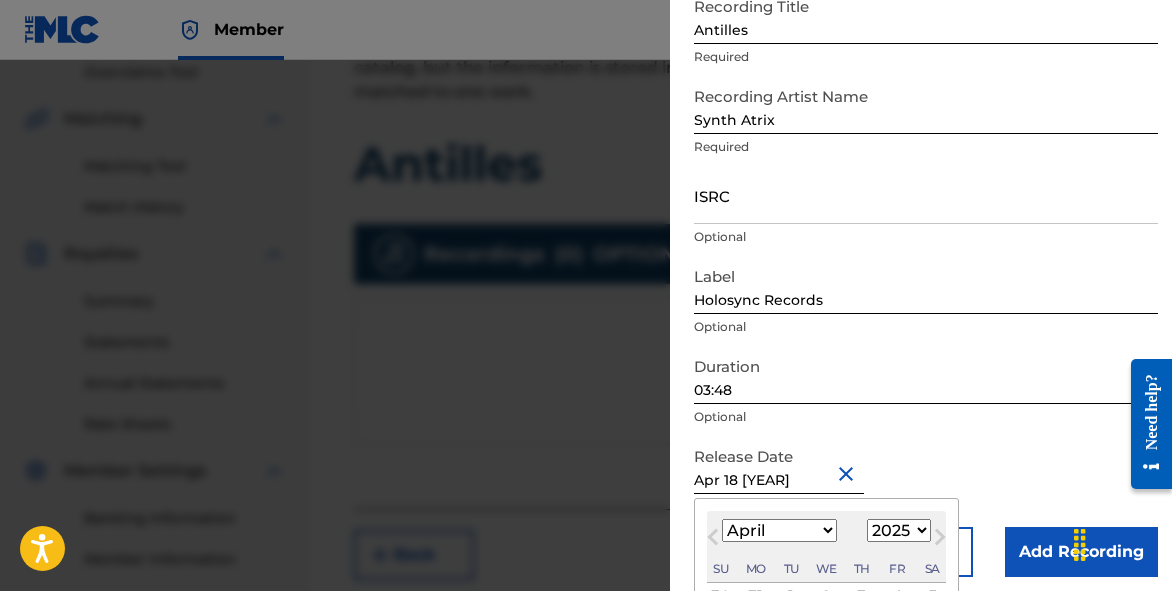 type on "April 18 [YEAR]" 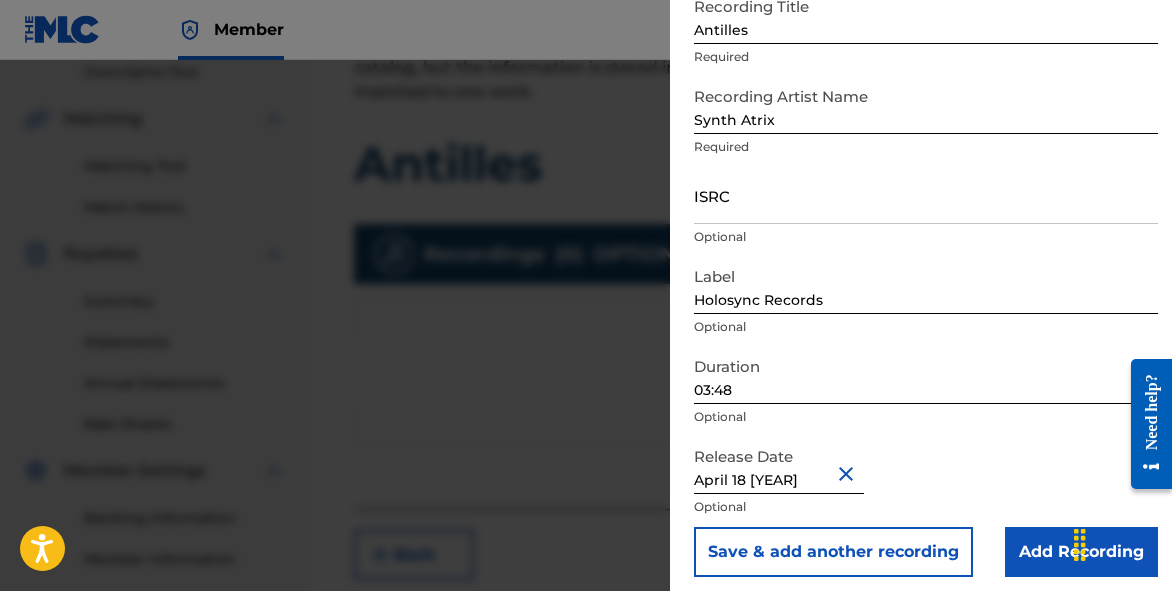 click on "Release Date April 18 [YEAR] Optional" at bounding box center (926, 482) 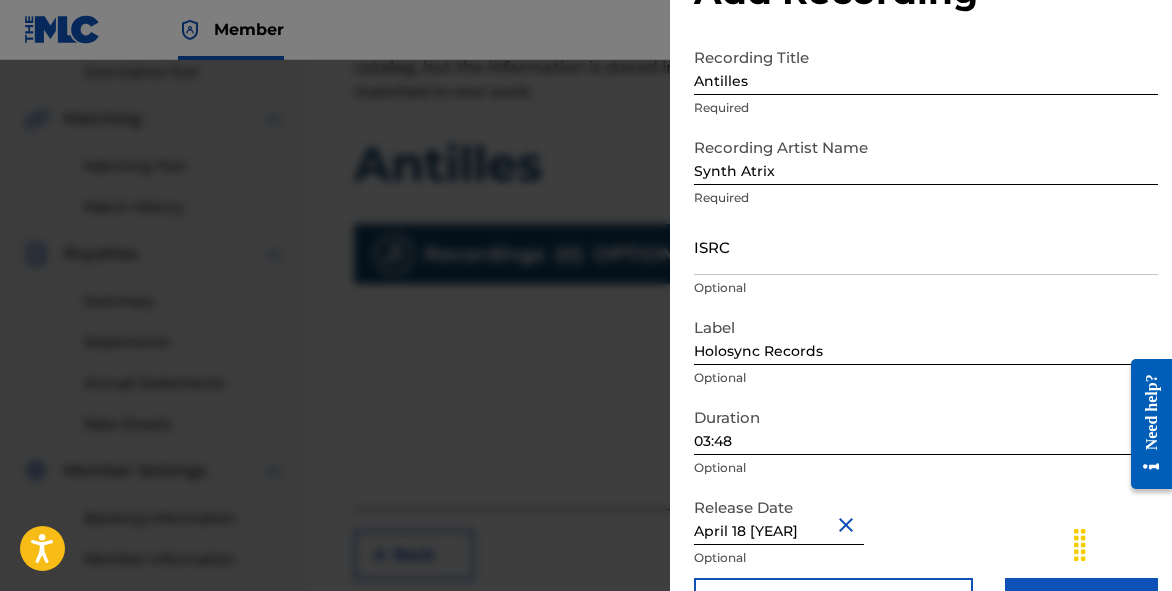 scroll, scrollTop: 0, scrollLeft: 0, axis: both 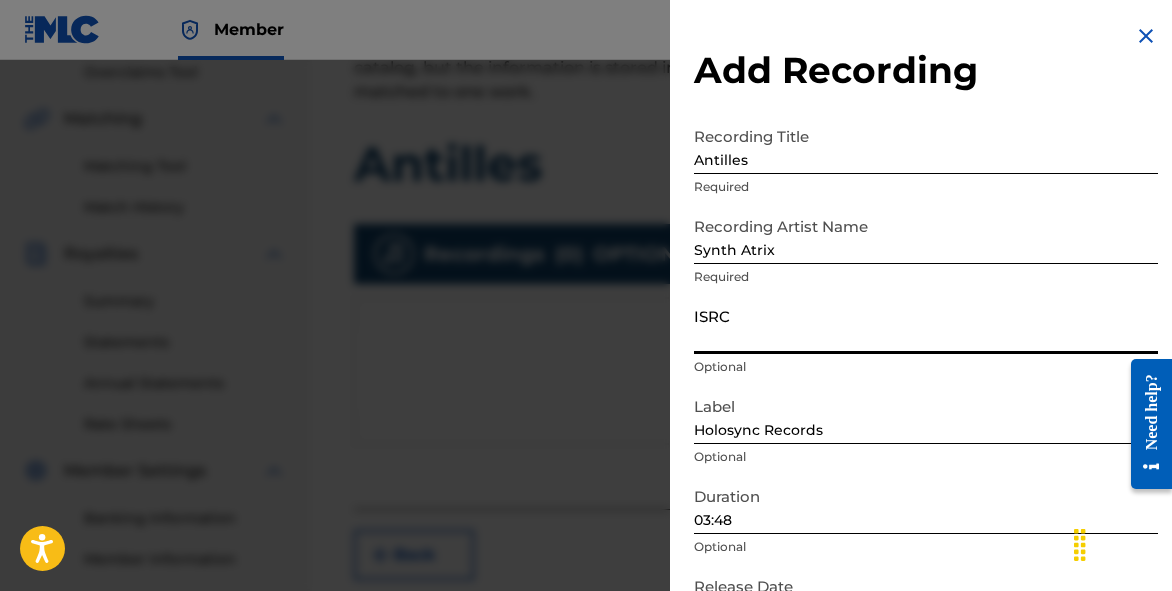 click on "ISRC" at bounding box center (926, 325) 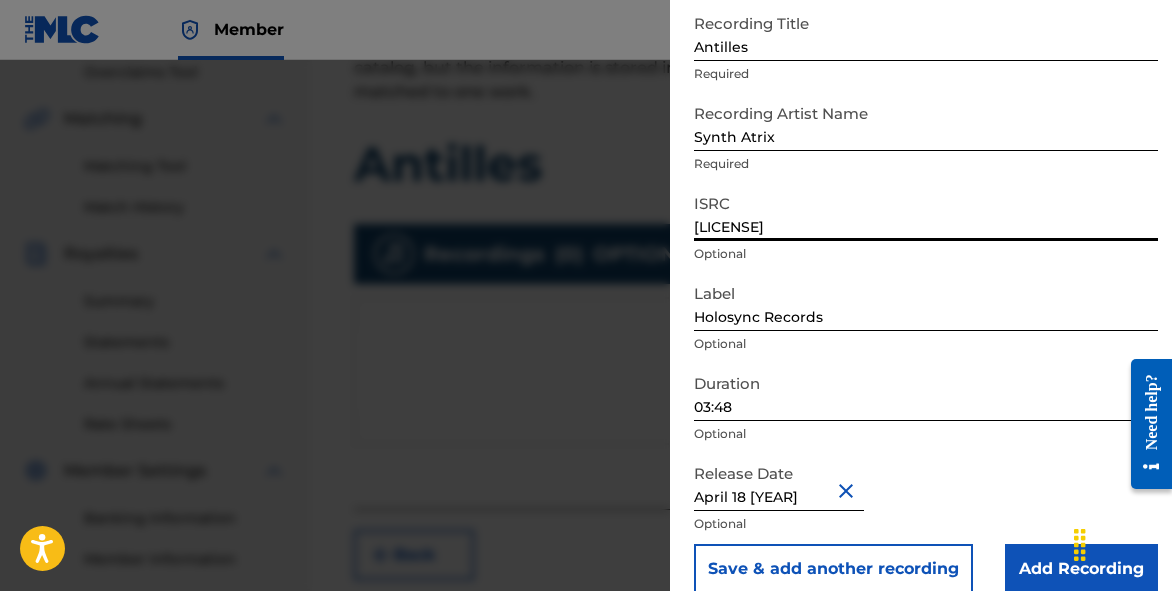 scroll, scrollTop: 140, scrollLeft: 0, axis: vertical 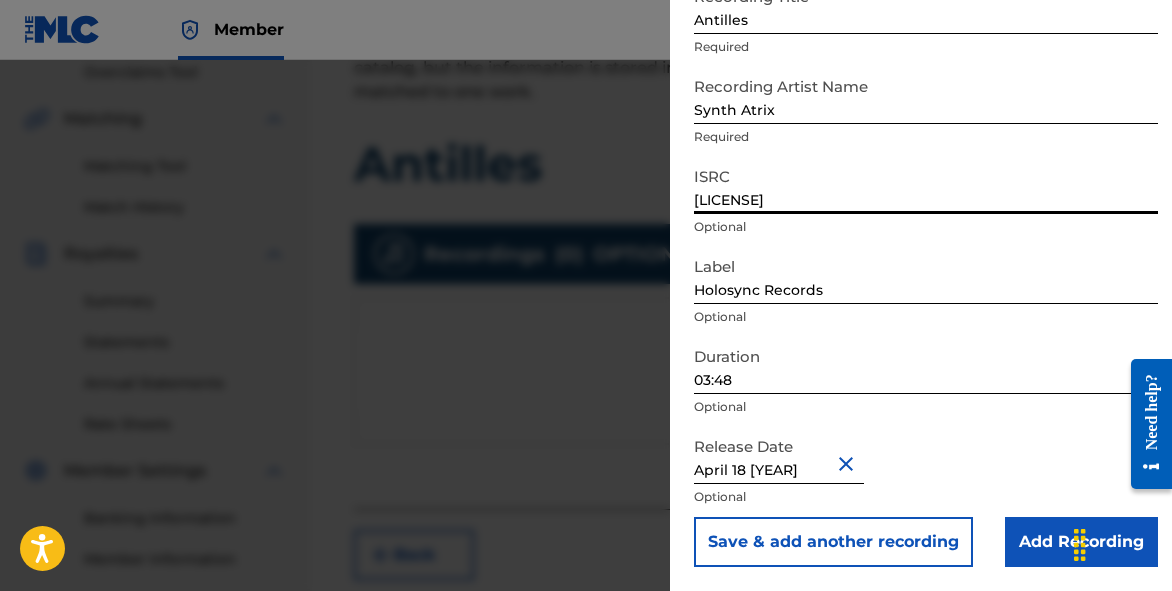 type on "[LICENSE]" 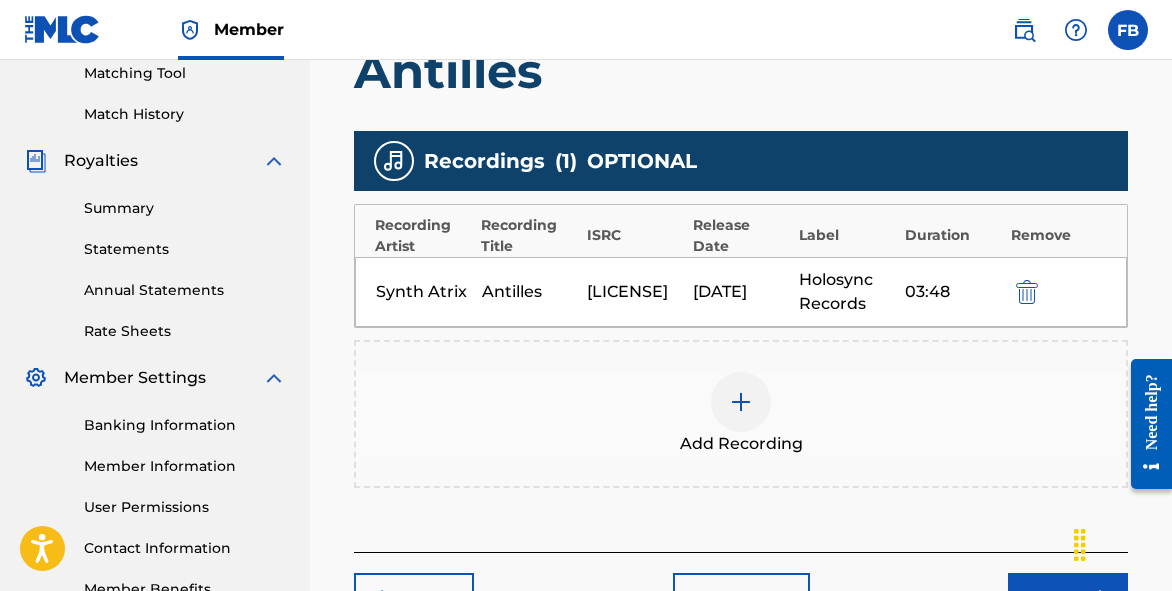 scroll, scrollTop: 517, scrollLeft: 0, axis: vertical 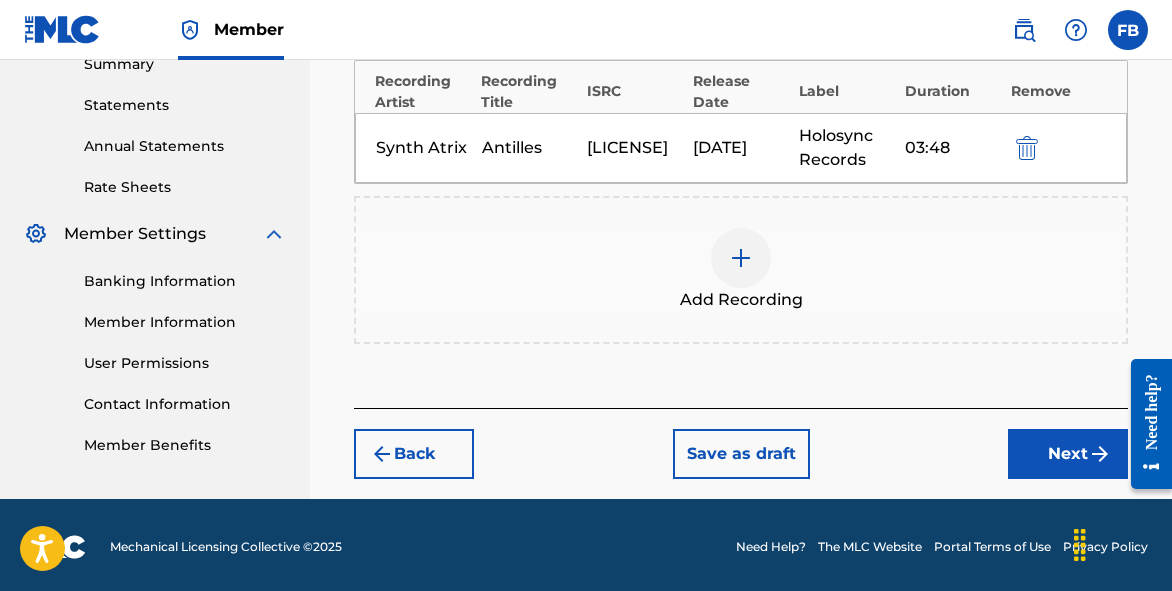 click on "Next" at bounding box center (1068, 454) 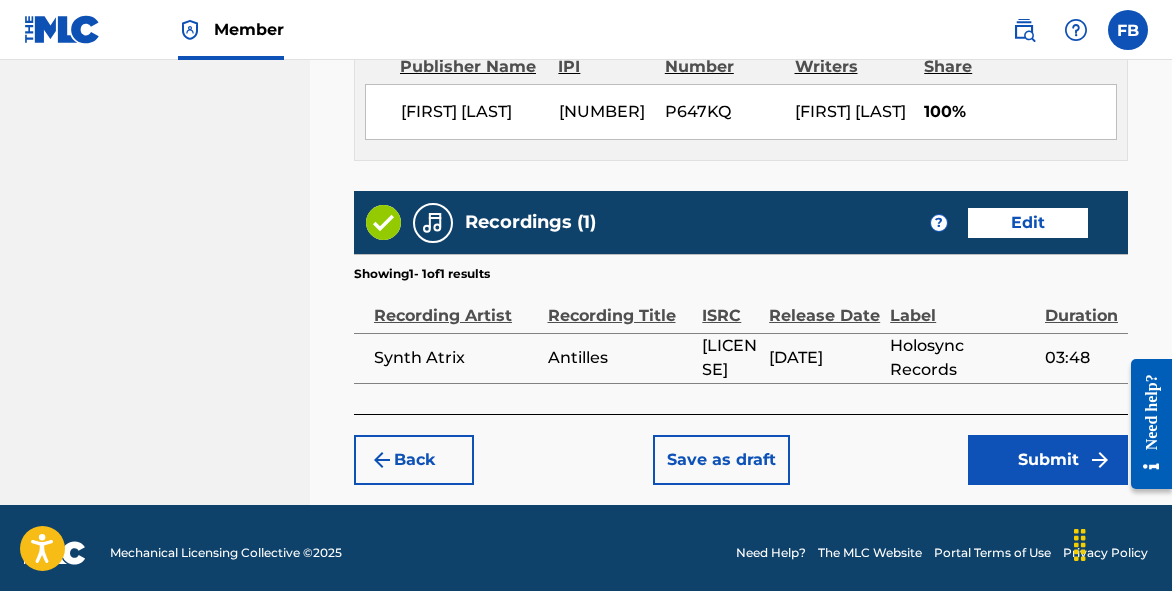 scroll, scrollTop: 1218, scrollLeft: 0, axis: vertical 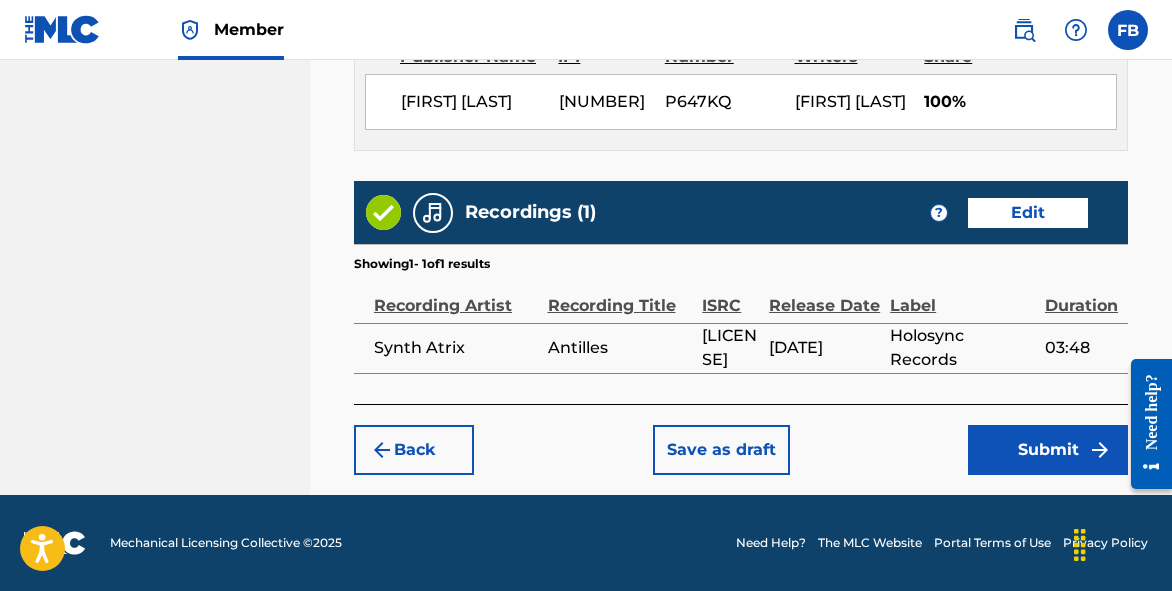 click on "Submit" at bounding box center [1048, 450] 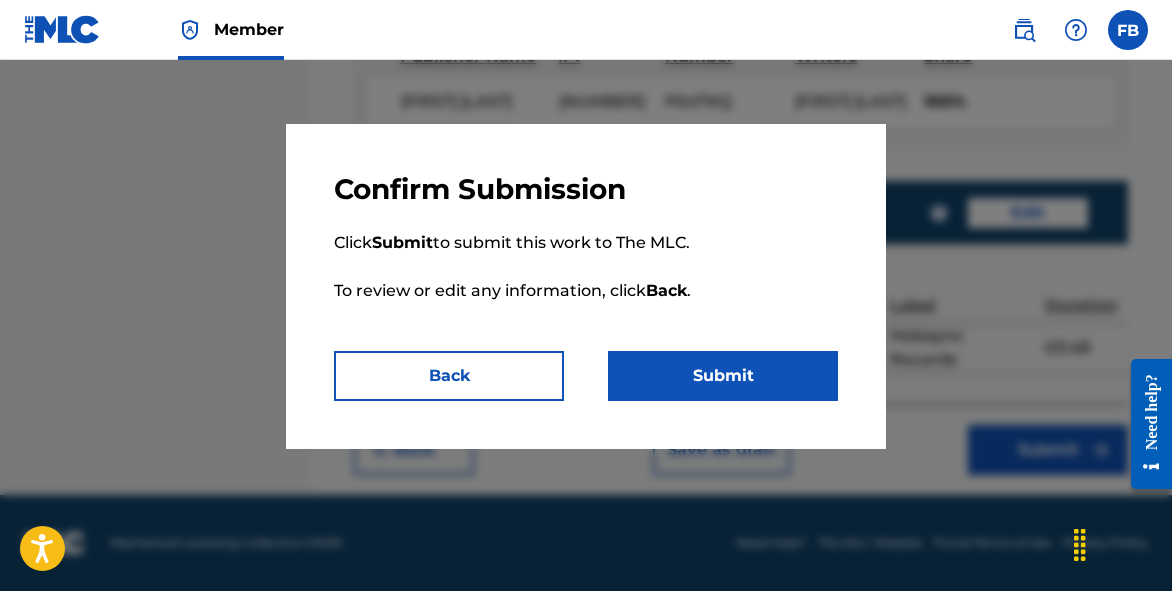 click on "Submit" at bounding box center (723, 376) 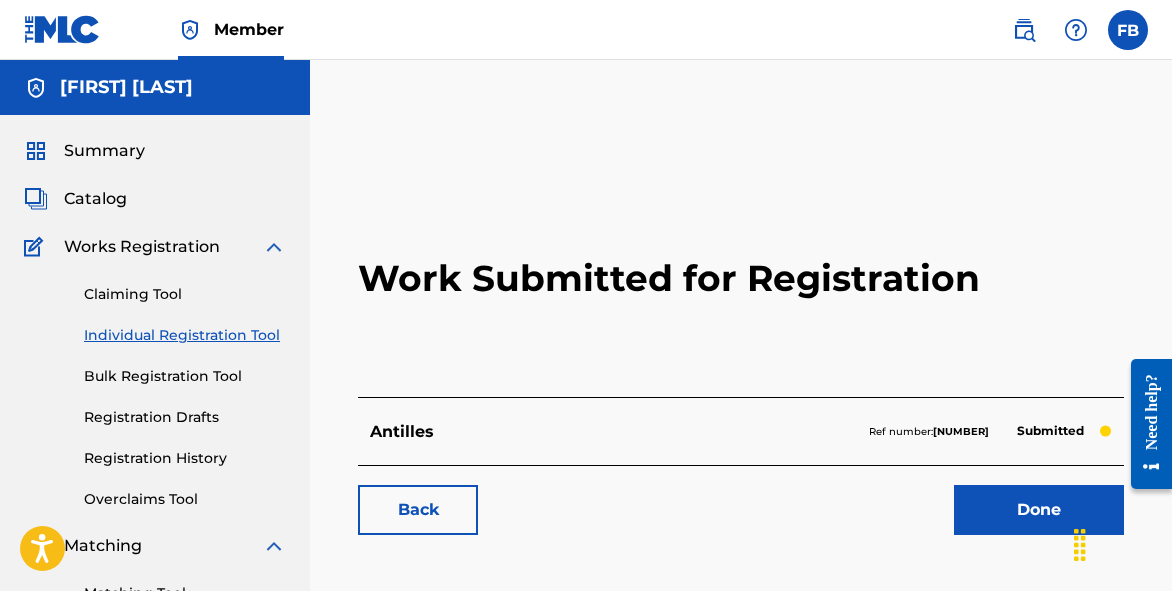 scroll, scrollTop: 110, scrollLeft: 0, axis: vertical 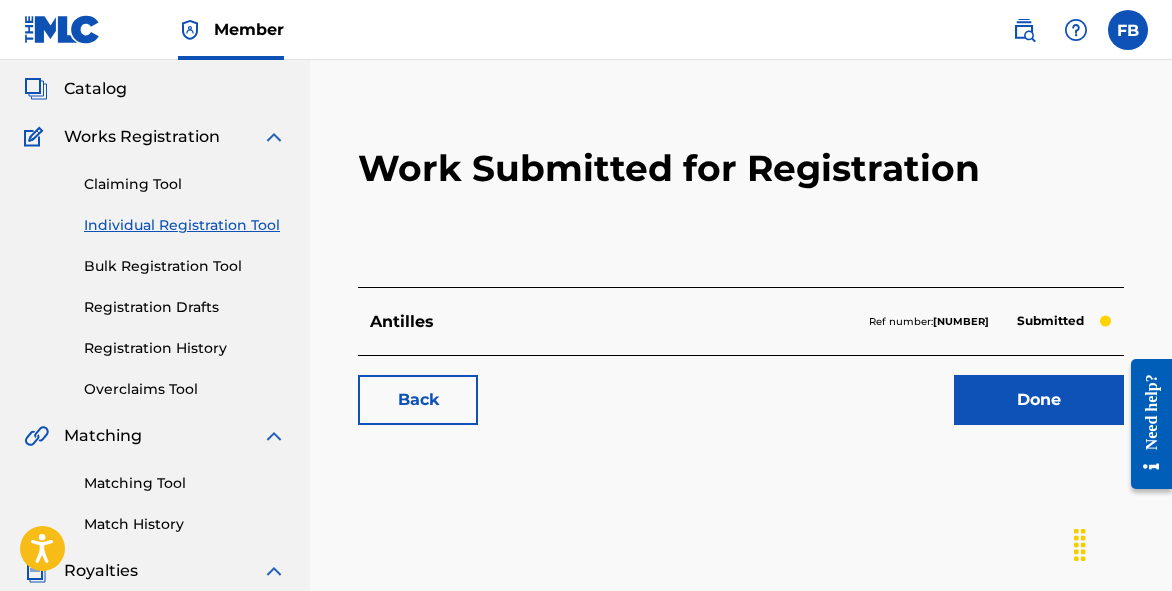click on "Done" at bounding box center (1039, 400) 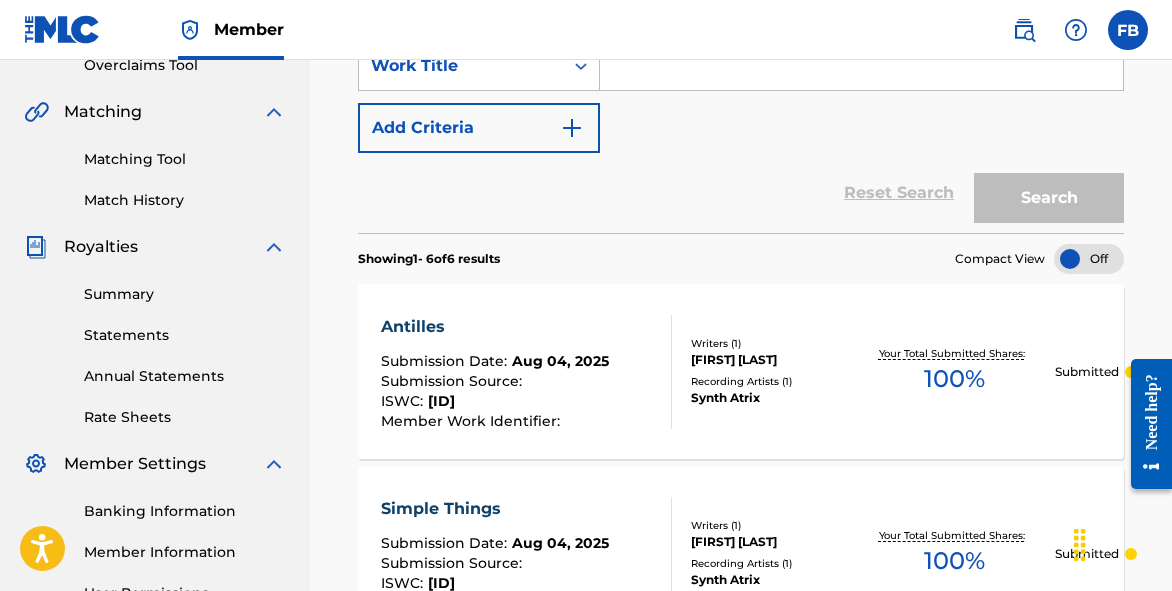 scroll, scrollTop: 337, scrollLeft: 0, axis: vertical 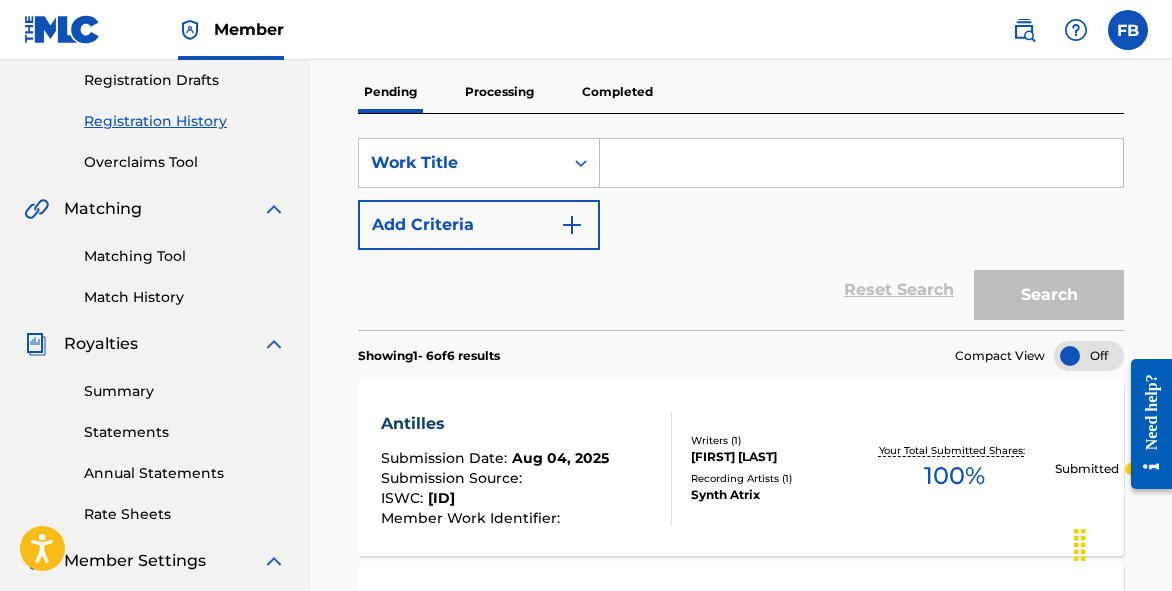 click at bounding box center [861, 163] 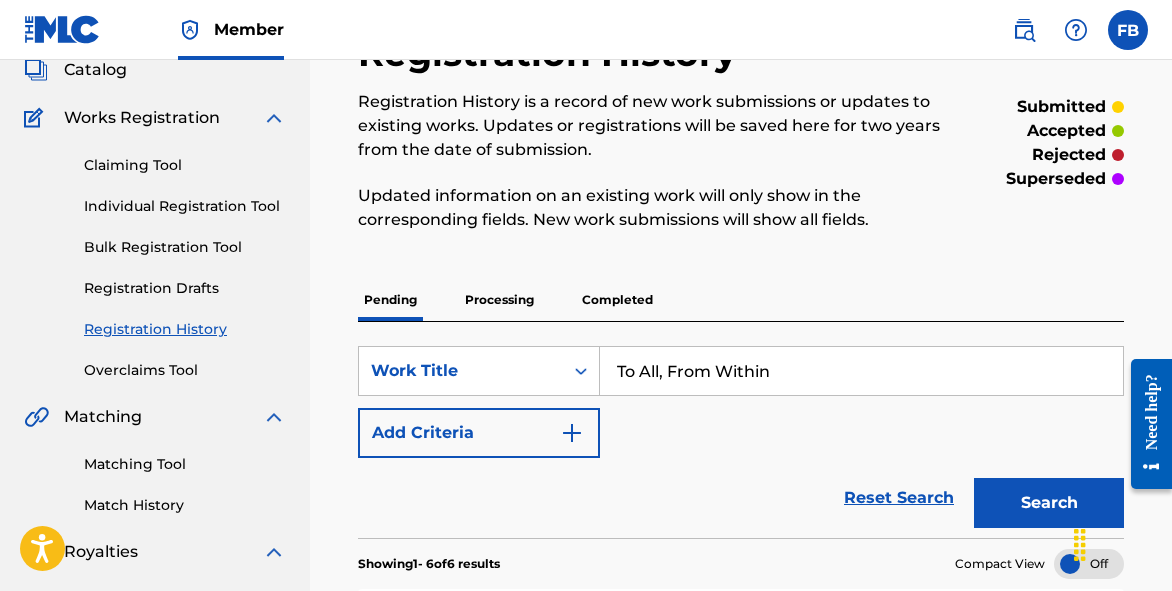 scroll, scrollTop: 153, scrollLeft: 0, axis: vertical 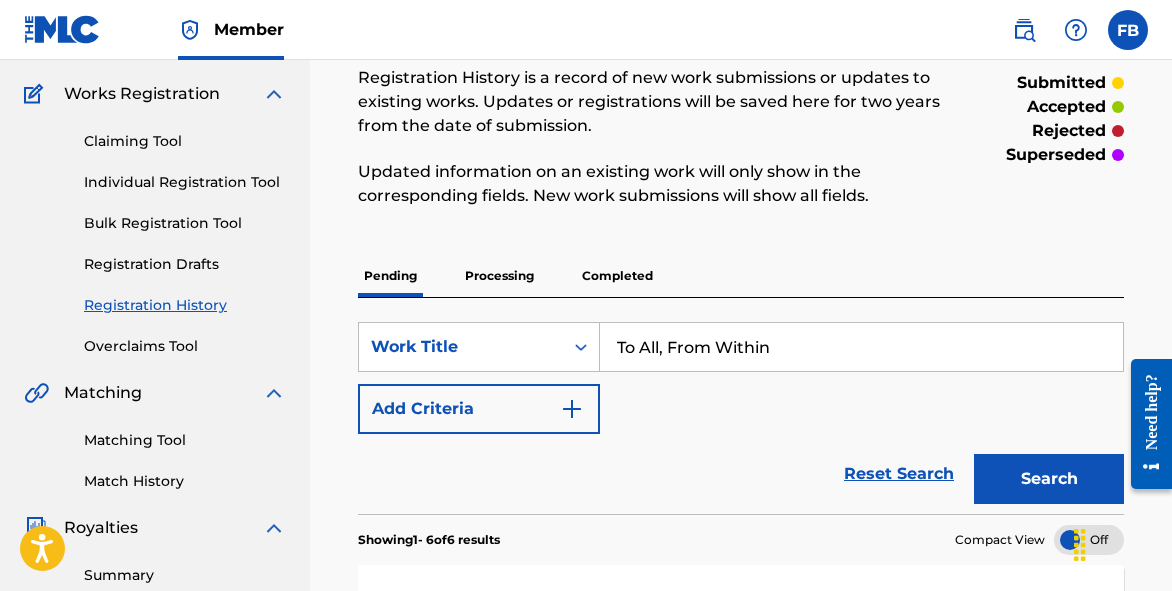 type on "To All, From Within" 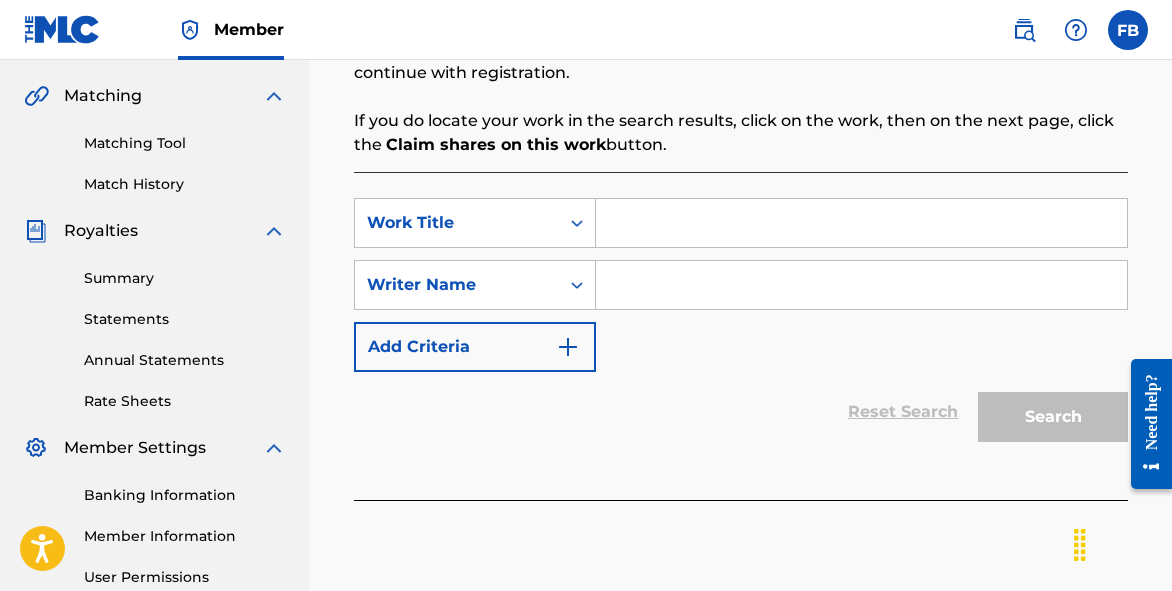 scroll, scrollTop: 448, scrollLeft: 0, axis: vertical 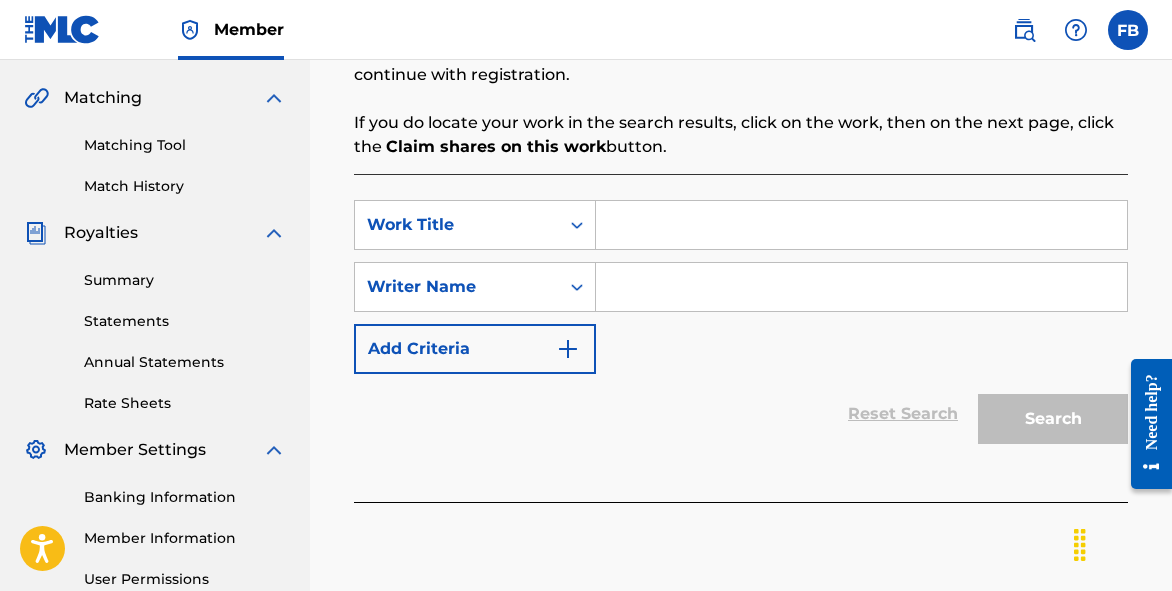 click at bounding box center (861, 225) 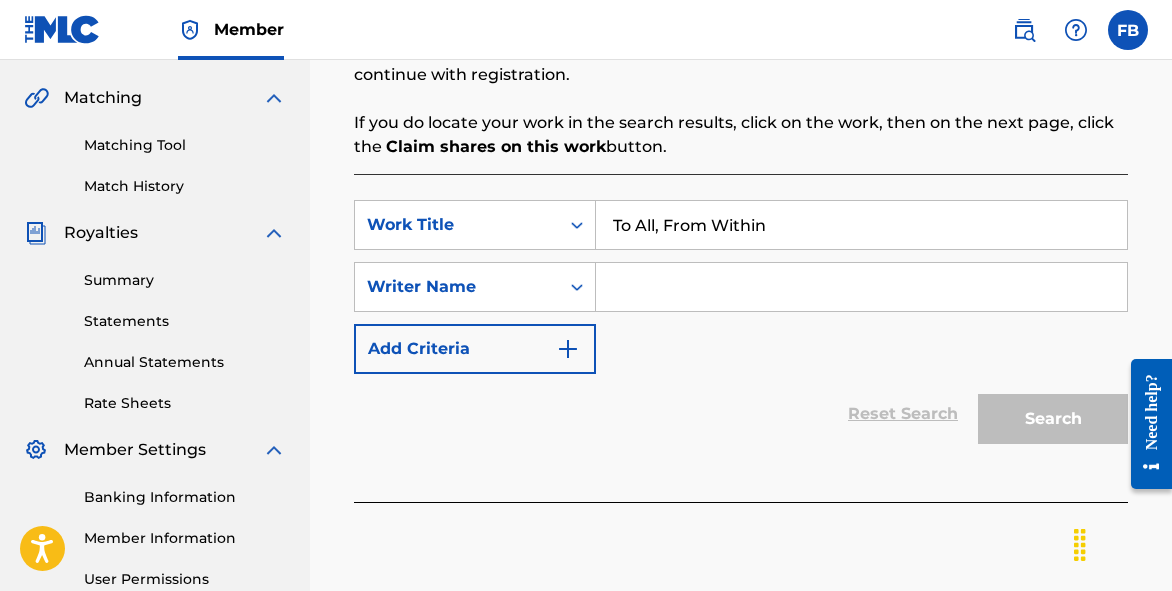 type on "To All, From Within" 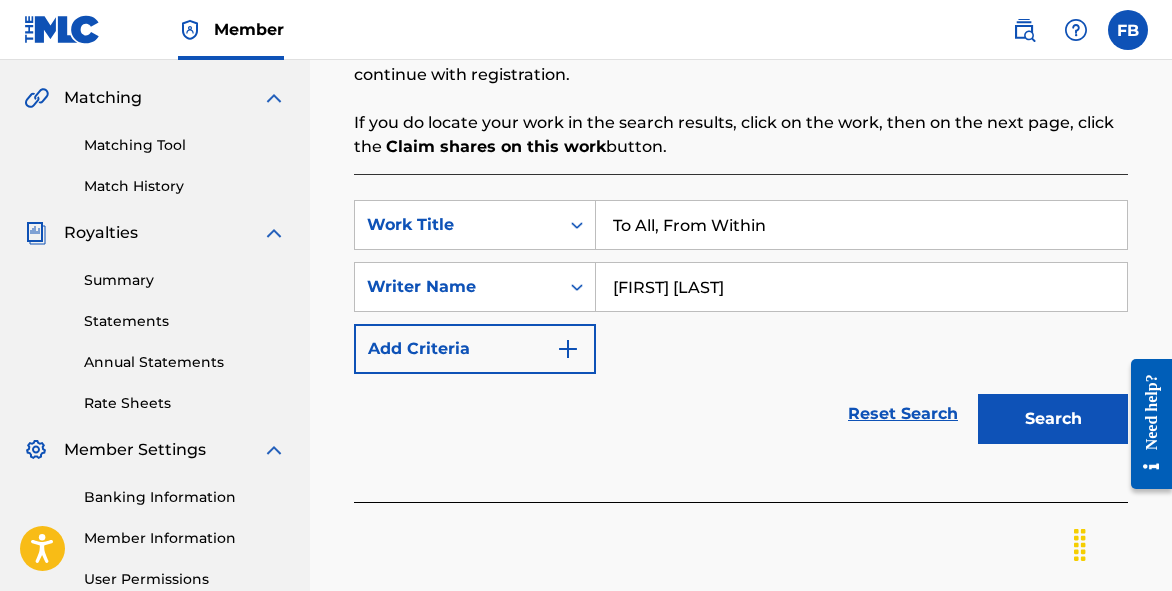 click on "Search" at bounding box center (1053, 419) 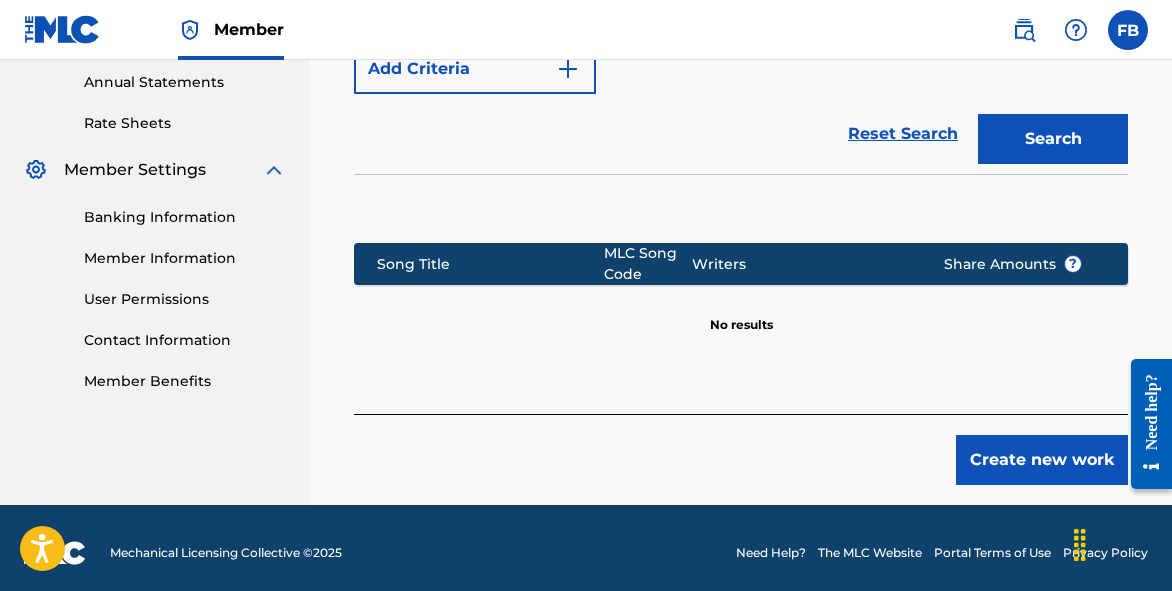 scroll, scrollTop: 730, scrollLeft: 0, axis: vertical 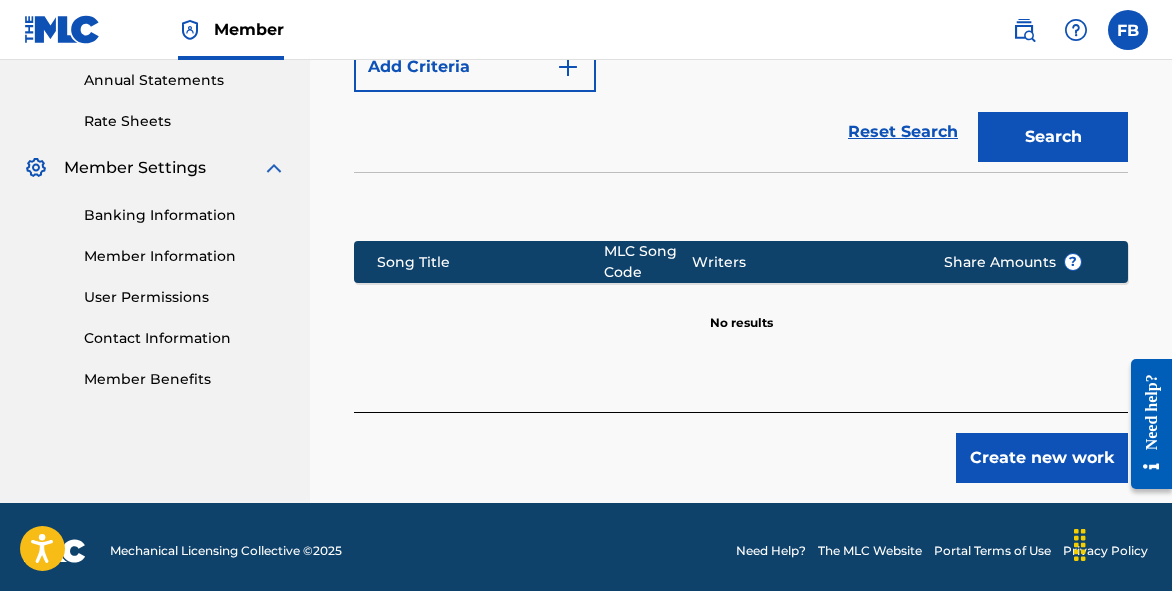 click on "Create new work" at bounding box center (1042, 458) 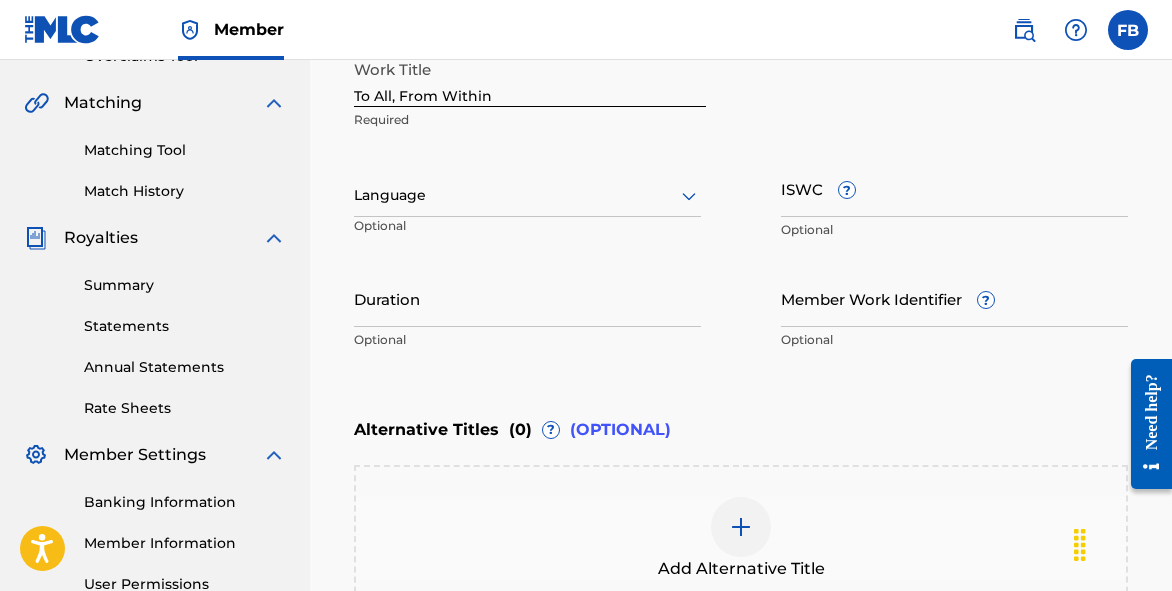 scroll, scrollTop: 352, scrollLeft: 0, axis: vertical 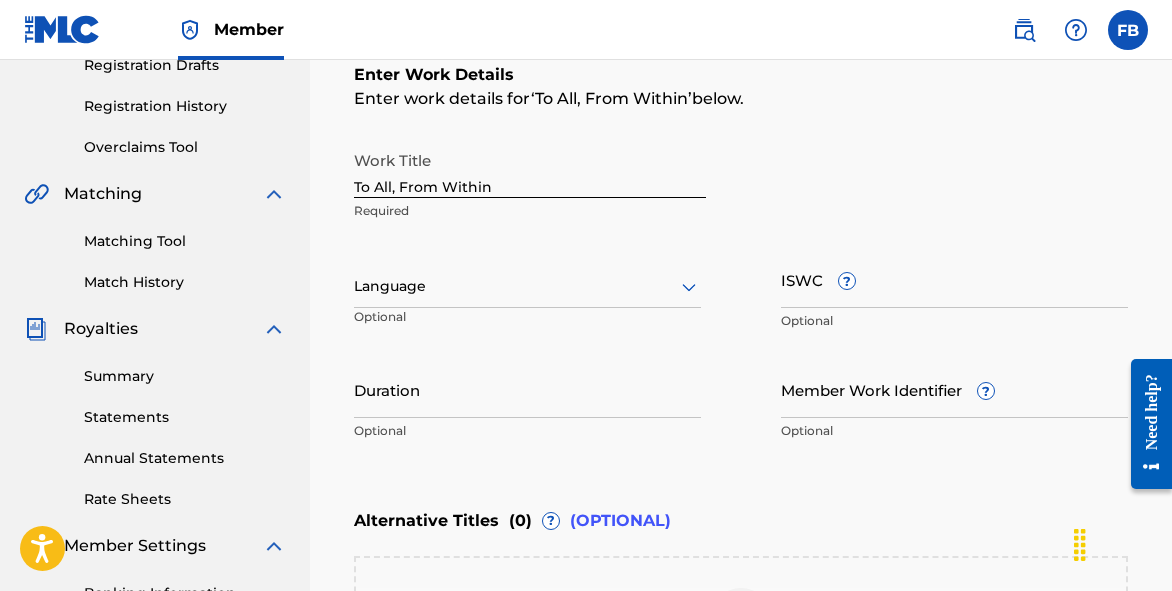 click at bounding box center (527, 286) 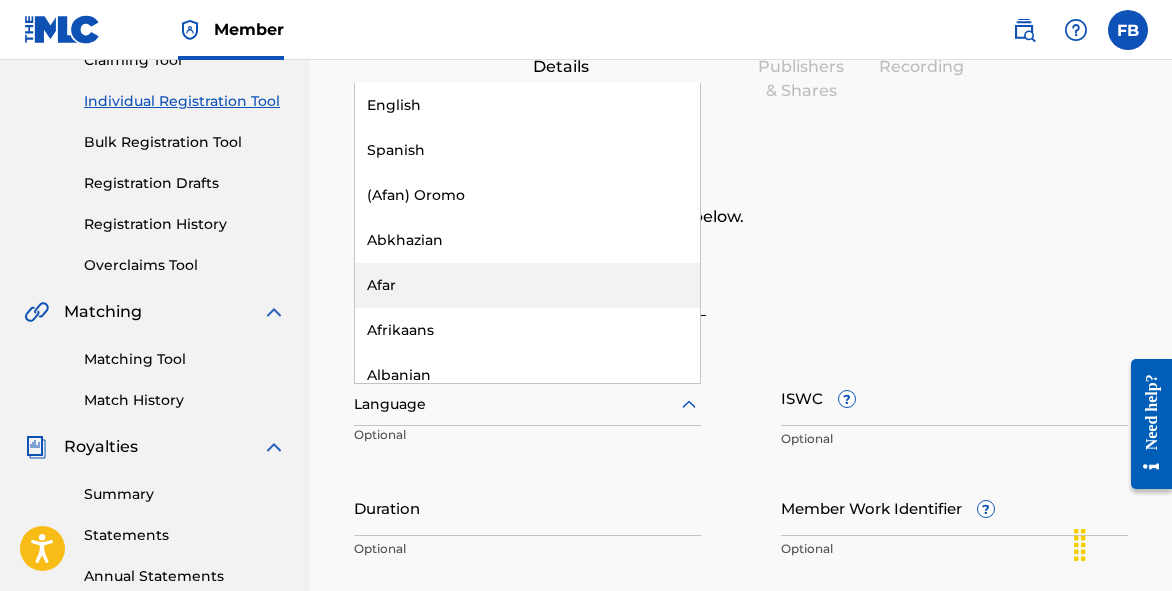 scroll, scrollTop: 224, scrollLeft: 0, axis: vertical 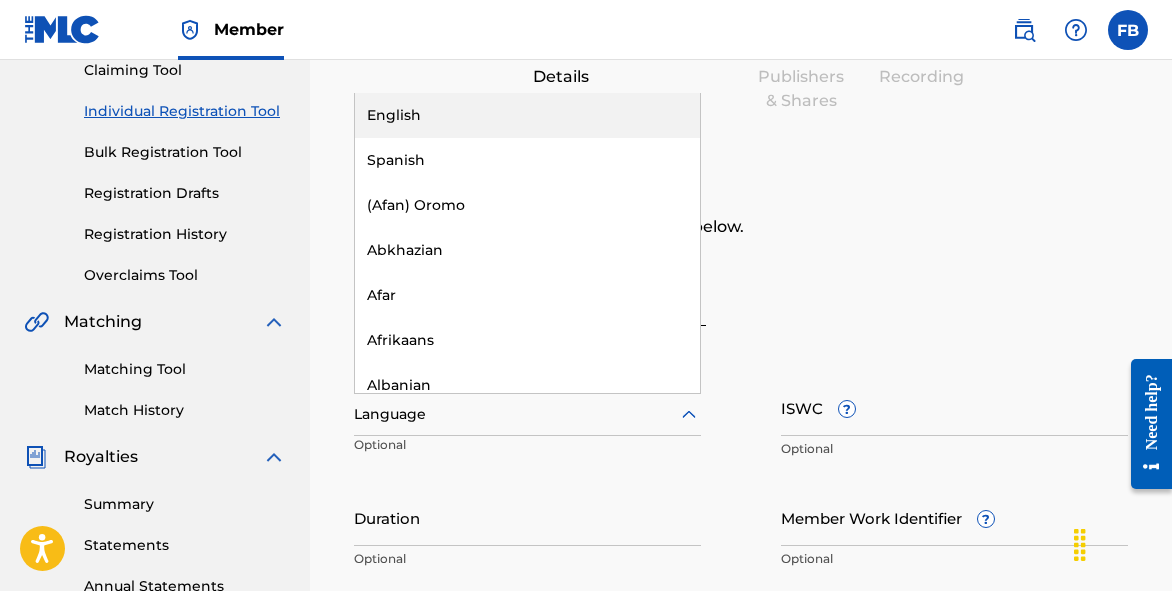 click on "English" at bounding box center [527, 115] 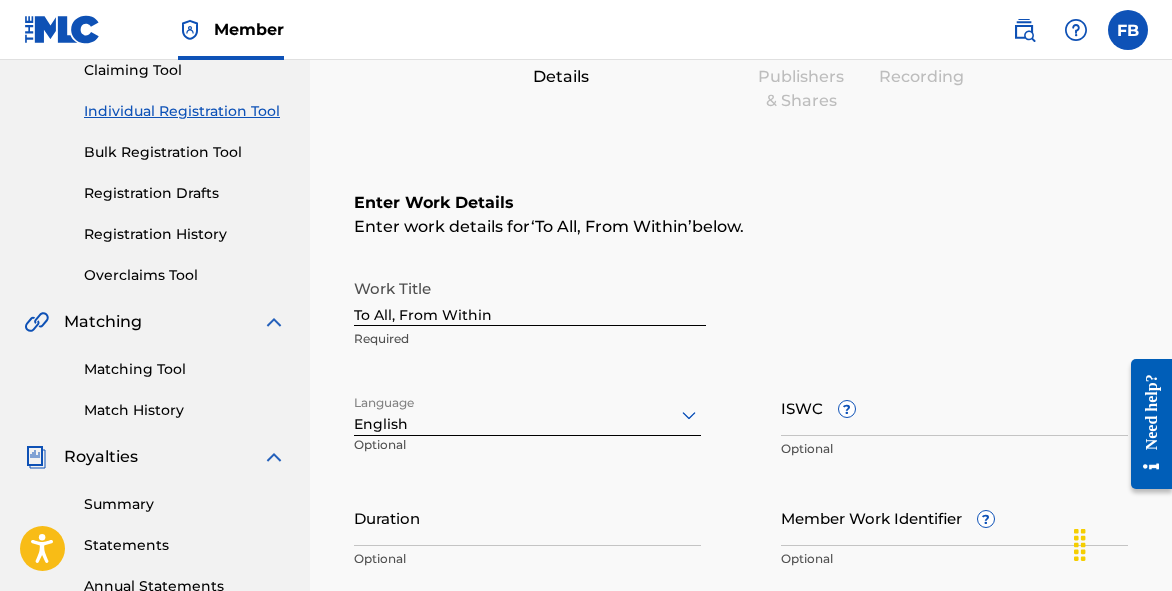 click on "Duration" at bounding box center [527, 517] 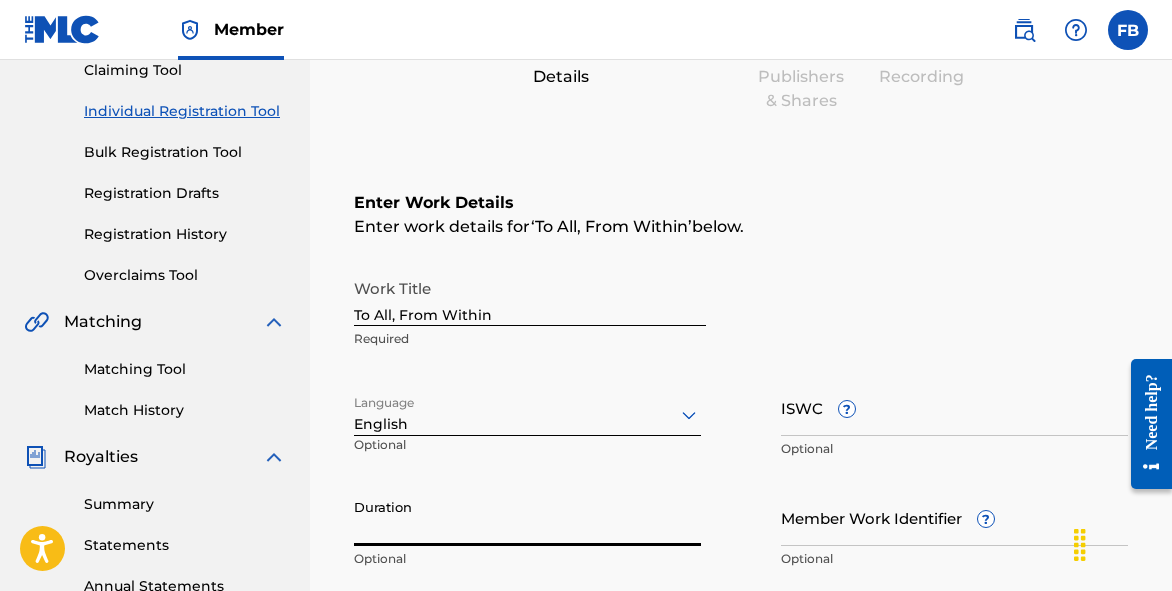 paste on "03:40" 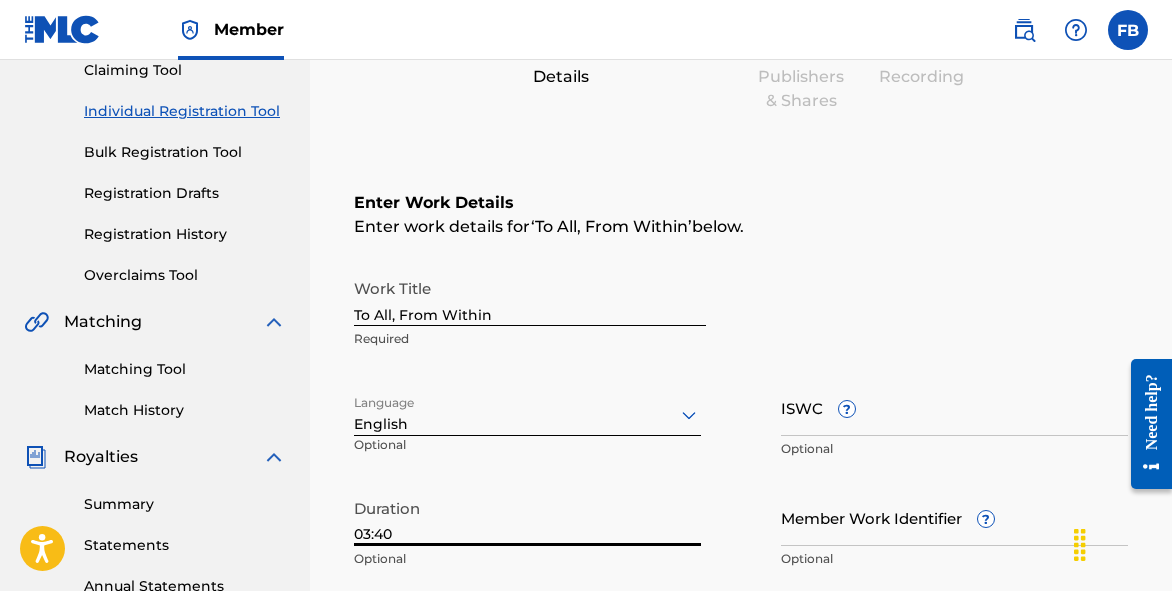 type on "03:40" 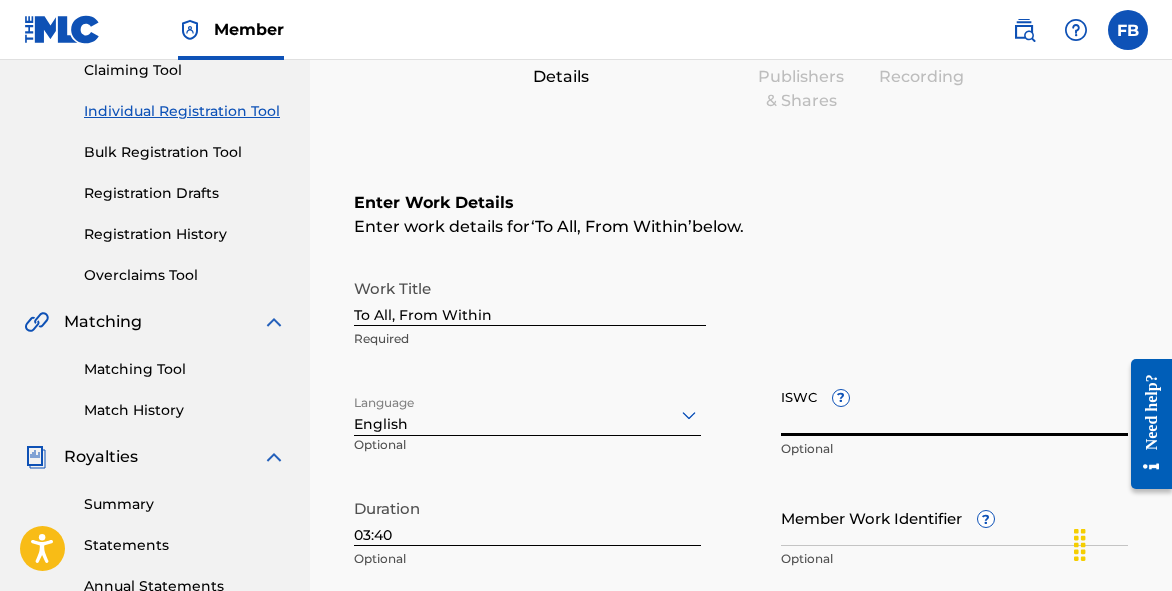 click on "ISWC   ?" at bounding box center (954, 407) 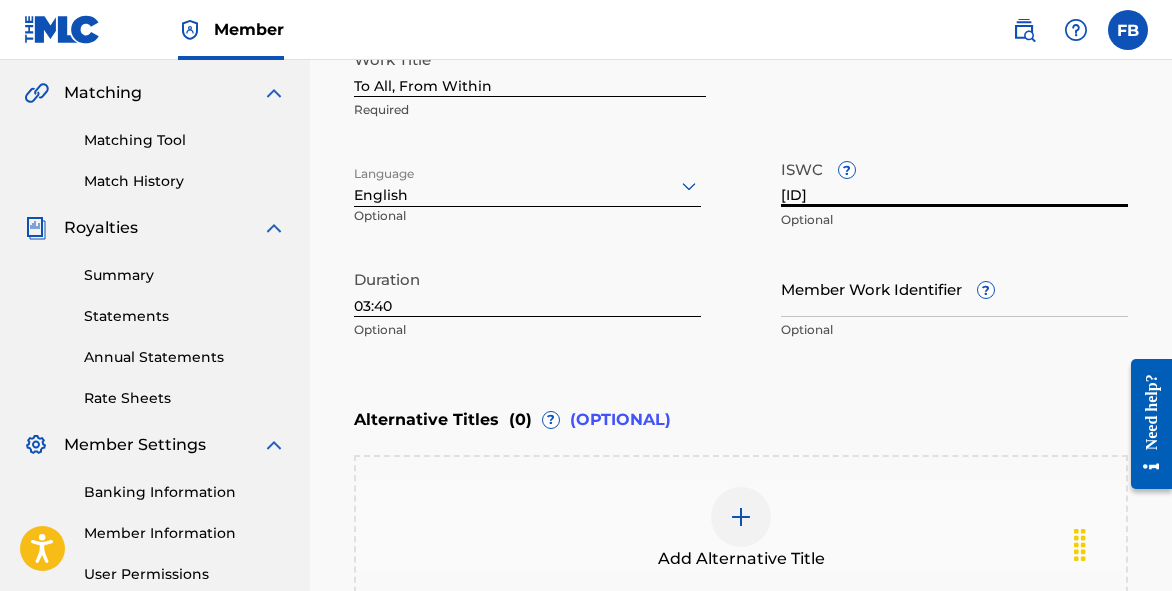 scroll, scrollTop: 442, scrollLeft: 0, axis: vertical 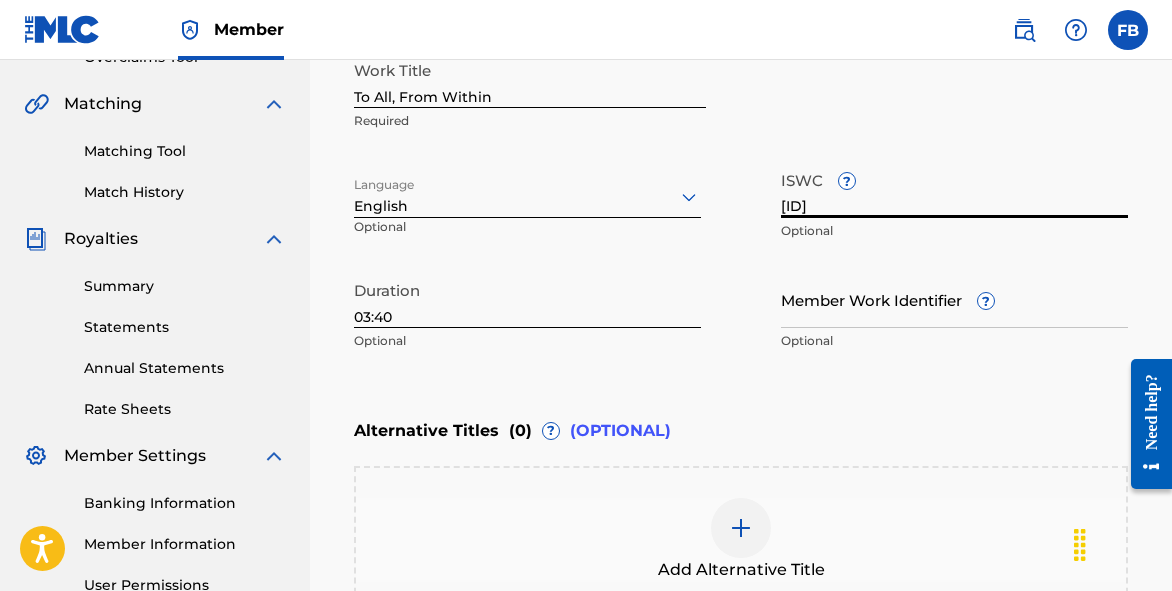 type on "[ID]" 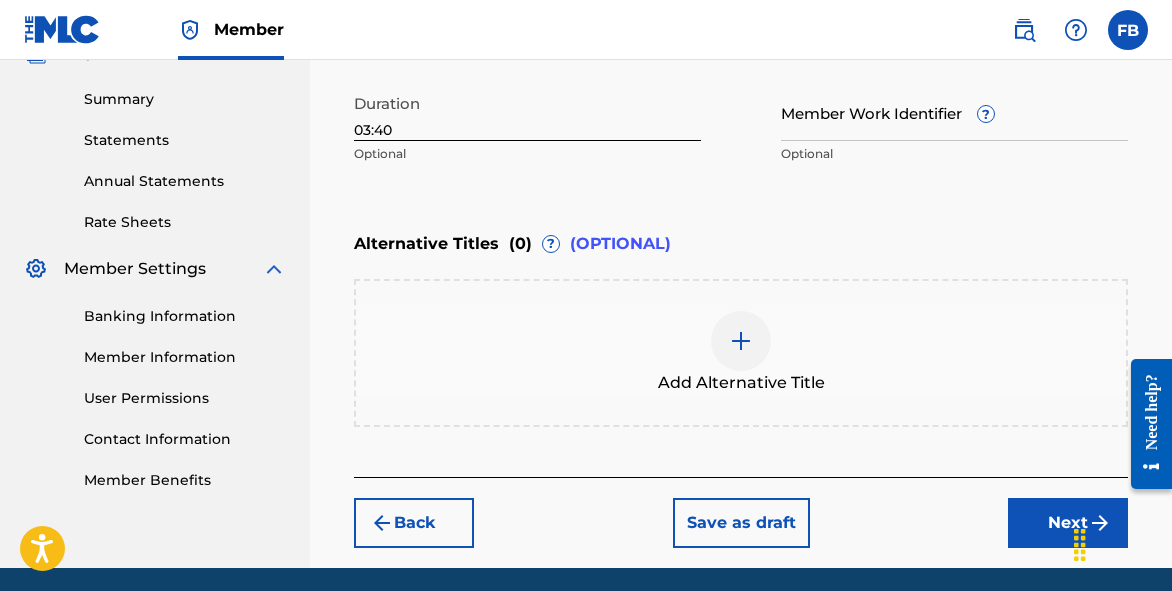 scroll, scrollTop: 701, scrollLeft: 0, axis: vertical 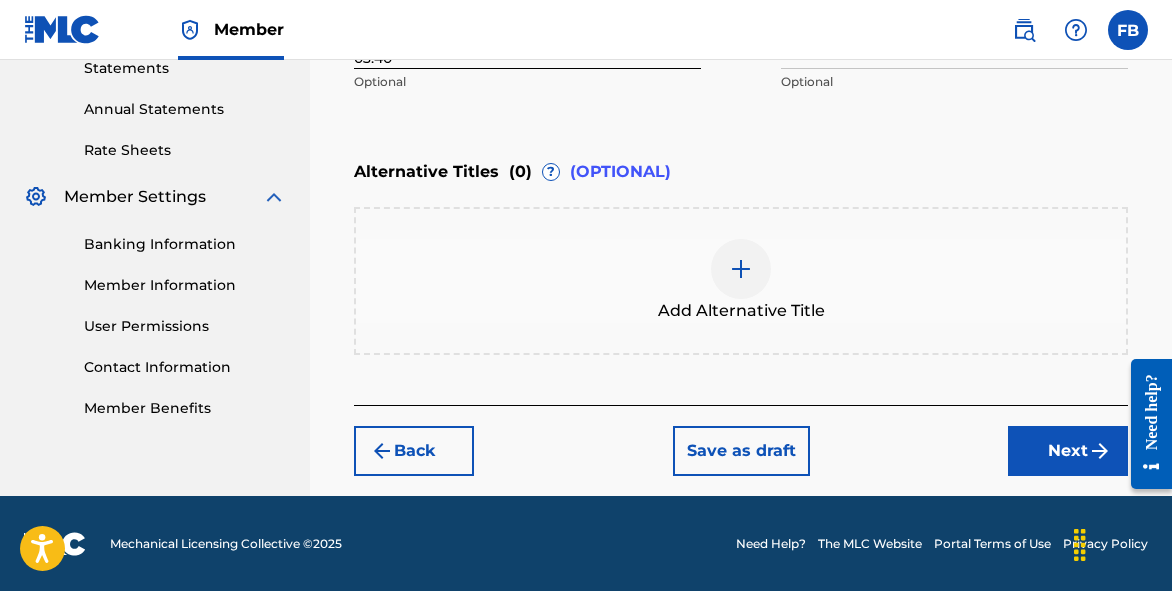 click at bounding box center [1100, 451] 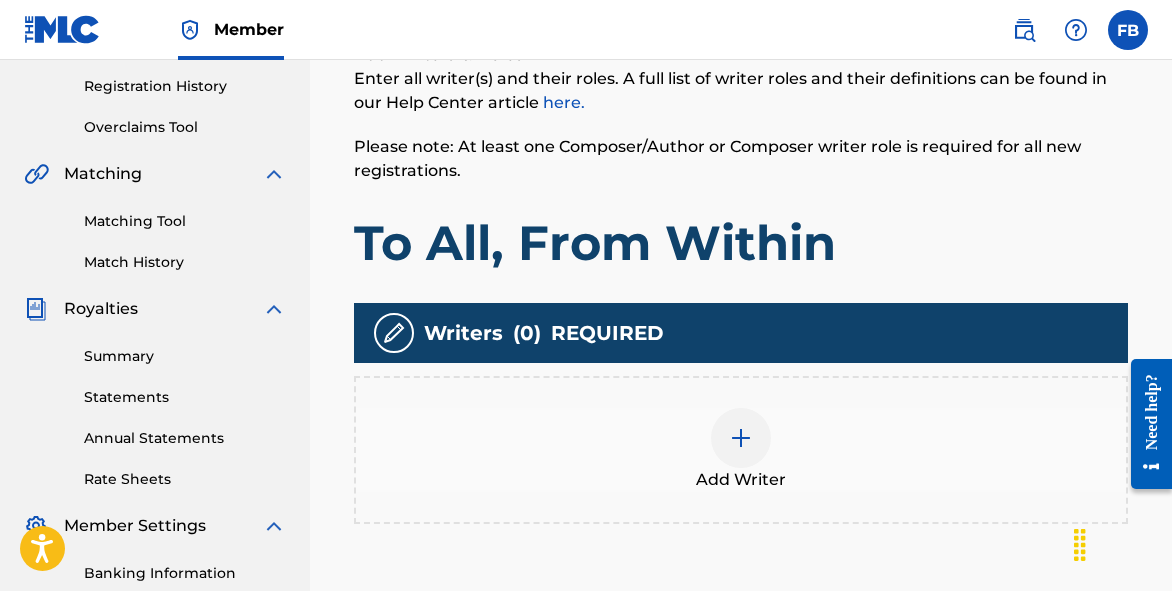 scroll, scrollTop: 367, scrollLeft: 0, axis: vertical 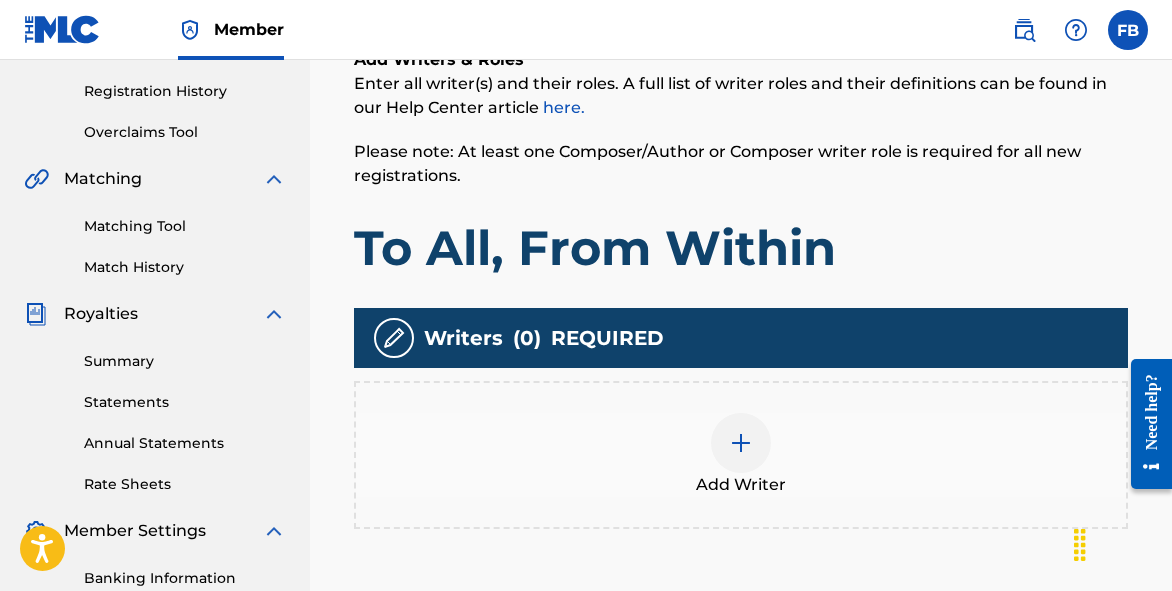 click at bounding box center [741, 443] 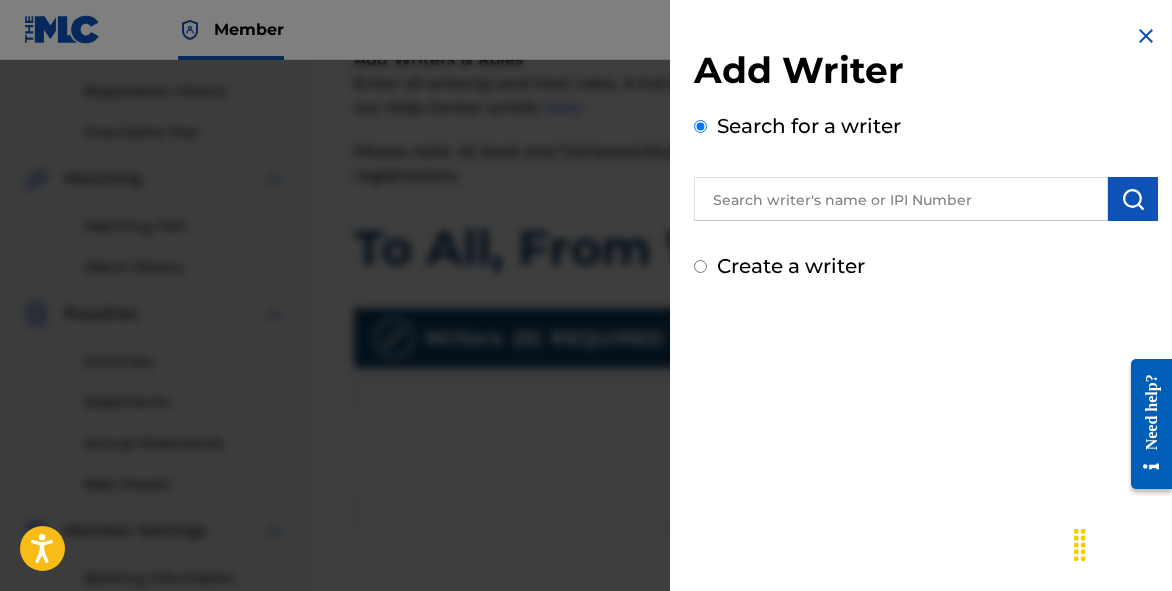 click at bounding box center (901, 199) 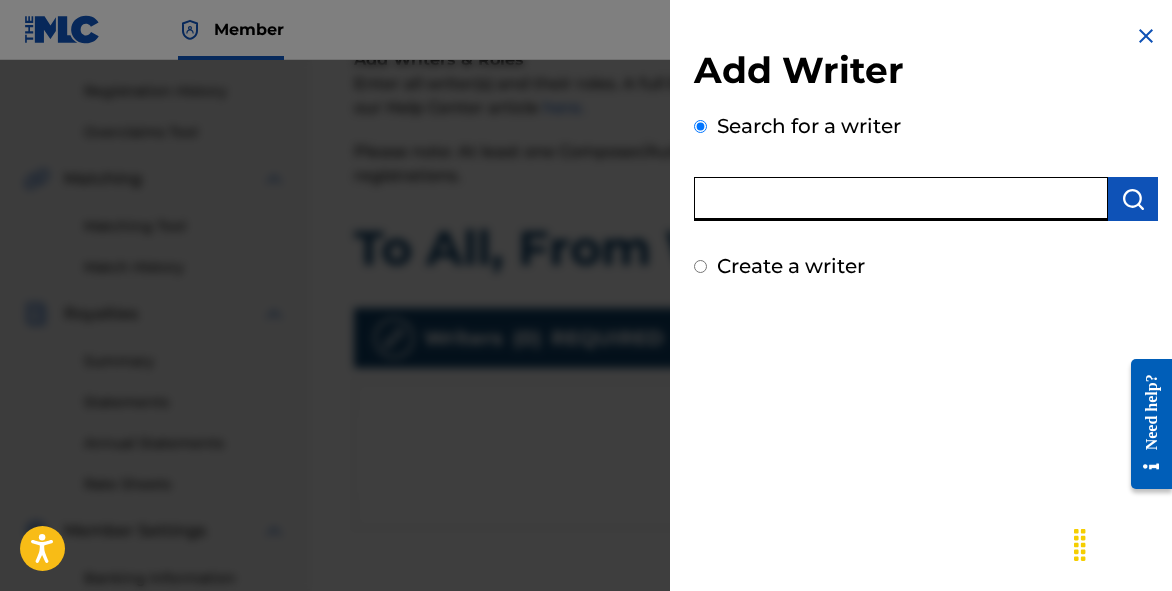 type on "[FIRST] [LAST]" 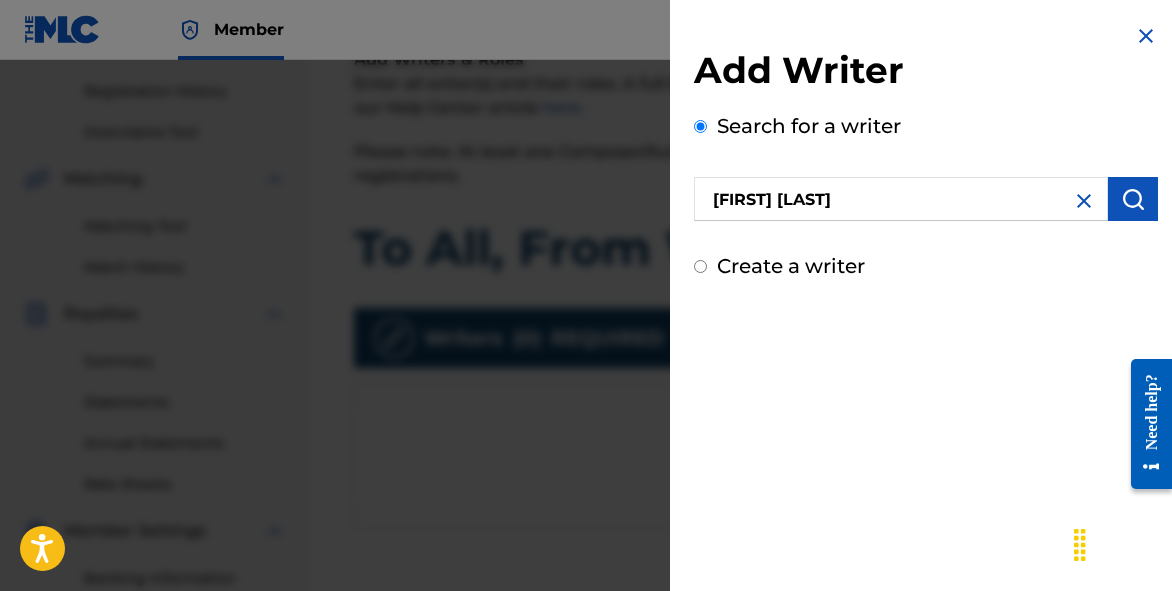 click at bounding box center [1133, 199] 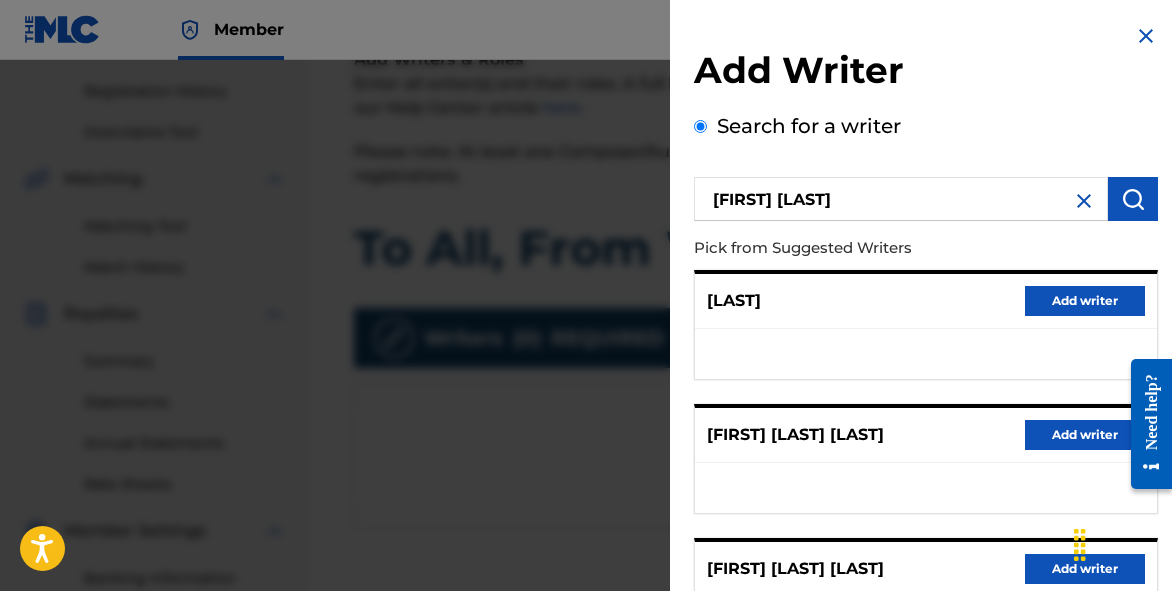 scroll, scrollTop: 451, scrollLeft: 0, axis: vertical 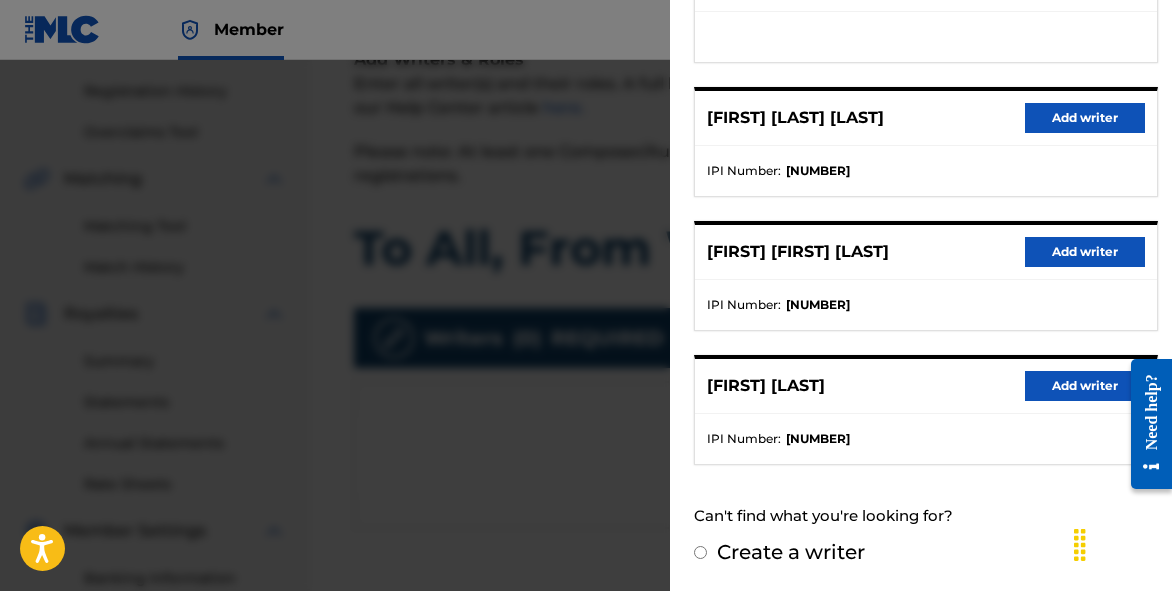 click on "Add writer" at bounding box center [1085, 386] 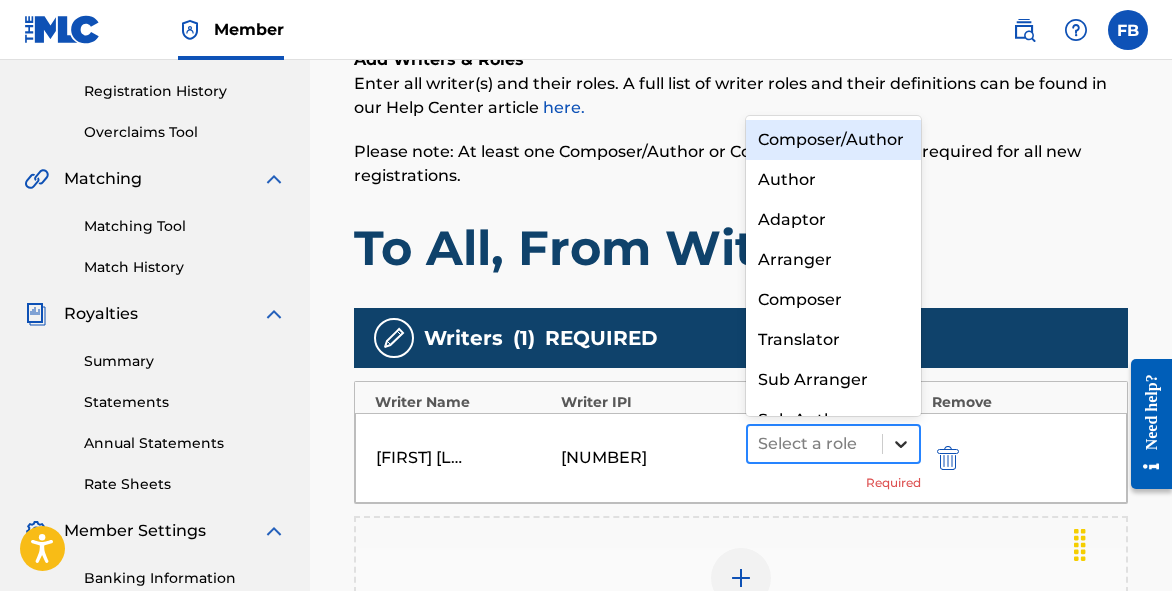 click 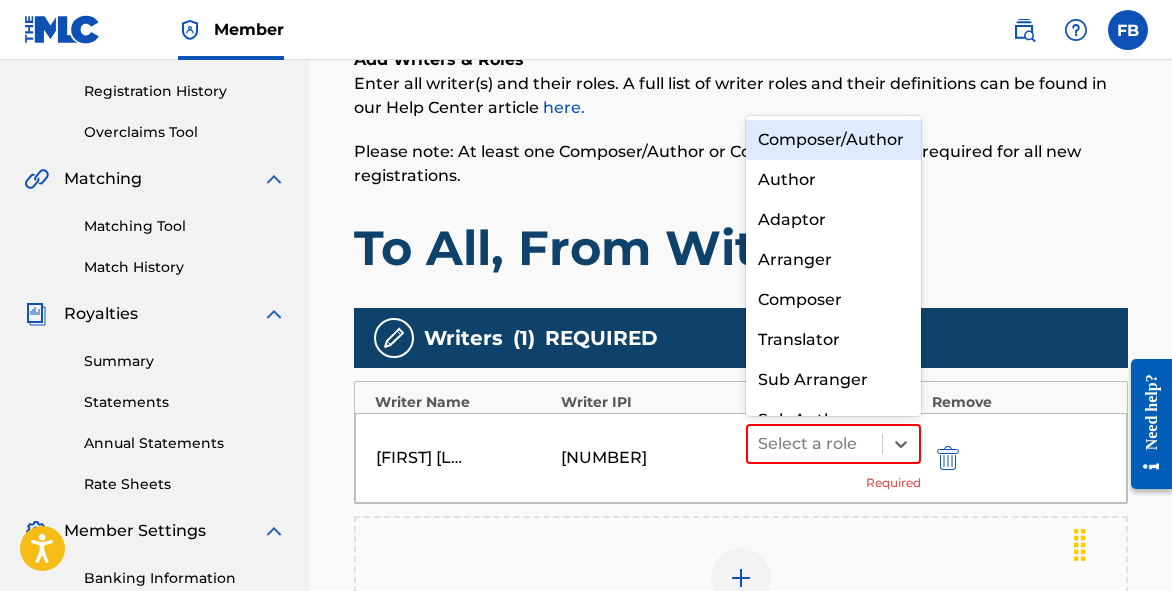 click on "Composer/Author" at bounding box center [833, 140] 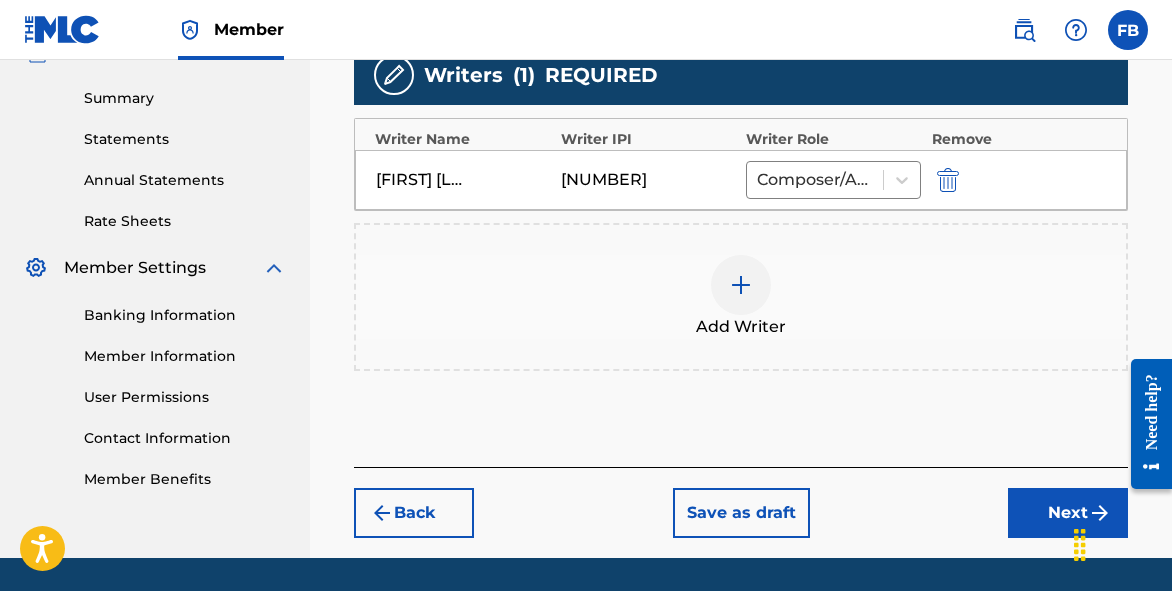 click on "Next" at bounding box center (1068, 513) 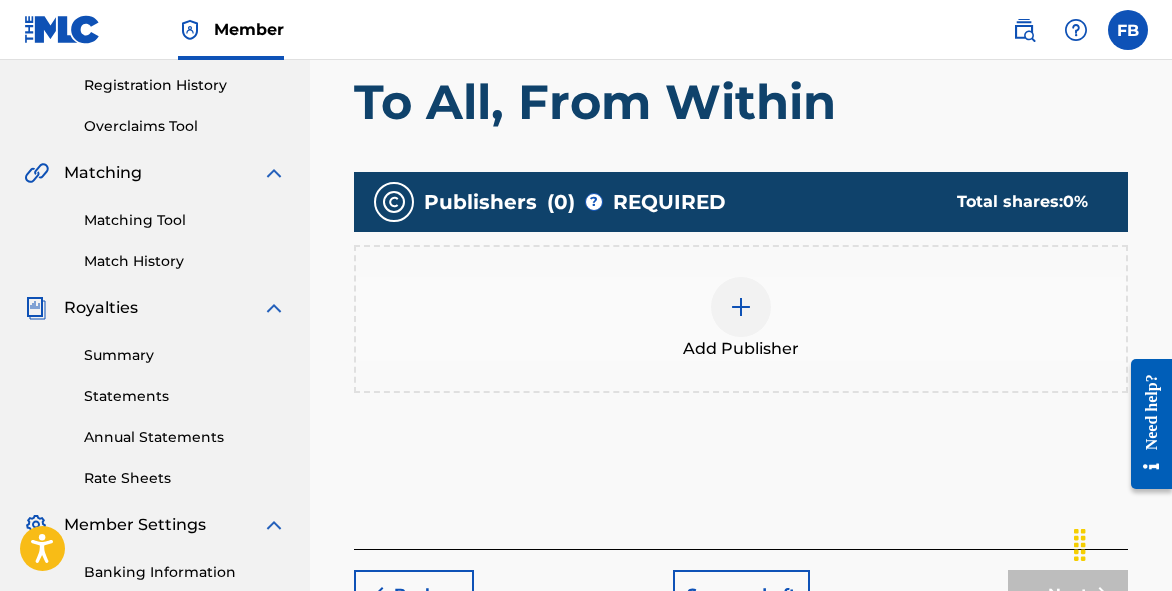 scroll, scrollTop: 369, scrollLeft: 0, axis: vertical 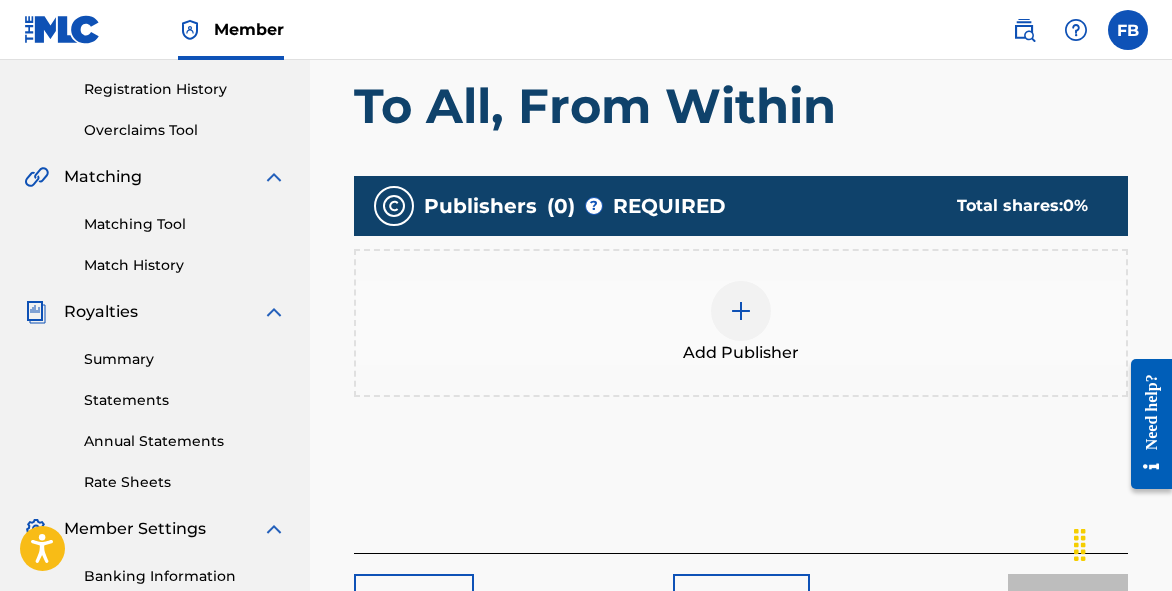 click at bounding box center (741, 311) 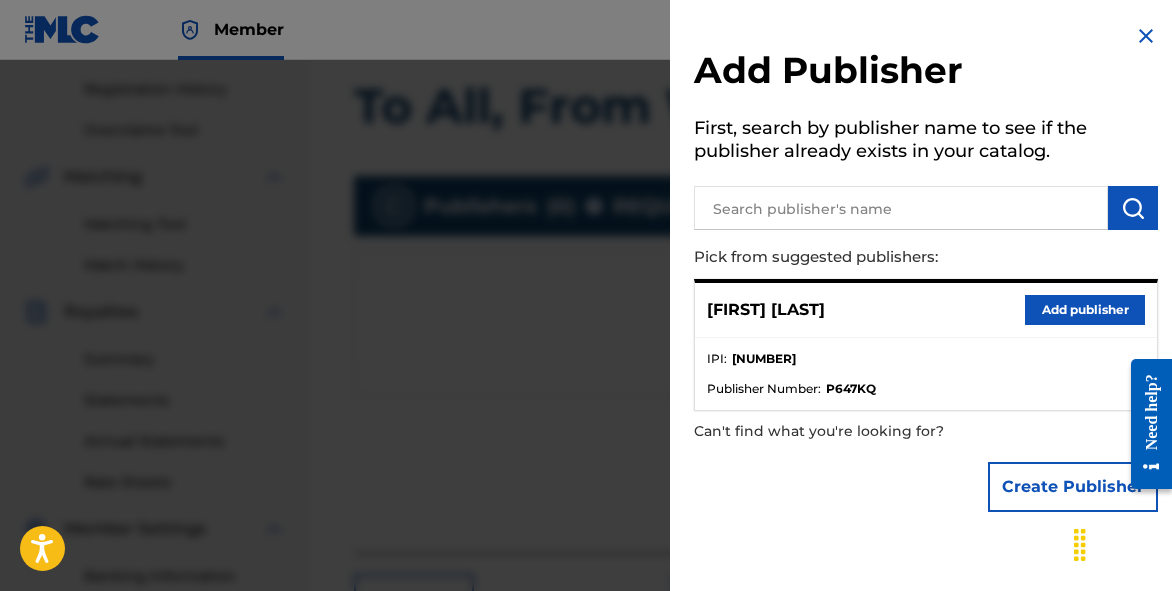 click on "Add publisher" at bounding box center [1085, 310] 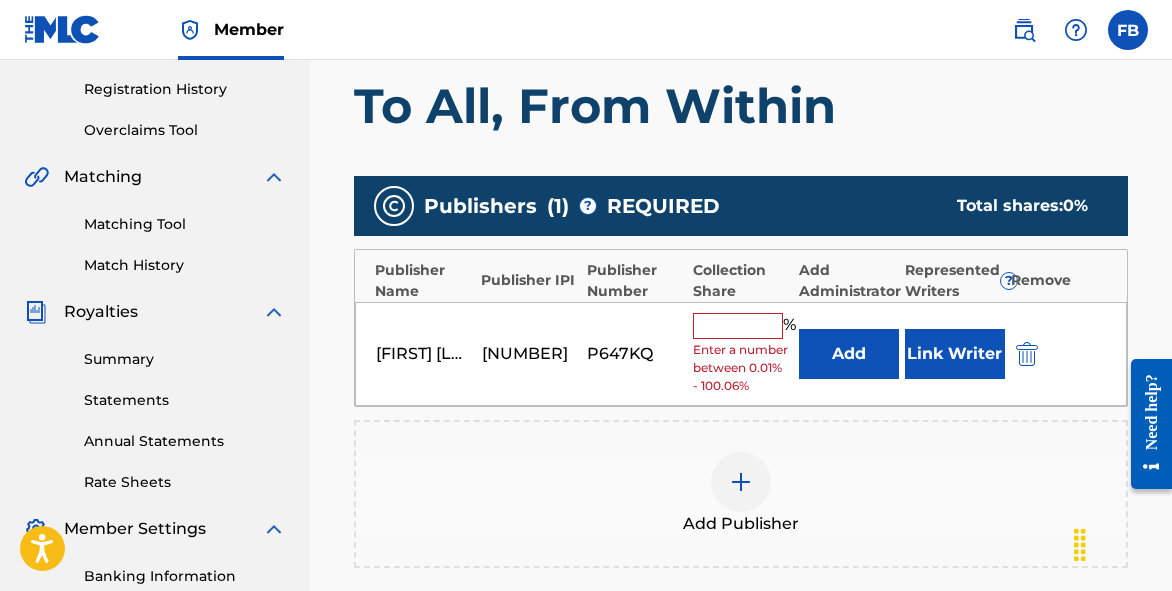 click at bounding box center (738, 326) 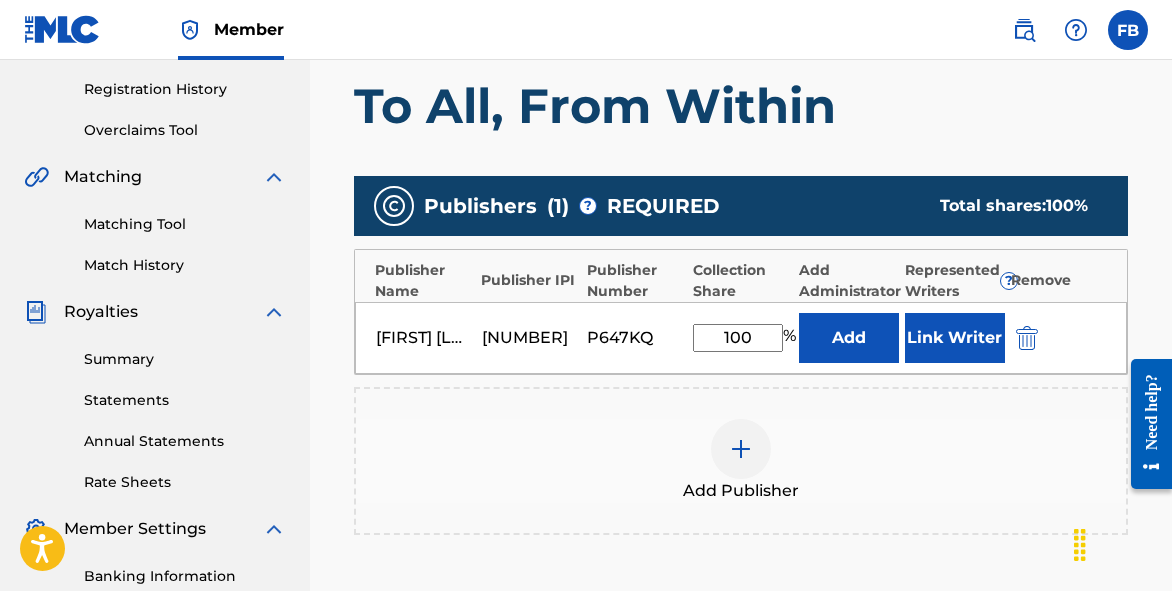 click on "Link Writer" at bounding box center [955, 338] 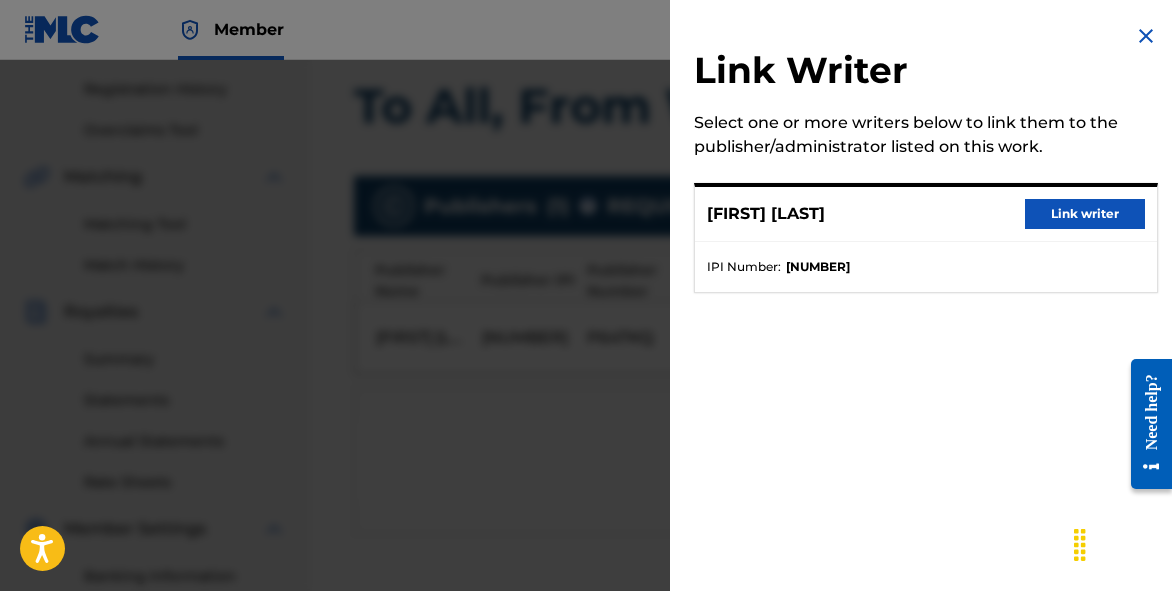 click on "Link writer" at bounding box center [1085, 214] 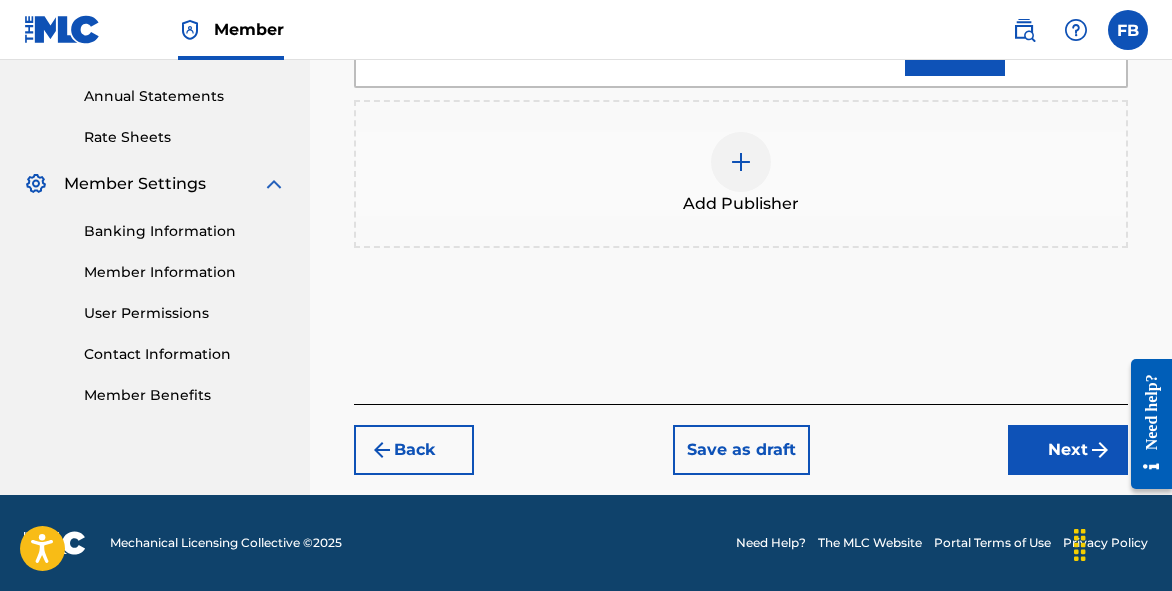 scroll, scrollTop: 760, scrollLeft: 0, axis: vertical 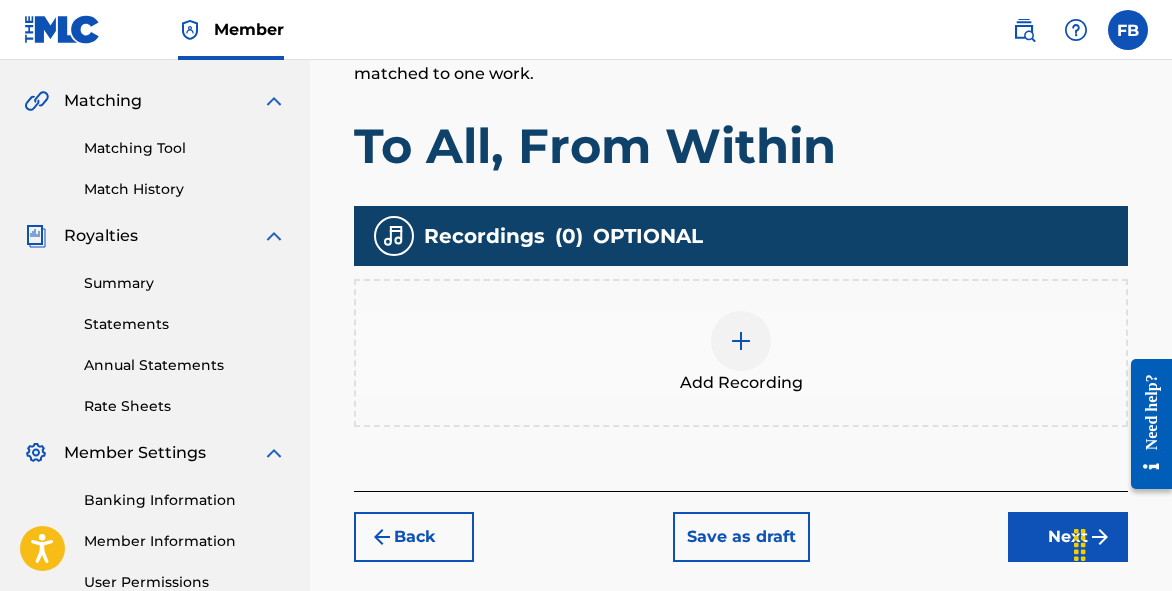 click on "Add Recording" at bounding box center (741, 353) 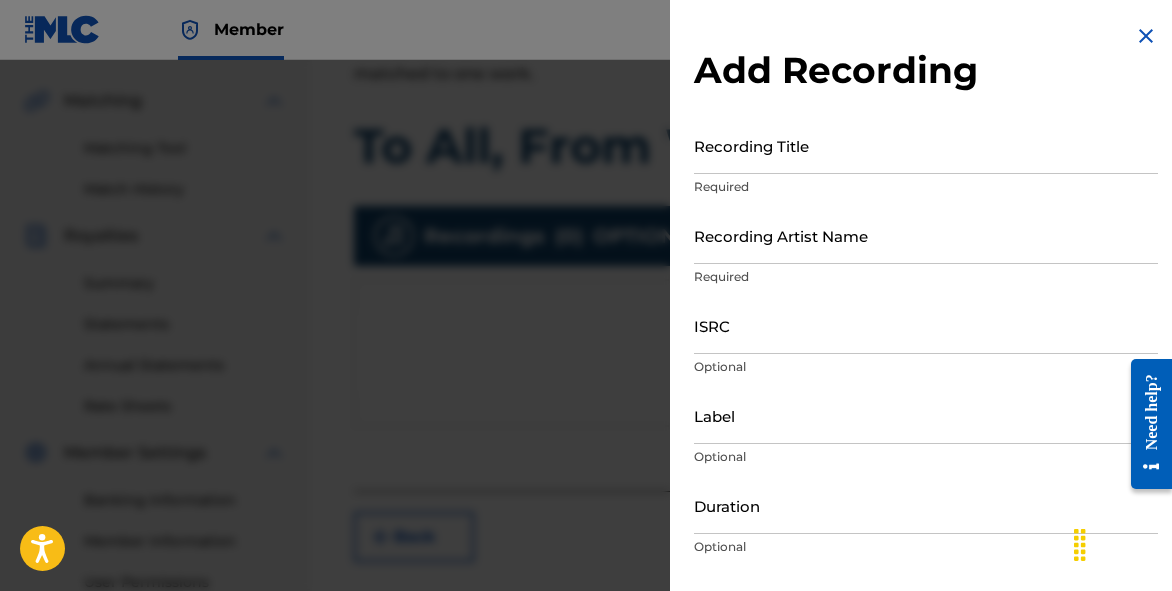 click on "Duration" at bounding box center [926, 505] 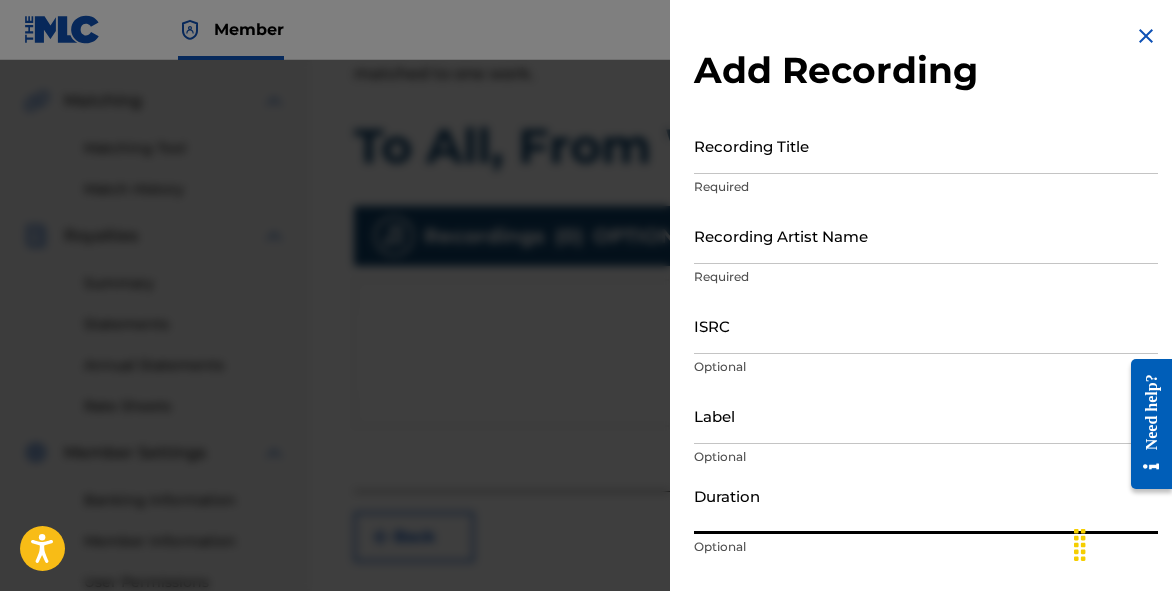 paste on "[ID]" 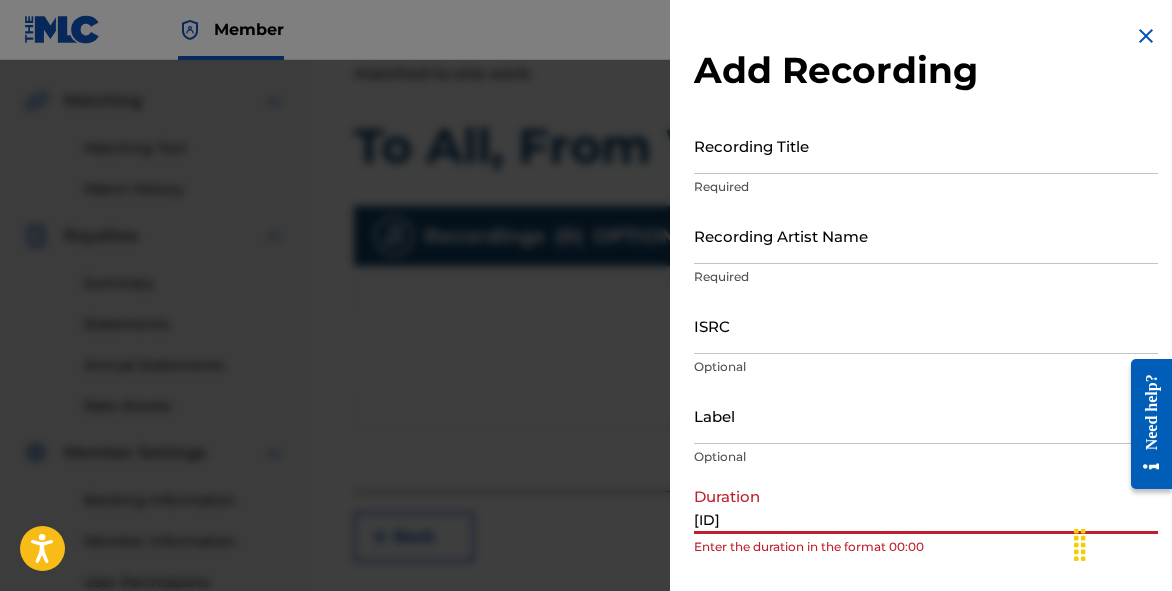 type 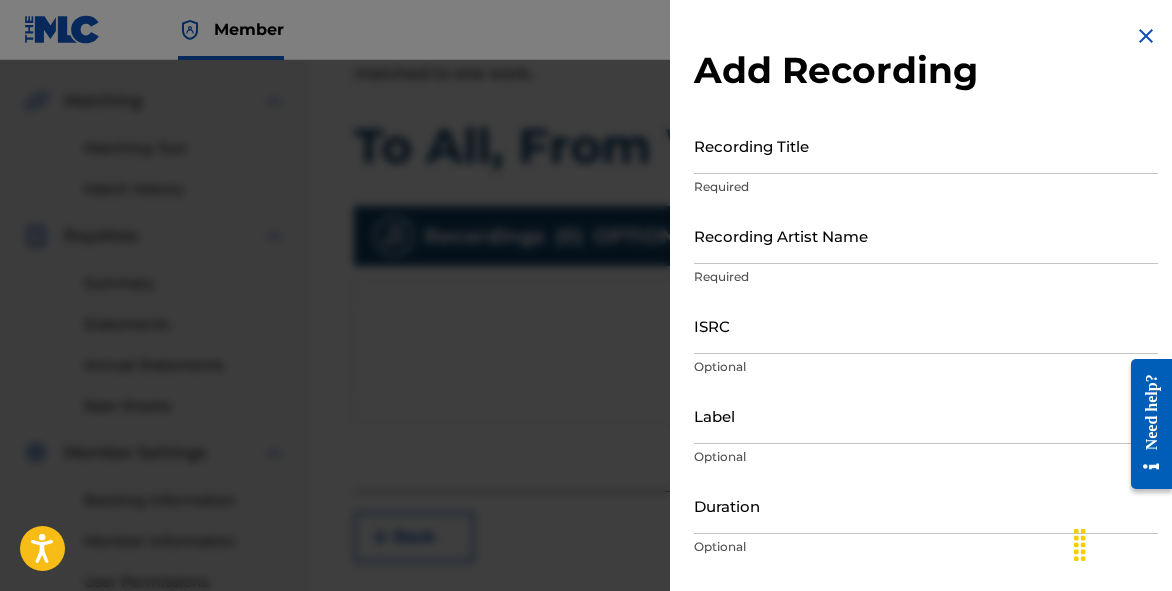 click at bounding box center (586, 355) 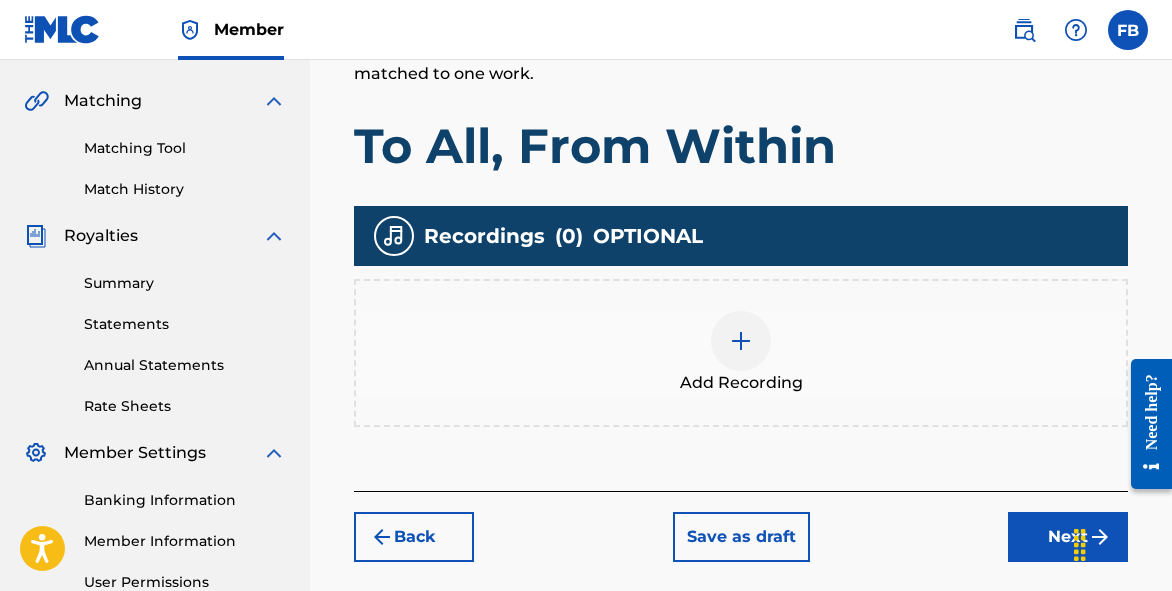 scroll, scrollTop: 649, scrollLeft: 0, axis: vertical 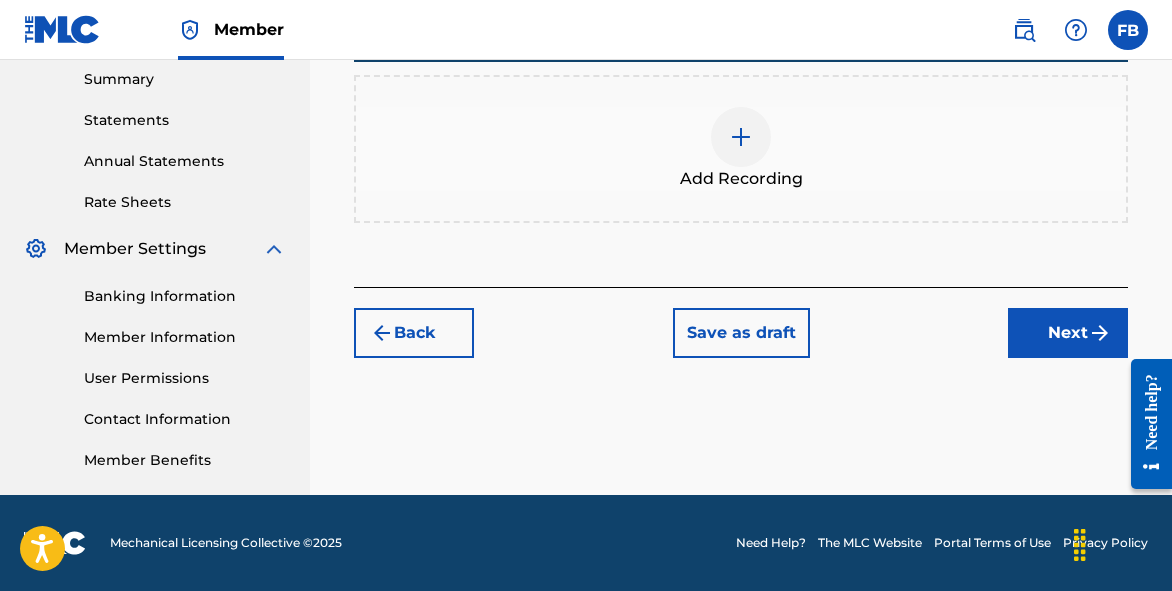 click on "Back" at bounding box center [414, 333] 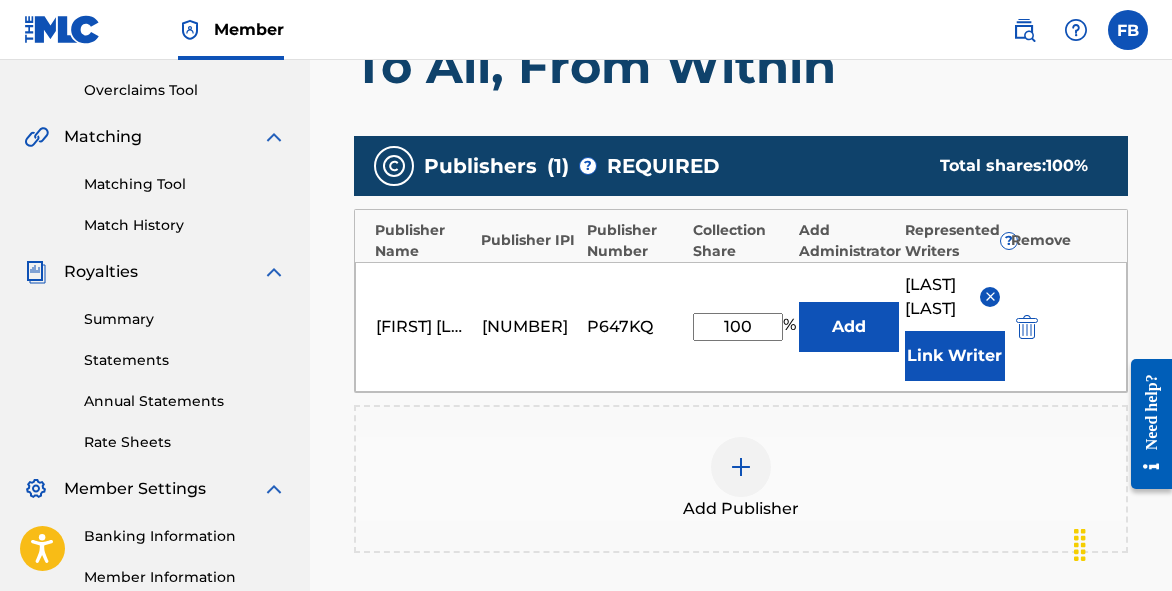 scroll, scrollTop: 317, scrollLeft: 0, axis: vertical 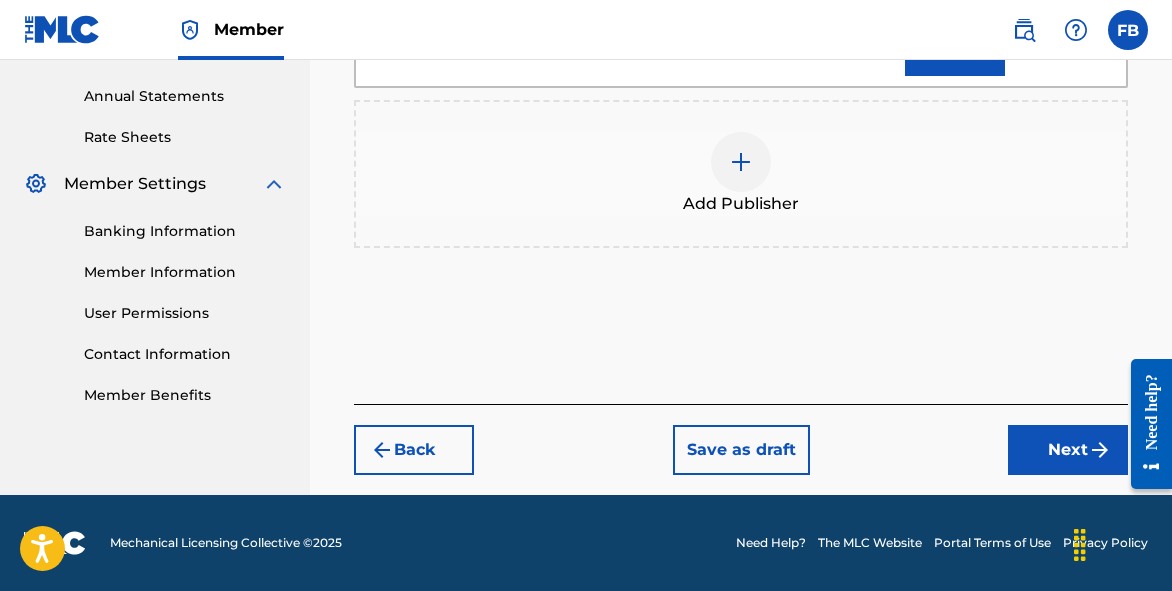 click on "Back" at bounding box center [414, 450] 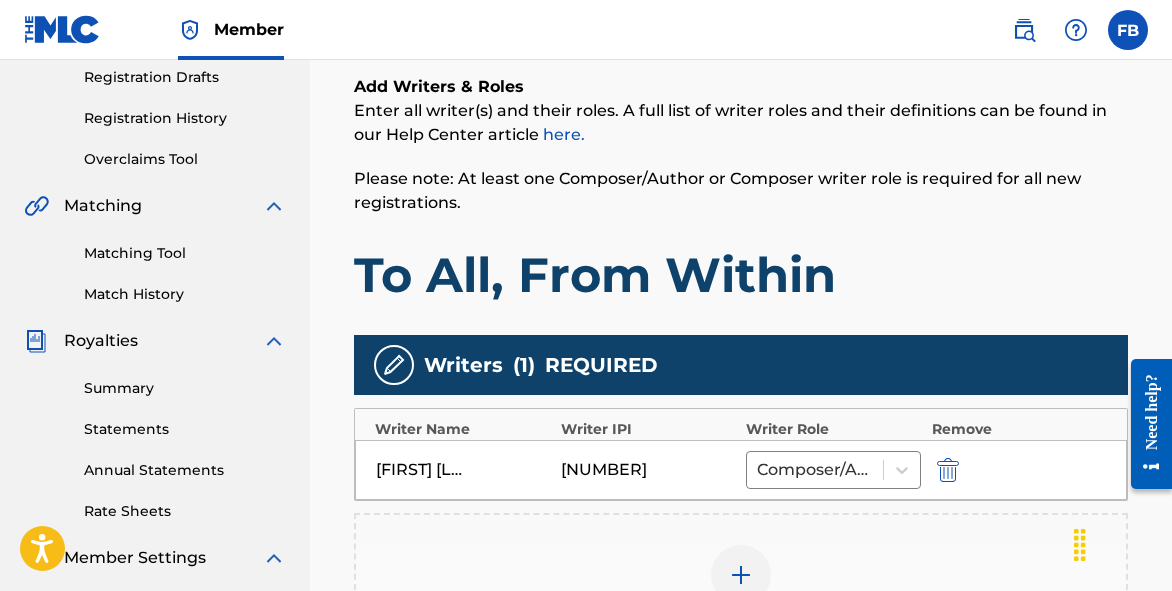 scroll, scrollTop: 693, scrollLeft: 0, axis: vertical 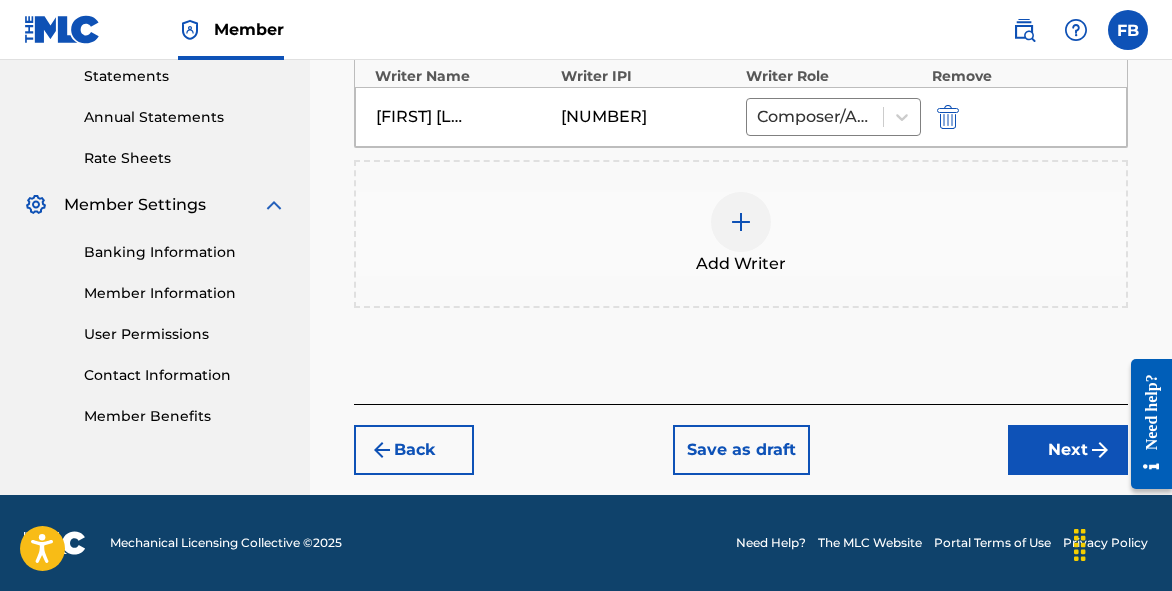 click on "Back Save as draft Next" at bounding box center (741, 439) 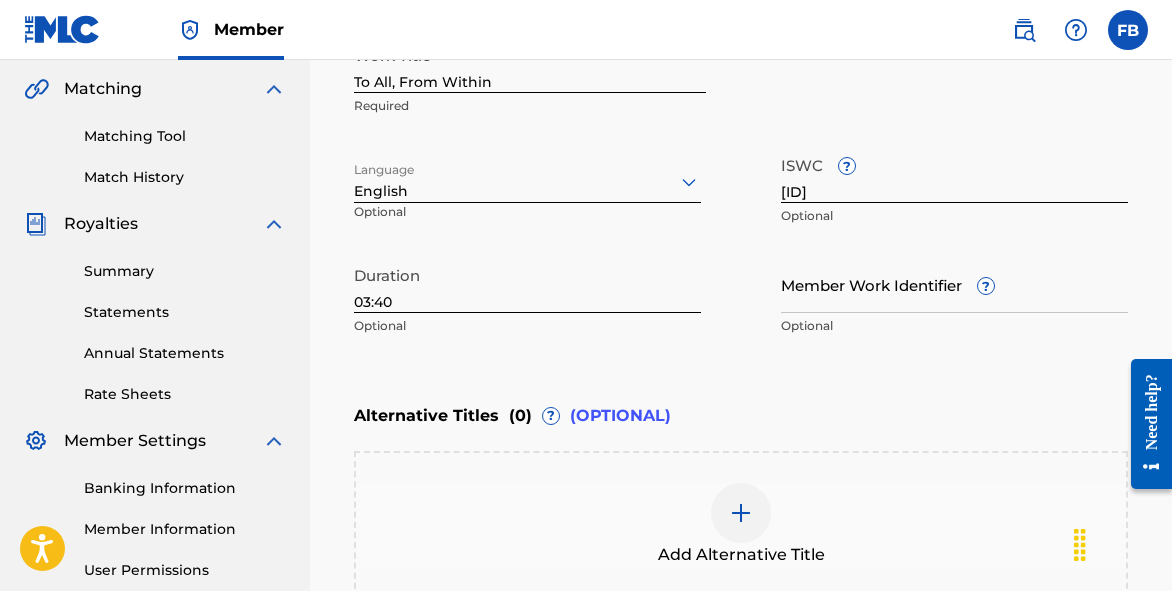scroll, scrollTop: 456, scrollLeft: 0, axis: vertical 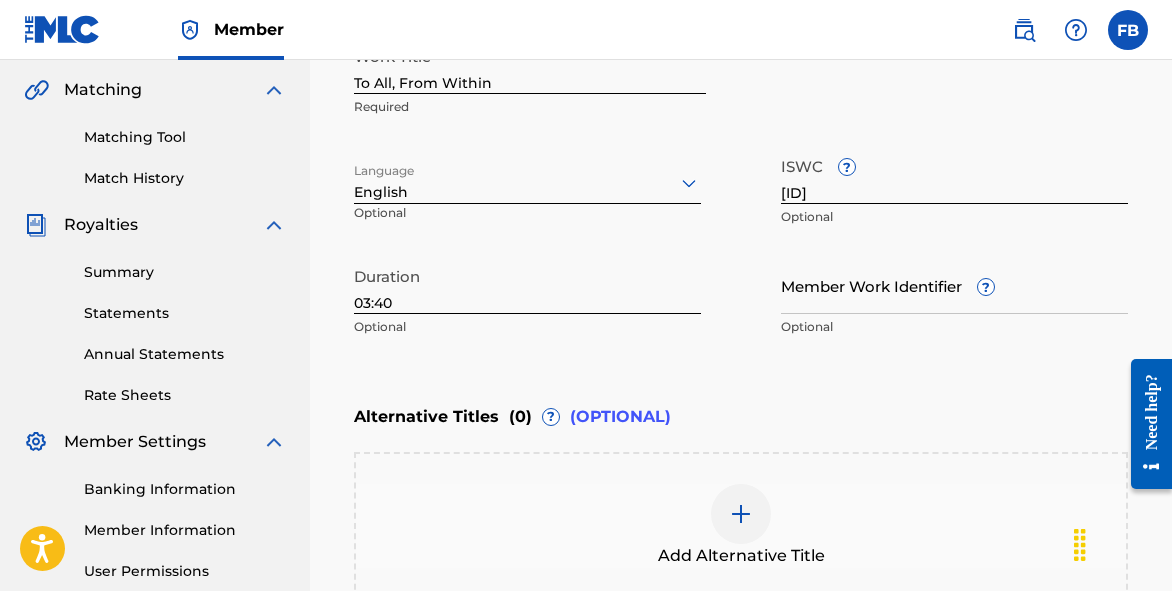 click on "03:40" at bounding box center [527, 285] 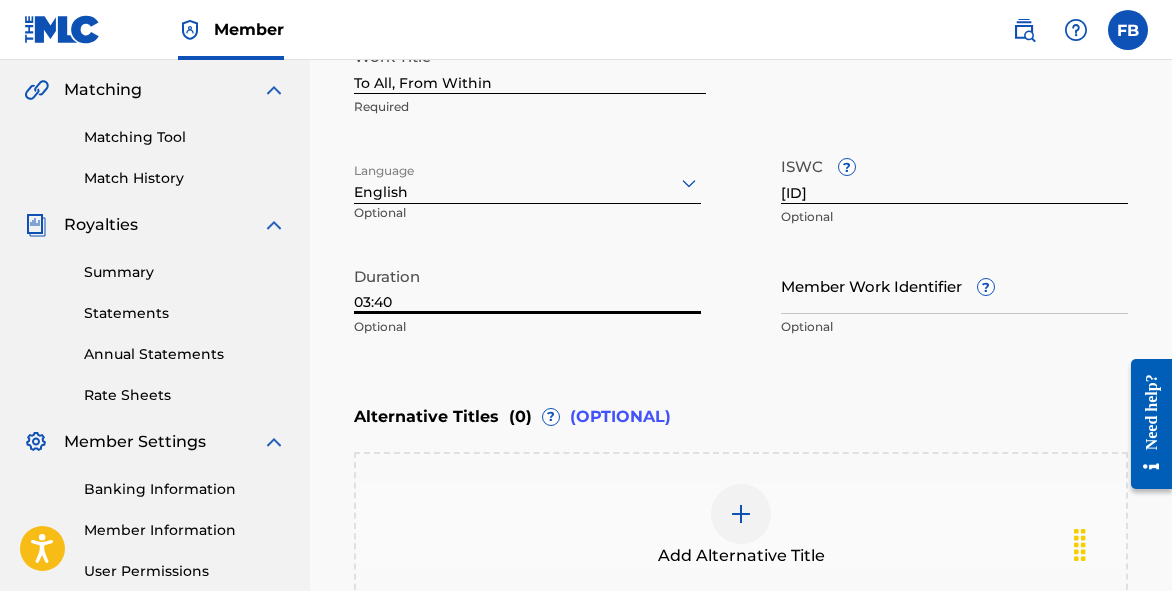 click on "03:40" at bounding box center (527, 285) 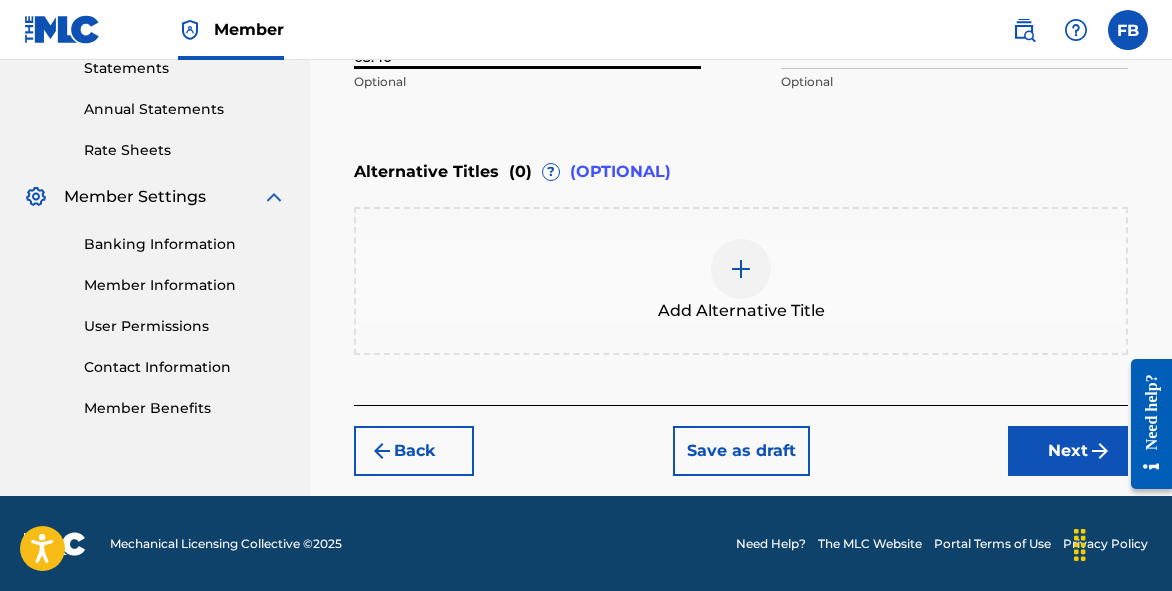 click on "Next" at bounding box center [1068, 451] 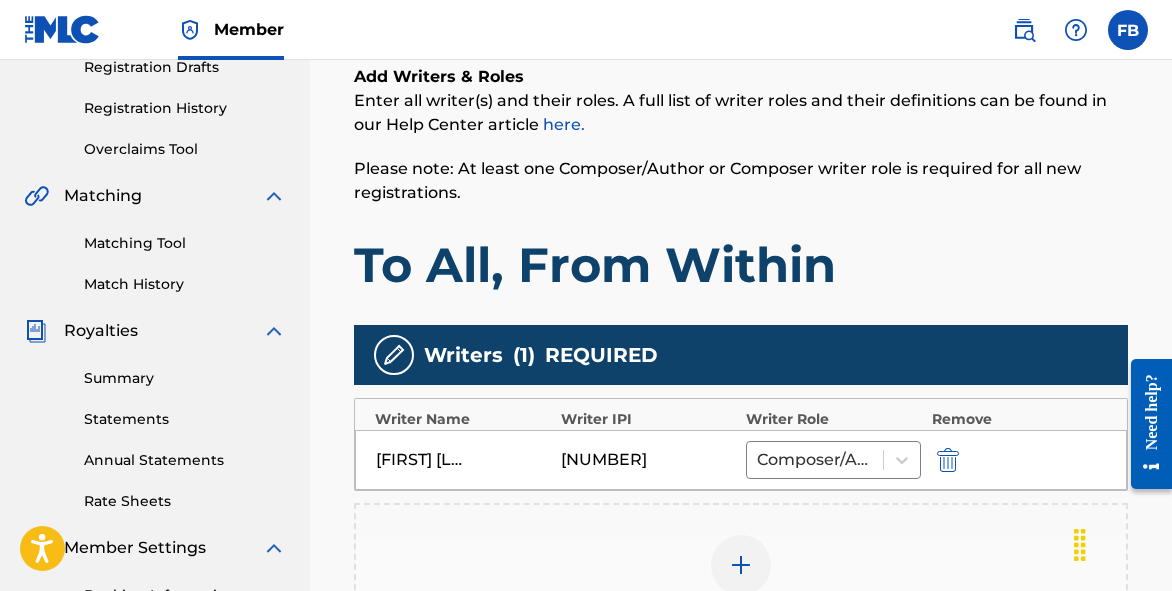scroll, scrollTop: 693, scrollLeft: 0, axis: vertical 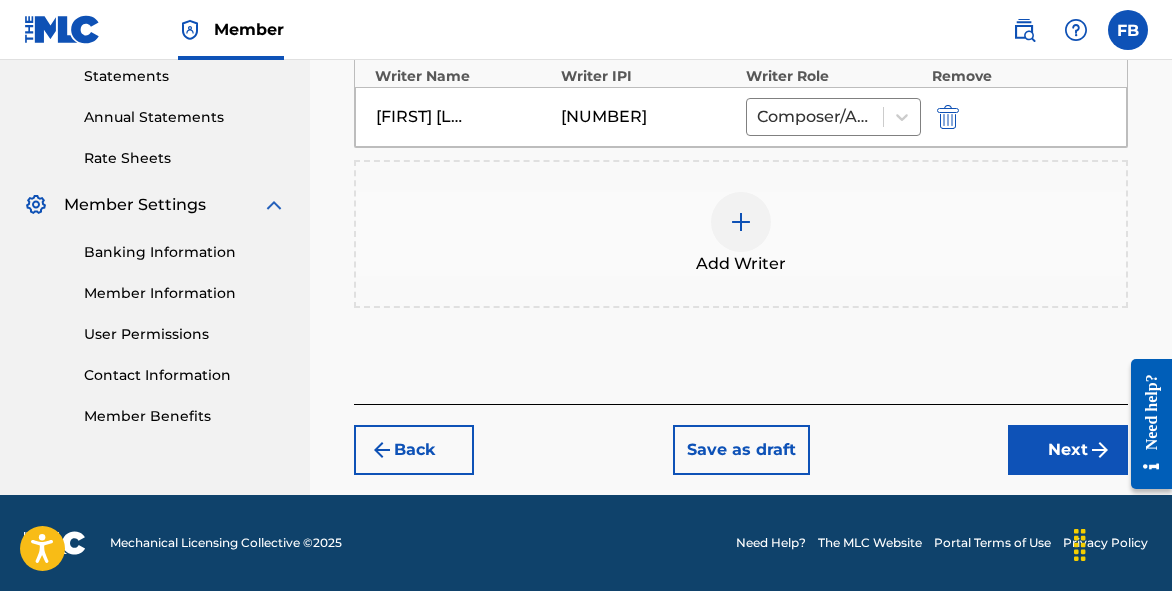 click on "Next" at bounding box center (1068, 450) 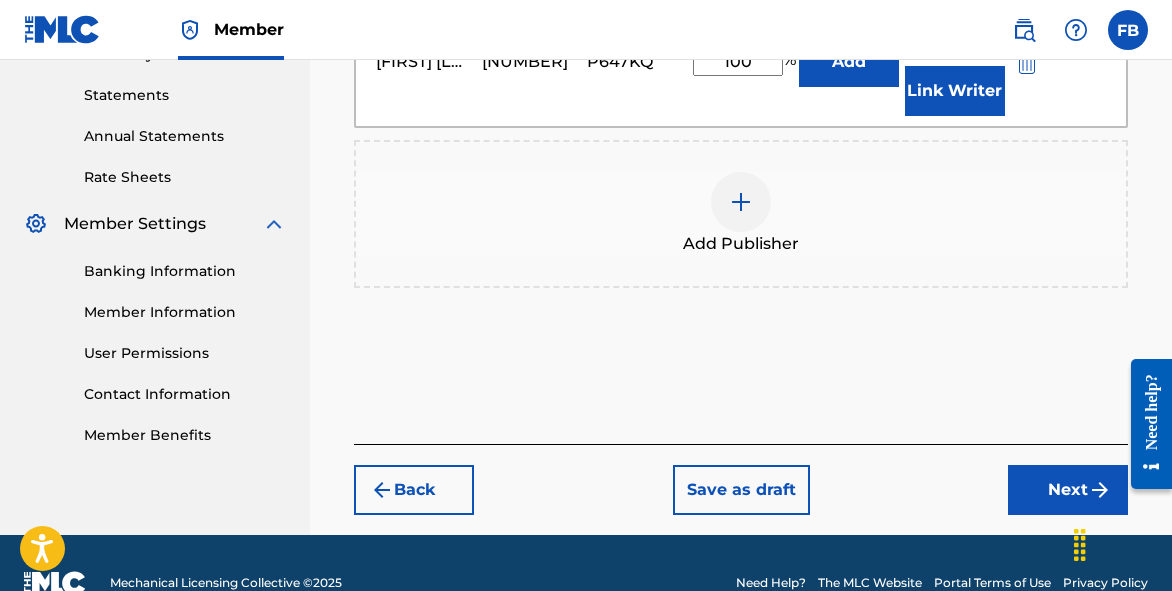 scroll, scrollTop: 677, scrollLeft: 0, axis: vertical 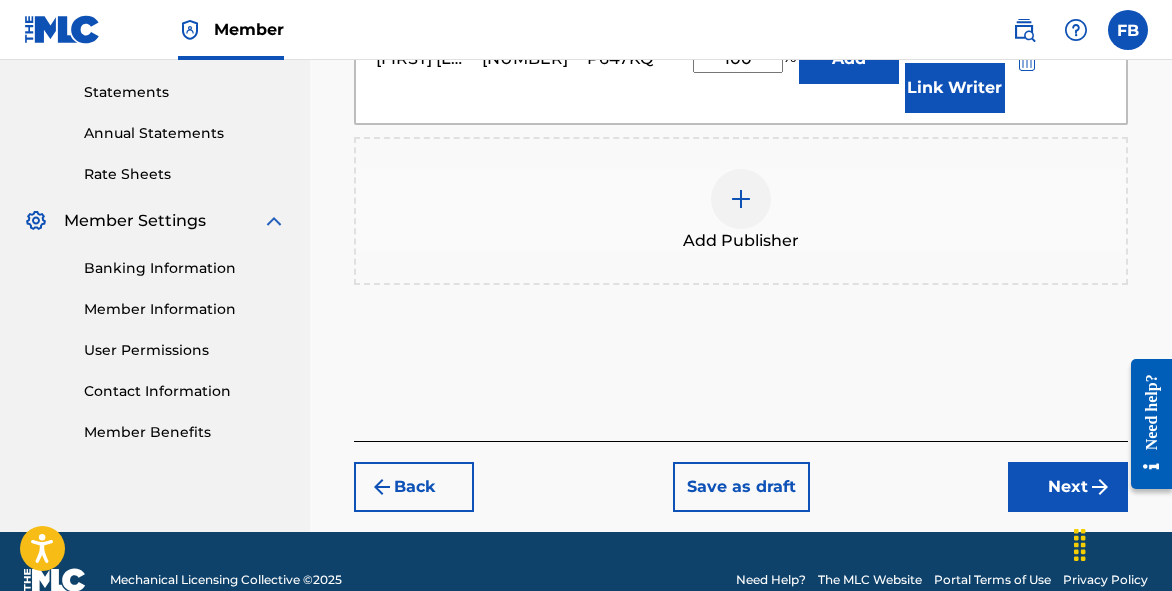 click on "Next" at bounding box center [1068, 487] 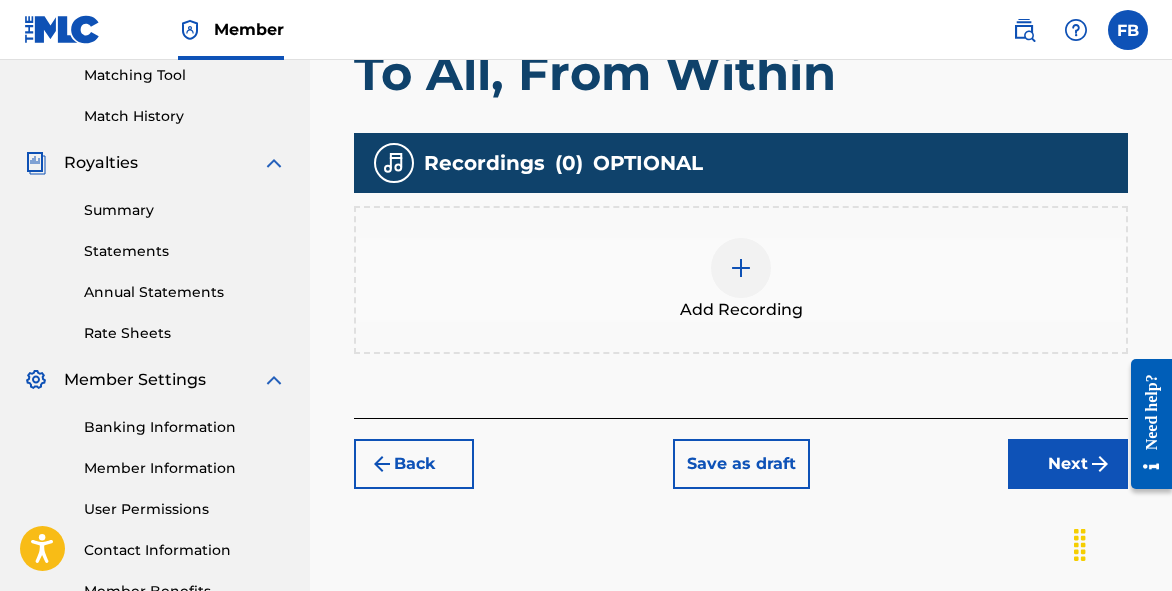 scroll, scrollTop: 522, scrollLeft: 0, axis: vertical 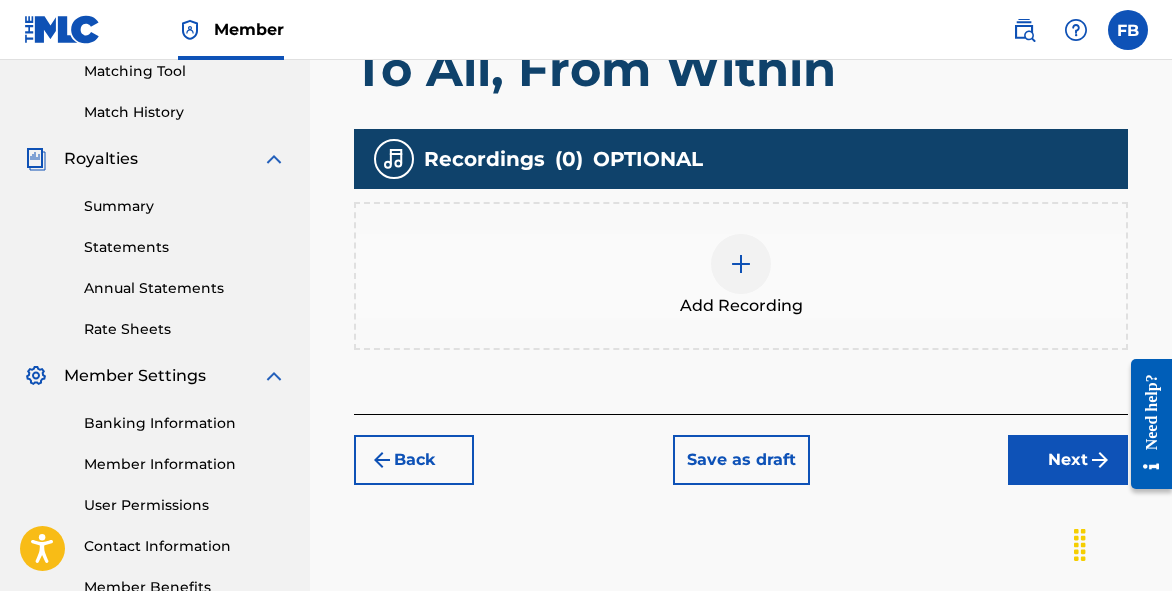 click at bounding box center (741, 264) 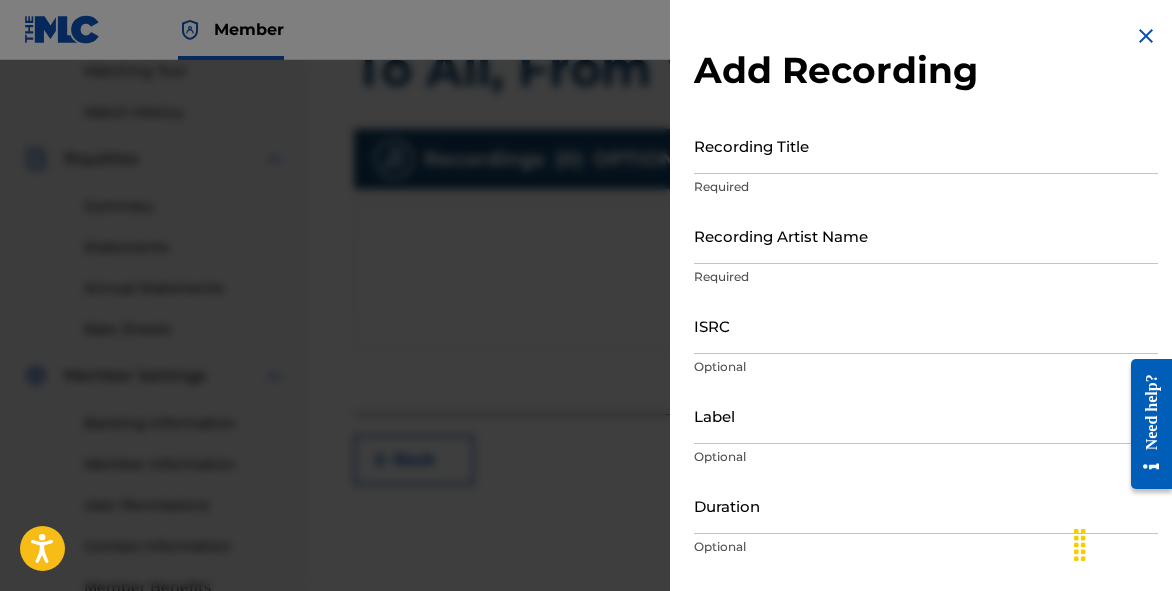 click on "Recording Artist Name" at bounding box center [926, 235] 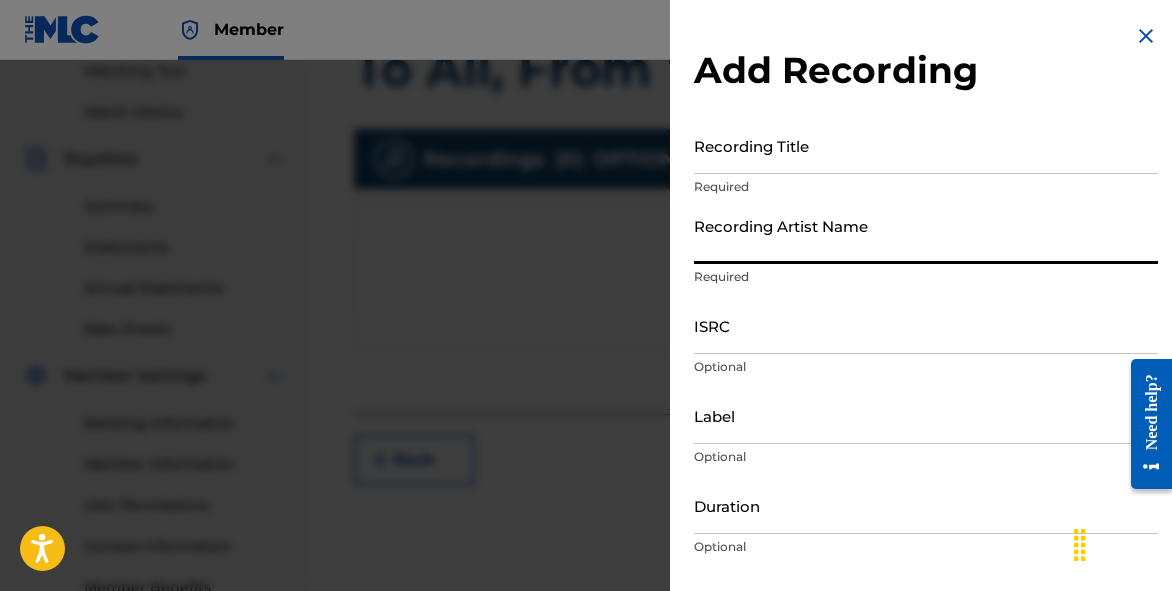 type on "Synth Atrix" 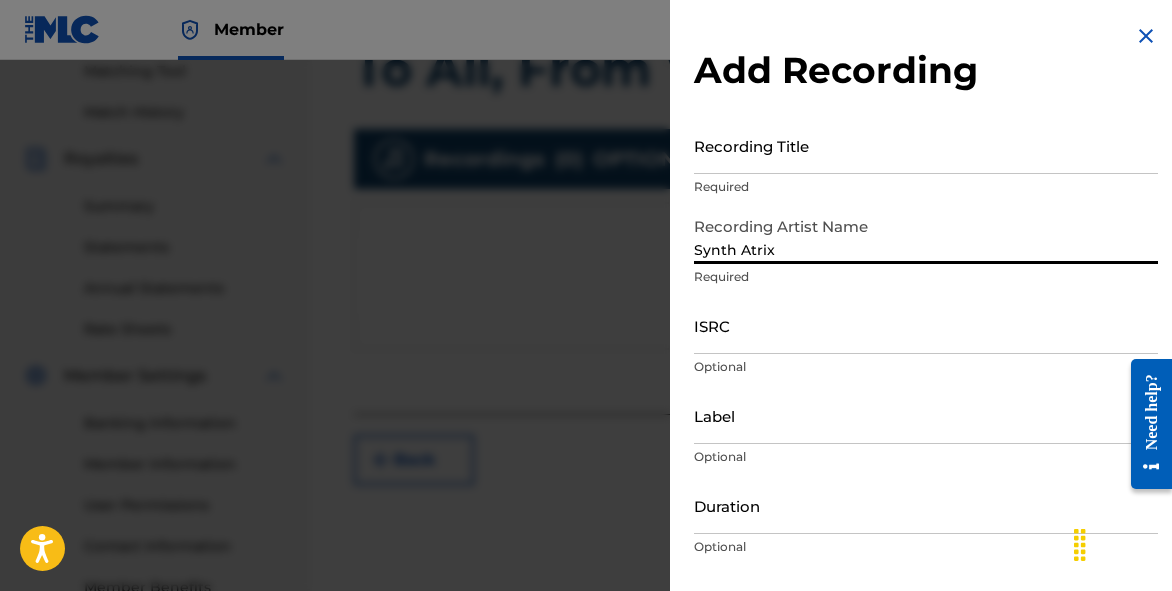 click on "Label" at bounding box center [926, 415] 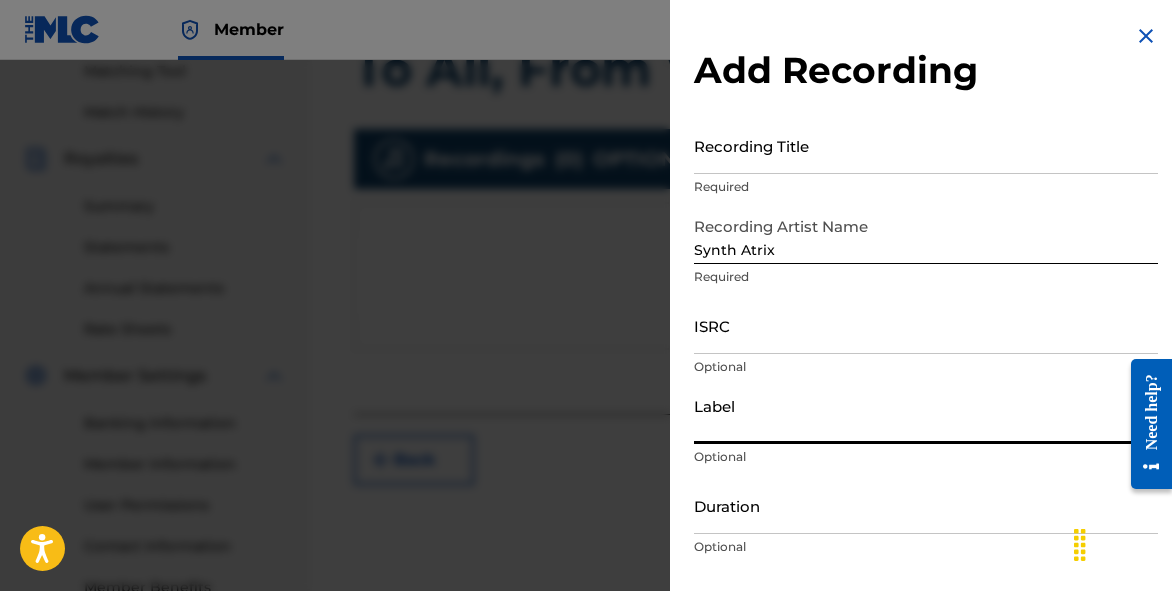 type on "Holosync Records" 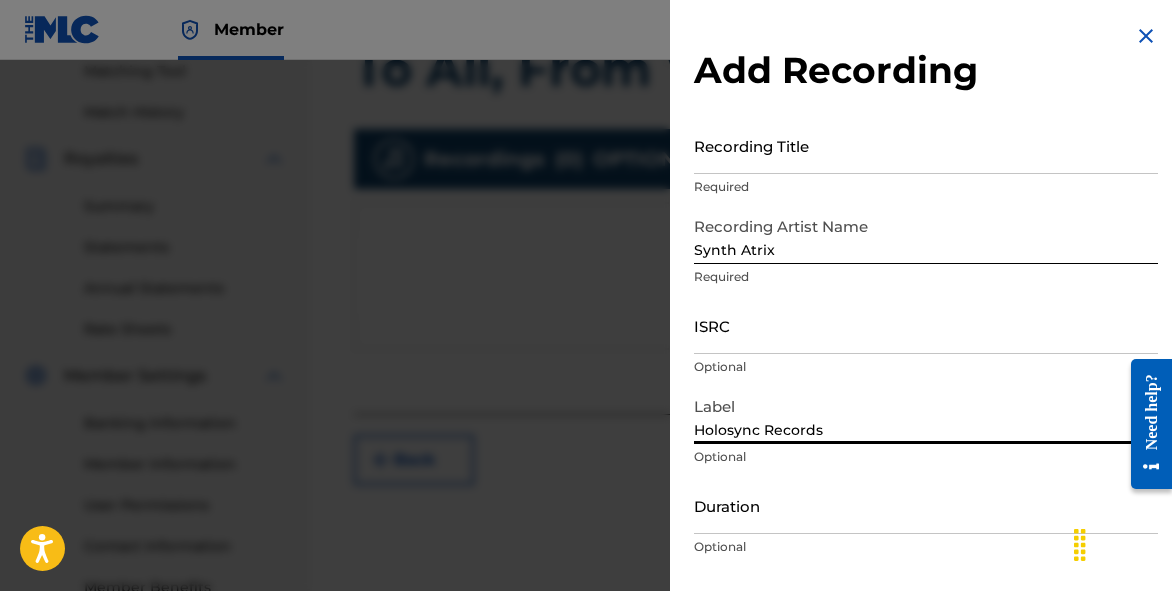 click on "Duration" at bounding box center [926, 505] 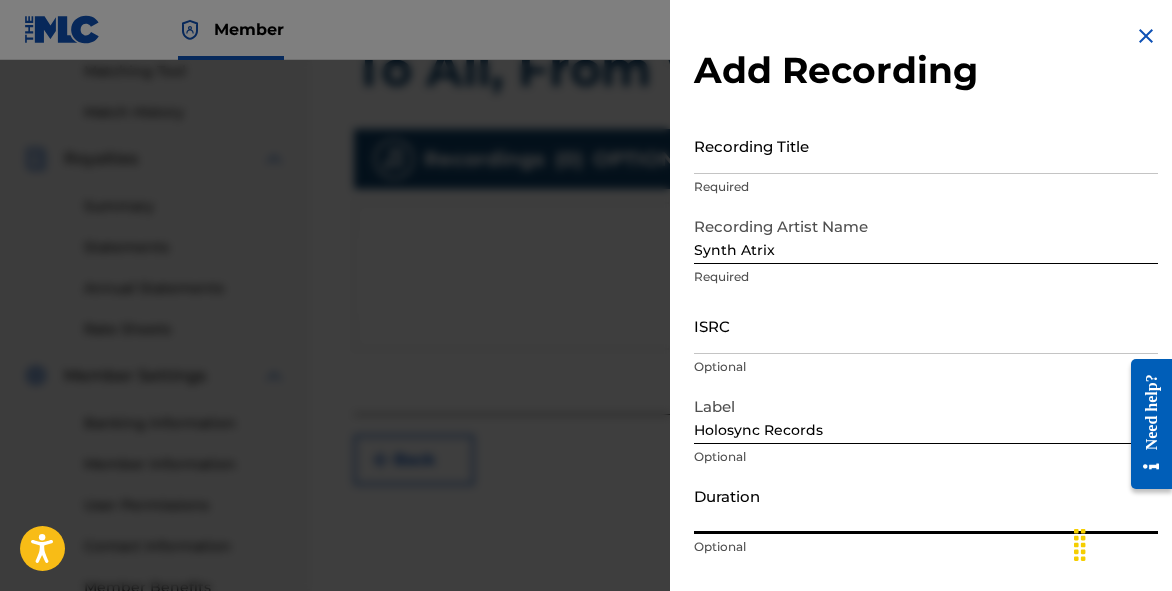 paste on "03:40" 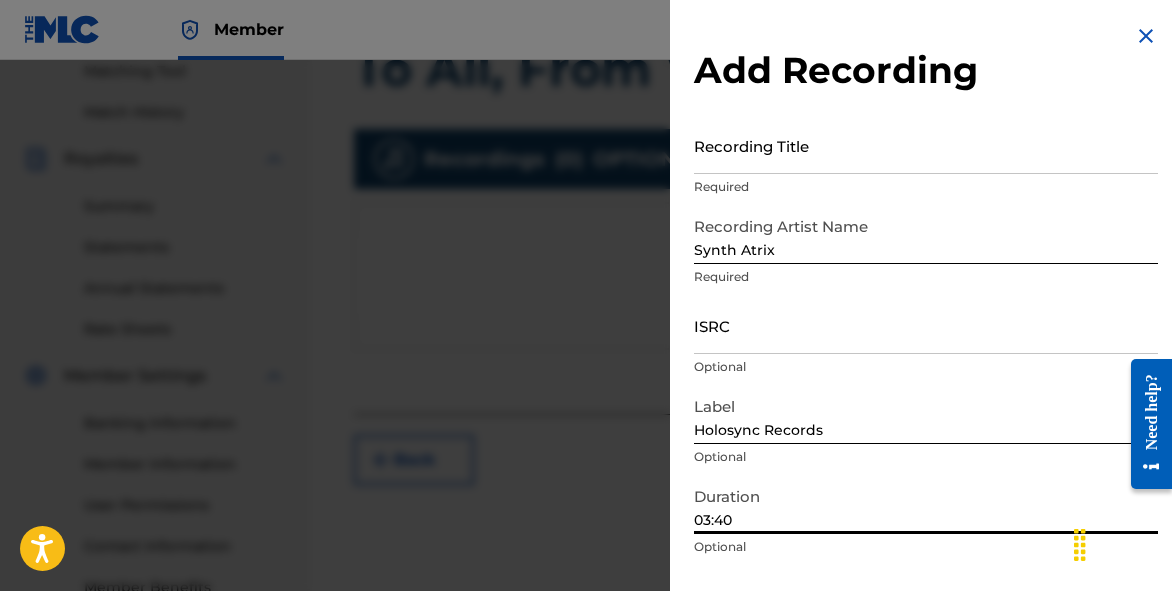 scroll, scrollTop: 1, scrollLeft: 0, axis: vertical 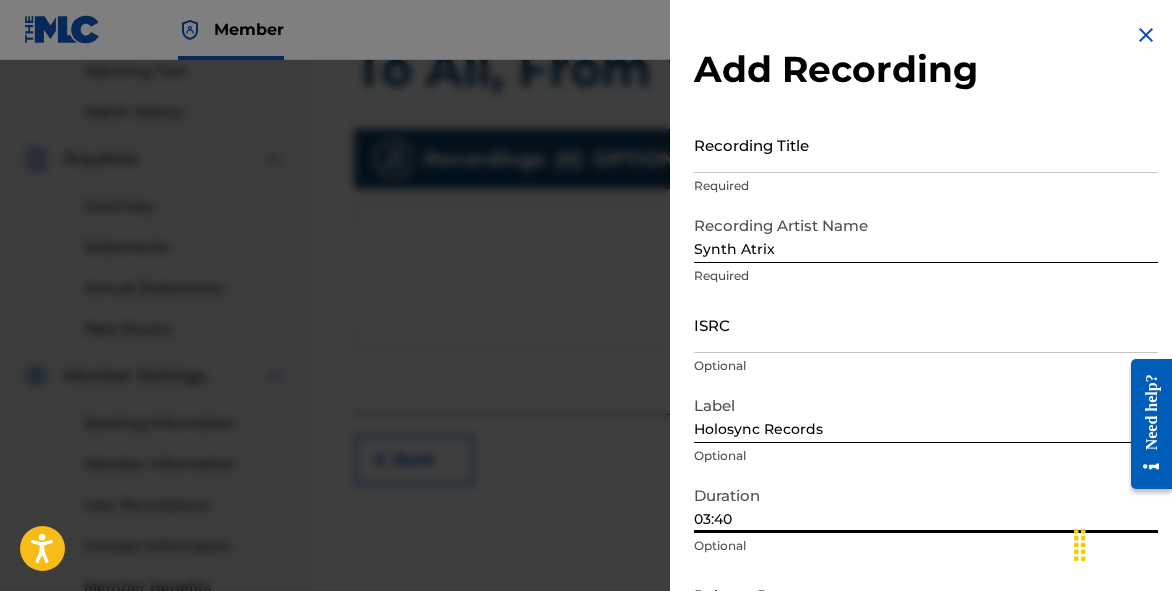 type on "03:40" 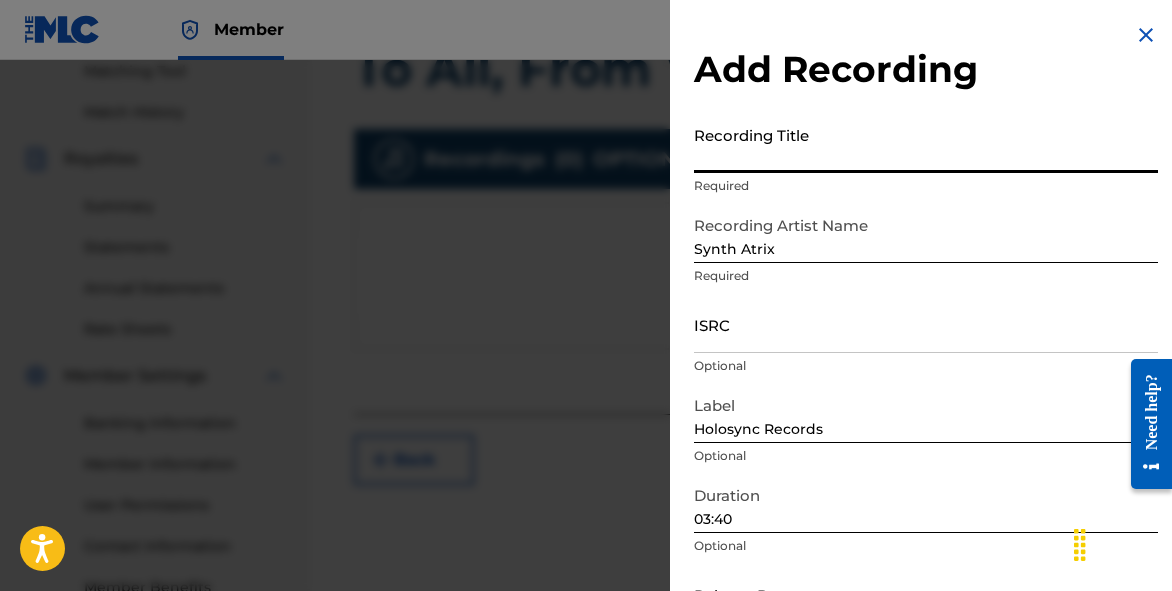 paste on "To All, From Within" 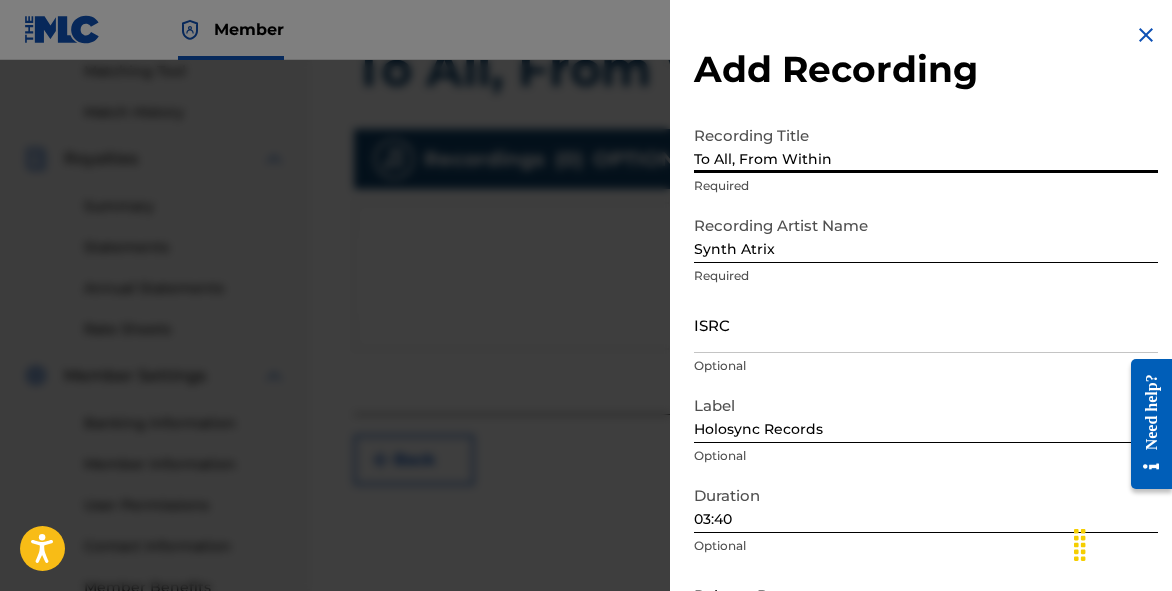 type on "To All, From Within" 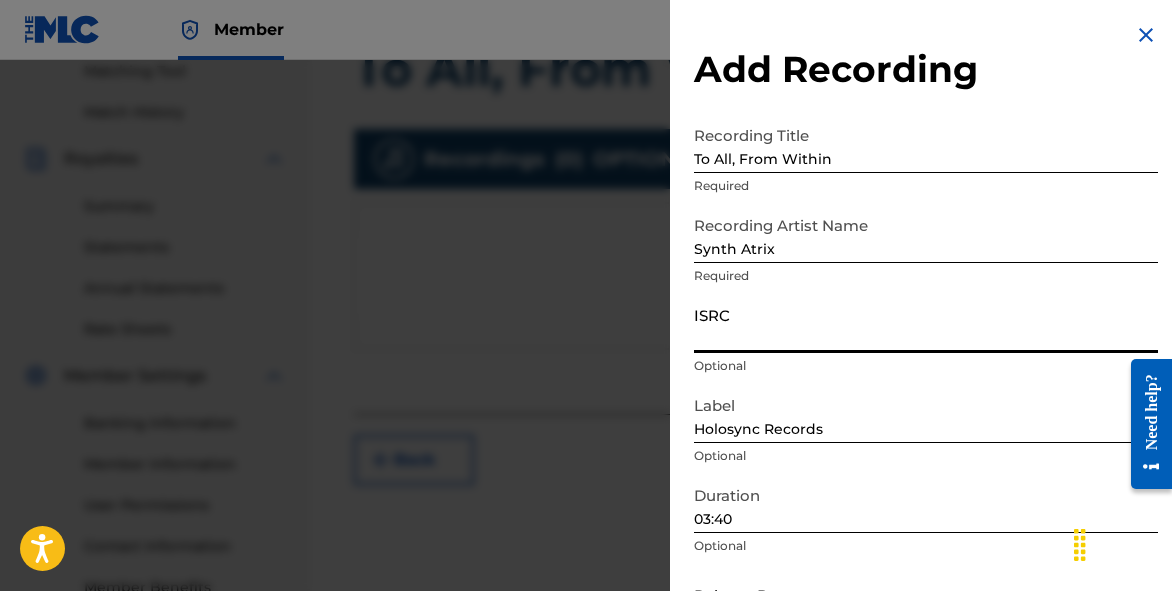 paste on "[LICENSE]" 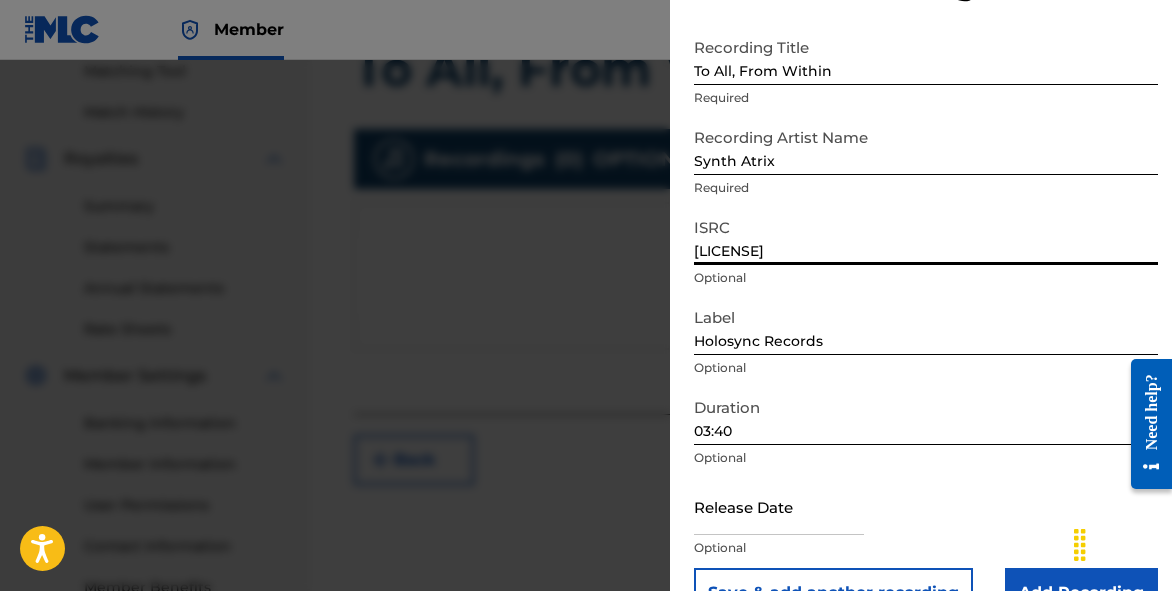 scroll, scrollTop: 123, scrollLeft: 0, axis: vertical 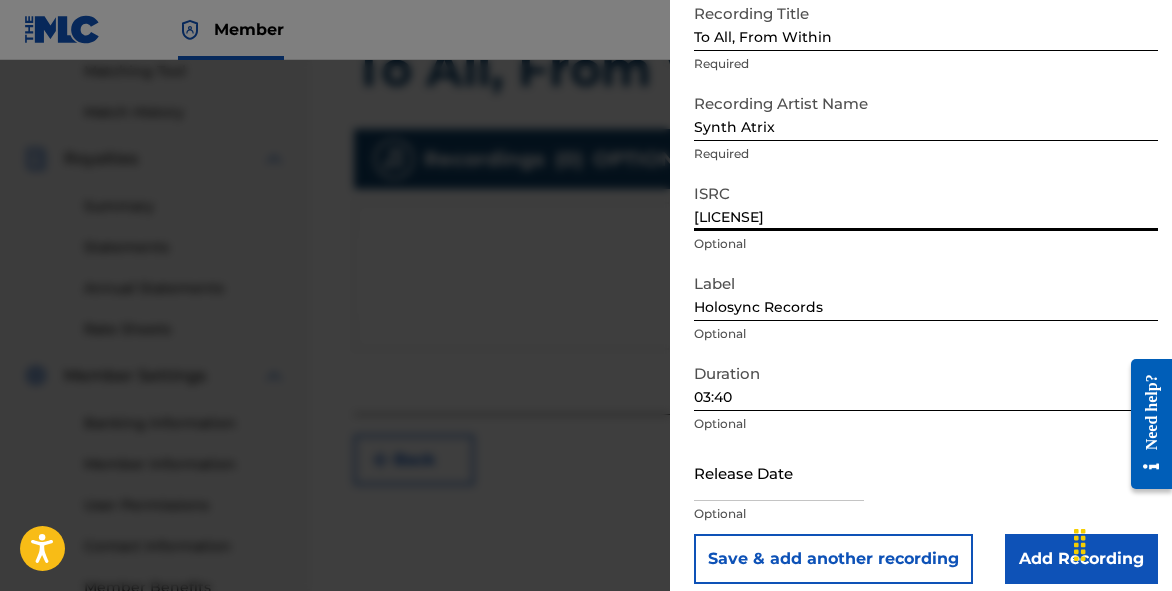 type on "[LICENSE]" 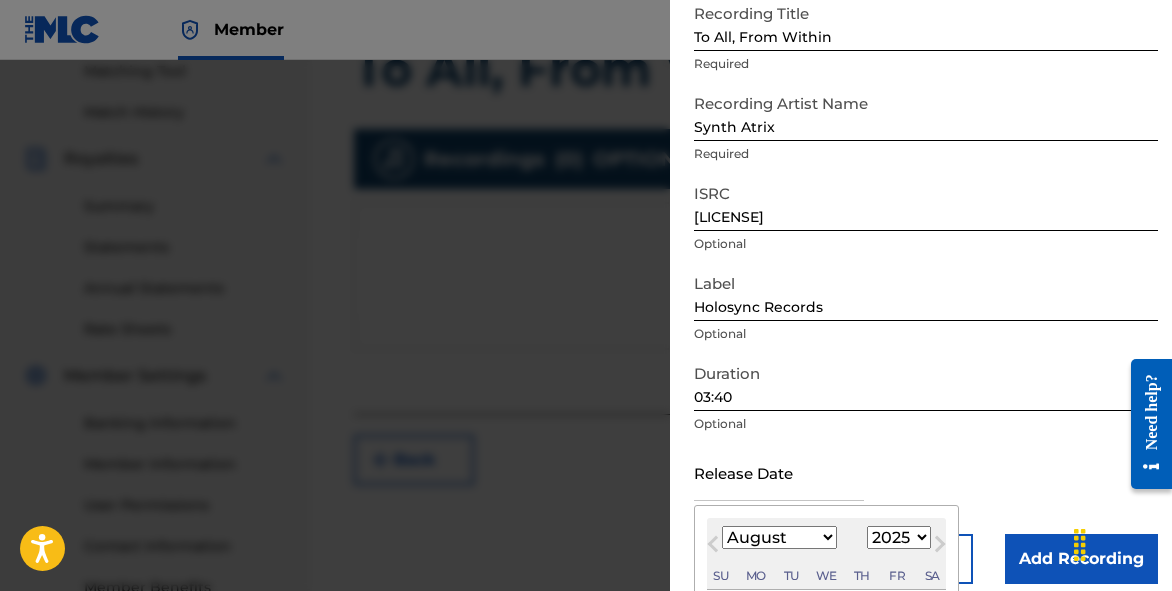click at bounding box center [779, 472] 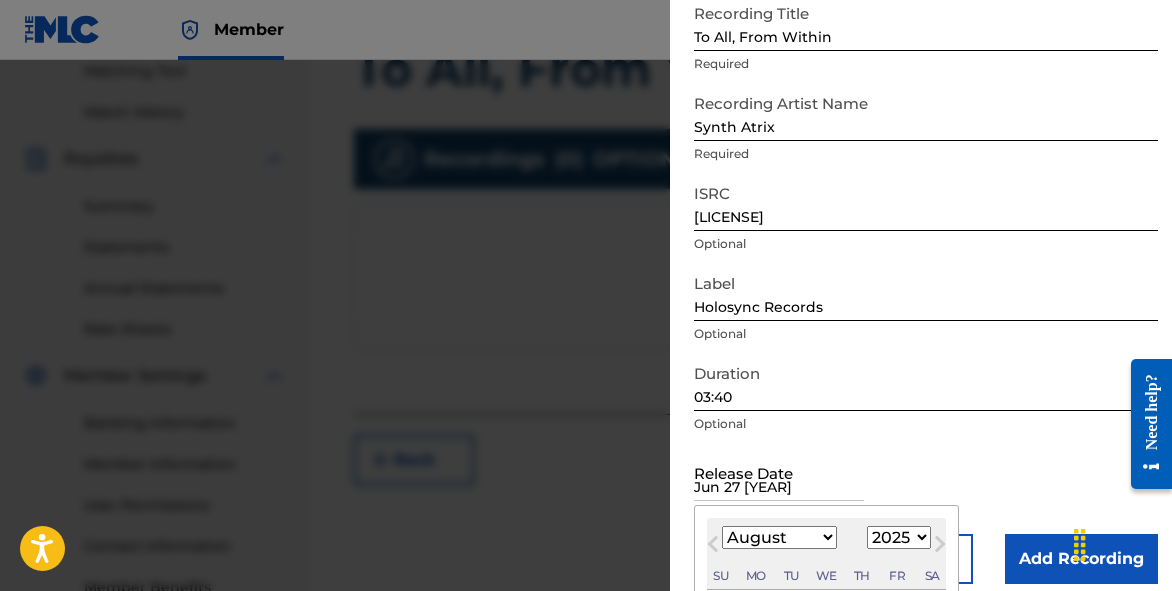 type 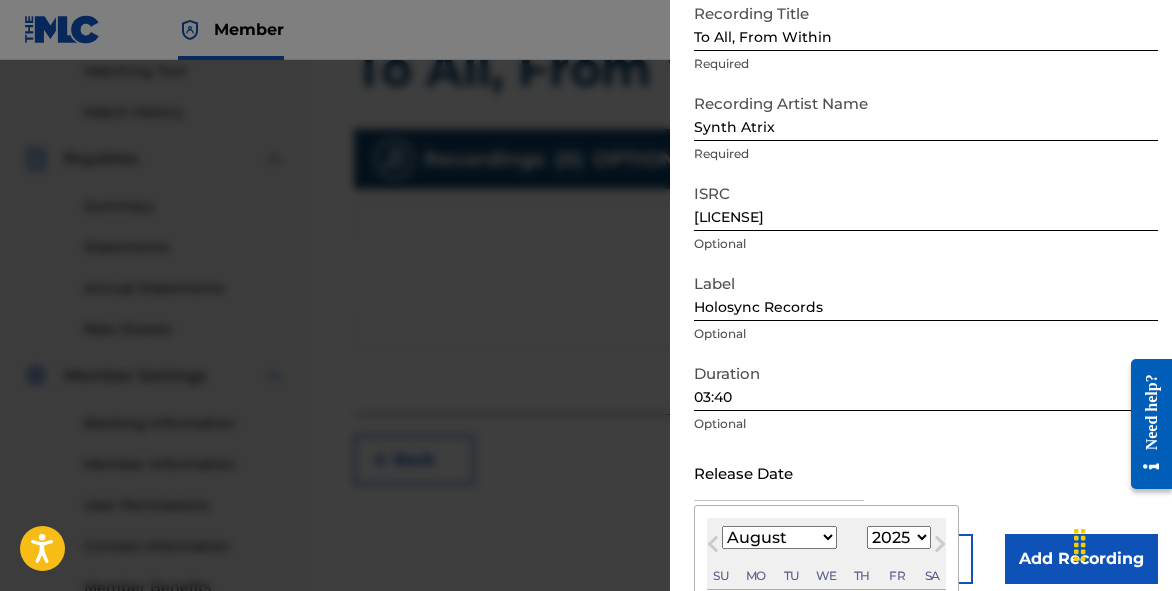 click on "Release Date Previous Month Next Month August 2025 January February March April May June July August September October November December 1899 1900 1901 1902 1903 1904 1905 1906 1907 1908 1909 1910 1911 1912 1913 1914 1915 1916 1917 1918 1919 1920 1921 1922 1923 1924 1925 1926 1927 1928 1929 1930 1931 1932 1933 1934 1935 1936 1937 1938 1939 1940 1941 1942 1943 1944 1945 1946 1947 1948 1949 1950 1951 1952 1953 1954 1955 1956 1957 1958 1959 1960 1961 1962 1963 1964 1965 1966 1967 1968 1969 1970 1971 1972 1973 1974 1975 1976 1977 1978 1979 1980 1981 1982 1983 1984 1985 1986 1987 1988 1989 1990 1991 1992 1993 1994 1995 1996 1997 1998 1999 2000 2001 2002 2003 2004 2005 2006 2007 2008 2009 2010 2011 2012 2013 2014 2015 2016 2017 2018 2019 2020 2021 2022 2023 2024 2025 2026 2027 2028 2029 2030 2031 2032 2033 2034 2035 2036 2037 2038 2039 2040 2041 2042 2043 2044 2045 2046 2047 2048 2049 2050 2051 2052 2053 2054 2055 2056 2057 2058 2059 2060 2061 2062 2063 2064 2065 2066 2067 2068 2069 2070 2071 2072 2073 2074 2075 Su" at bounding box center (926, 489) 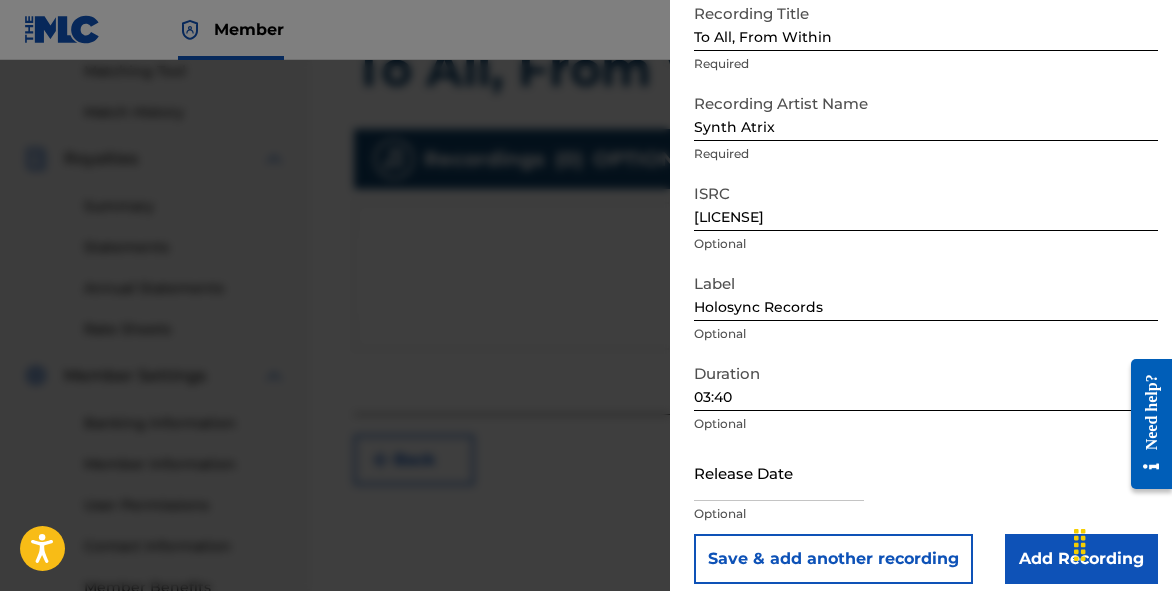 scroll, scrollTop: 140, scrollLeft: 0, axis: vertical 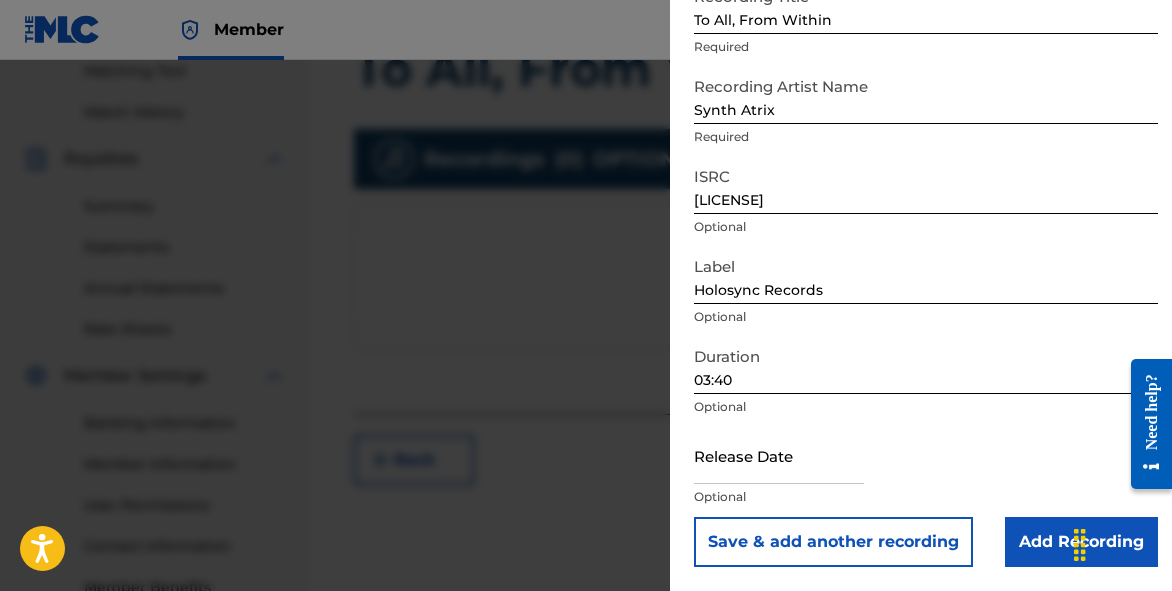 click on "Release Date Optional" at bounding box center (926, 472) 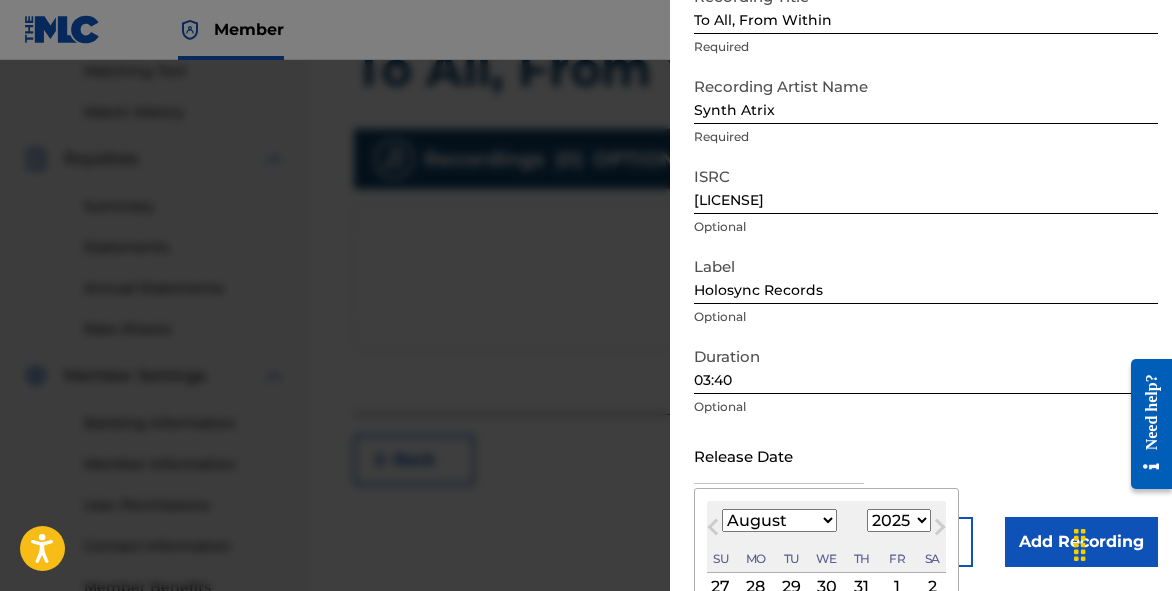 click at bounding box center (779, 455) 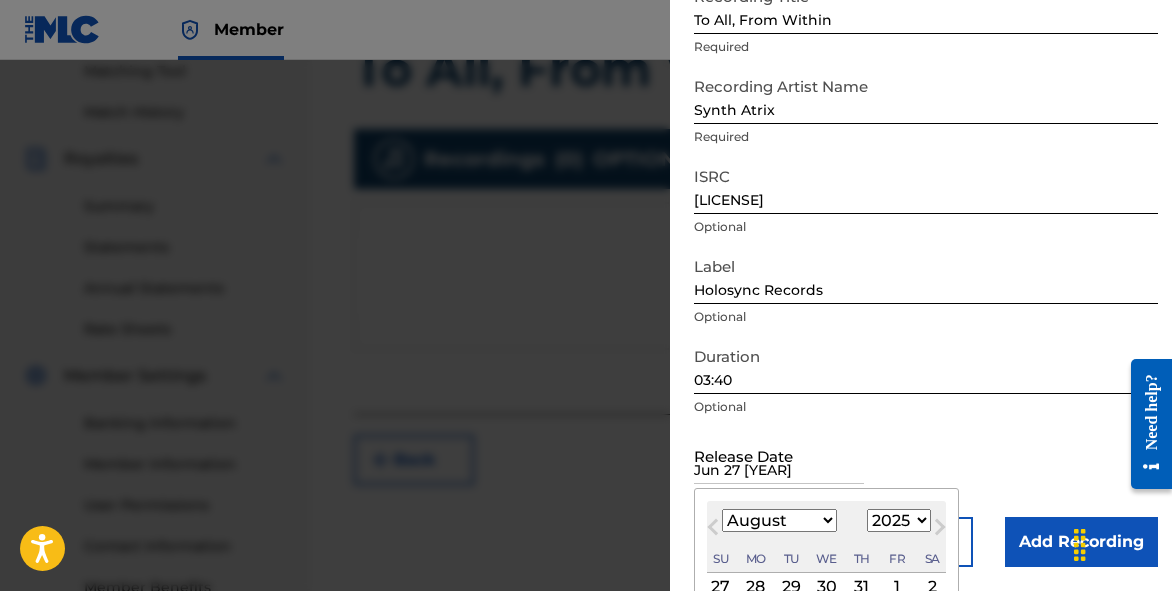 type 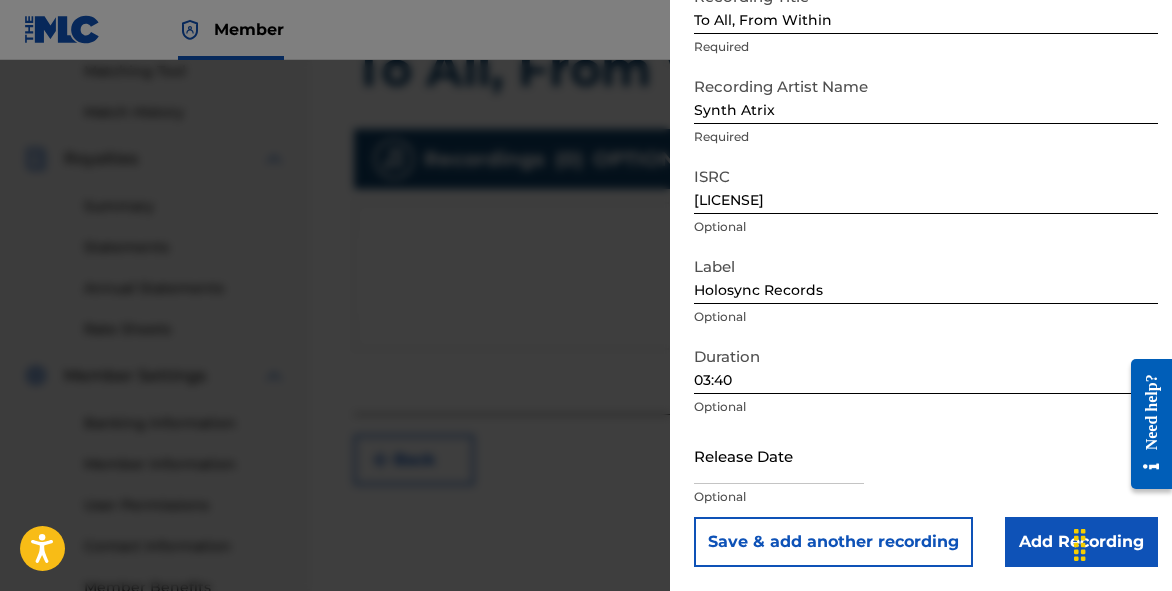 click on "Release Date Optional" at bounding box center (926, 472) 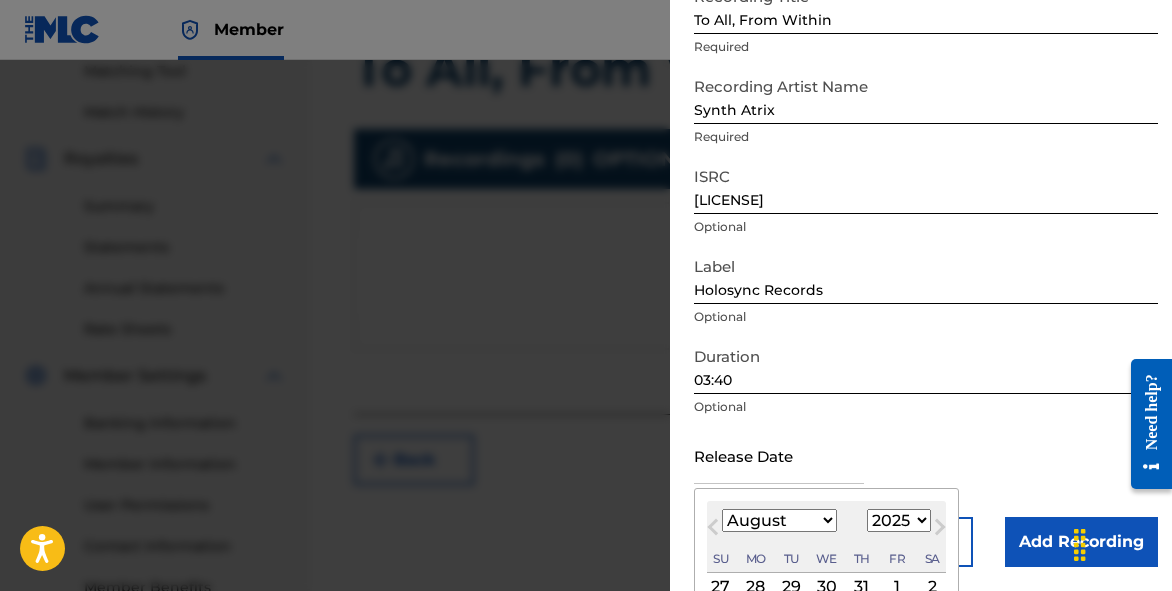 paste on "Jun 27 [YEAR]" 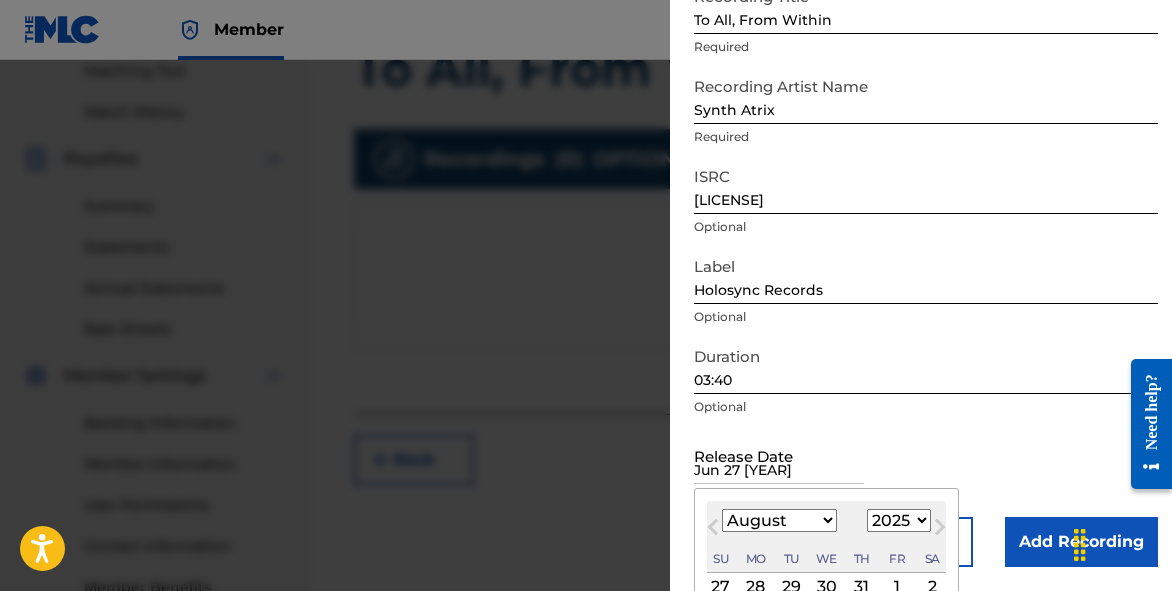 click on "Jun 27 [YEAR]" at bounding box center [779, 455] 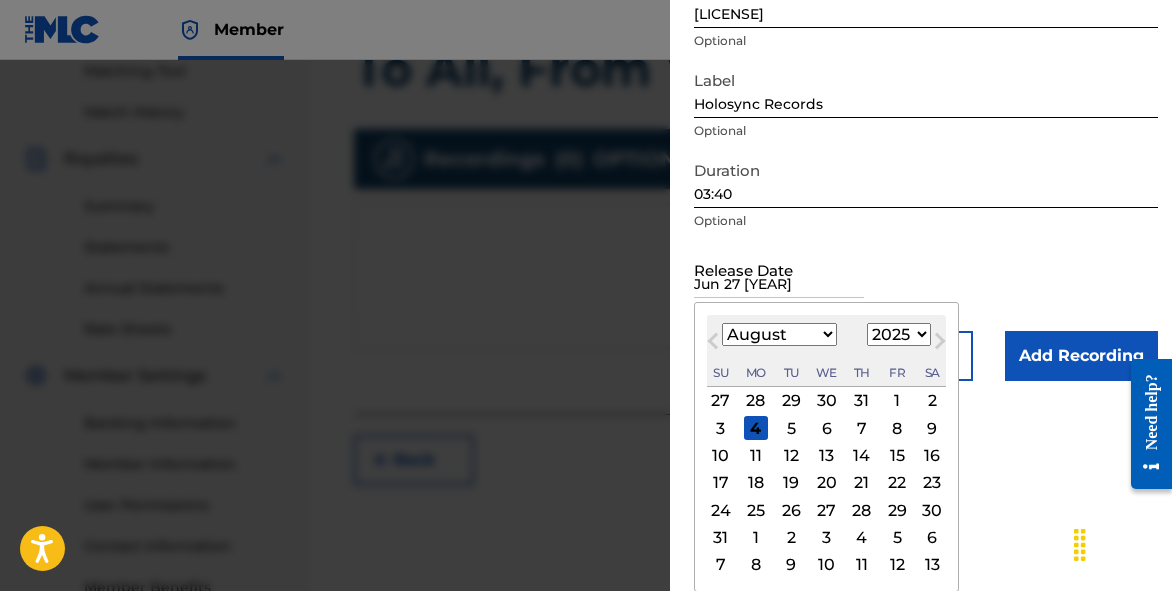 scroll, scrollTop: 322, scrollLeft: 0, axis: vertical 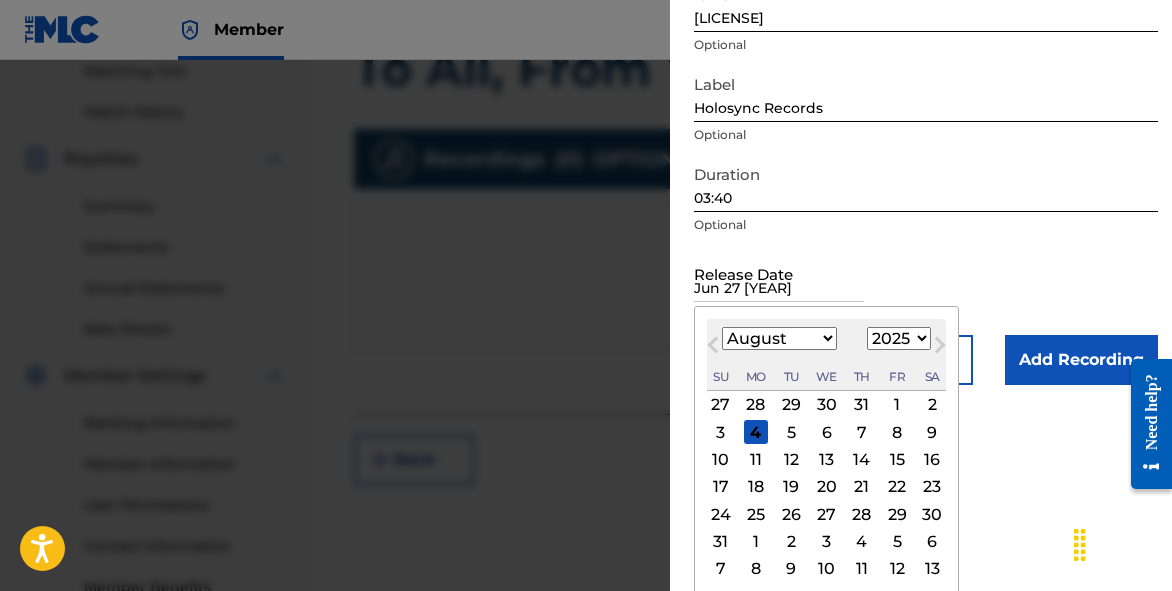 type on "Jun 27 [YEAR]" 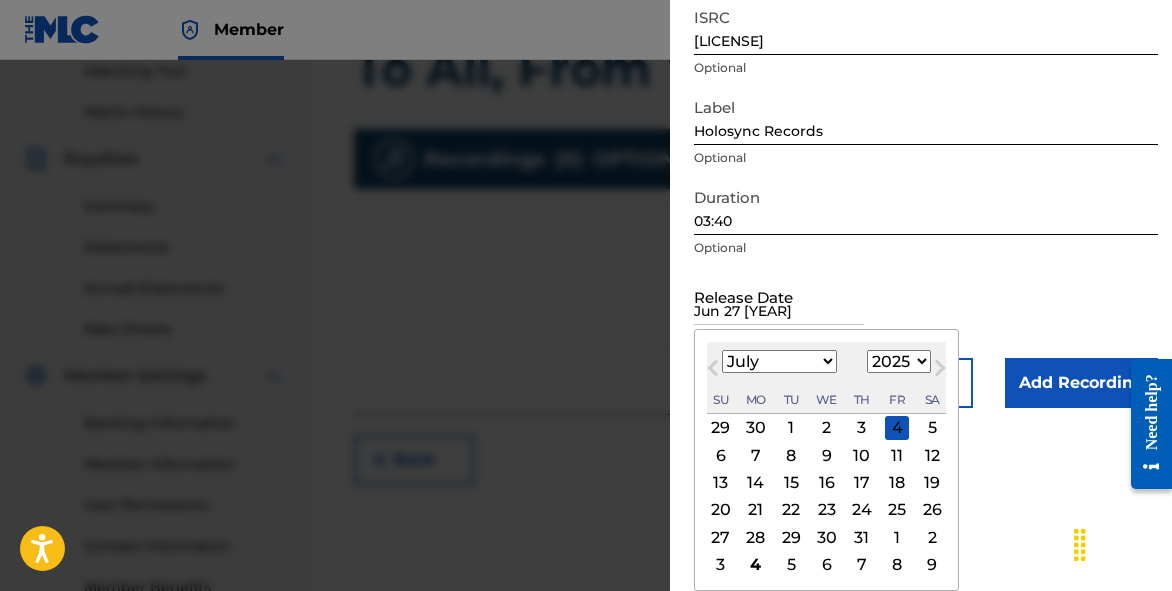 scroll, scrollTop: 299, scrollLeft: 0, axis: vertical 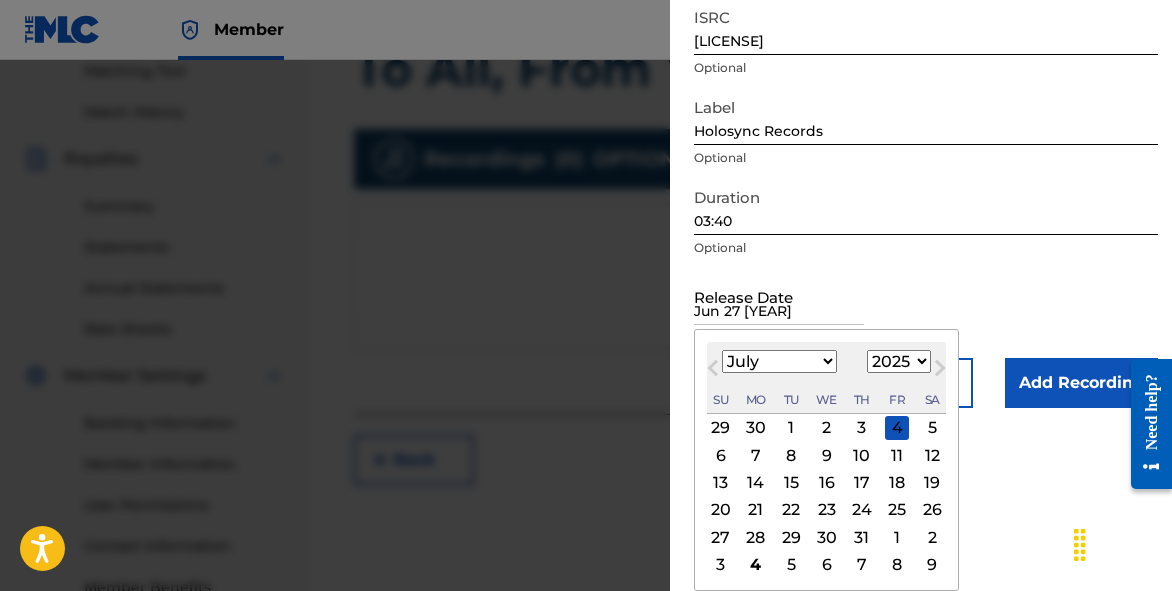 click on "Previous Month" at bounding box center [715, 371] 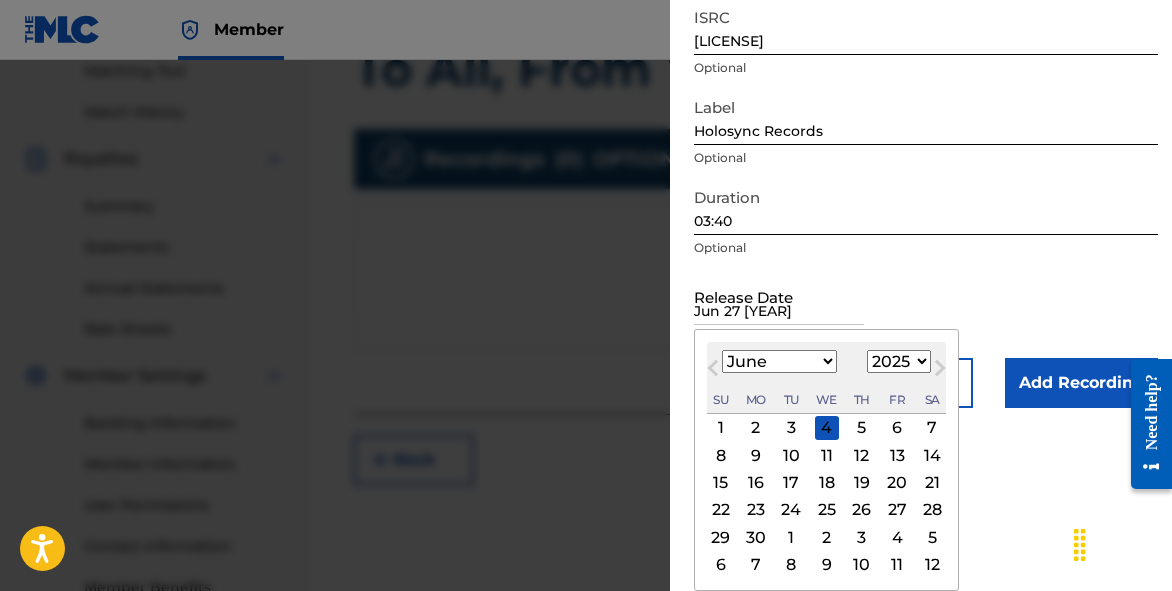 click on "27" at bounding box center (897, 510) 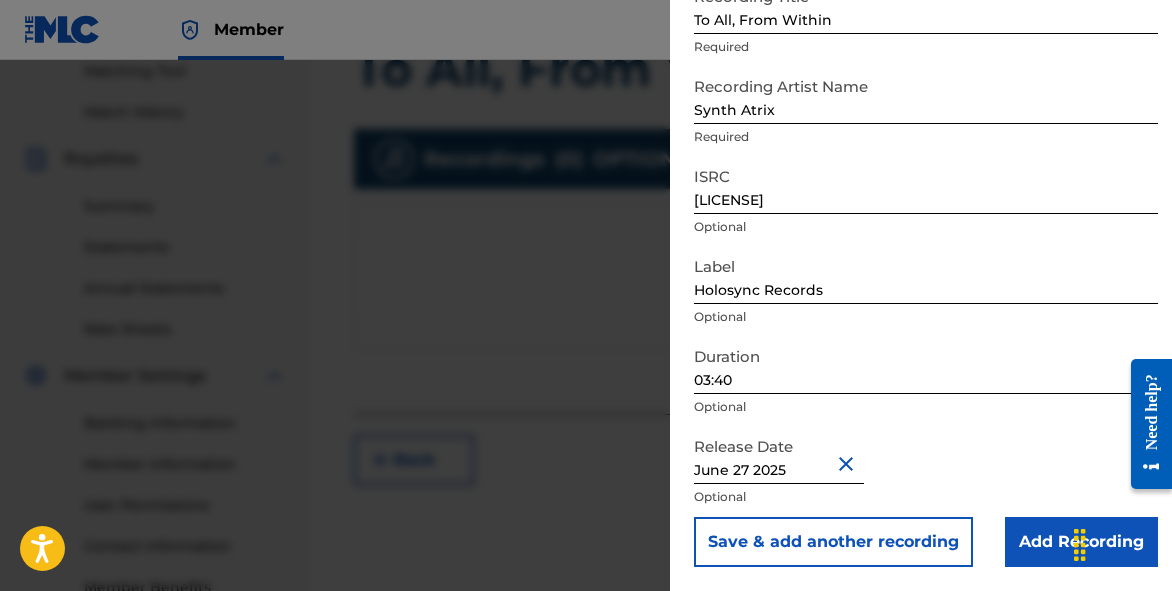scroll, scrollTop: 140, scrollLeft: 0, axis: vertical 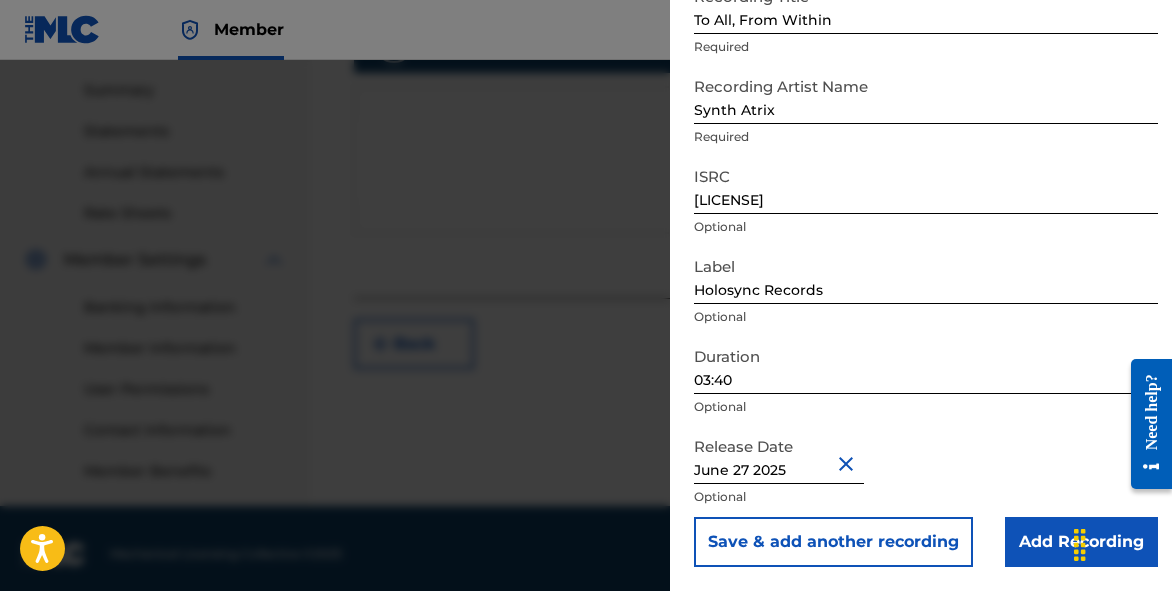 click on "Add Recording" at bounding box center (1081, 542) 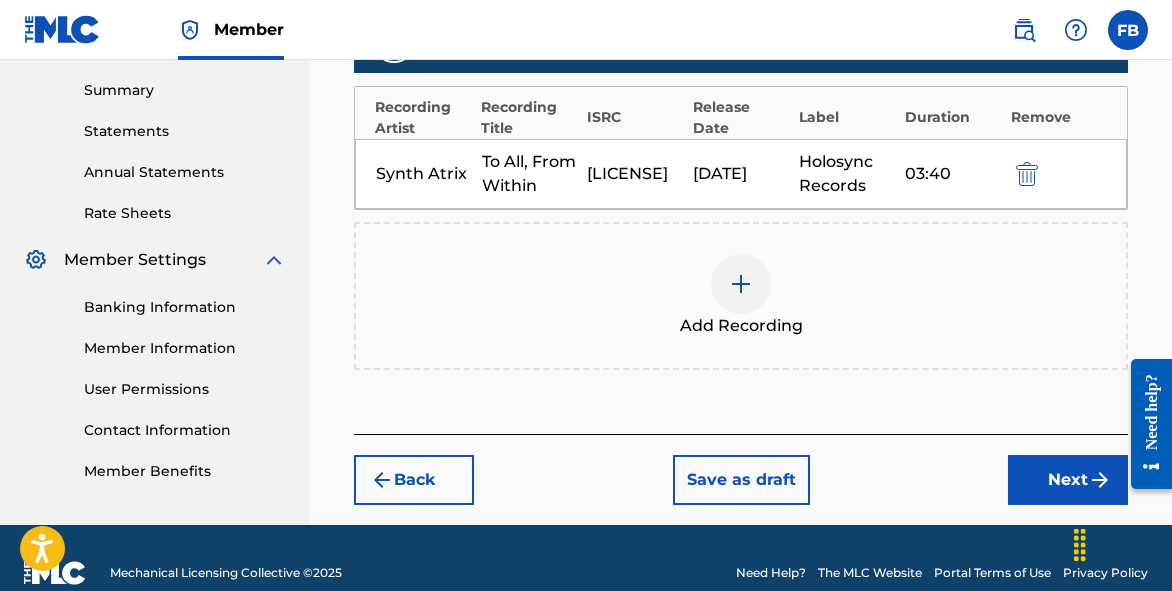 click on "Next" at bounding box center [1068, 480] 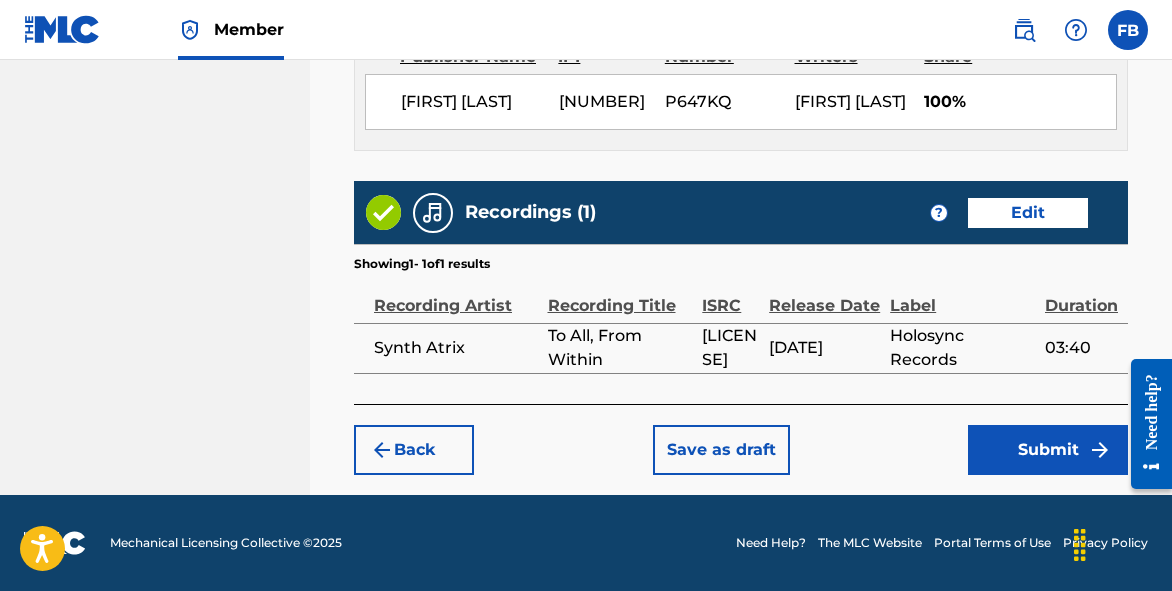 scroll, scrollTop: 1218, scrollLeft: 0, axis: vertical 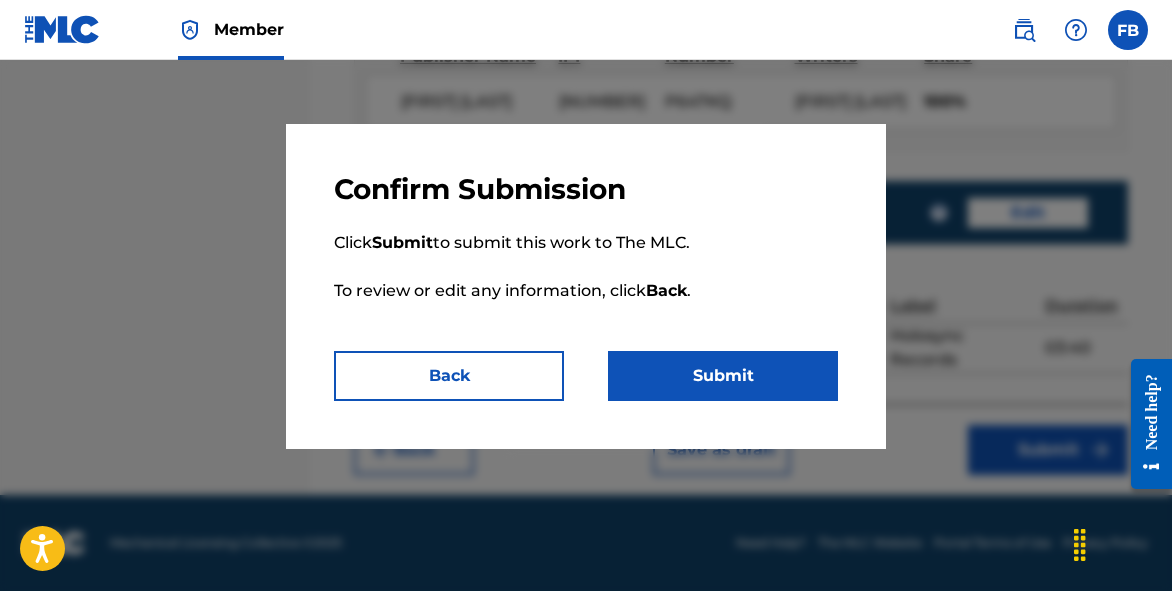 click on "Submit" at bounding box center (723, 376) 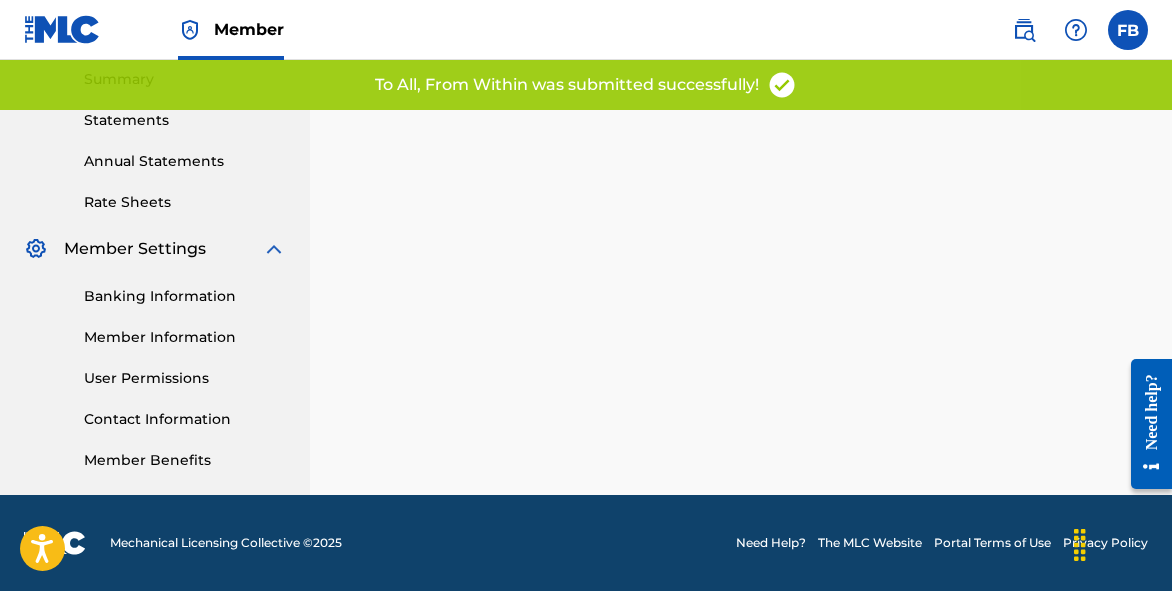 scroll, scrollTop: 0, scrollLeft: 0, axis: both 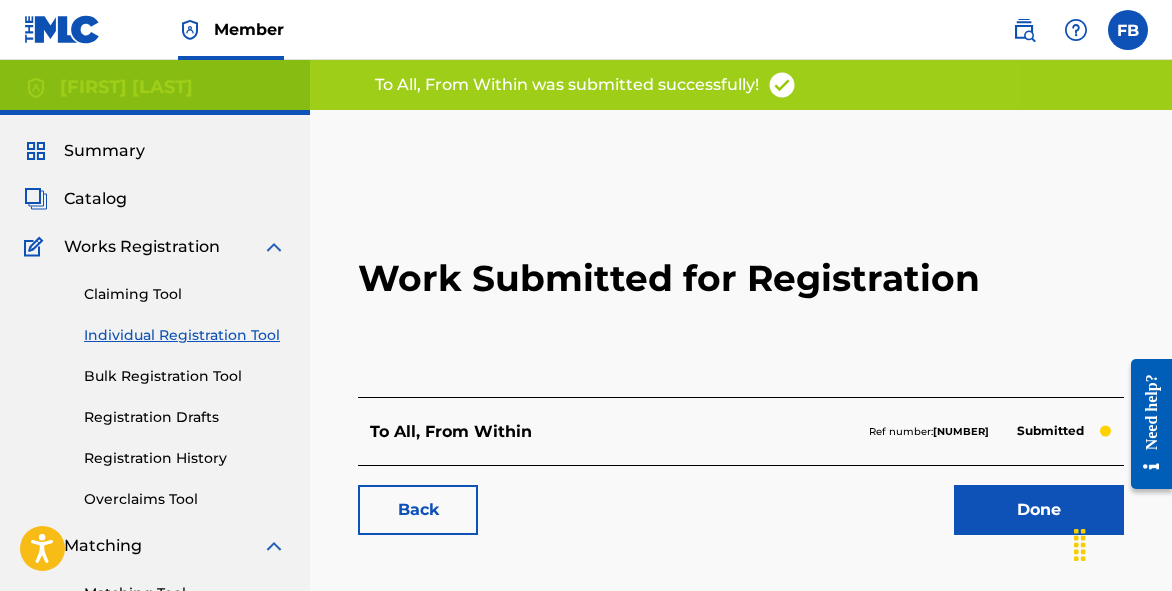 click on "Done" at bounding box center [1039, 510] 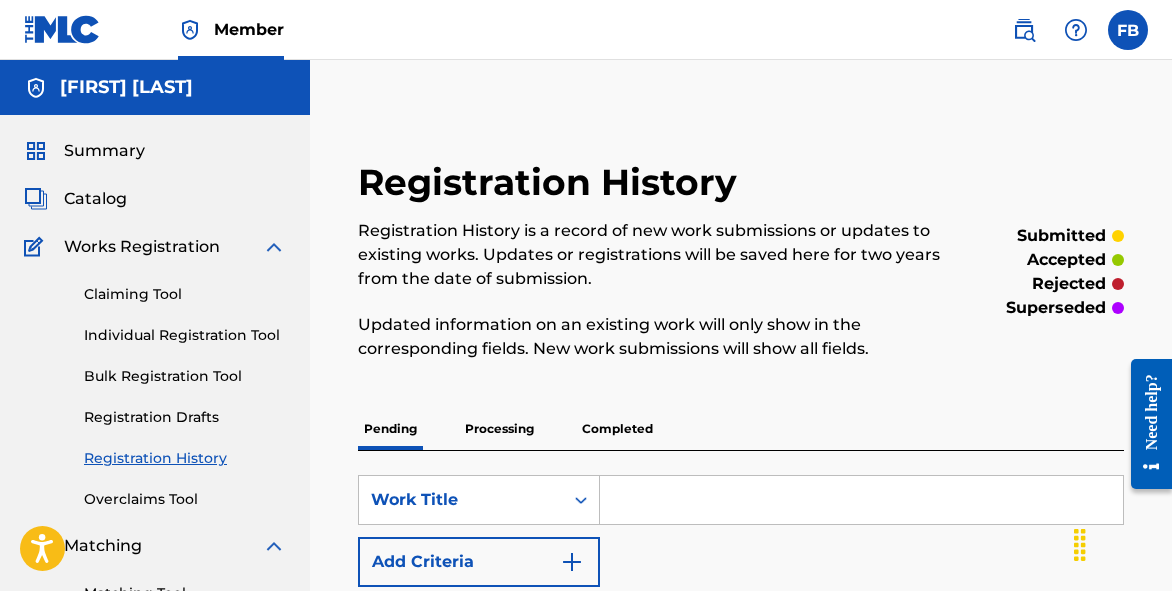 click on "Individual Registration Tool" at bounding box center [185, 335] 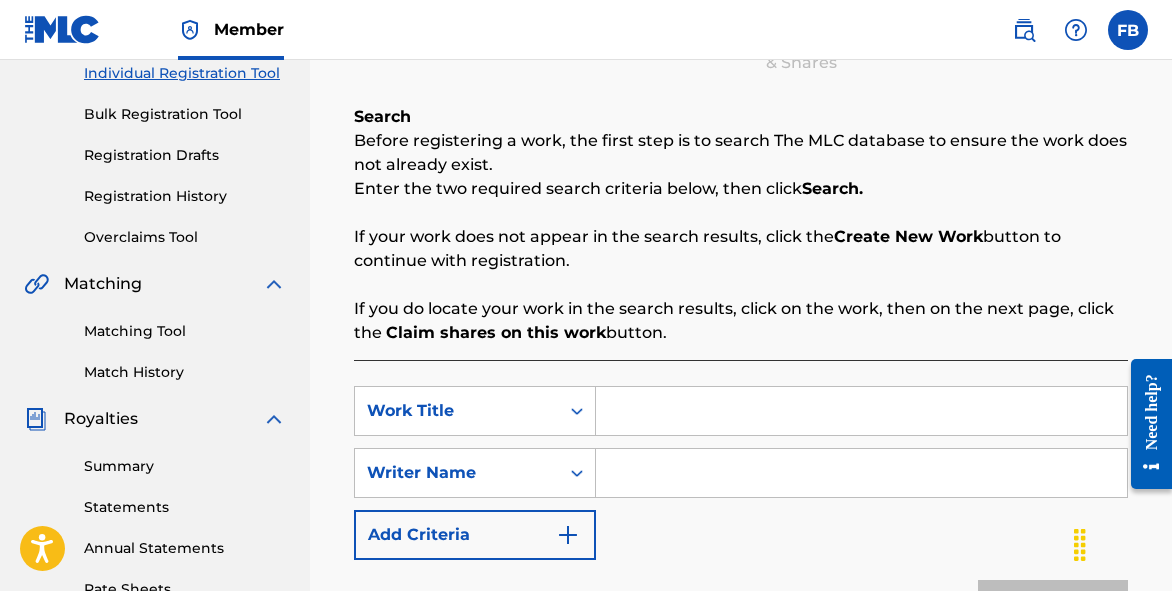 scroll, scrollTop: 368, scrollLeft: 0, axis: vertical 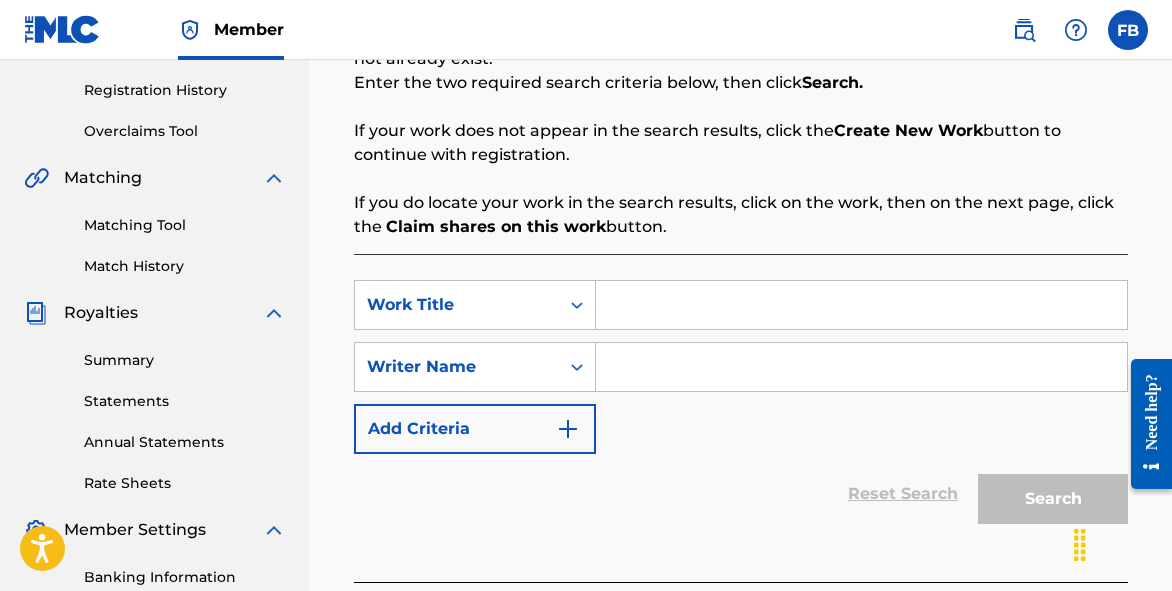 click at bounding box center [861, 305] 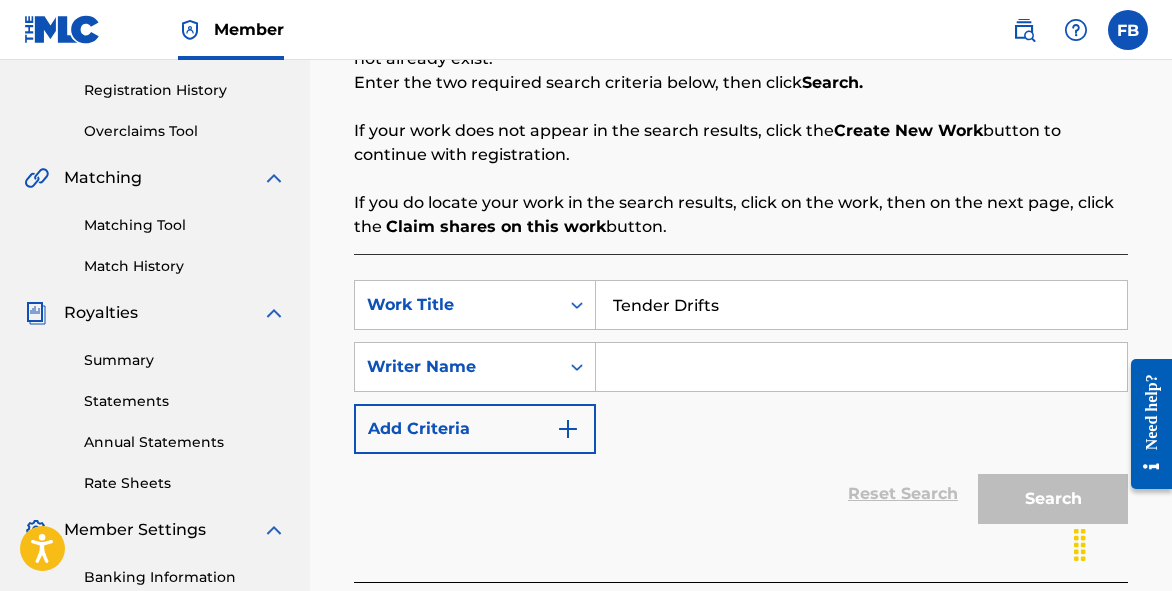 type on "Tender Drifts" 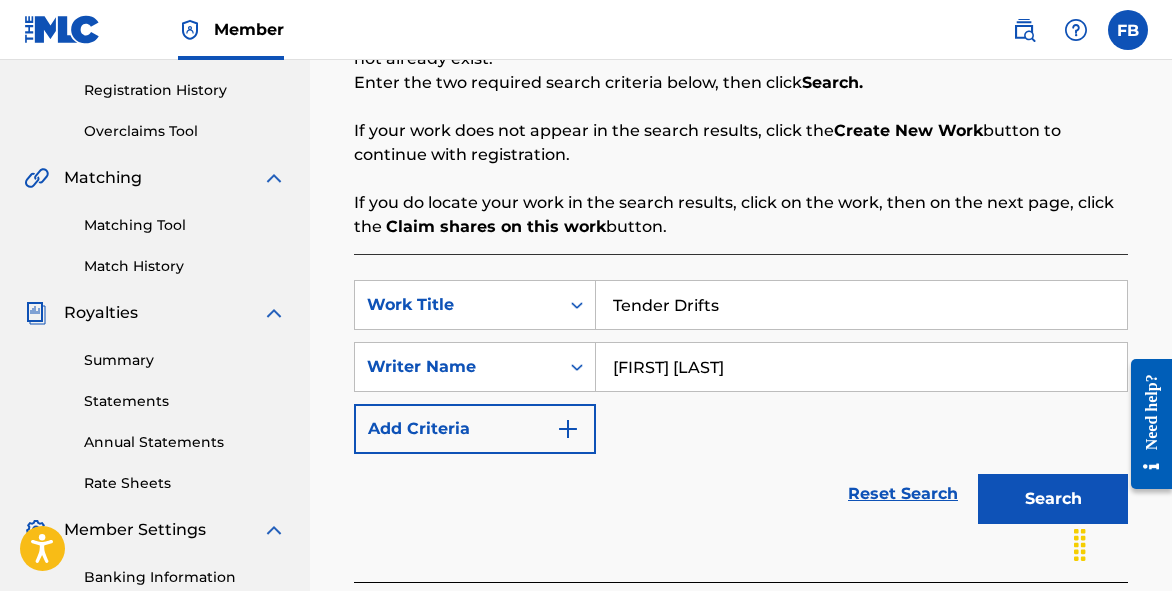 click on "Search" at bounding box center (1053, 499) 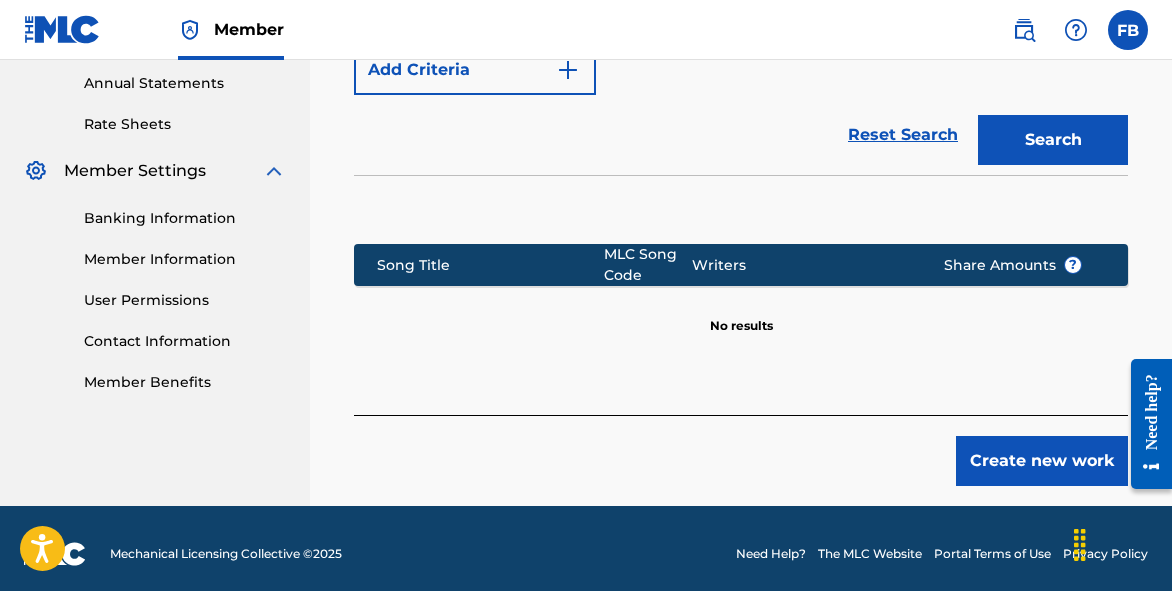 click on "Create new work" at bounding box center (1042, 461) 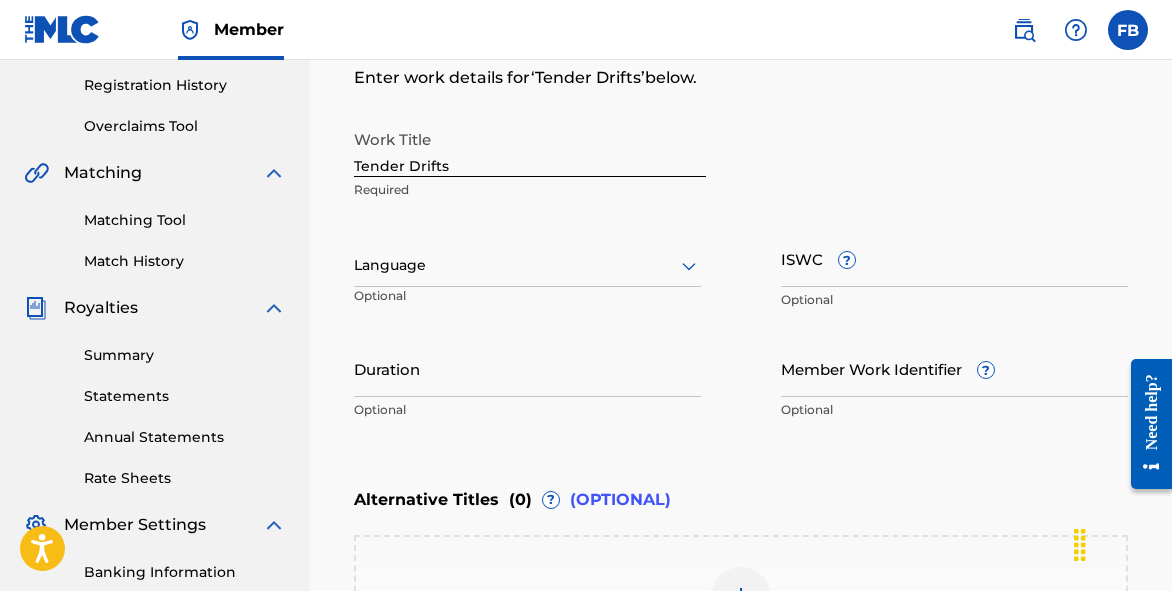 scroll, scrollTop: 374, scrollLeft: 0, axis: vertical 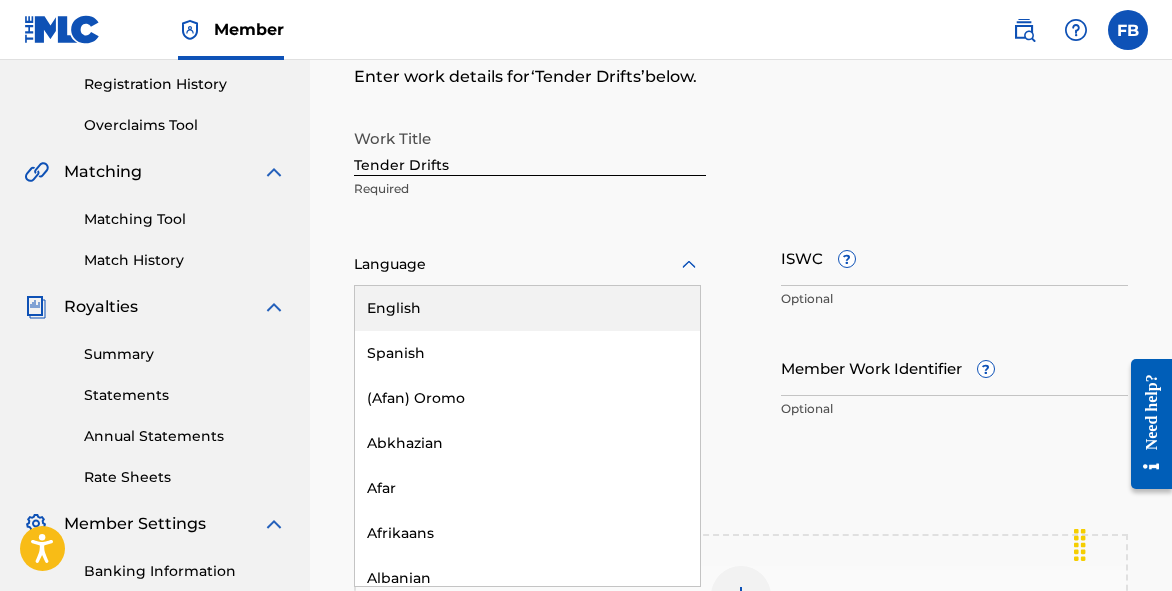 click 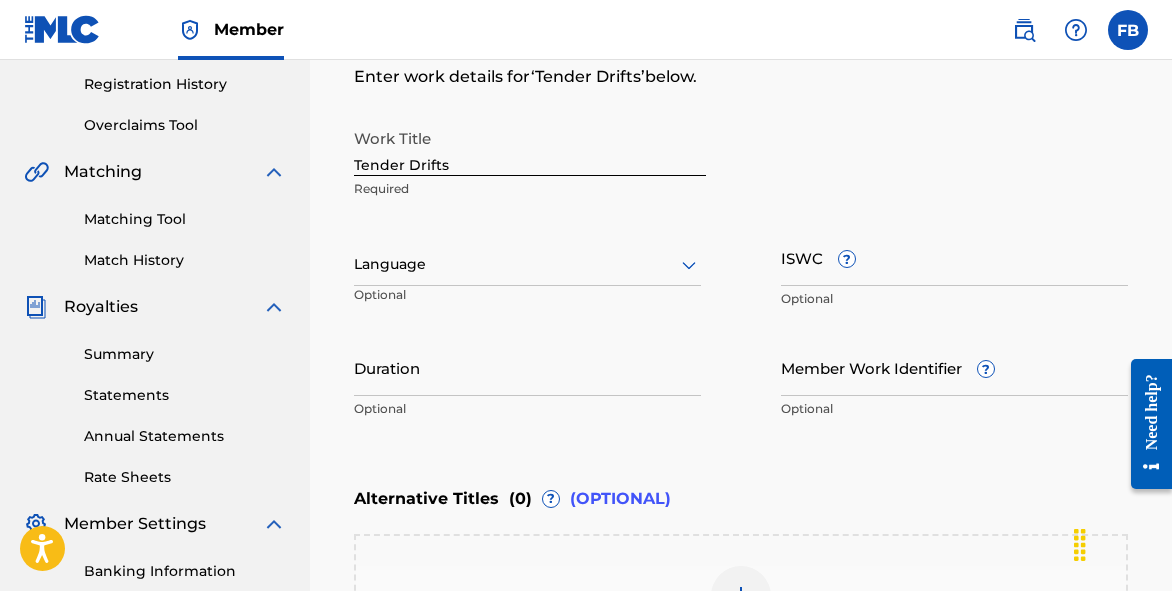 click on "Work Title   Tender Drifts Required" at bounding box center (741, 164) 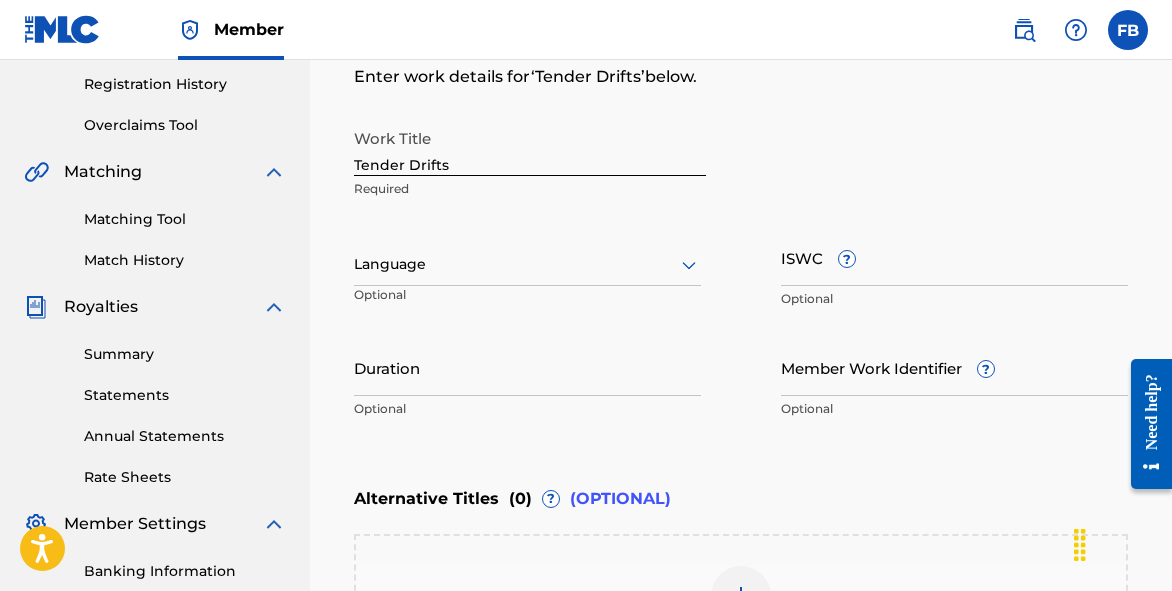 click on "Duration" at bounding box center [527, 367] 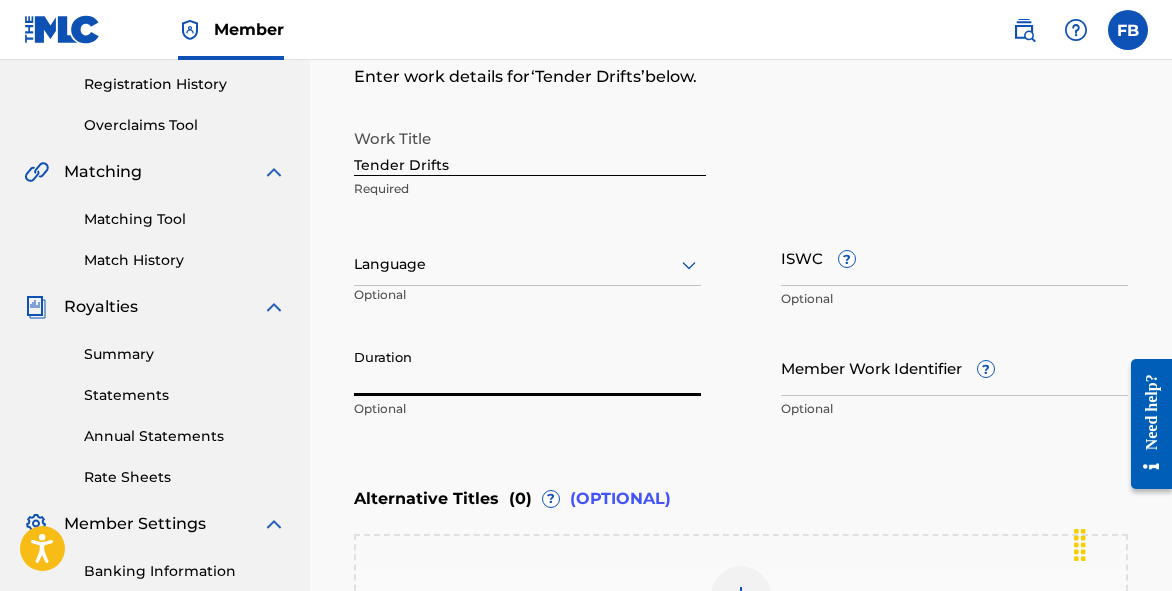 paste on "02:30" 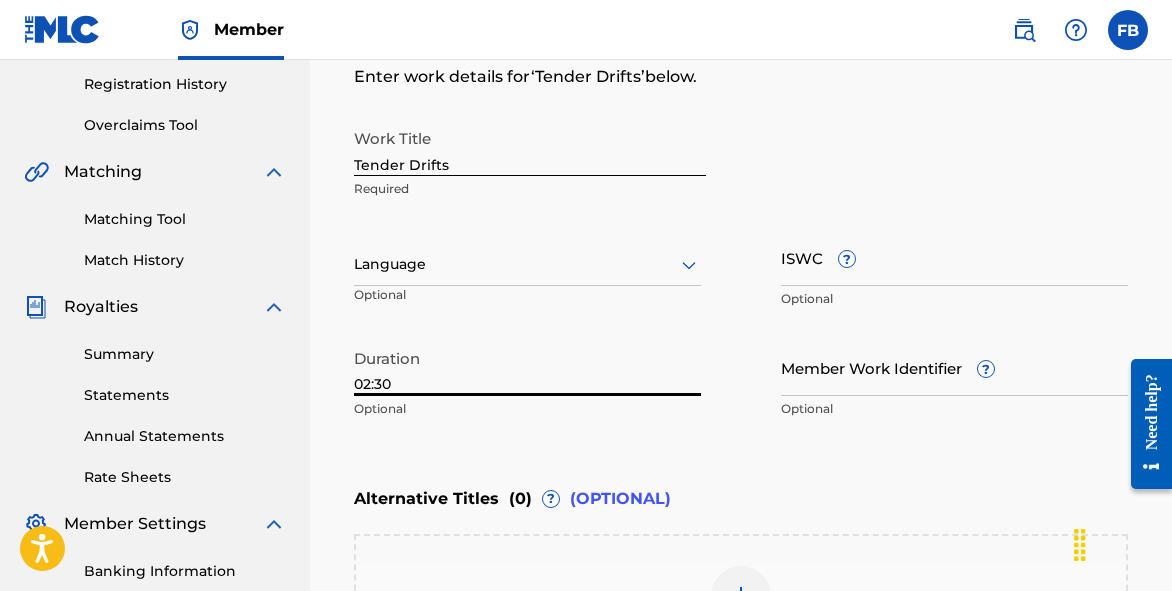 type on "02:30" 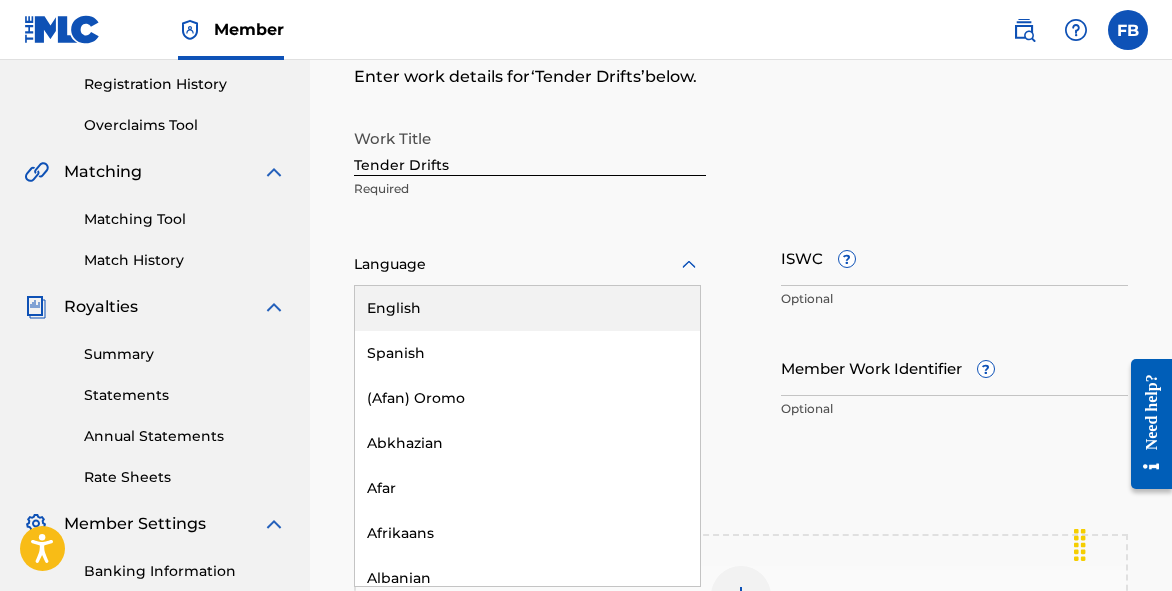 click on "English" at bounding box center (527, 308) 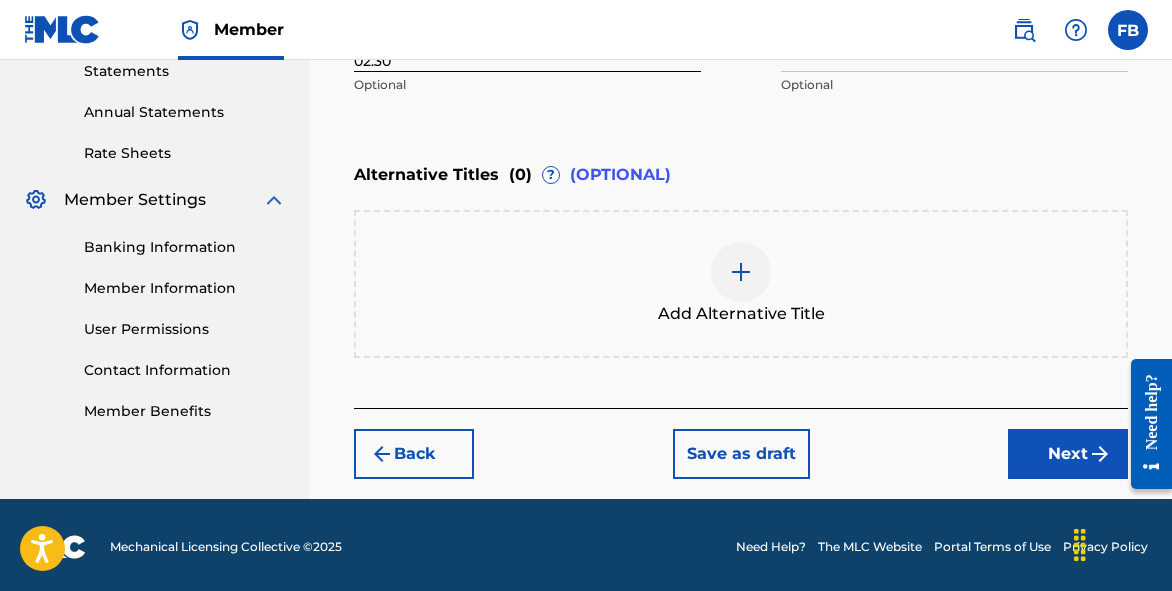 click on "Next" at bounding box center [1068, 454] 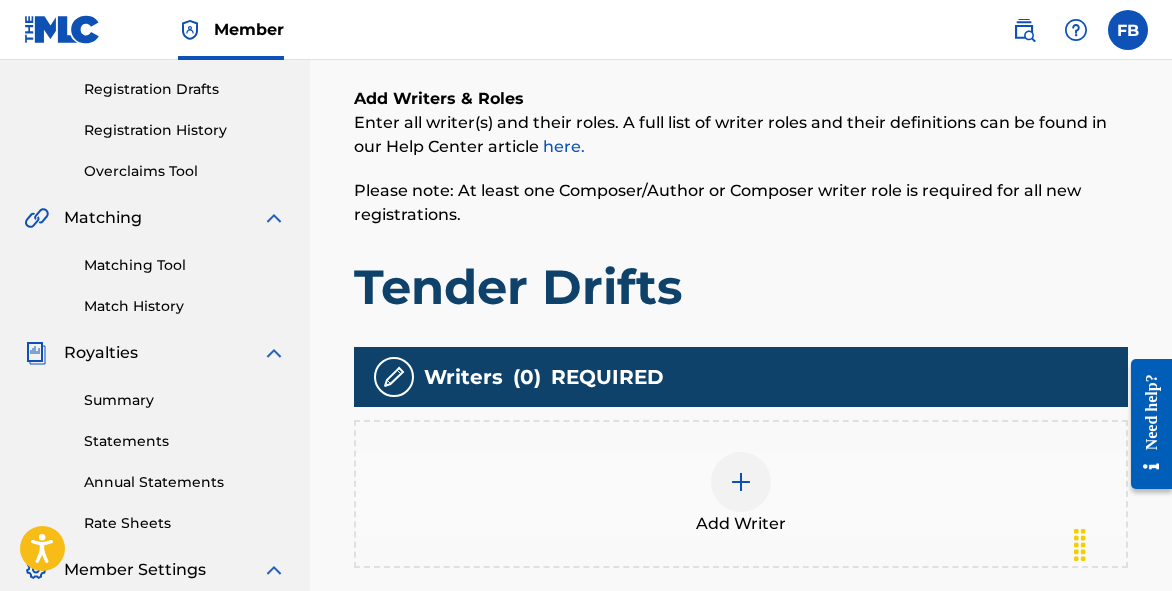 scroll, scrollTop: 415, scrollLeft: 0, axis: vertical 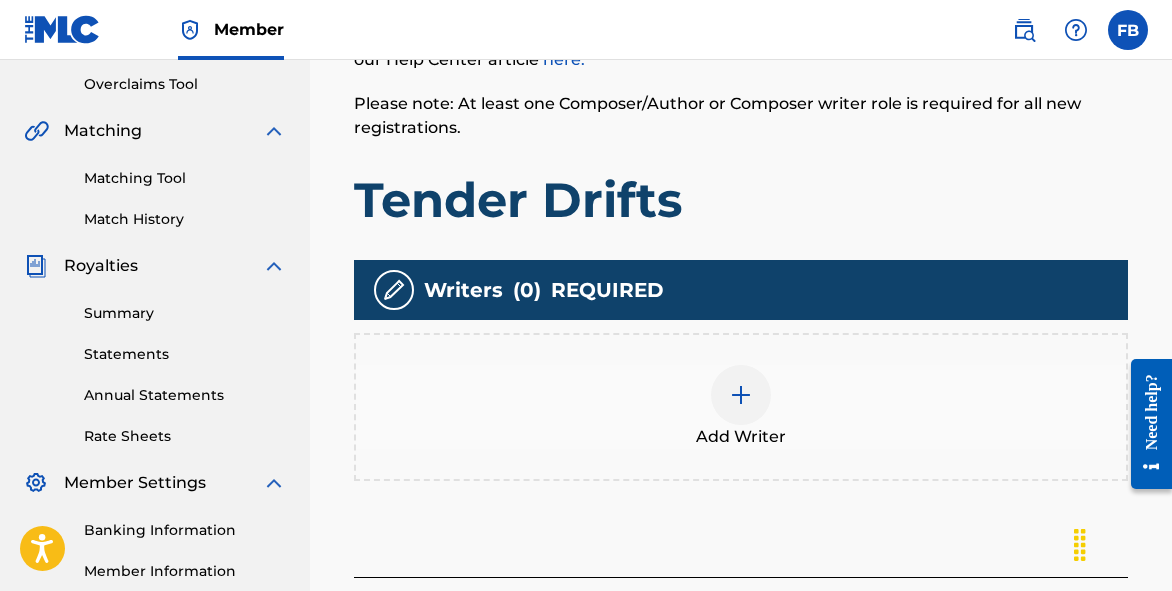 click on "Add Writer" at bounding box center (741, 407) 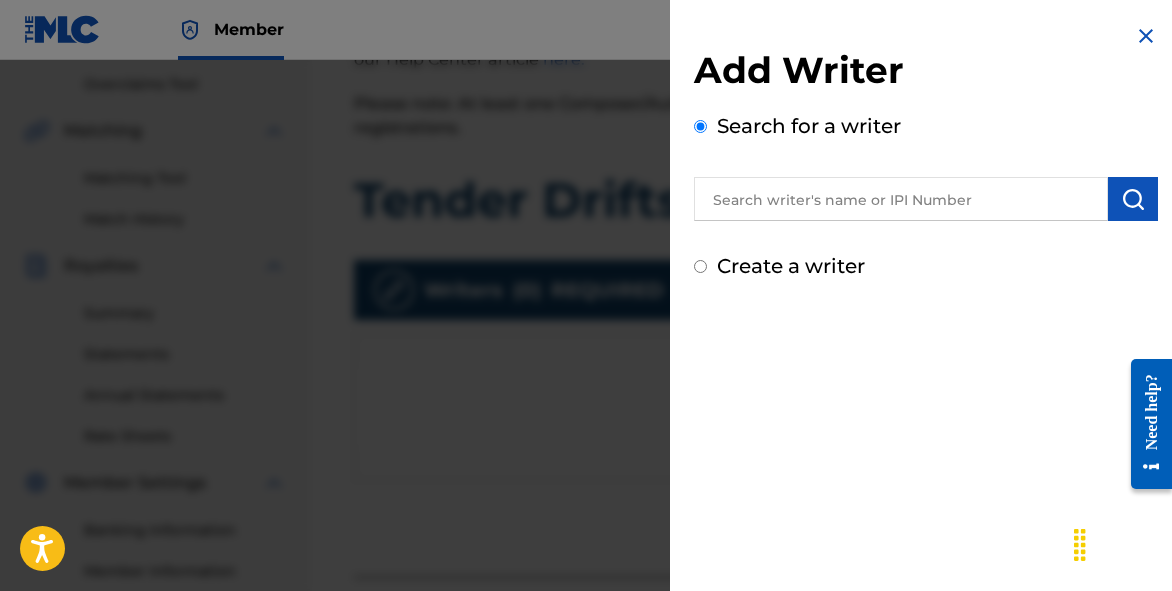 click at bounding box center (901, 199) 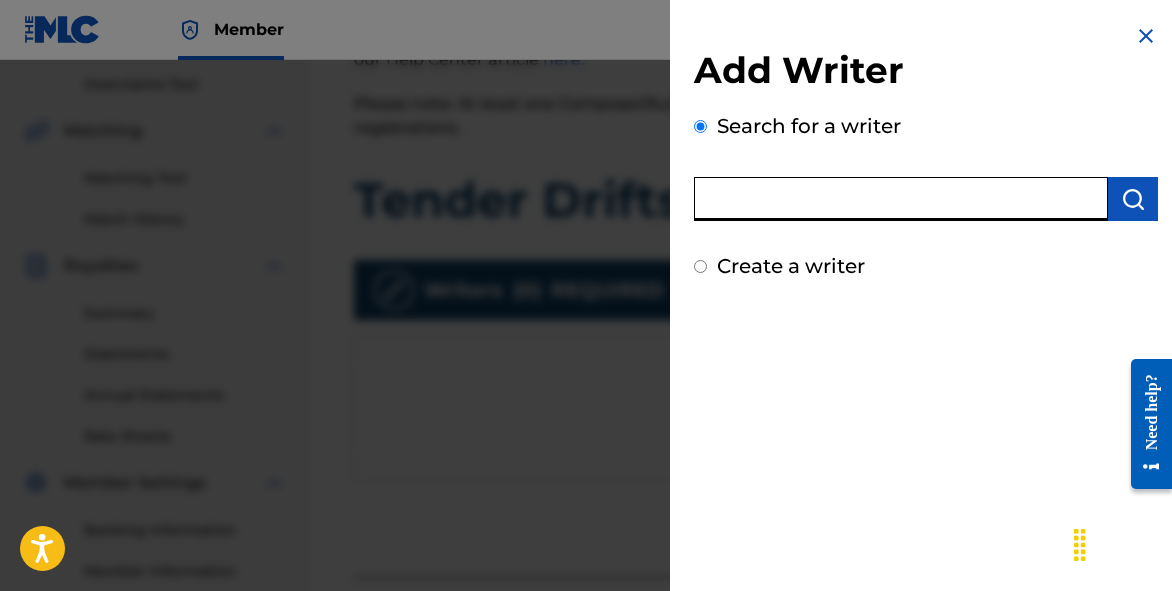 type on "[FIRST] [LAST]" 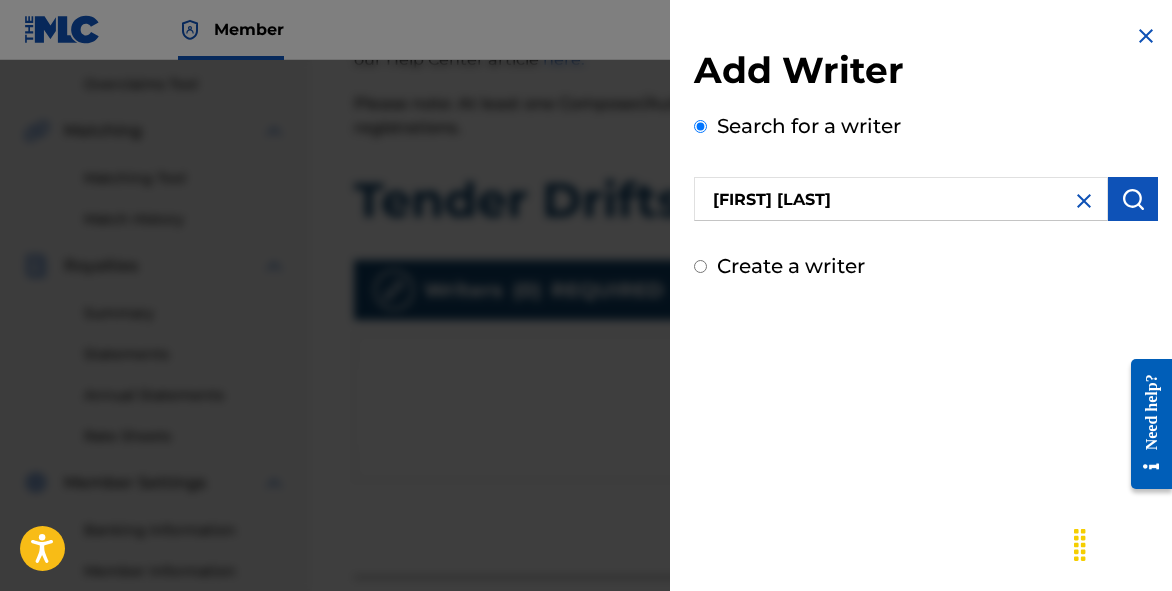 click at bounding box center [1133, 199] 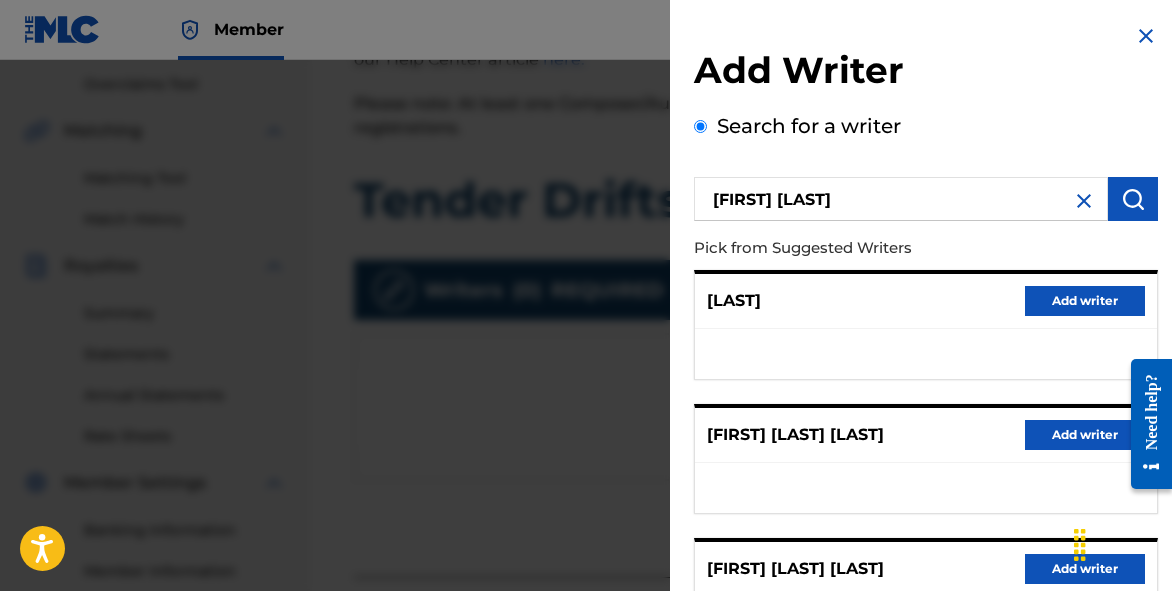 scroll, scrollTop: 451, scrollLeft: 0, axis: vertical 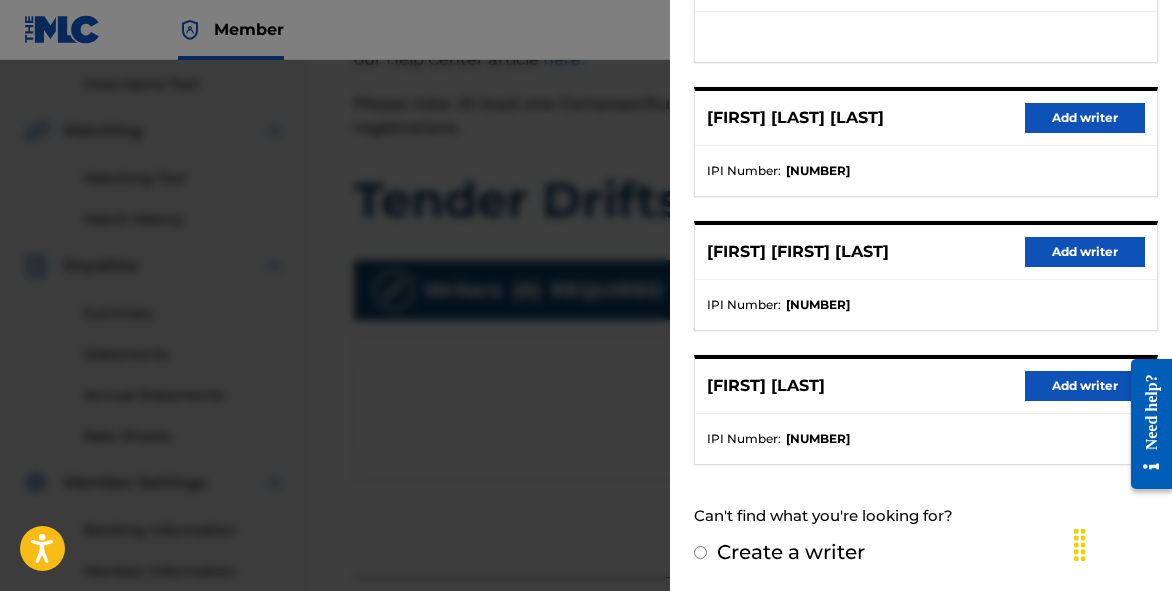click on "Add writer" at bounding box center [1085, 386] 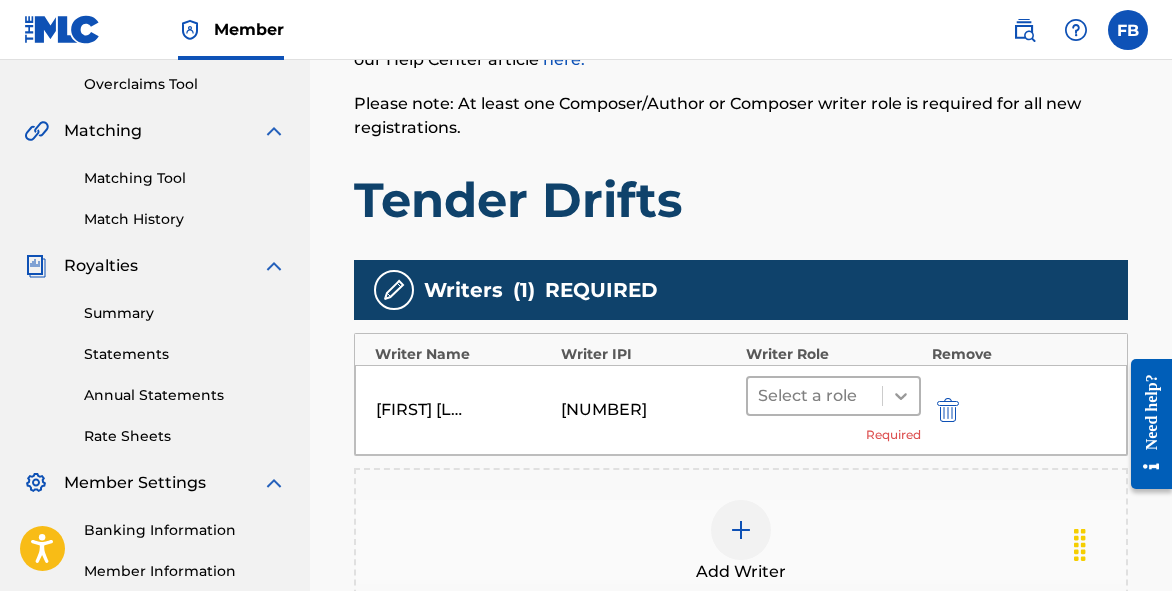 click 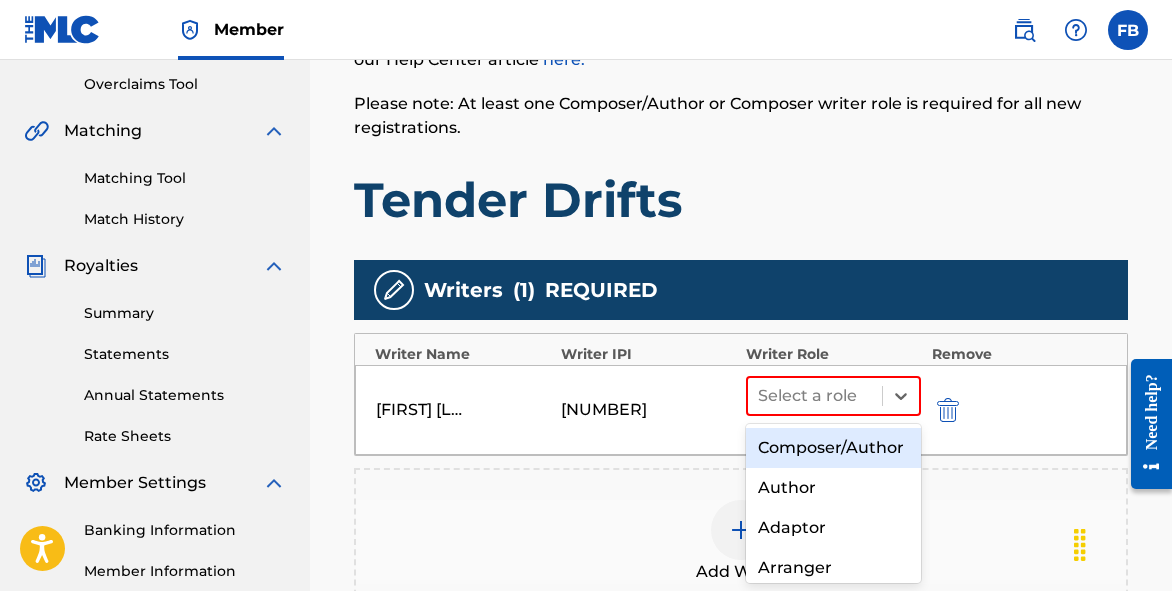 click on "Composer/Author" at bounding box center [833, 448] 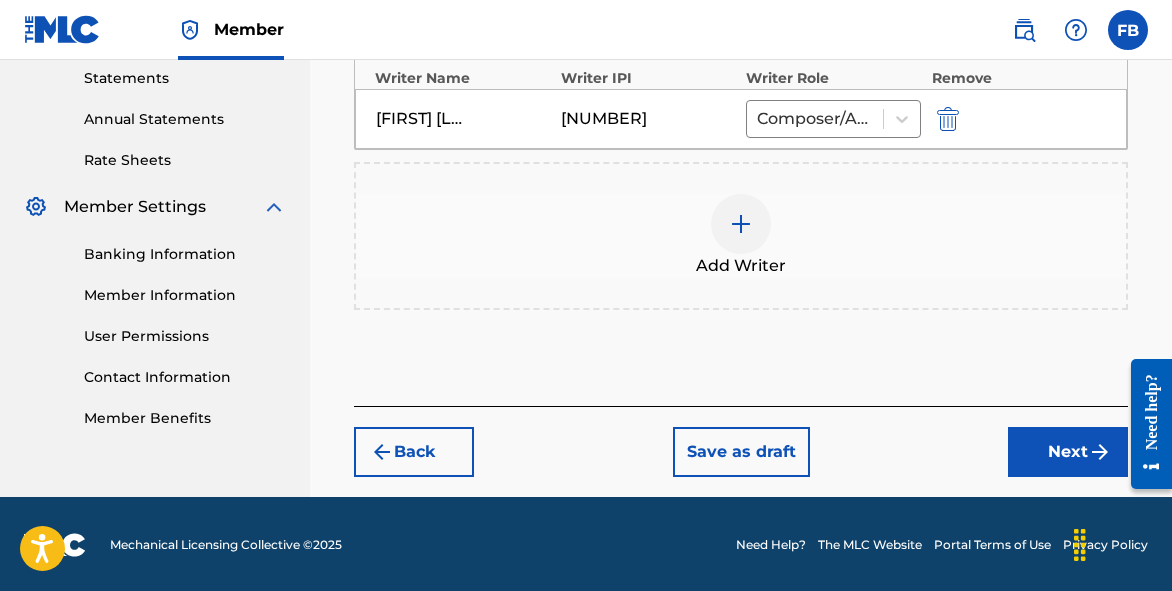 click on "Next" at bounding box center (1068, 452) 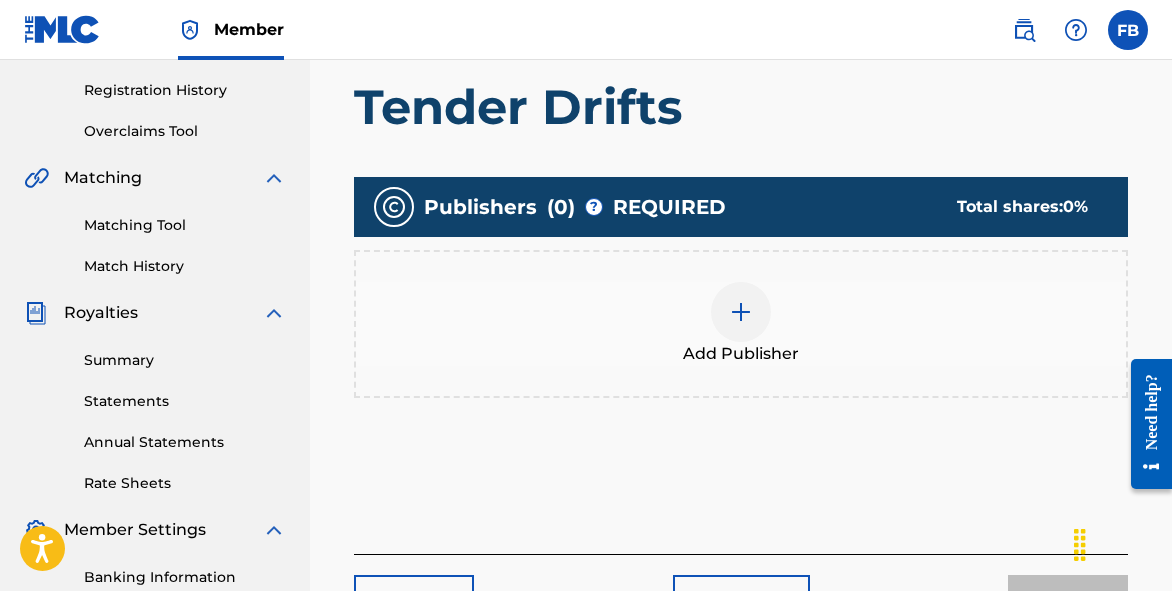 scroll, scrollTop: 361, scrollLeft: 0, axis: vertical 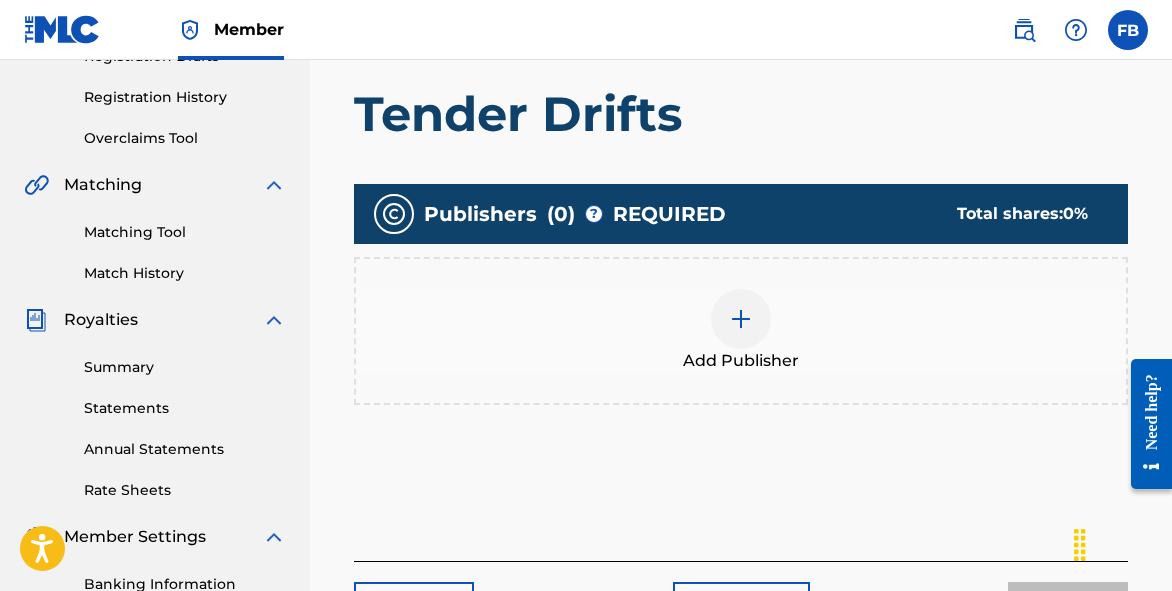 click on "Add Publisher" at bounding box center (741, 331) 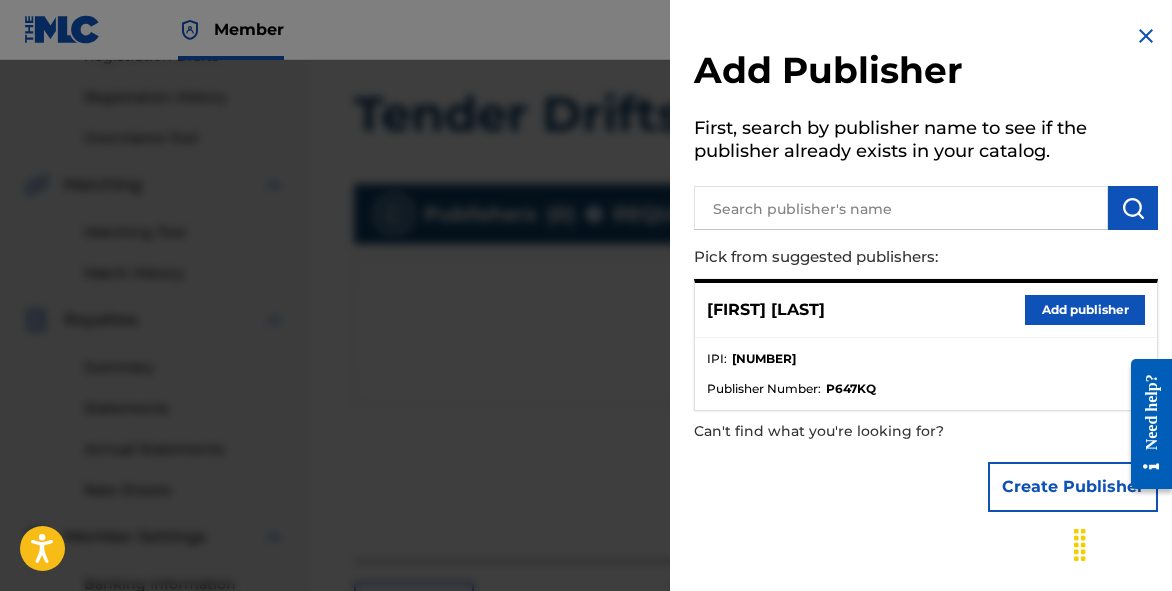 click on "Add publisher" at bounding box center [1085, 310] 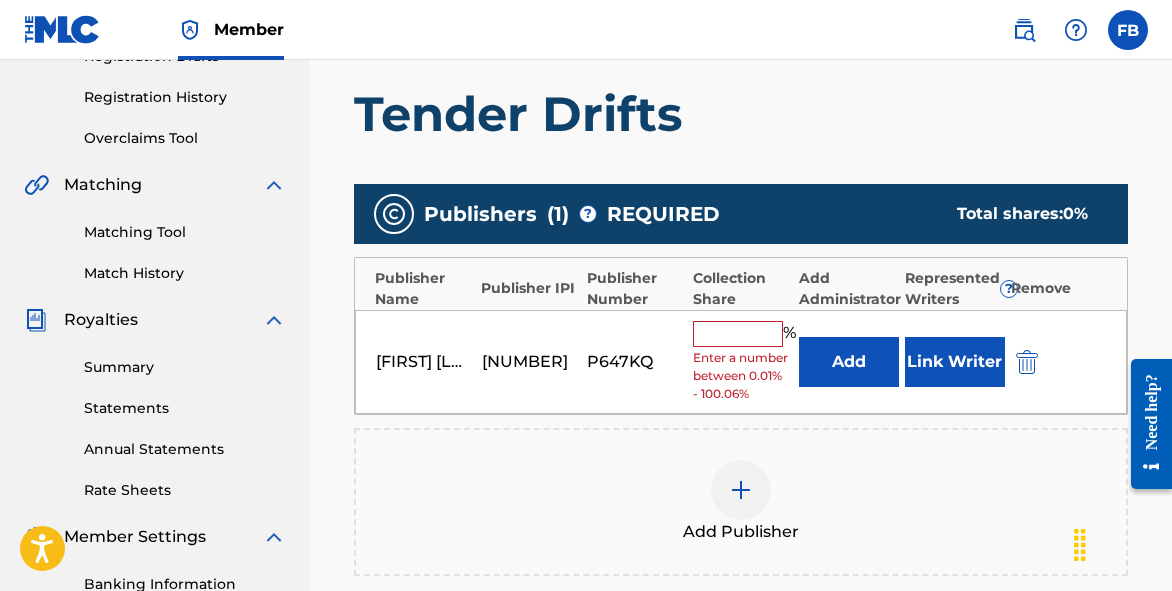 click at bounding box center (738, 334) 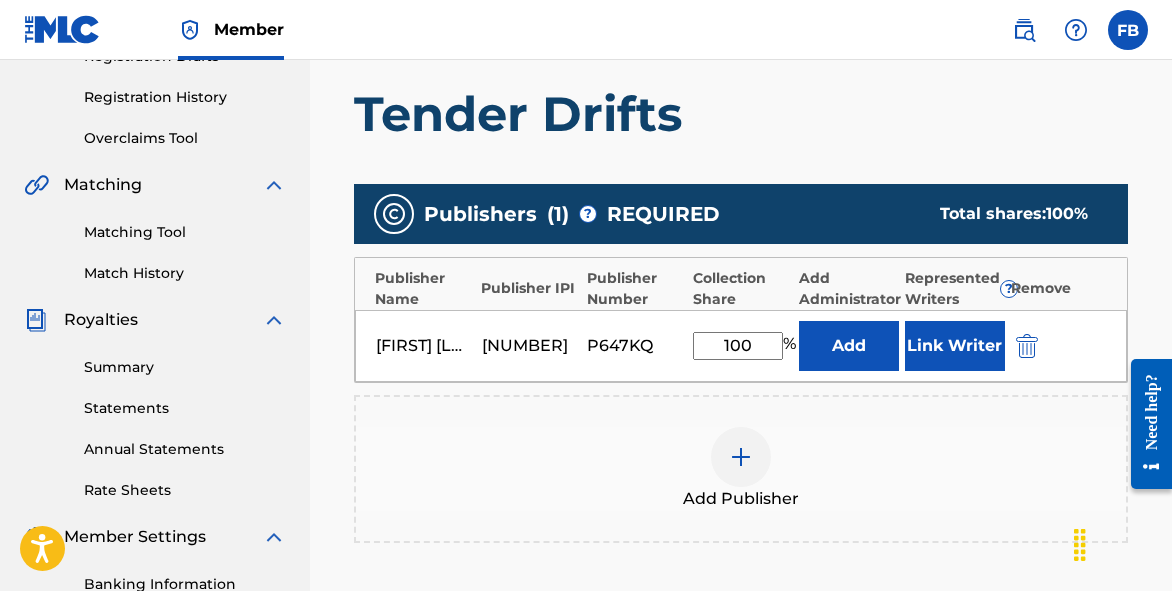 click on "Link Writer" at bounding box center (955, 346) 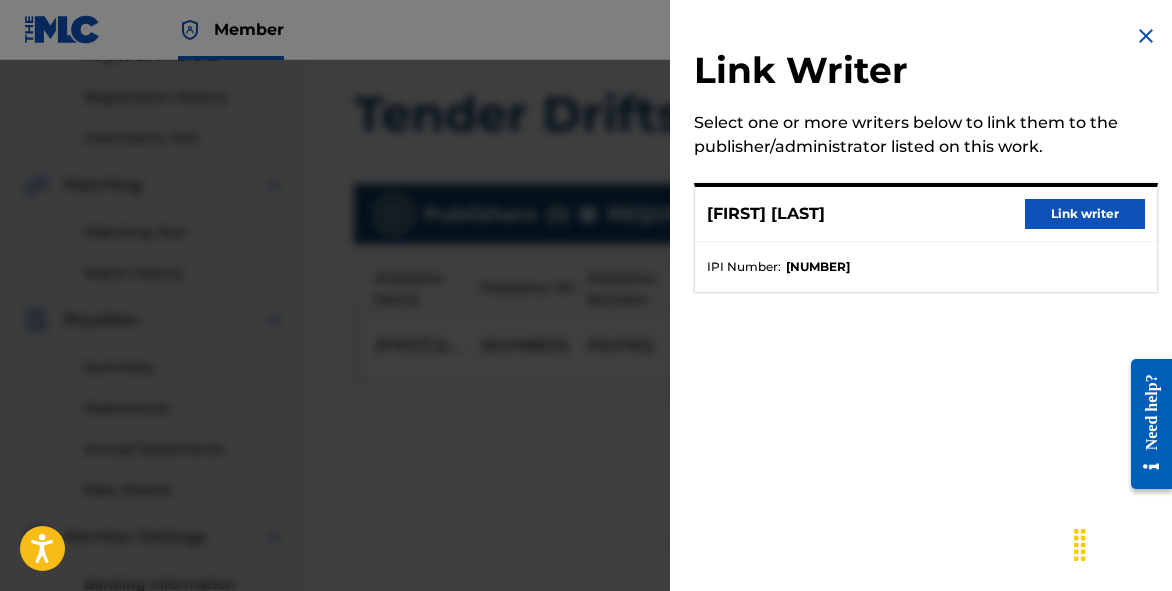 click on "Link writer" at bounding box center [1085, 214] 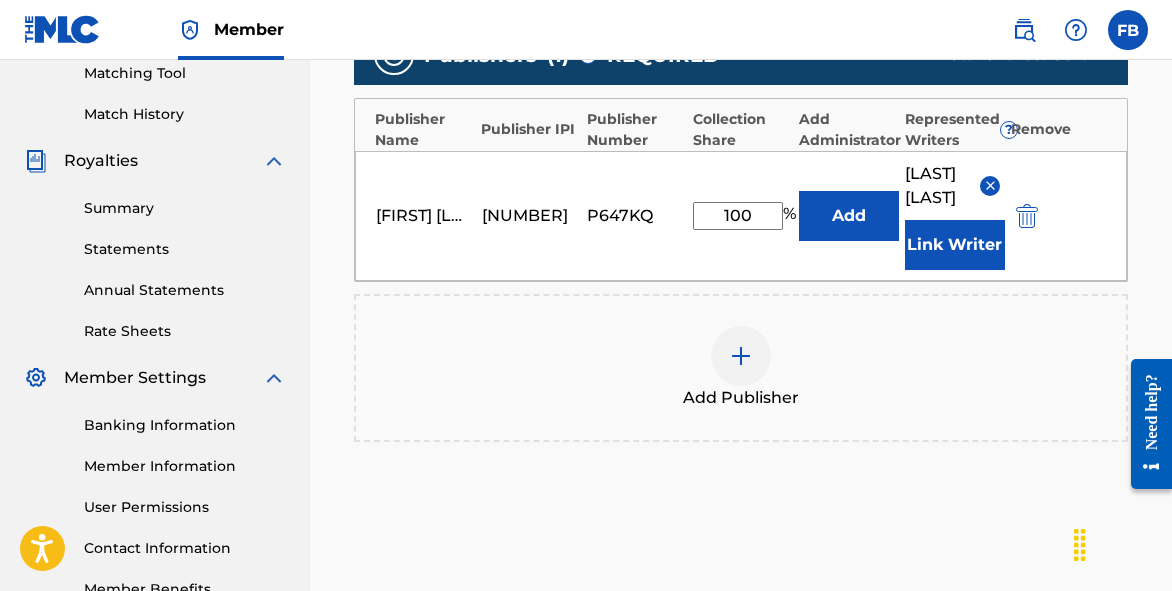 scroll, scrollTop: 762, scrollLeft: 0, axis: vertical 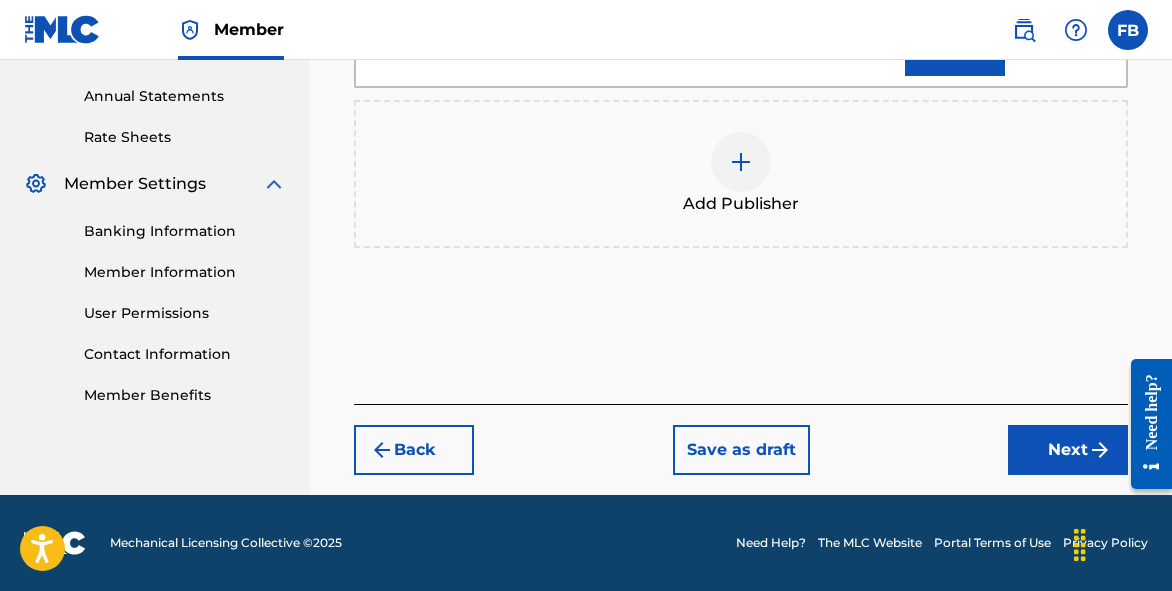 click on "Next" at bounding box center [1068, 450] 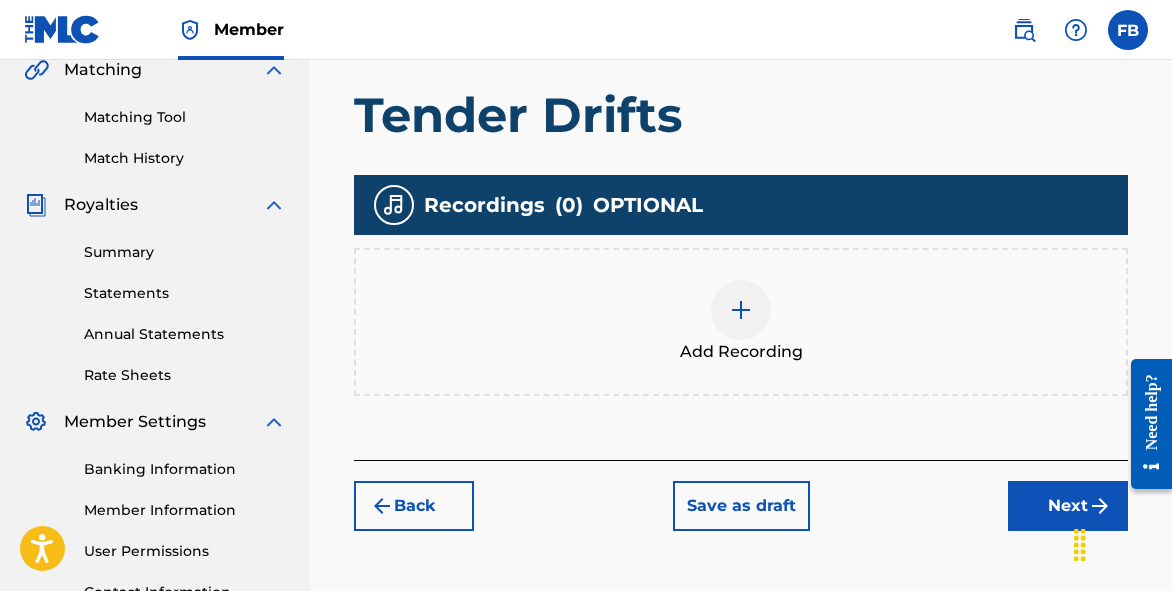 scroll, scrollTop: 484, scrollLeft: 0, axis: vertical 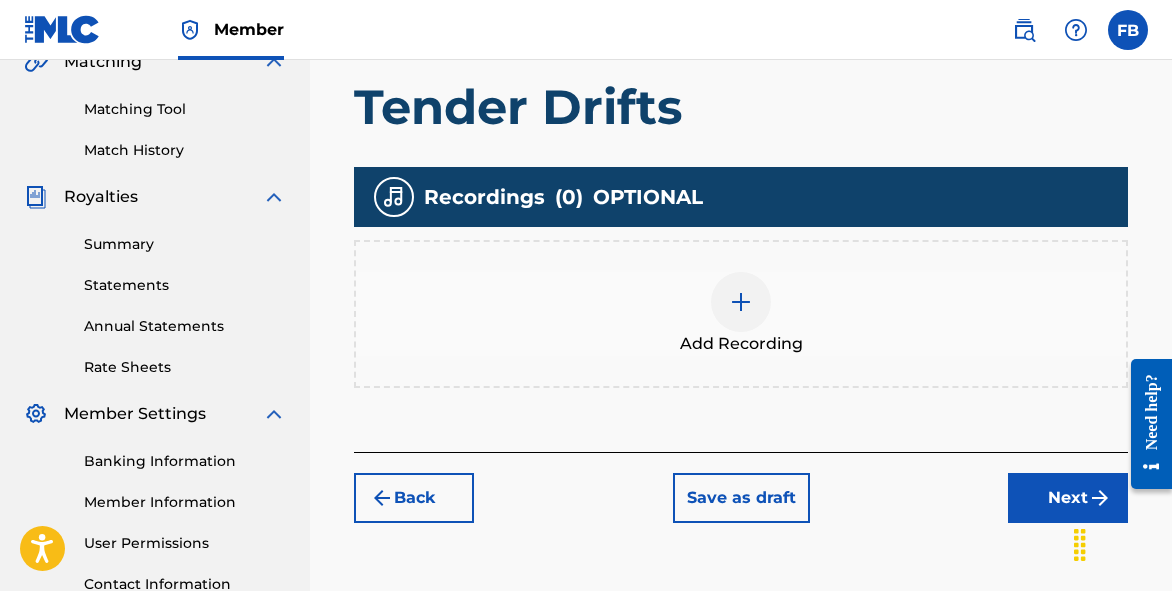 click at bounding box center [741, 302] 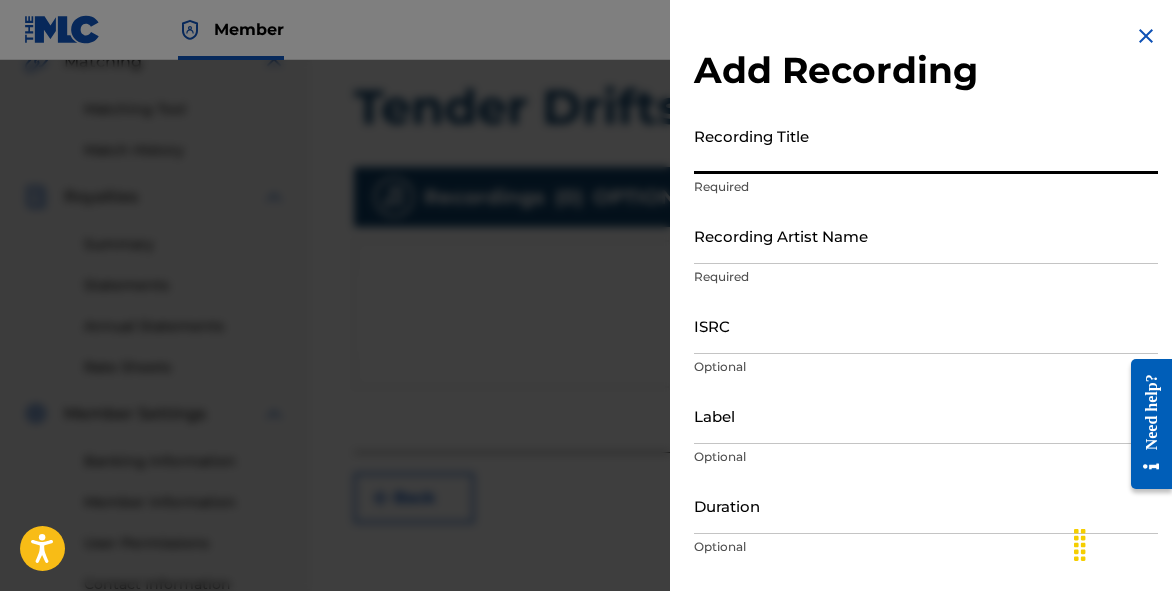 click on "Recording Title" at bounding box center (926, 145) 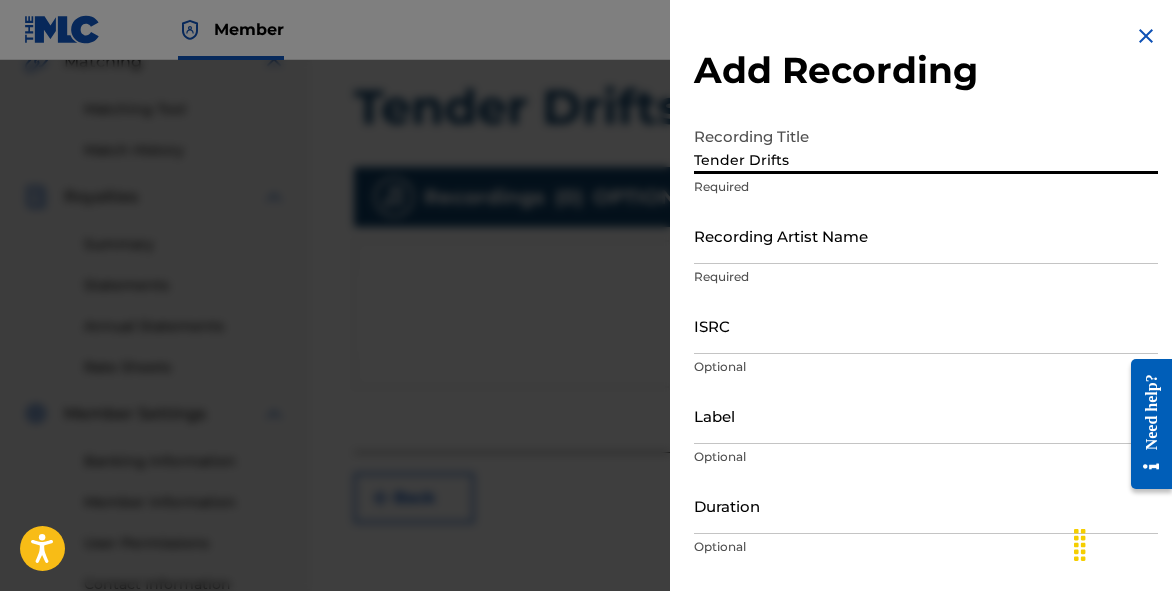 type on "Tender Drifts" 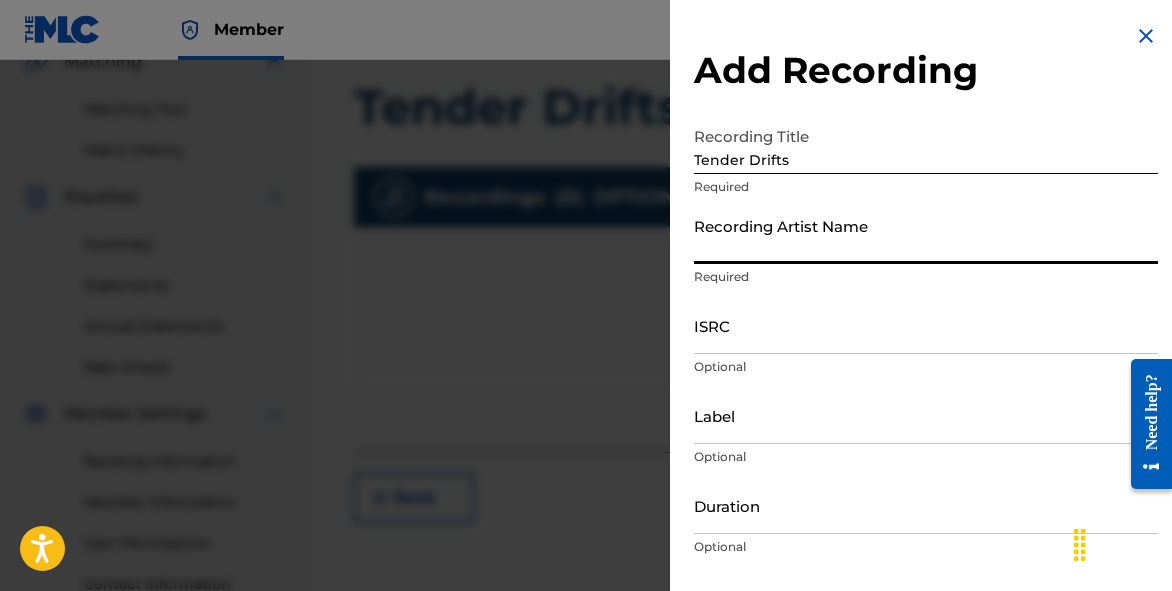 click on "Recording Artist Name" at bounding box center [926, 235] 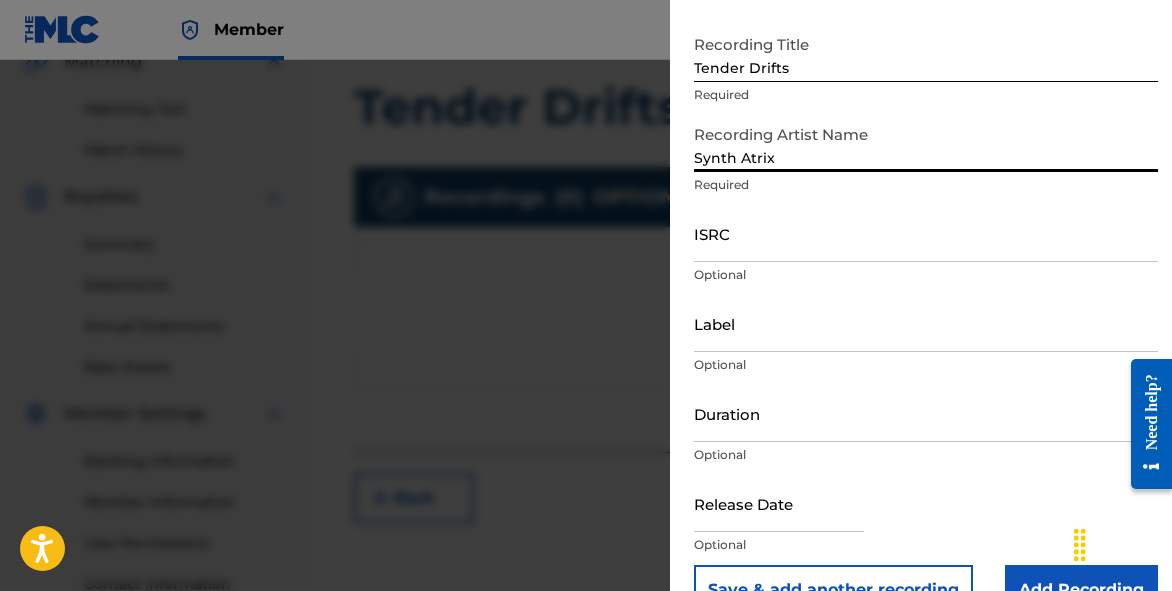scroll, scrollTop: 91, scrollLeft: 0, axis: vertical 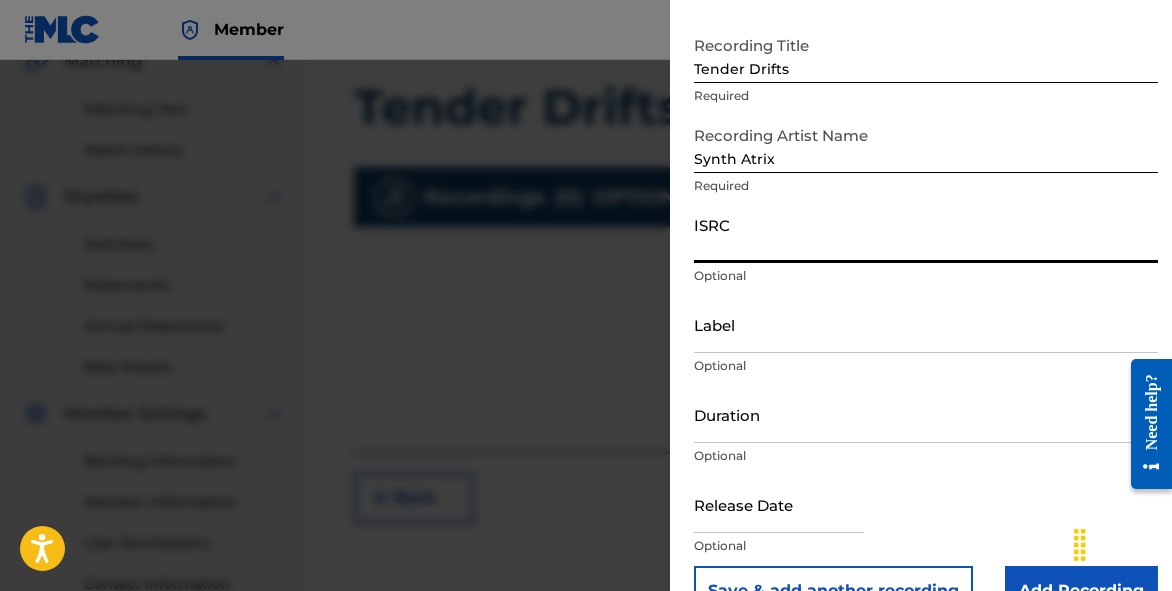 click on "ISRC" at bounding box center (926, 234) 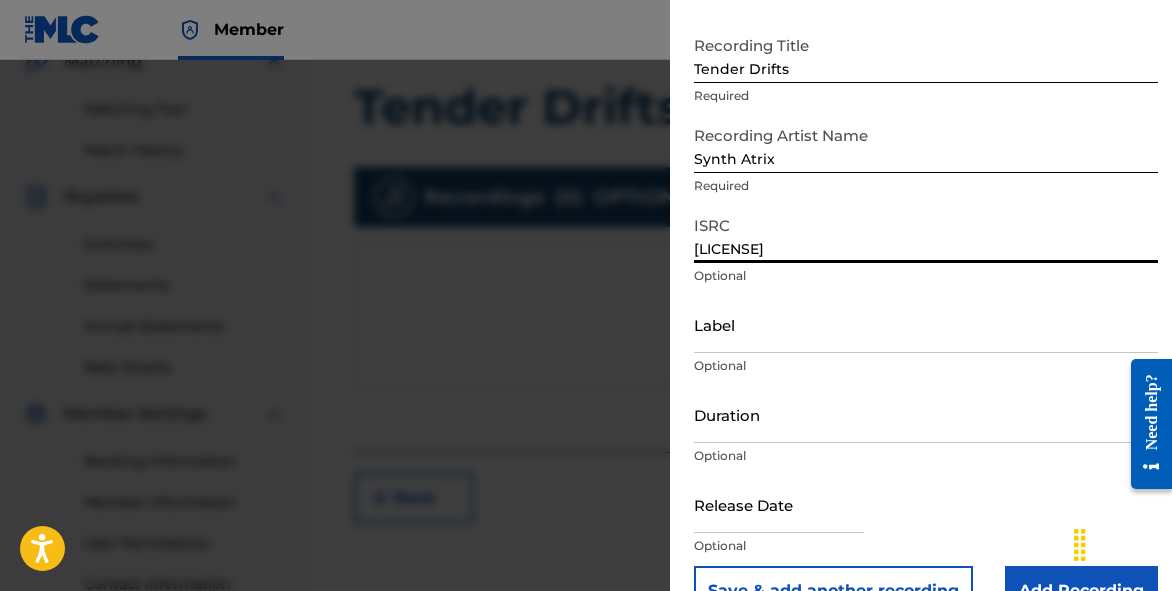 type on "[LICENSE]" 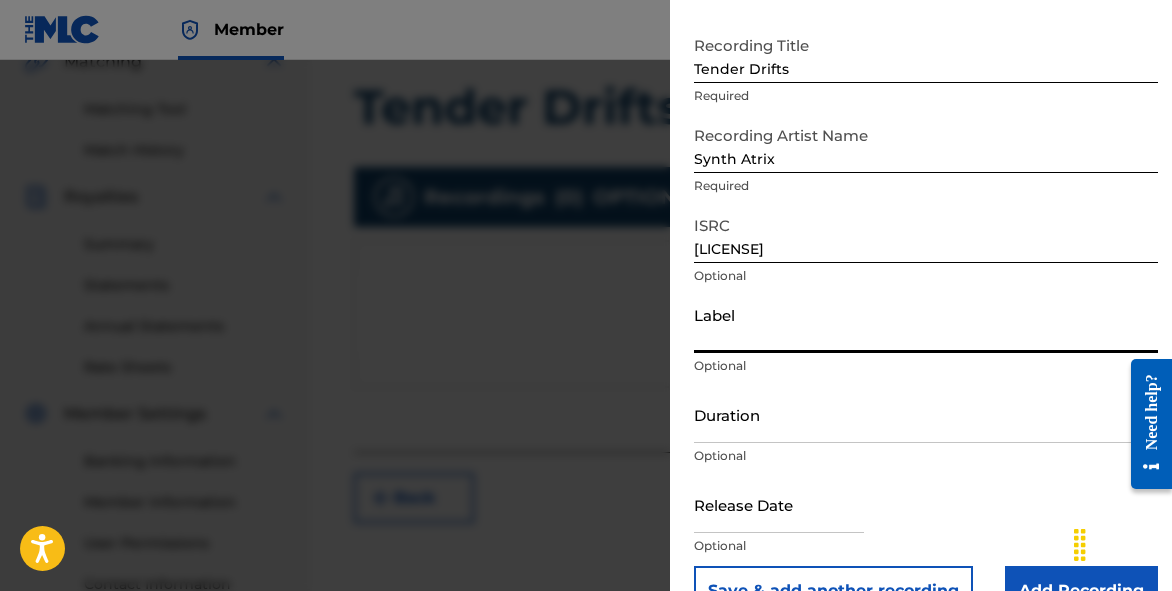 click on "Label" at bounding box center [926, 324] 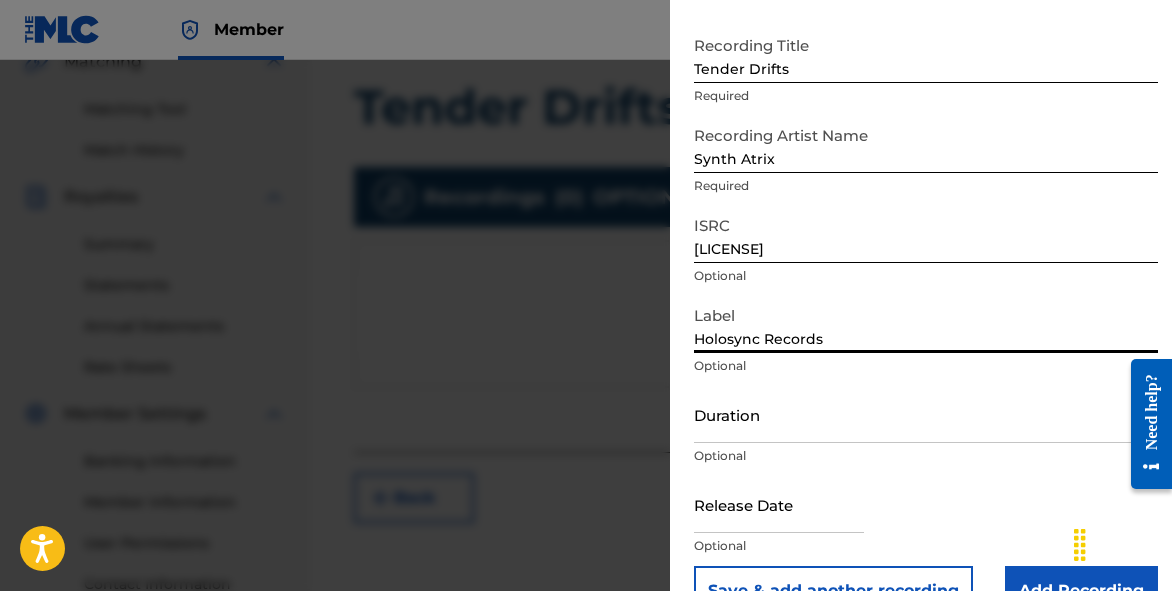 click on "Duration" at bounding box center (926, 414) 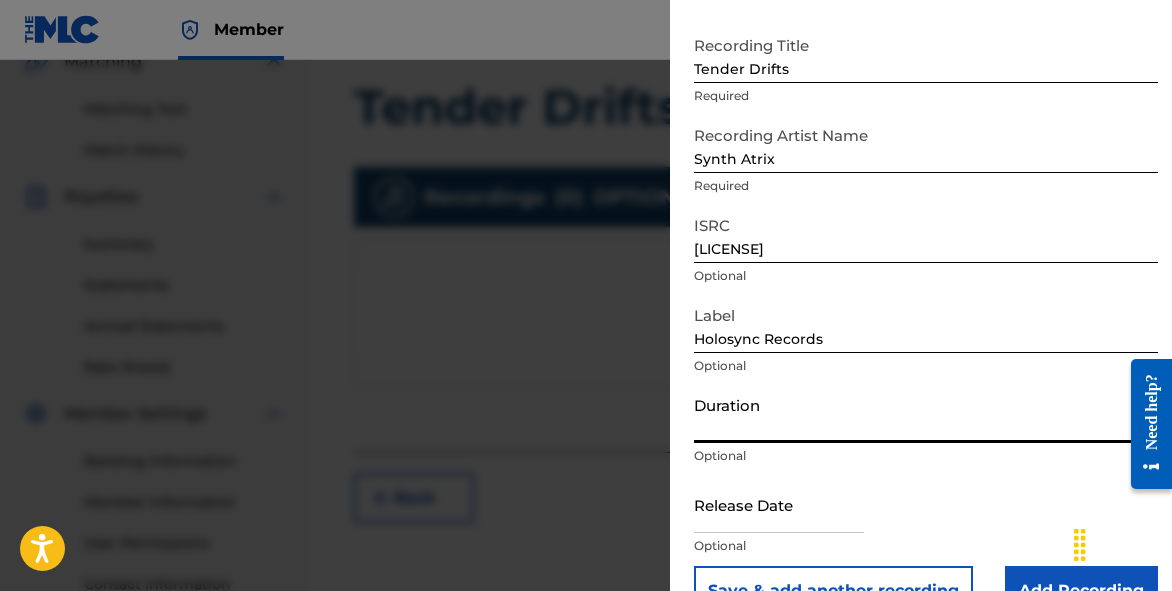 paste on "02:30" 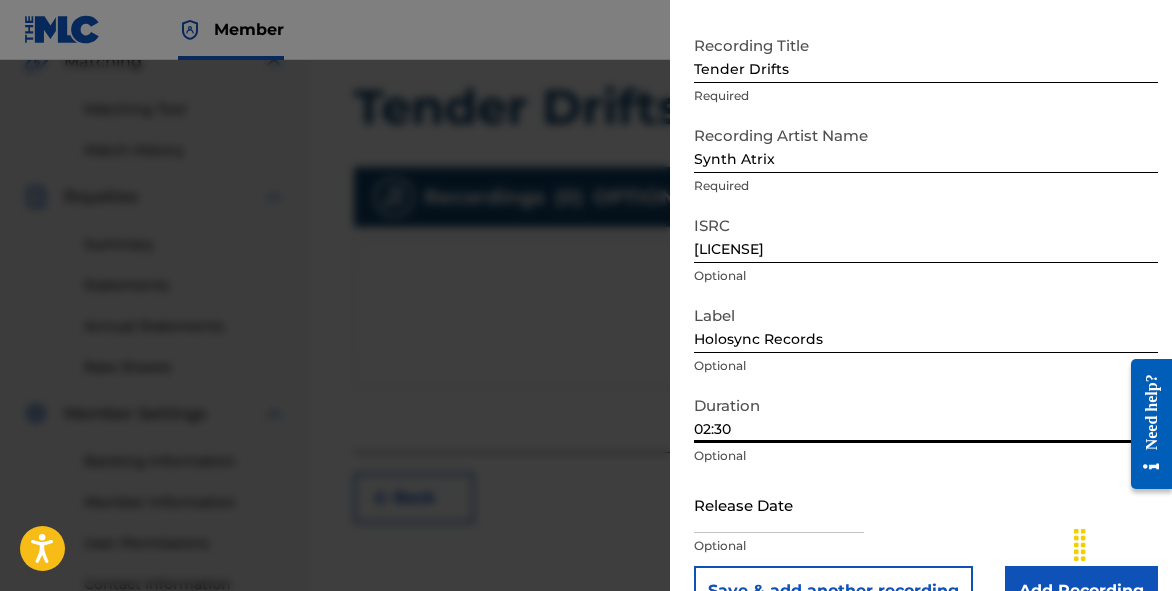 scroll, scrollTop: 140, scrollLeft: 0, axis: vertical 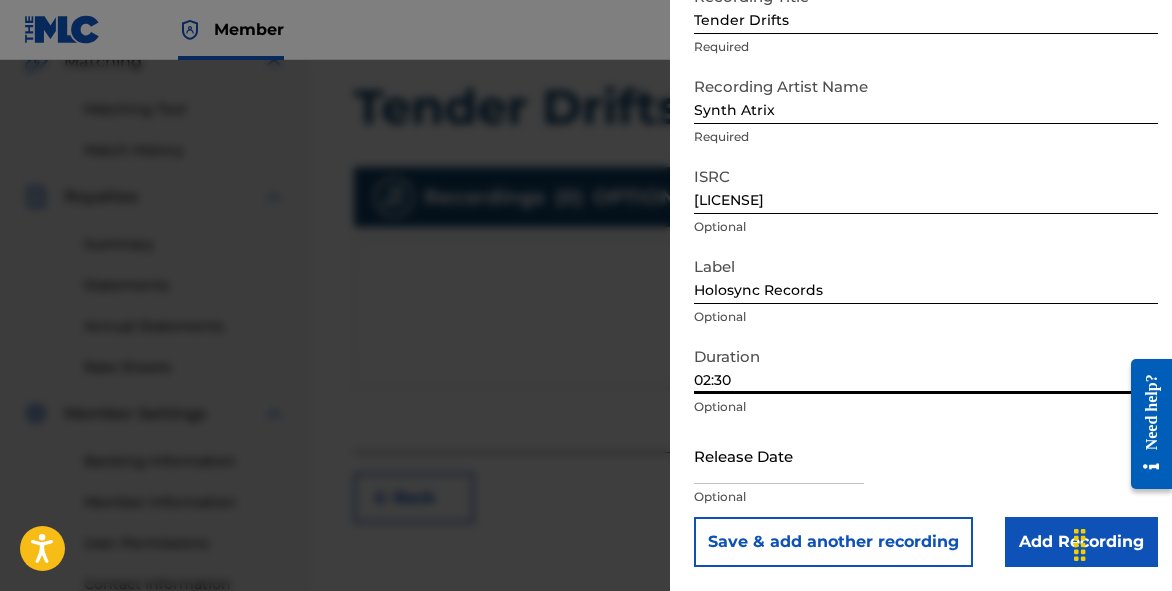 type on "02:30" 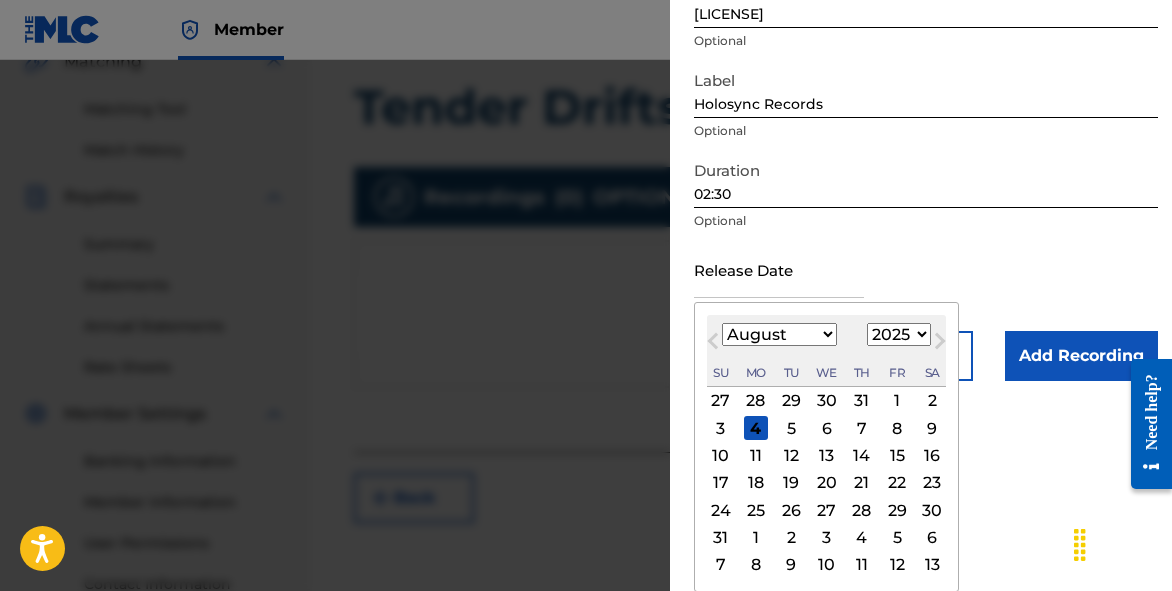 scroll, scrollTop: 322, scrollLeft: 0, axis: vertical 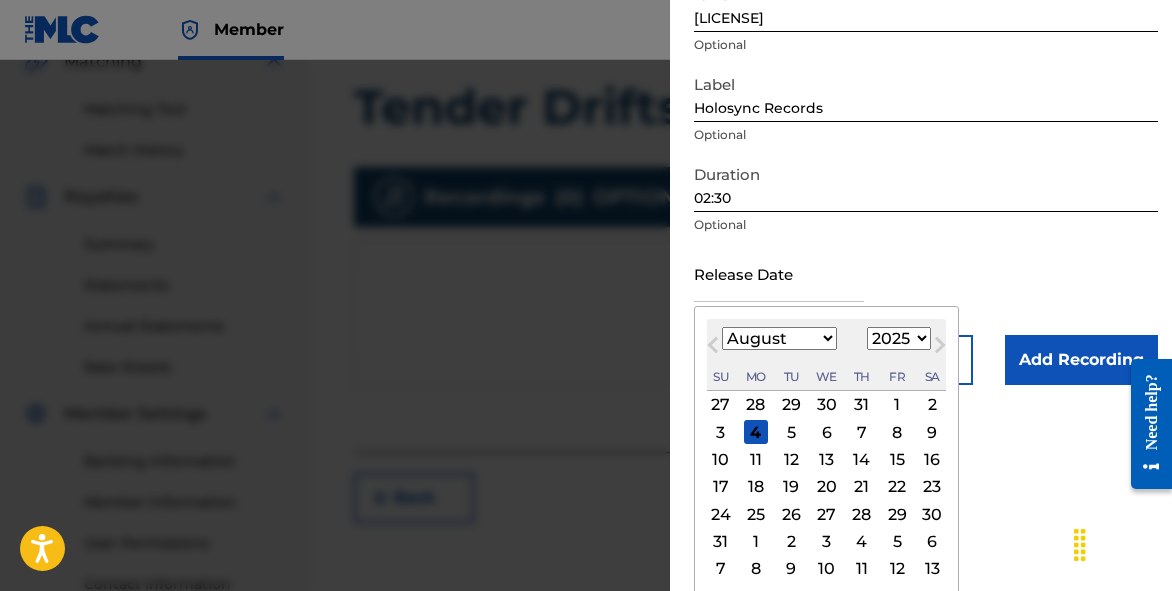 click on "8" at bounding box center (897, 432) 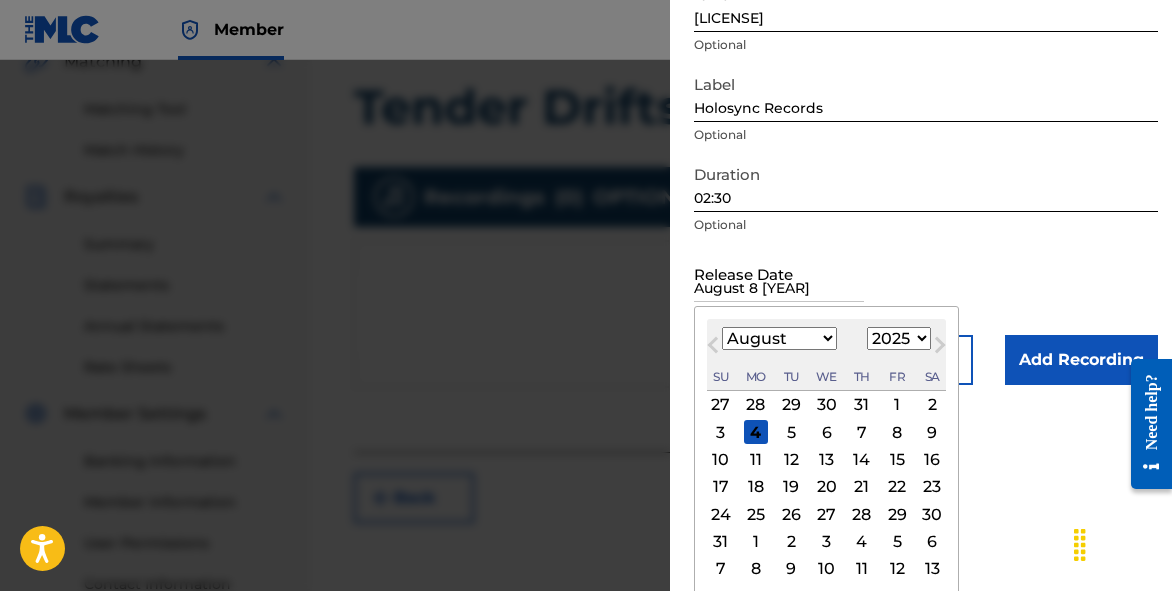 scroll, scrollTop: 140, scrollLeft: 0, axis: vertical 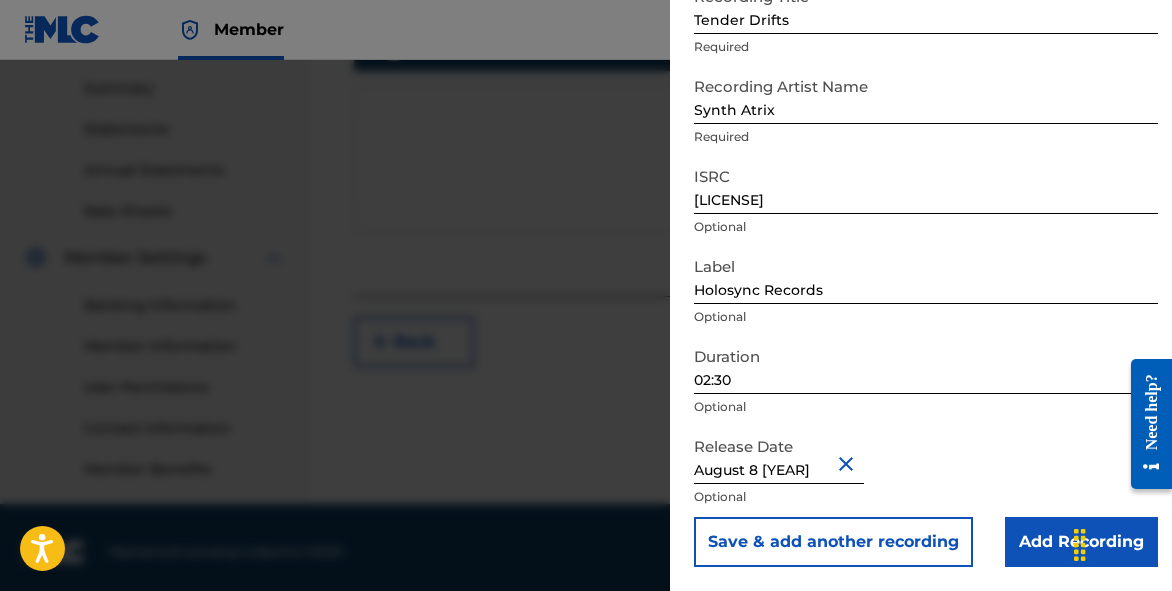 click on "Add Recording" at bounding box center (1081, 542) 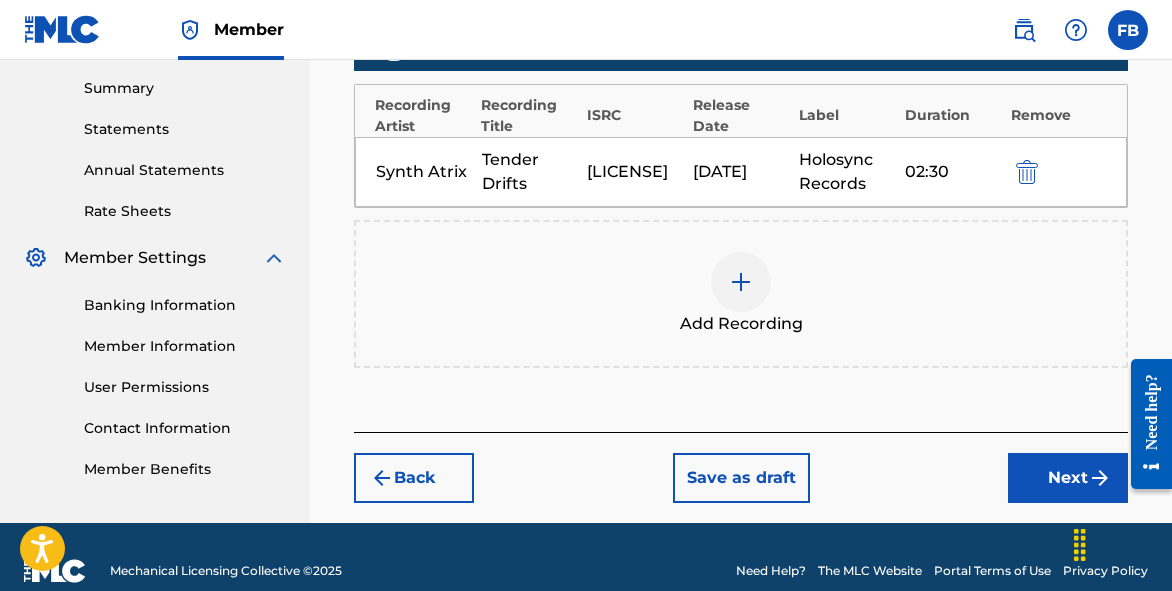 click on "Next" at bounding box center (1068, 478) 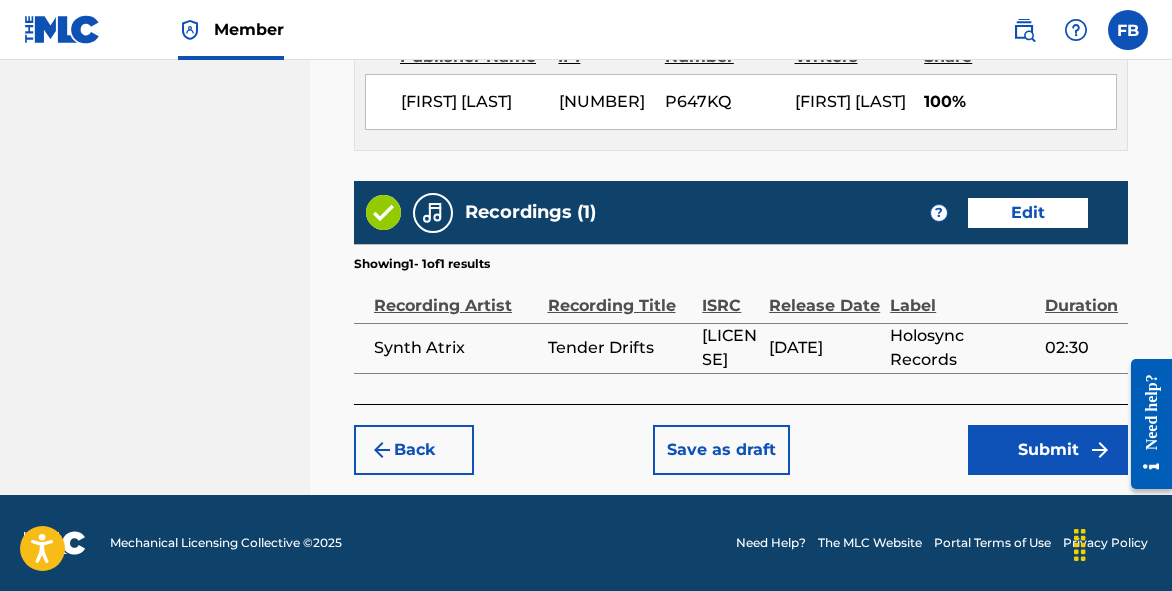 scroll, scrollTop: 1218, scrollLeft: 0, axis: vertical 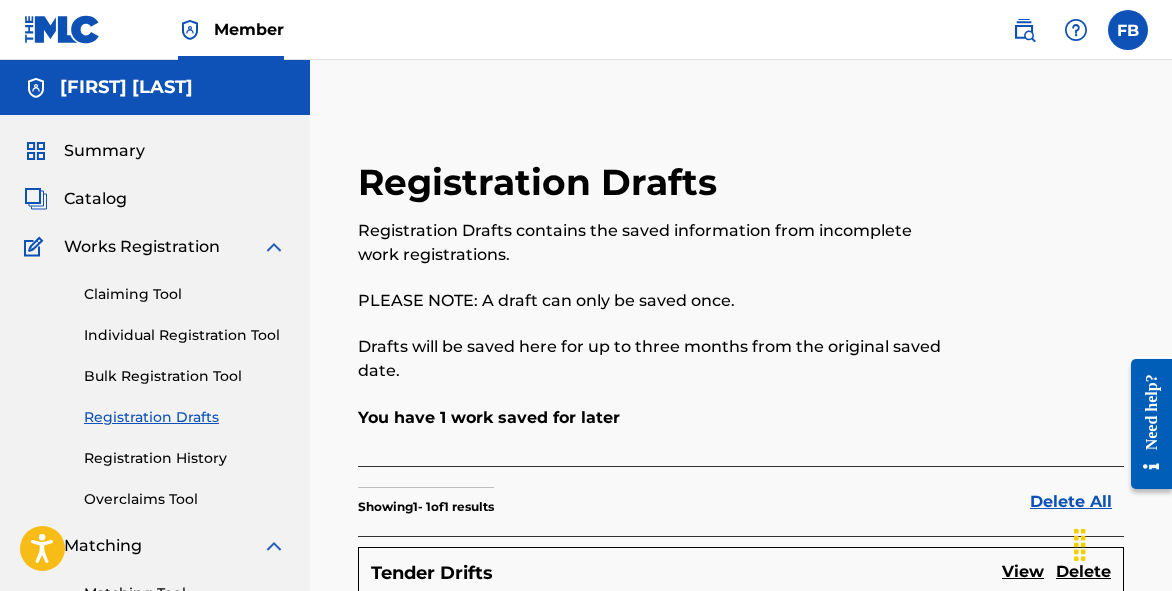 click on "Catalog" at bounding box center [95, 199] 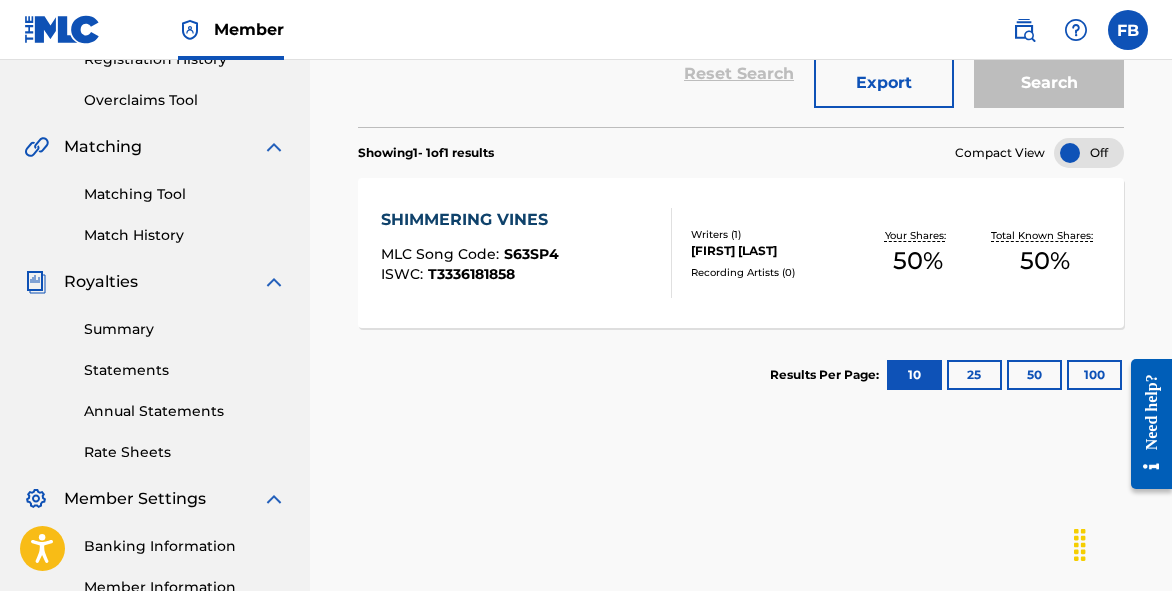 scroll, scrollTop: 406, scrollLeft: 0, axis: vertical 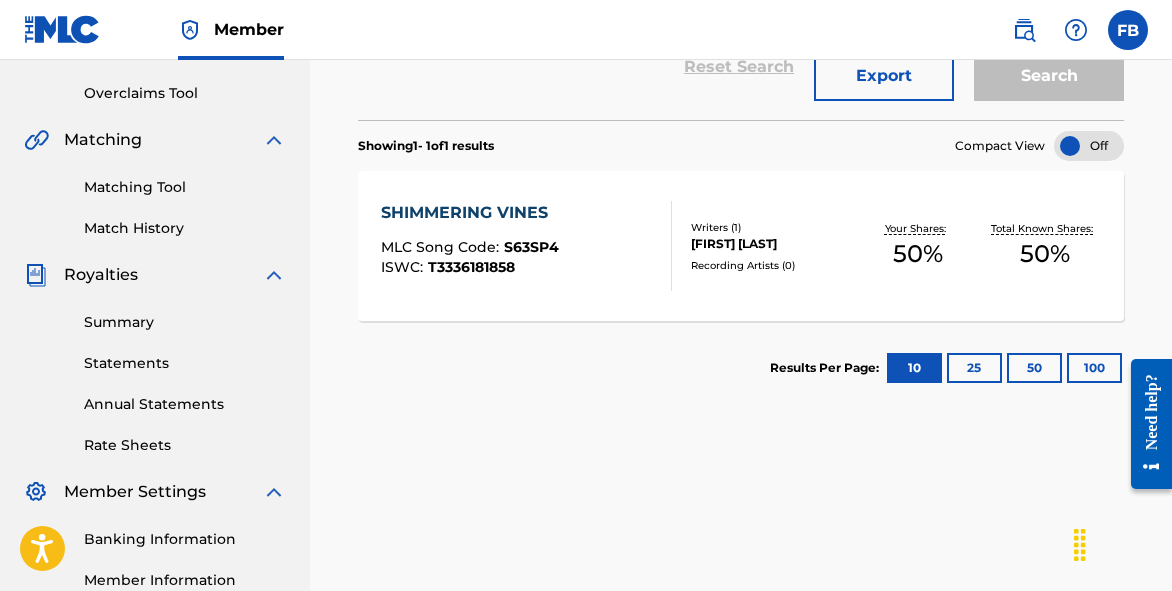 click on "25" at bounding box center (974, 368) 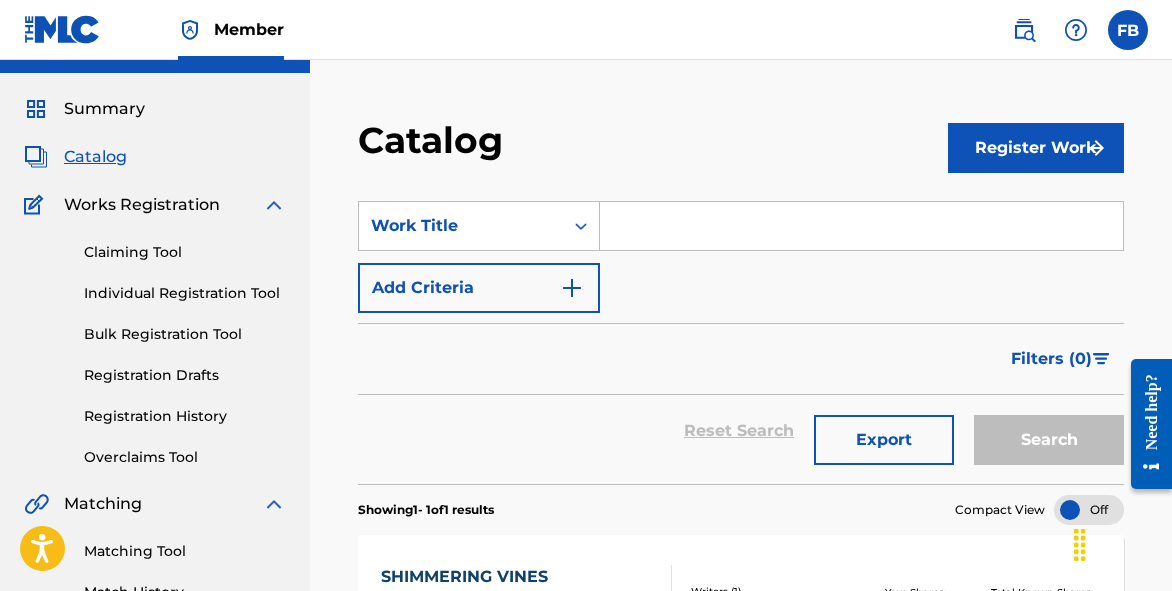 scroll, scrollTop: 0, scrollLeft: 0, axis: both 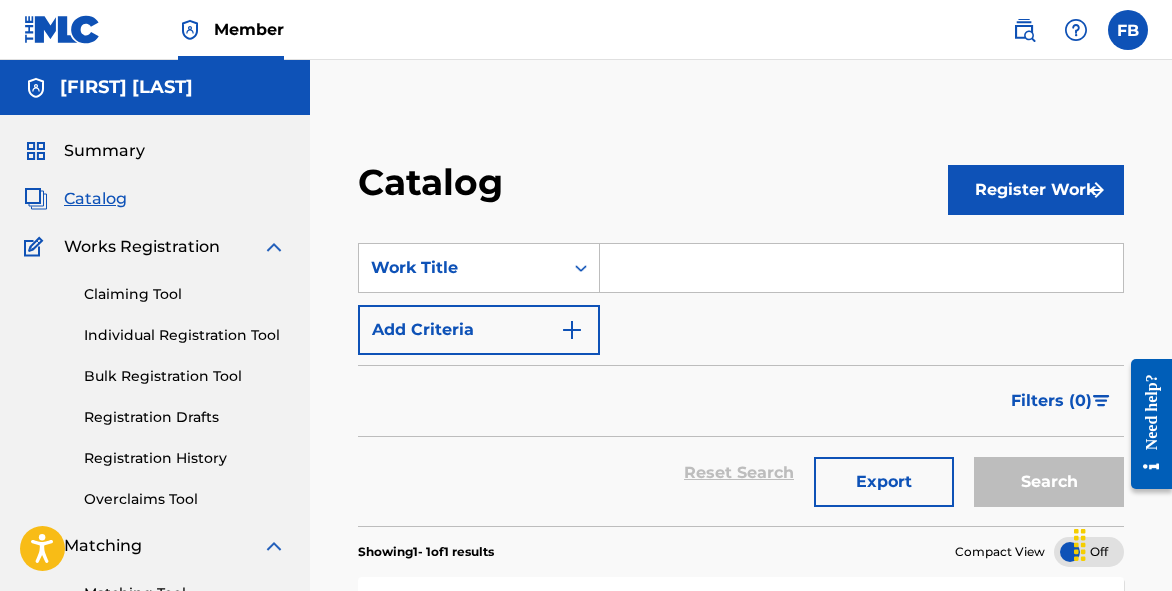 click at bounding box center [1128, 30] 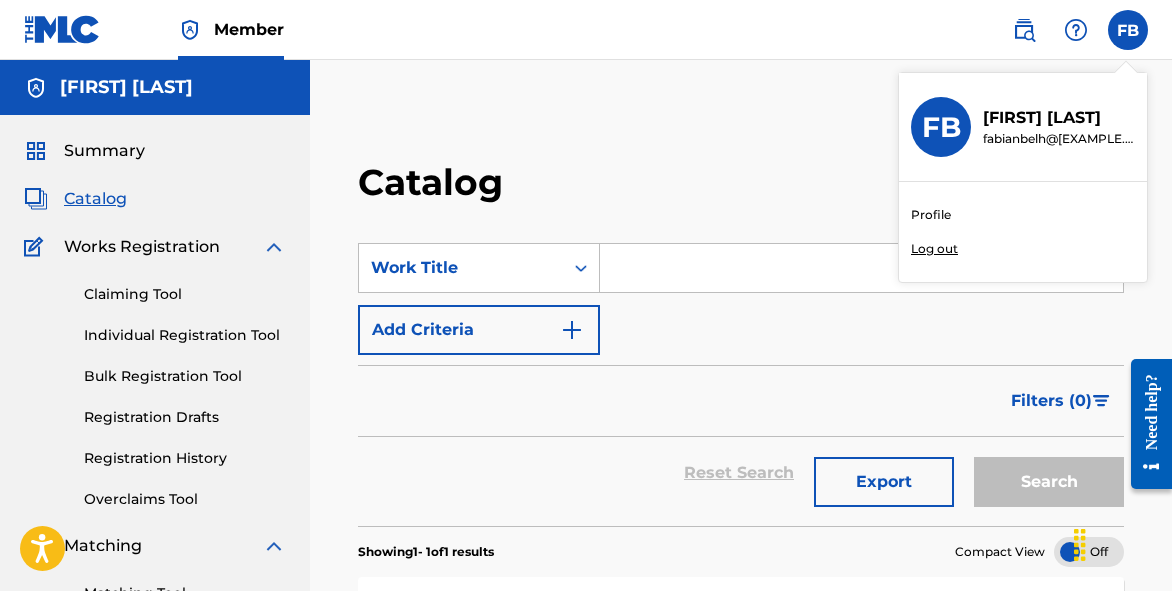 click on "Log out" at bounding box center (934, 249) 